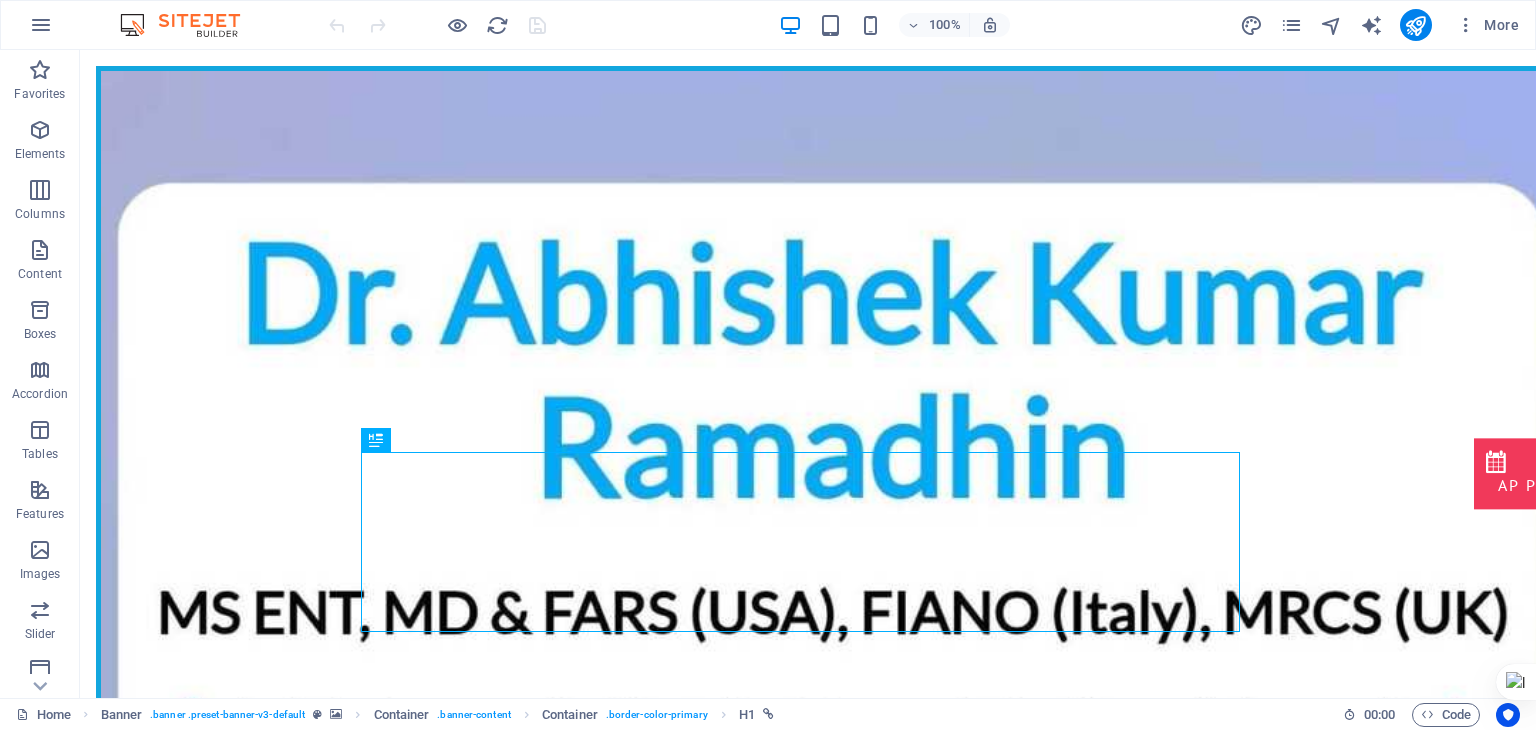 scroll, scrollTop: 0, scrollLeft: 0, axis: both 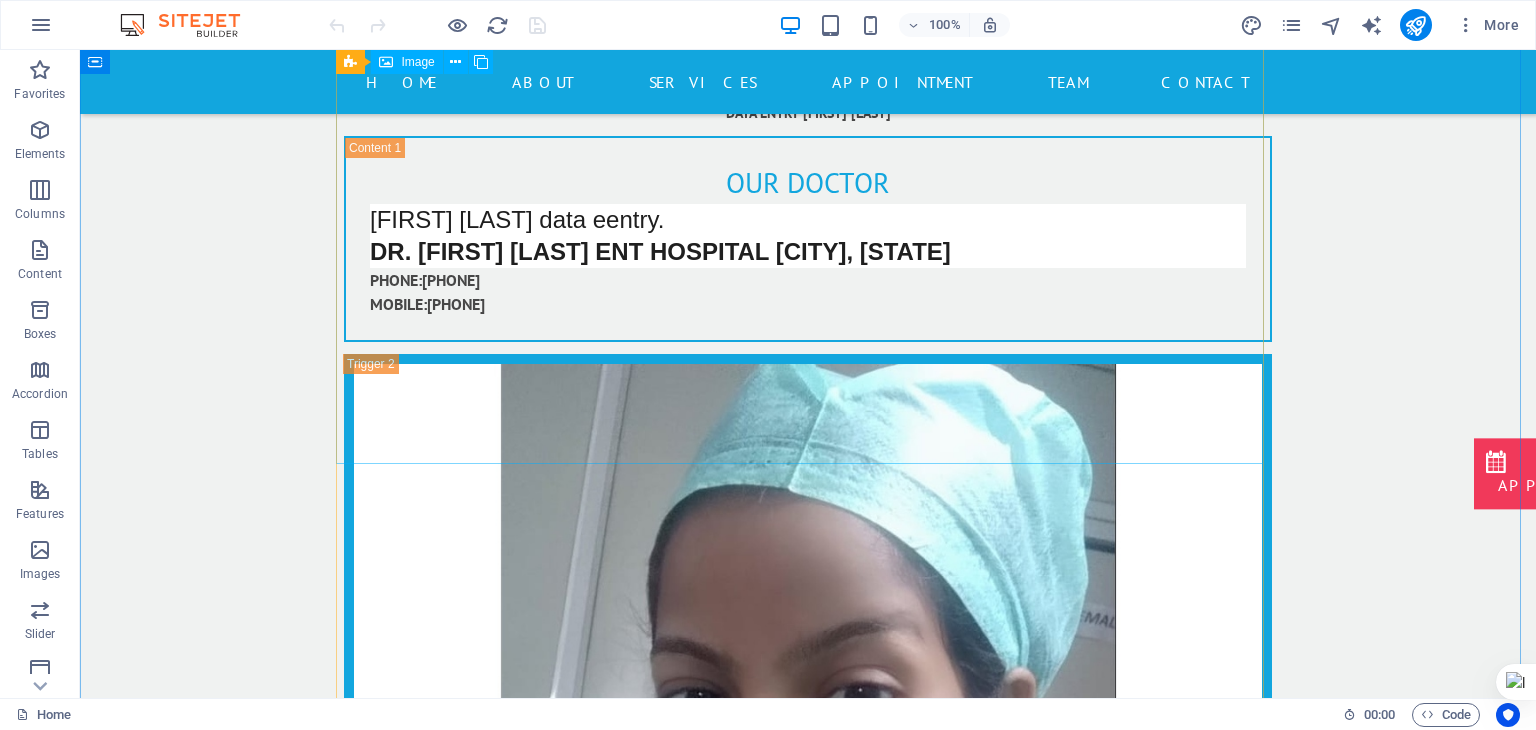 click on "OT ASSISTANT" at bounding box center (808, 3092) 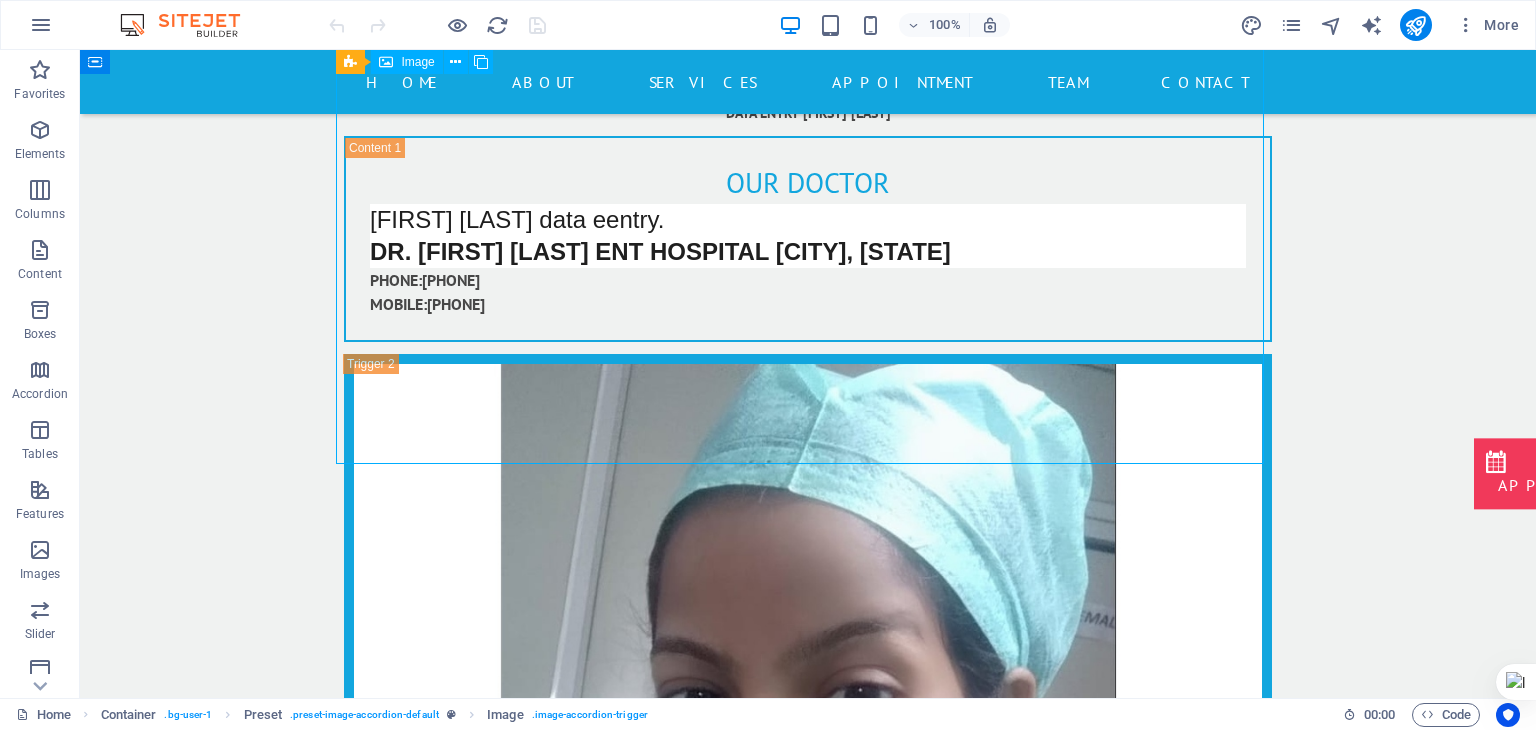 click on "OT ASSISTANT" at bounding box center (808, 3092) 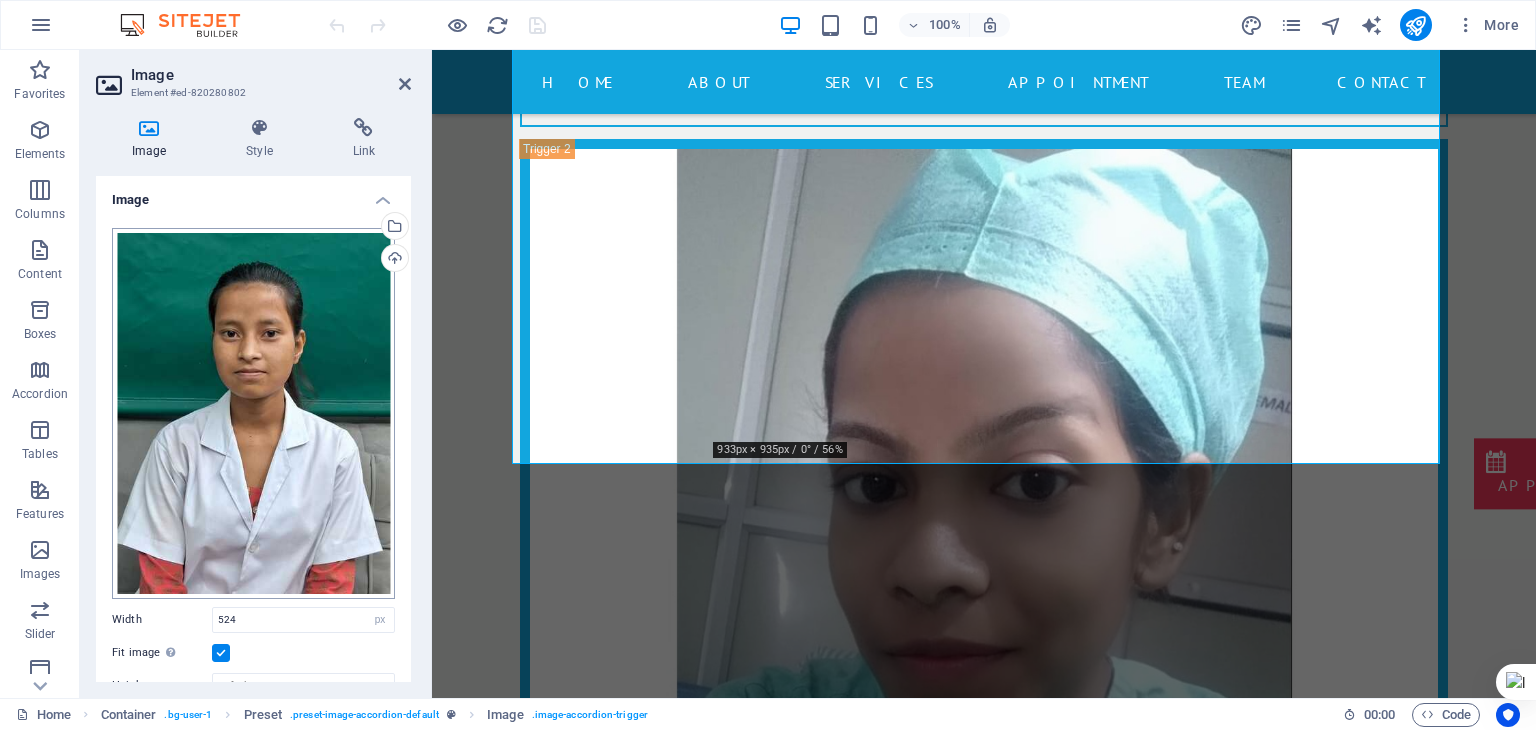 scroll, scrollTop: 304, scrollLeft: 0, axis: vertical 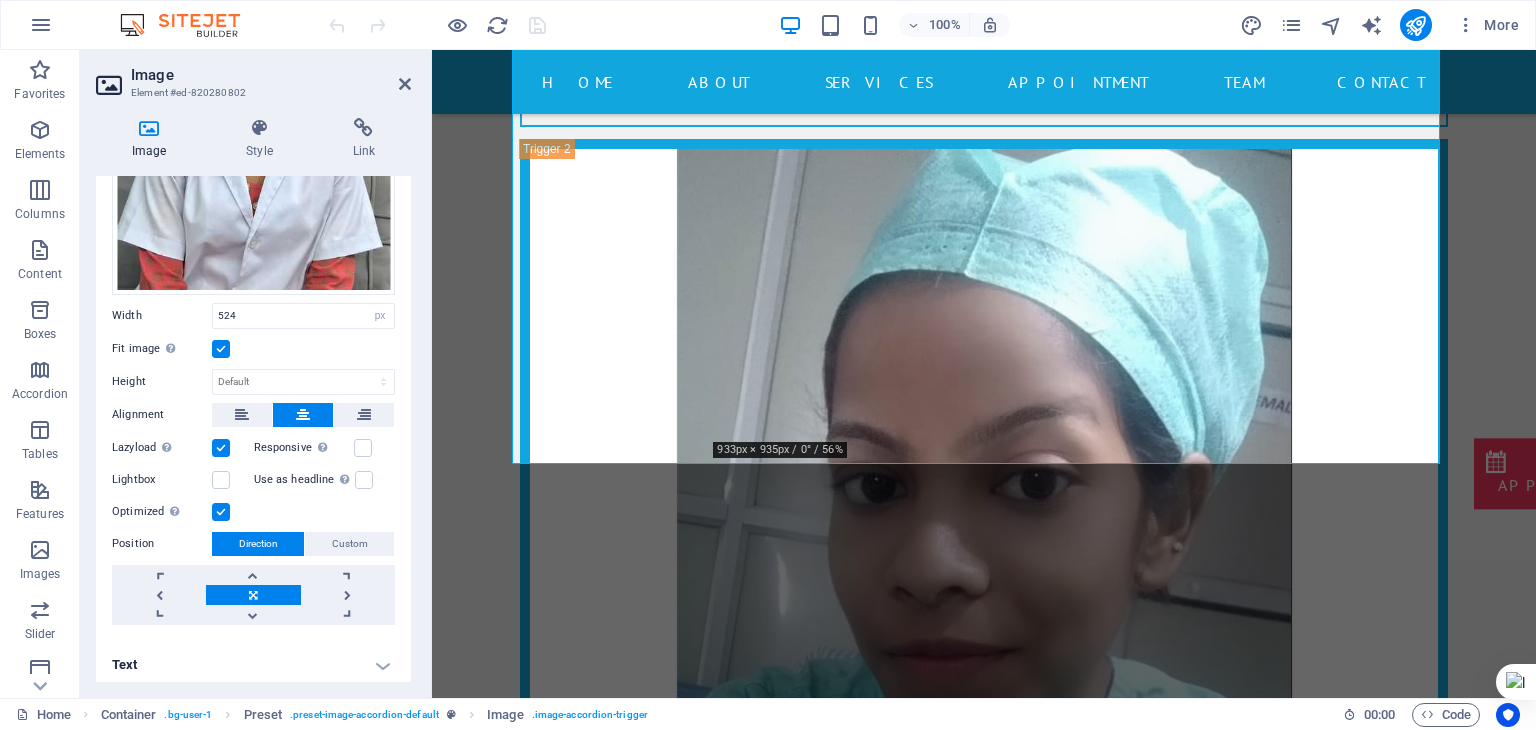 click on "Text" at bounding box center (253, 665) 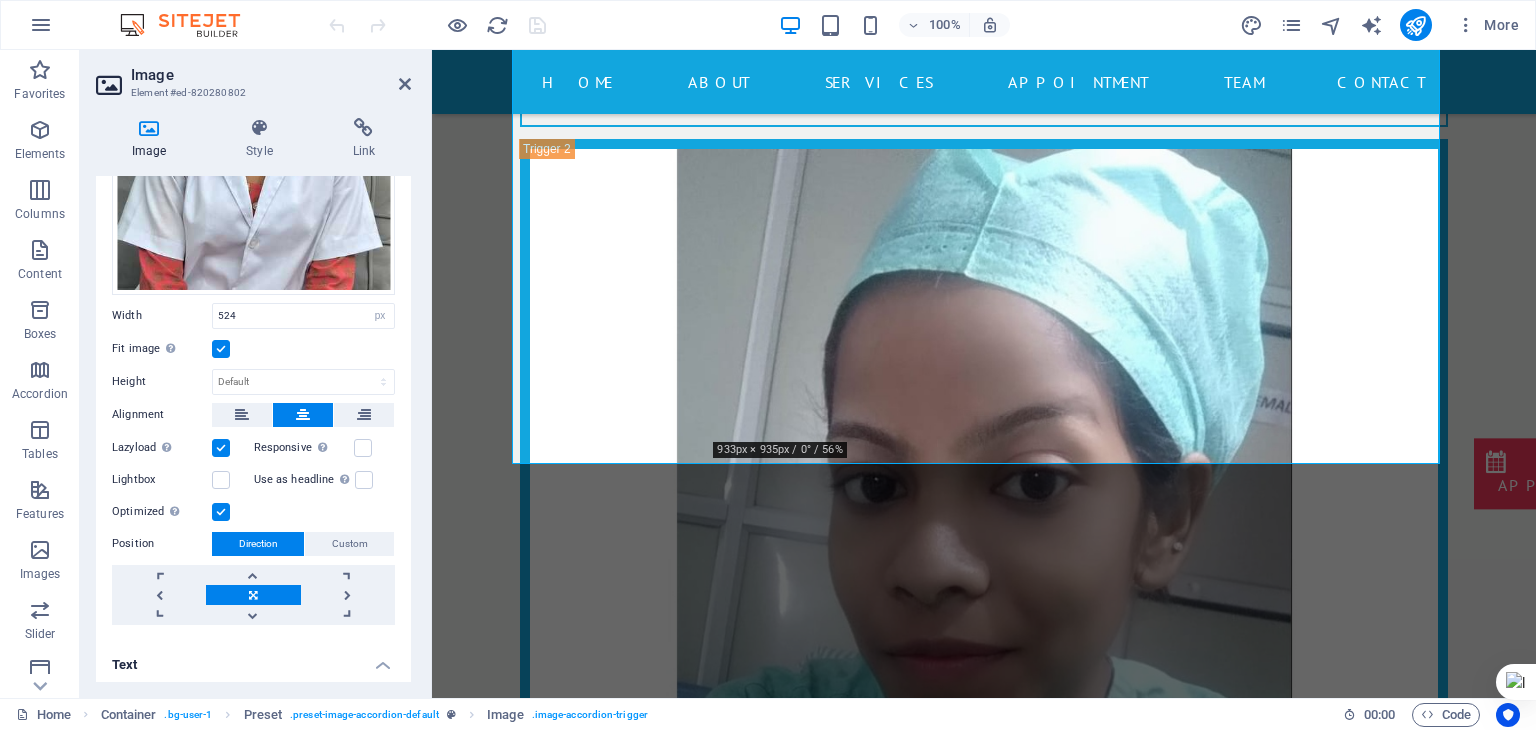 scroll, scrollTop: 492, scrollLeft: 0, axis: vertical 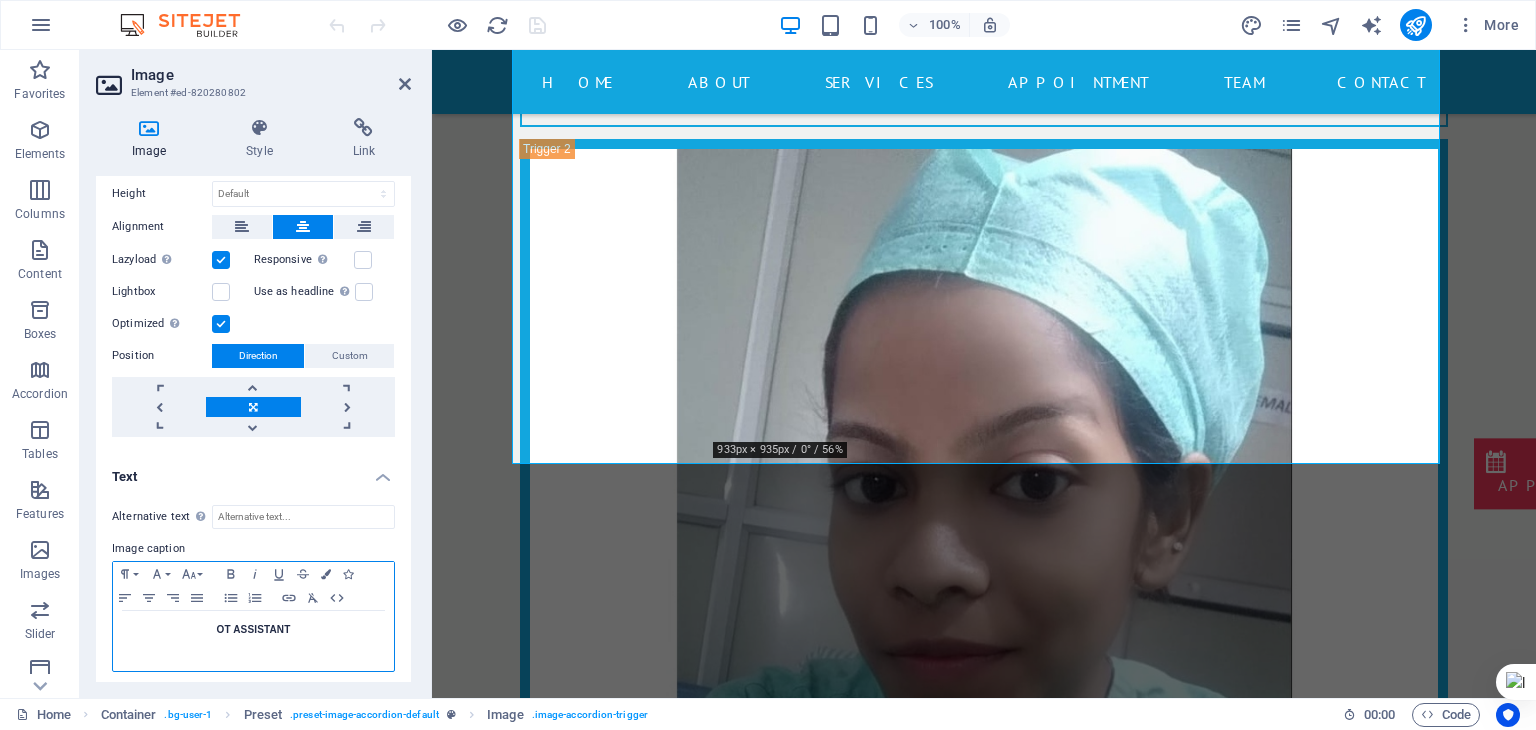 click on "OT ASSISTANT" at bounding box center [253, 630] 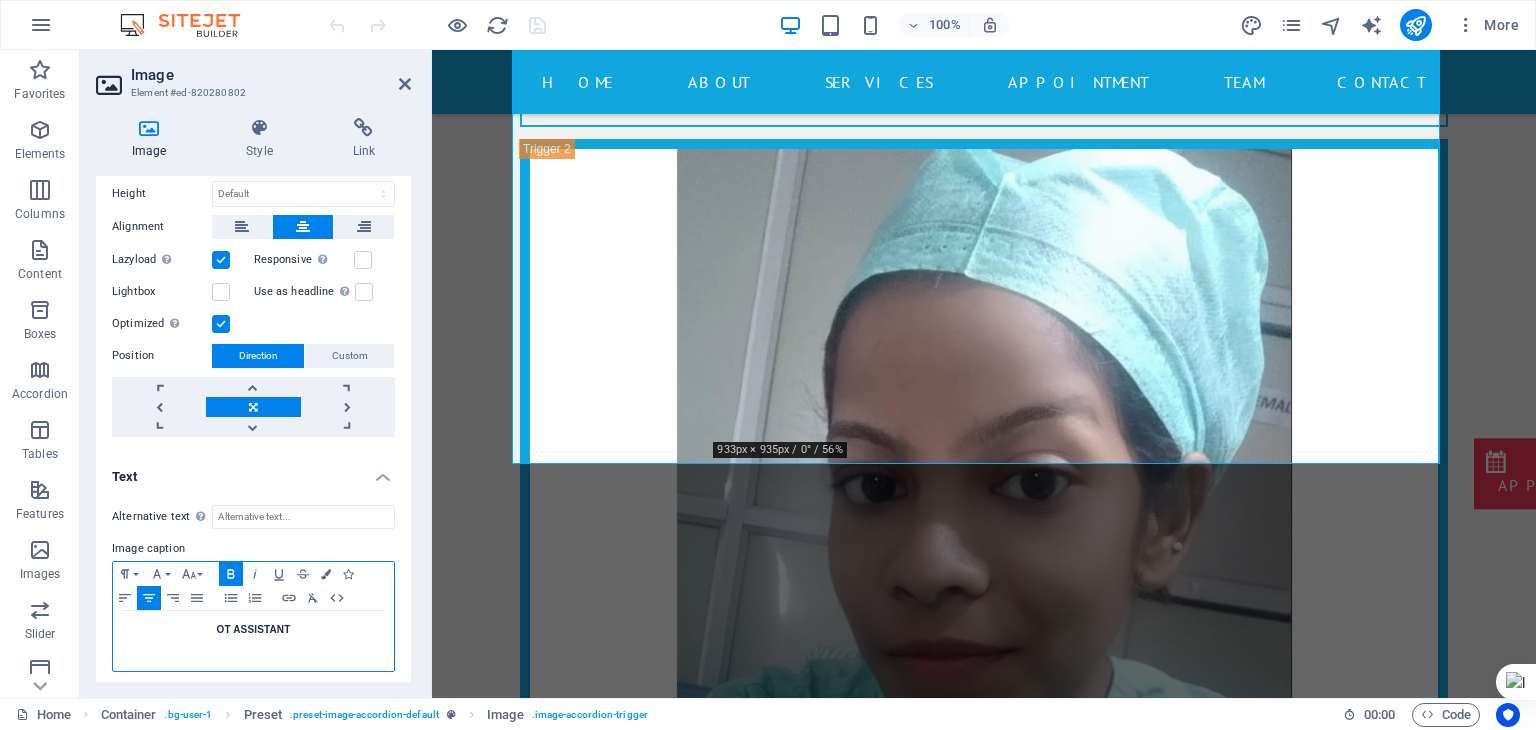 type 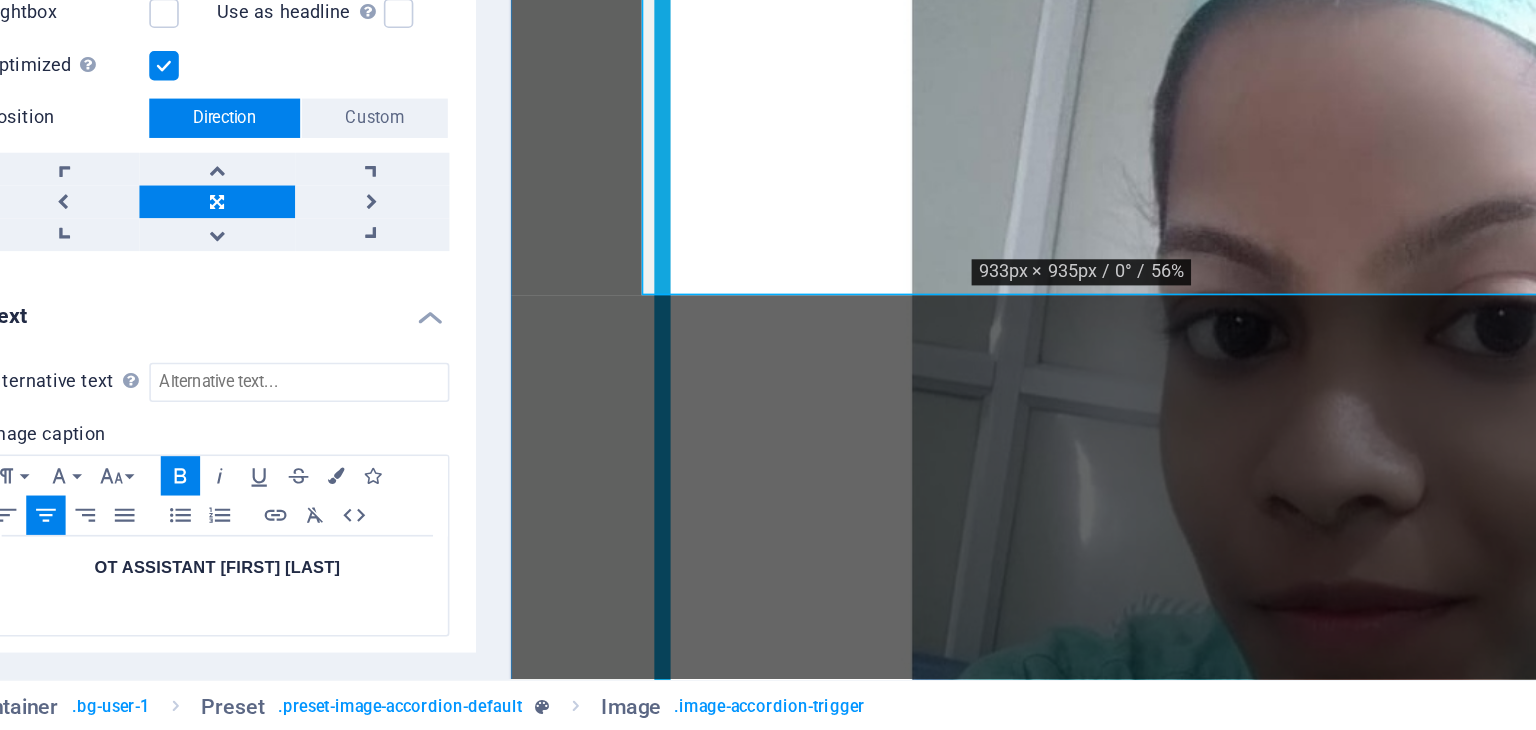 click on "OT ASSISTANT ANUPA KUMARI OT ASSISTANT OT ASSISTANT PHONE:  9934040203 MOBILE:  8210918334 OT ASSISTANT OT ASSISTANT OT ASSISTANT PHONE:  9934040203 MOBILE:  8210918334" at bounding box center (1062, 3141) 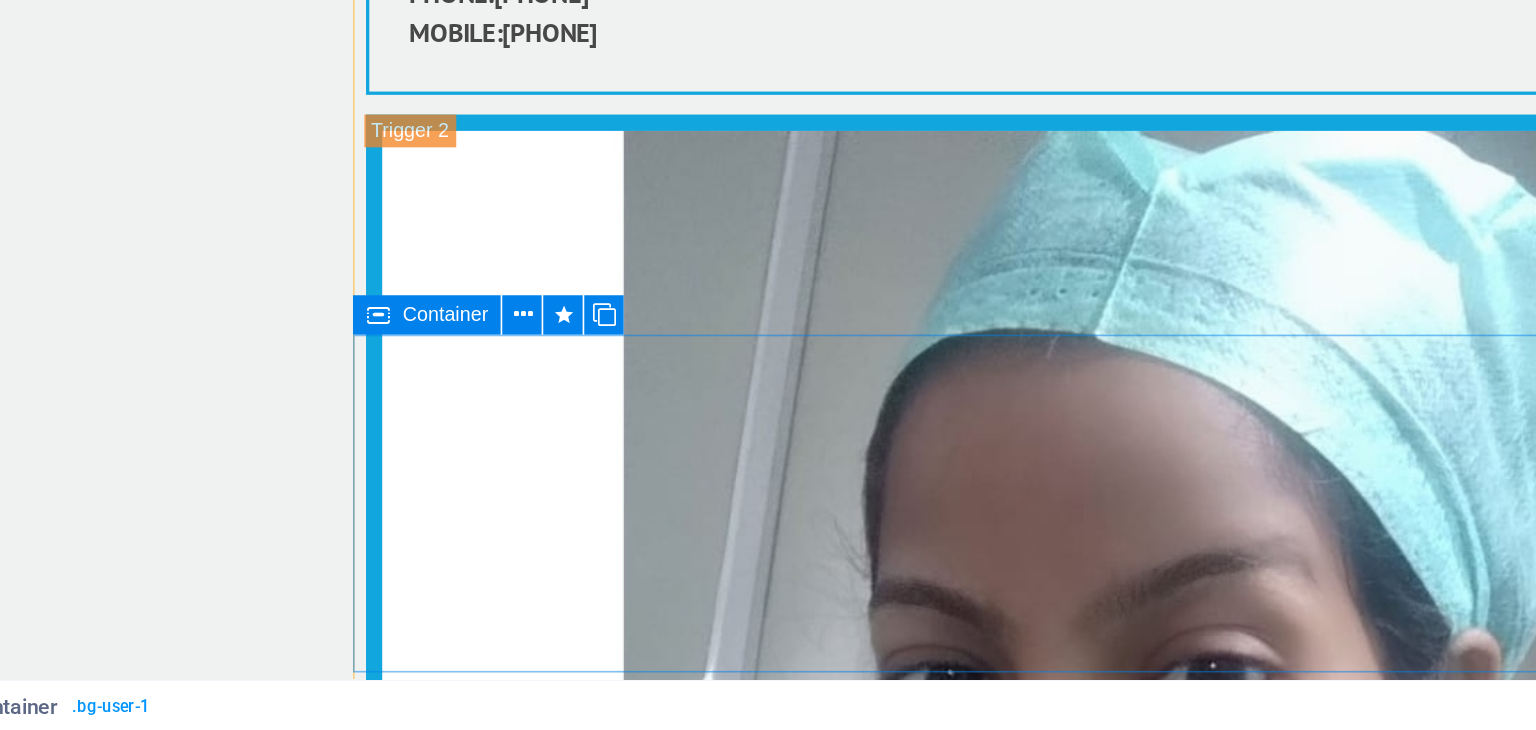 click on "OT ASSISTANT OT ASSISTANT PHONE:  9934040203 MOBILE:  8210918334" at bounding box center (662, 3048) 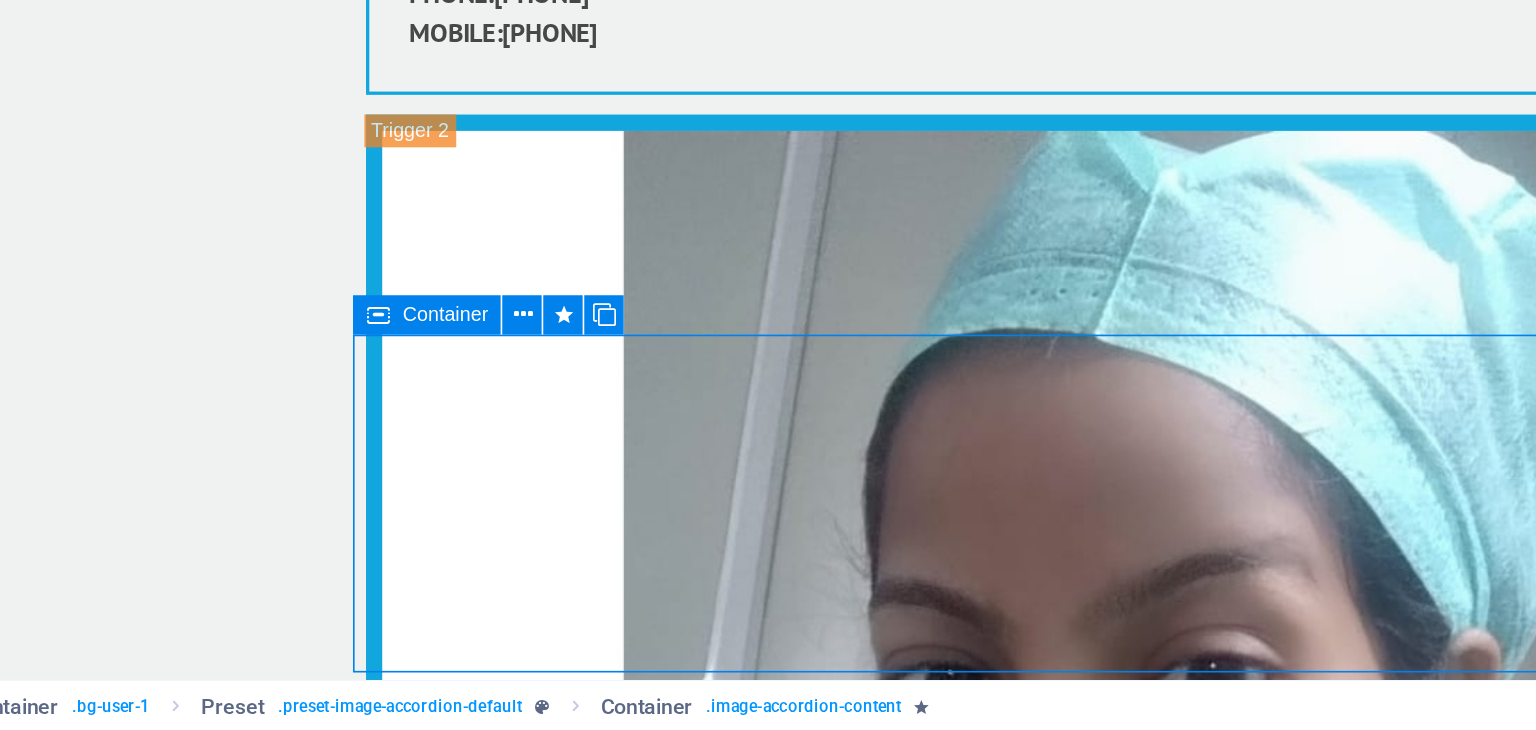 click on "OT ASSISTANT OT ASSISTANT PHONE:  9934040203 MOBILE:  8210918334" at bounding box center (662, 3048) 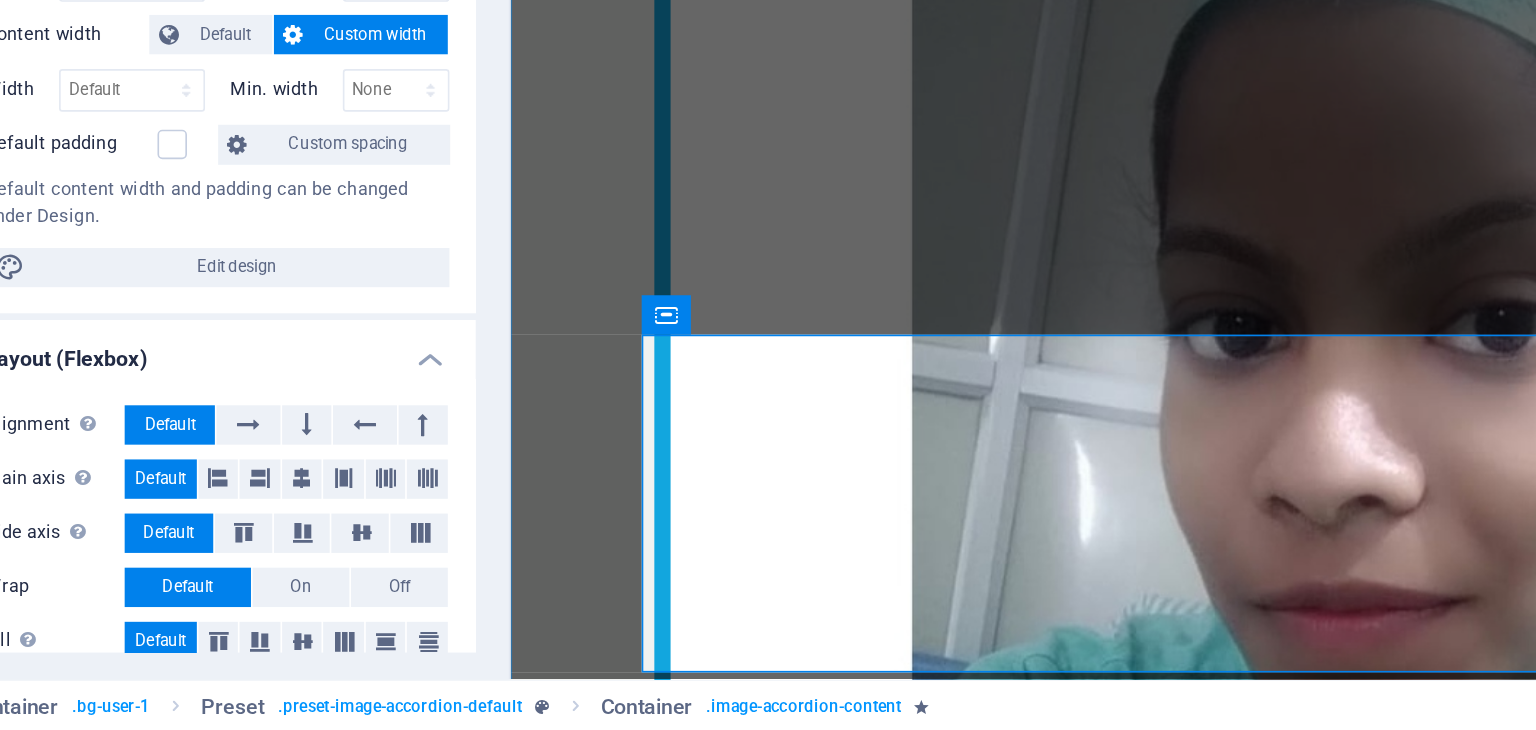 click on "OT ASSISTANT ANUPA KUMARI OT ASSISTANT OT ASSISTANT PHONE:  9934040203 MOBILE:  8210918334 OT ASSISTANT OT ASSISTANT OT ASSISTANT PHONE:  9934040203 MOBILE:  8210918334" at bounding box center (1062, 3141) 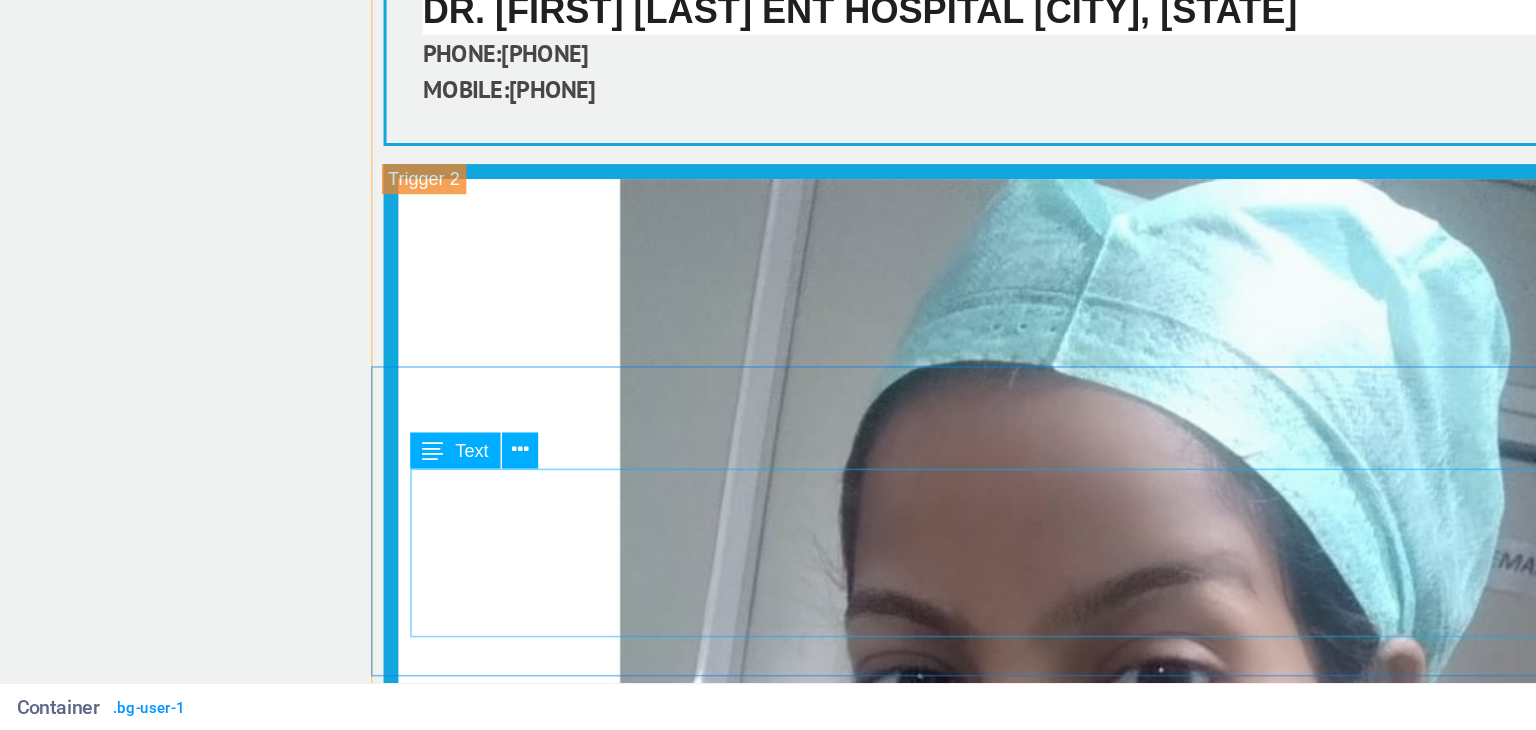 click on "OT ASSISTANT PHONE:  9934040203 MOBILE:  8210918334" at bounding box center [714, 3159] 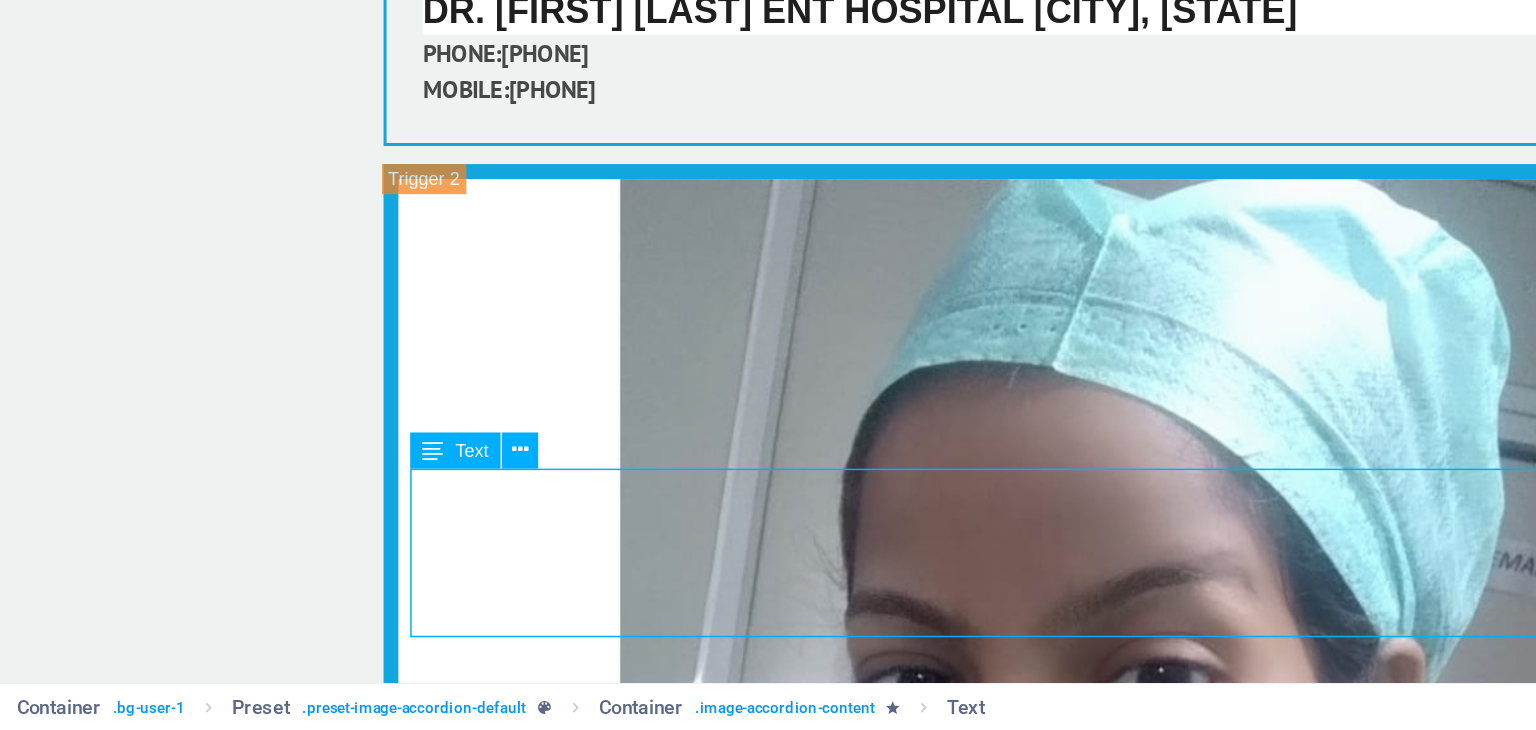 click on "OT ASSISTANT PHONE:  9934040203 MOBILE:  8210918334" at bounding box center [714, 3159] 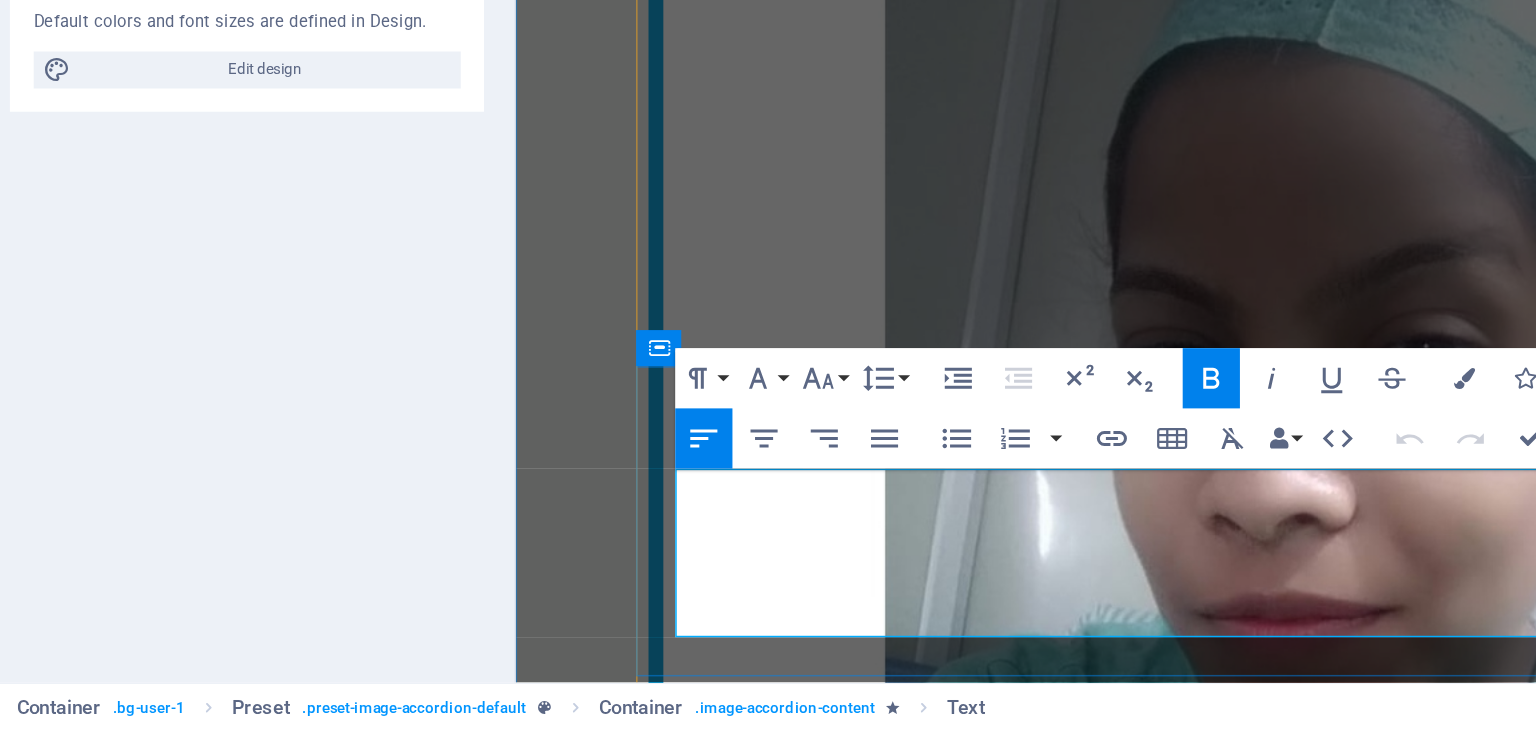 click on "OT ASSISTANT" at bounding box center [1067, 2904] 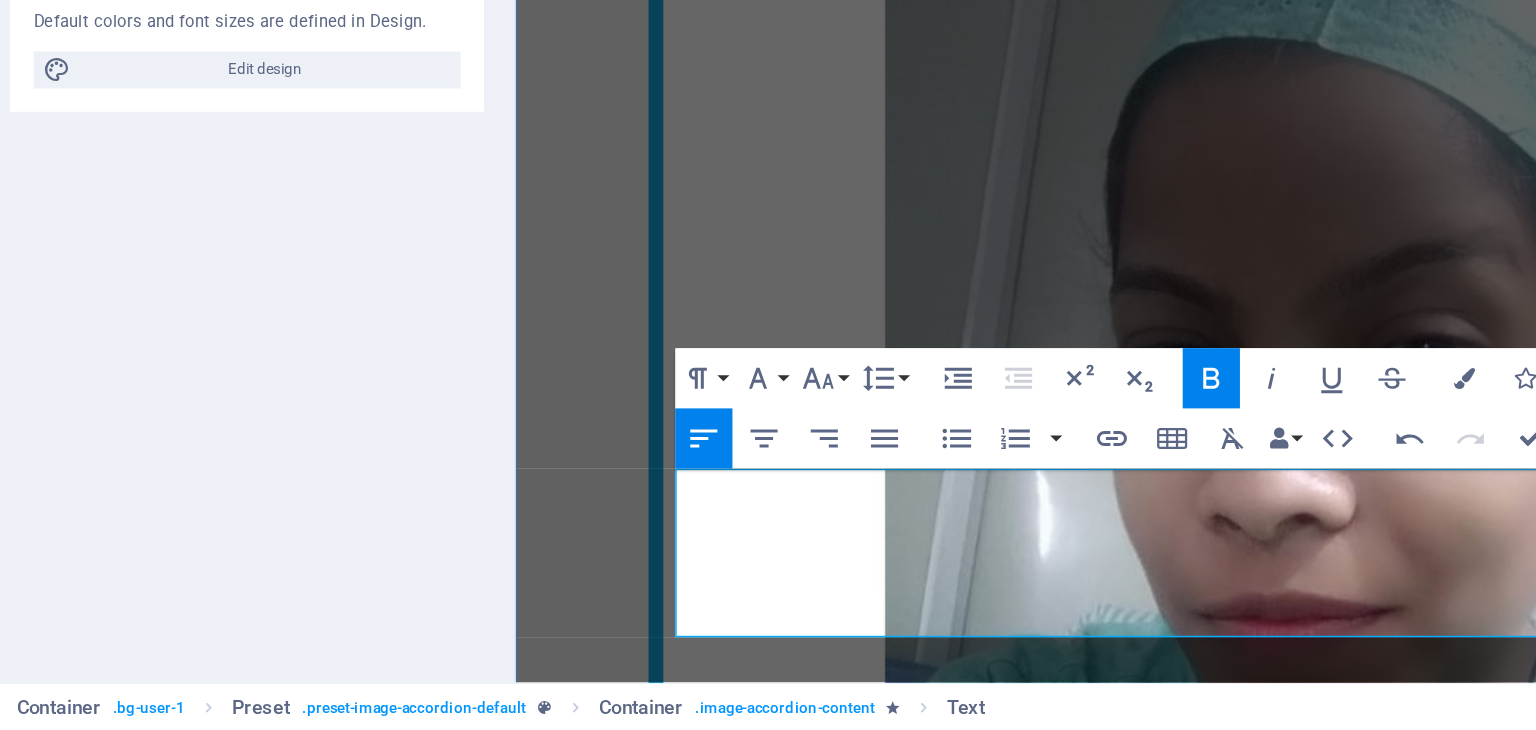 click on "OT ASSISTANT ANUPA KUMARI OT ASSISTANT OT ASSISTANT ANUPA KUMARI PHONE:  9934040203 MOBILE:  8210918334 OT ASSISTANT OT ASSISTANT OT ASSISTANT PHONE:  9934040203 MOBILE:  8210918334" at bounding box center [1067, 3231] 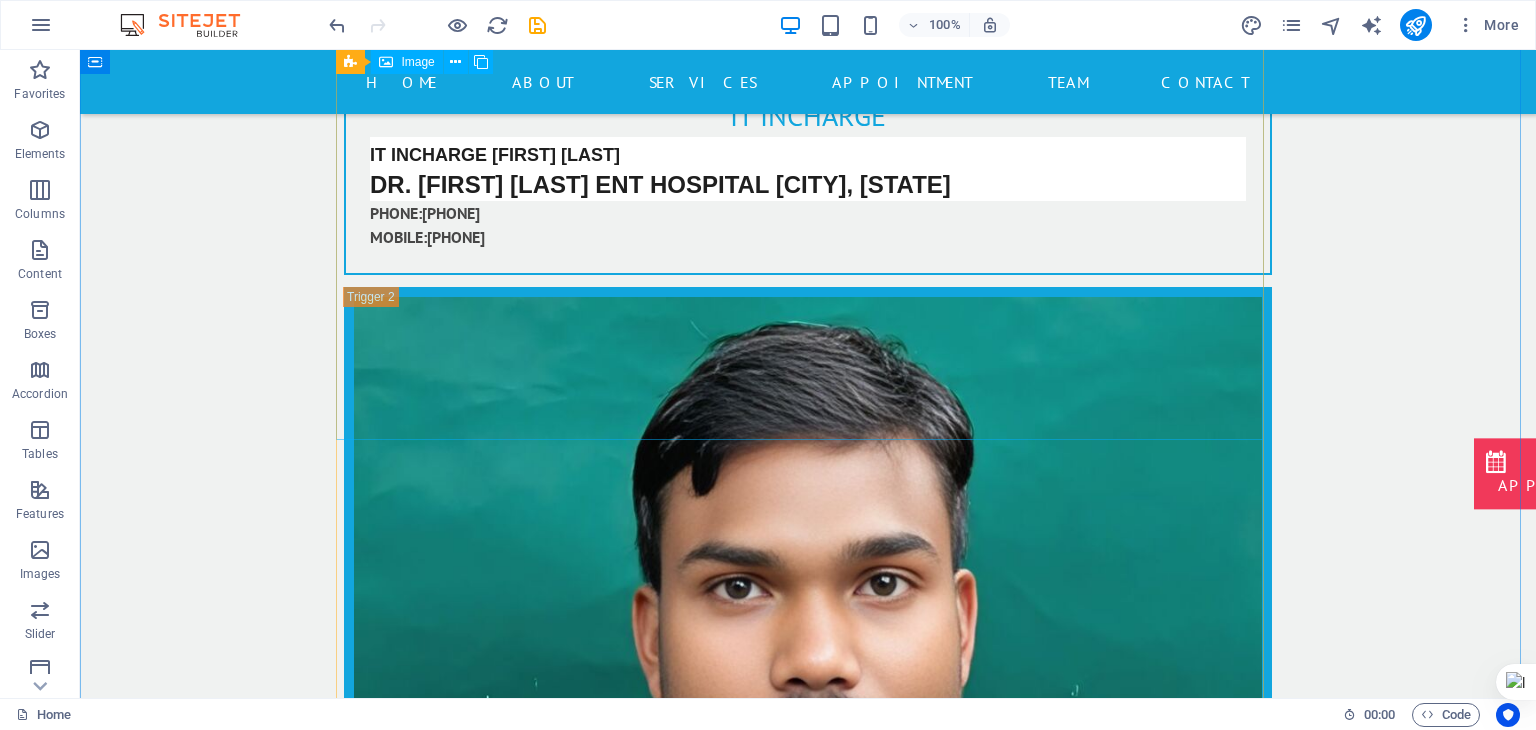 scroll, scrollTop: 16309, scrollLeft: 0, axis: vertical 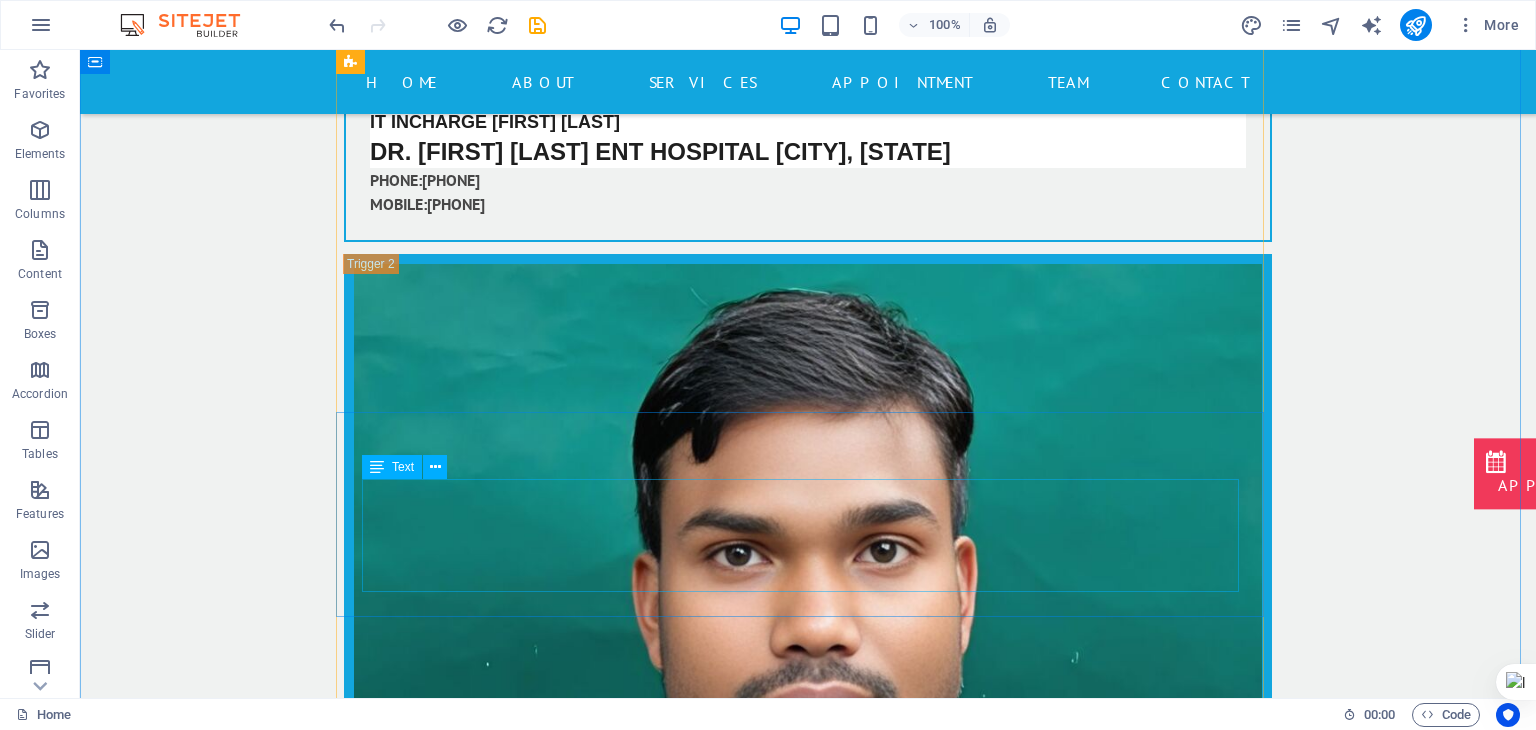 click on "[FIRST] [LAST] [LAST] data eentry.   DR. [FIRST] [LAST] [LAST] ENT HOSPITAL [CITY], [STATE] PHONE:  [PHONE] MOBILE:  [PHONE]" at bounding box center [808, 3483] 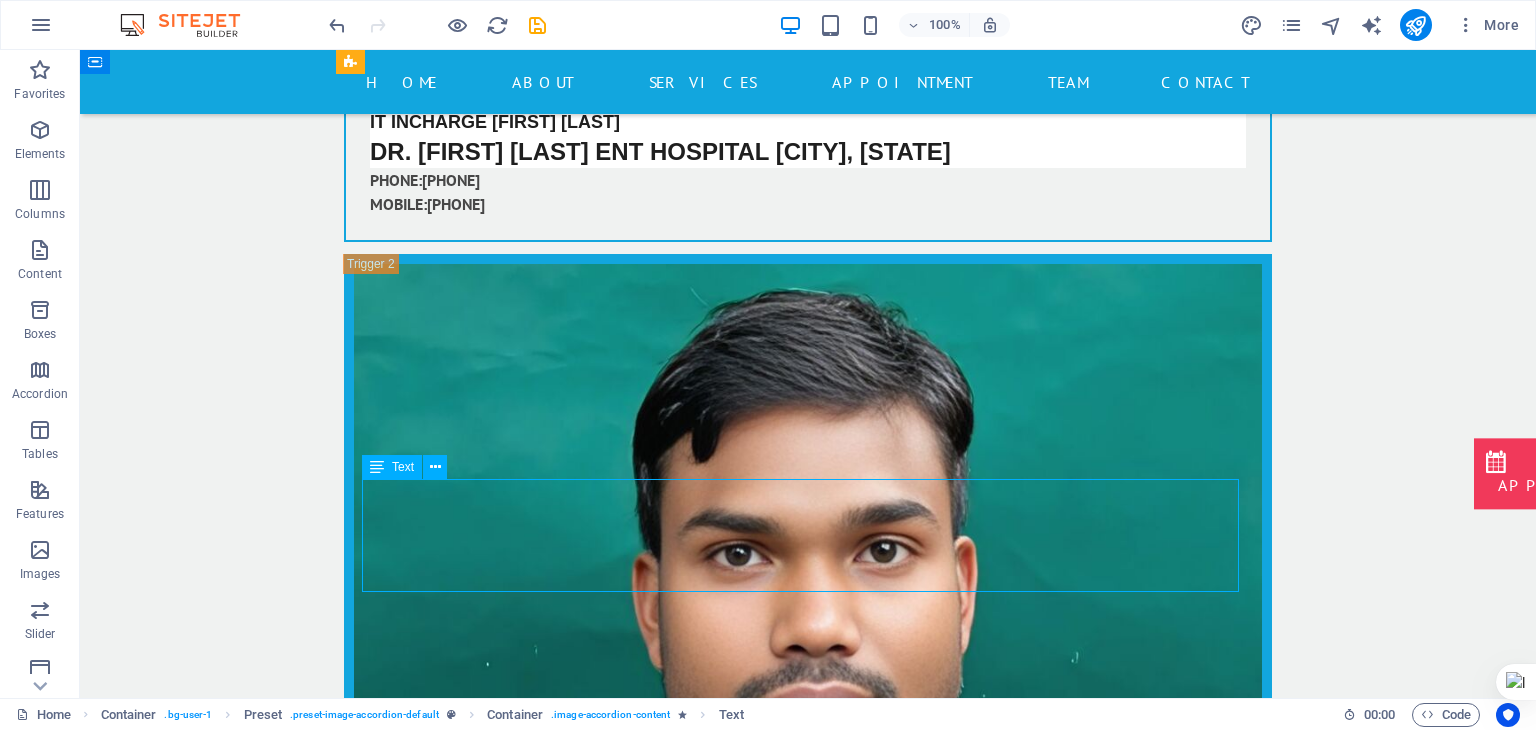 click on "[FIRST] [LAST] [LAST] data eentry.   DR. [FIRST] [LAST] [LAST] ENT HOSPITAL [CITY], [STATE] PHONE:  [PHONE] MOBILE:  [PHONE]" at bounding box center [808, 3483] 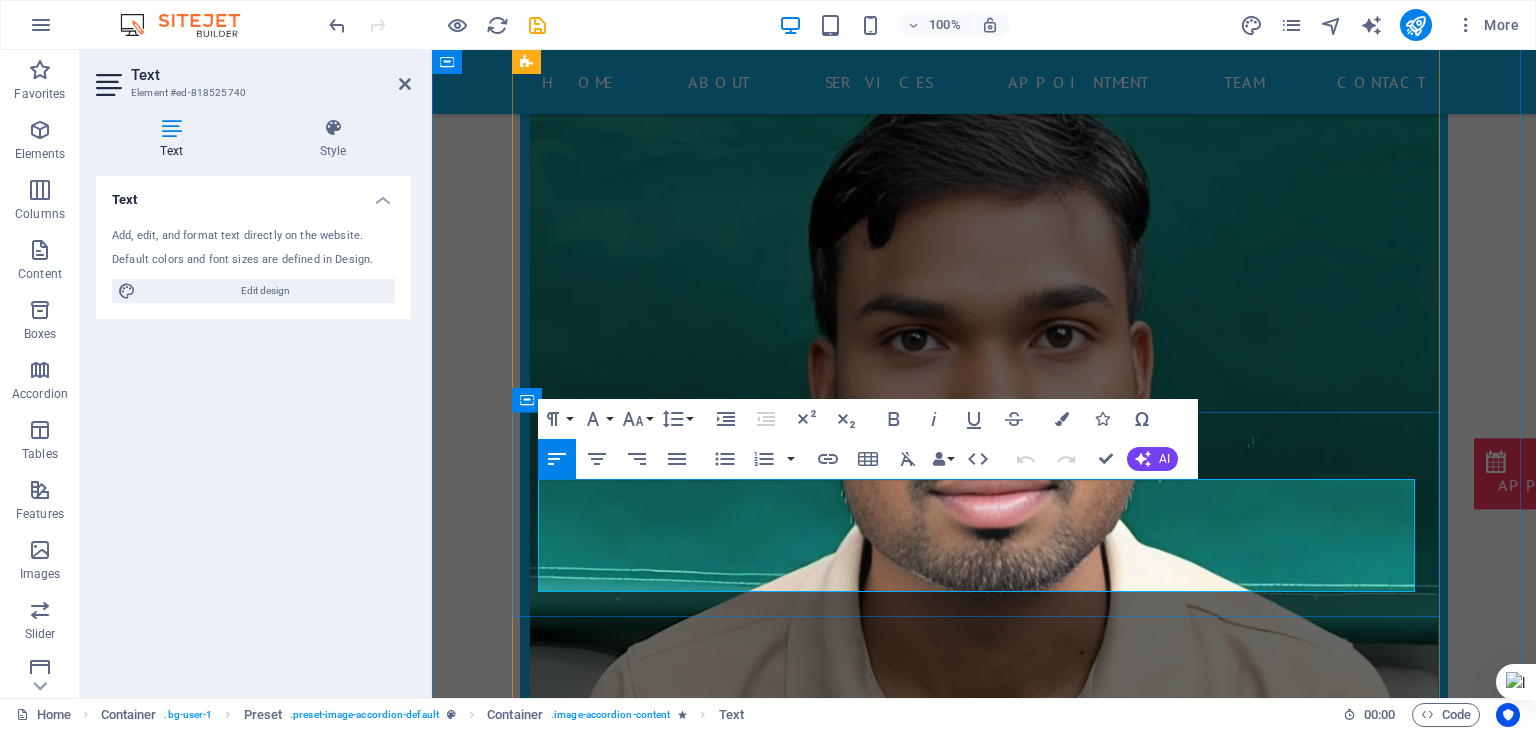 click on "DR. [FIRST] [LAST] [LAST] ENT HOSPITAL [CITY], [STATE]" at bounding box center (836, 3259) 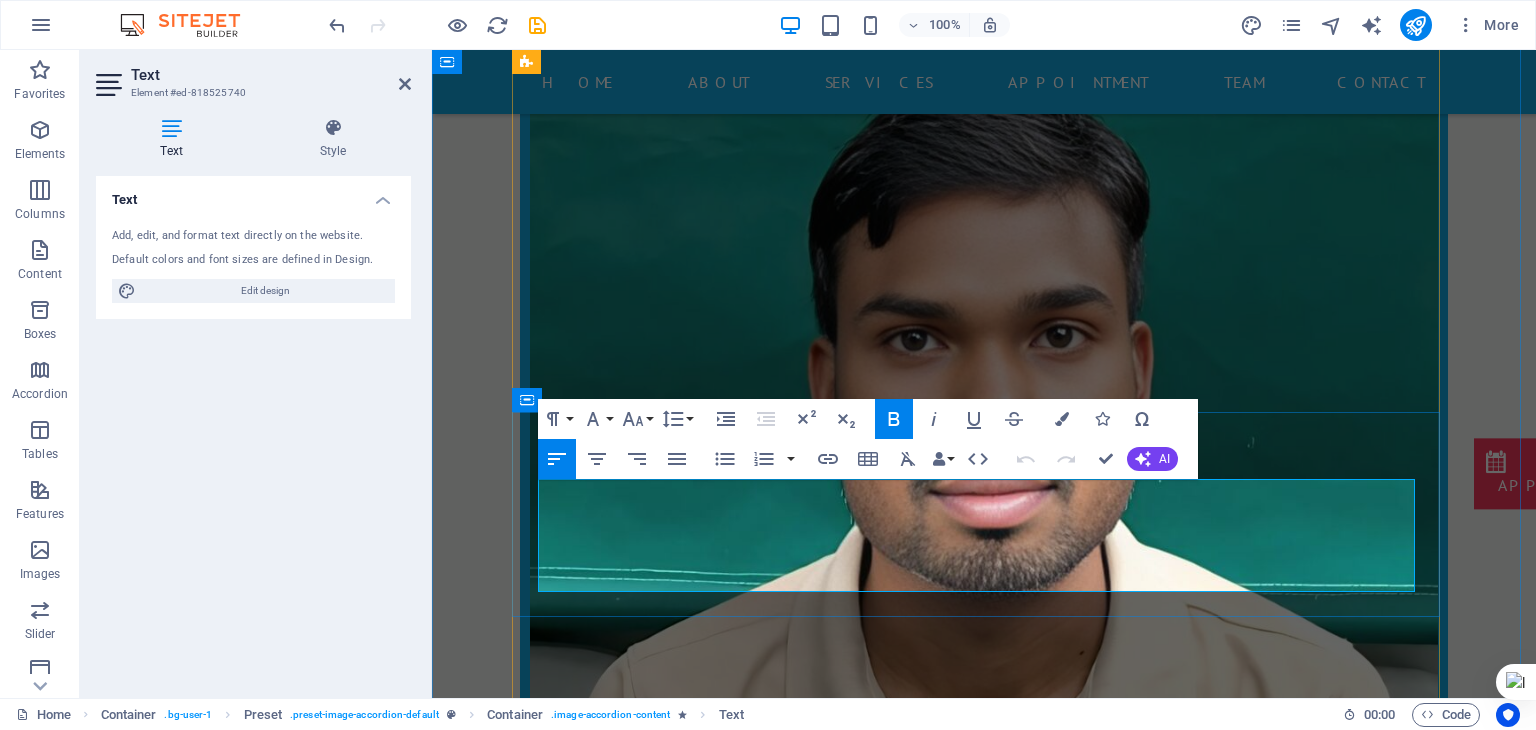 click on "DR. [FIRST] [LAST] [LAST] ENT HOSPITAL [CITY], [STATE]" at bounding box center (836, 3259) 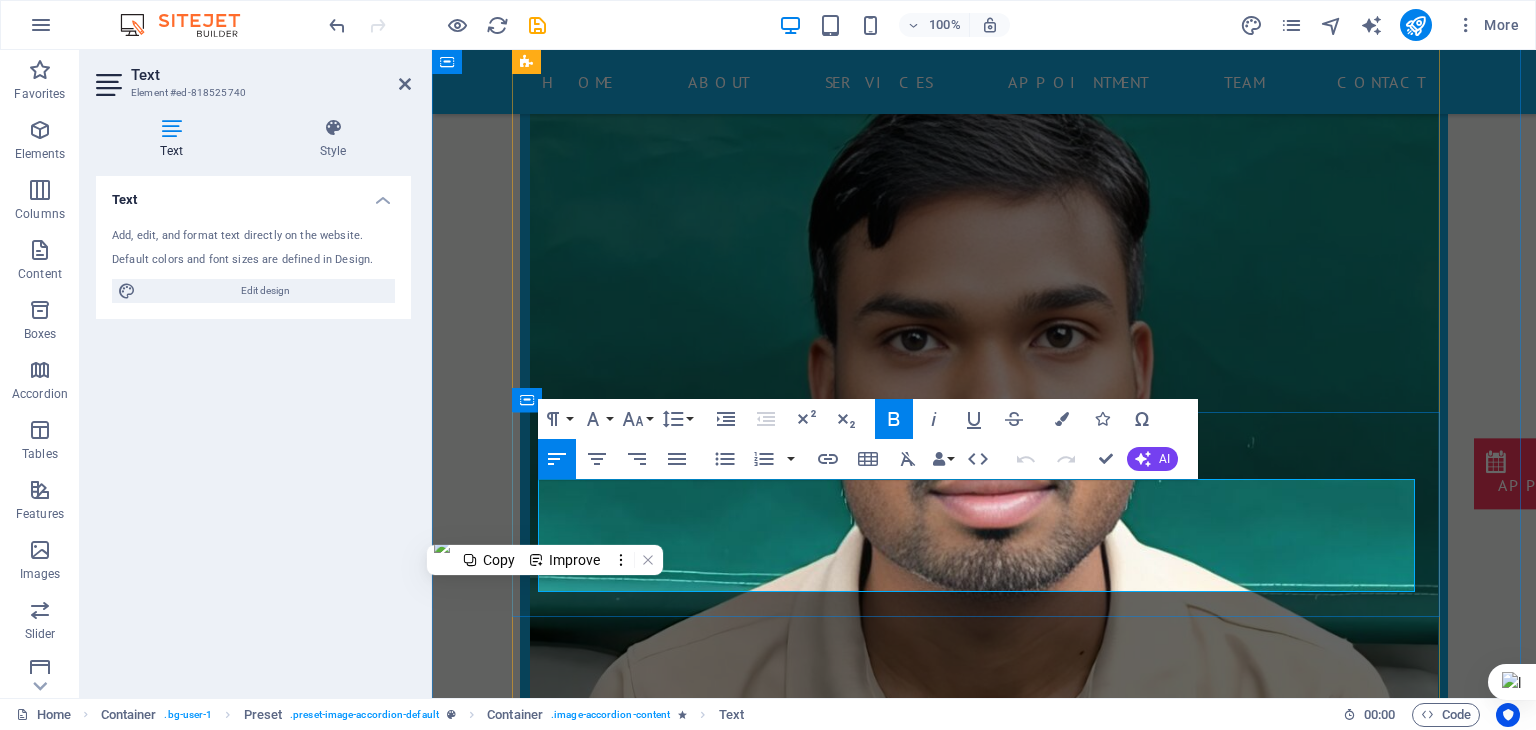 click on "DR. [FIRST] [LAST] [LAST] ENT HOSPITAL [CITY], [STATE]" at bounding box center (836, 3259) 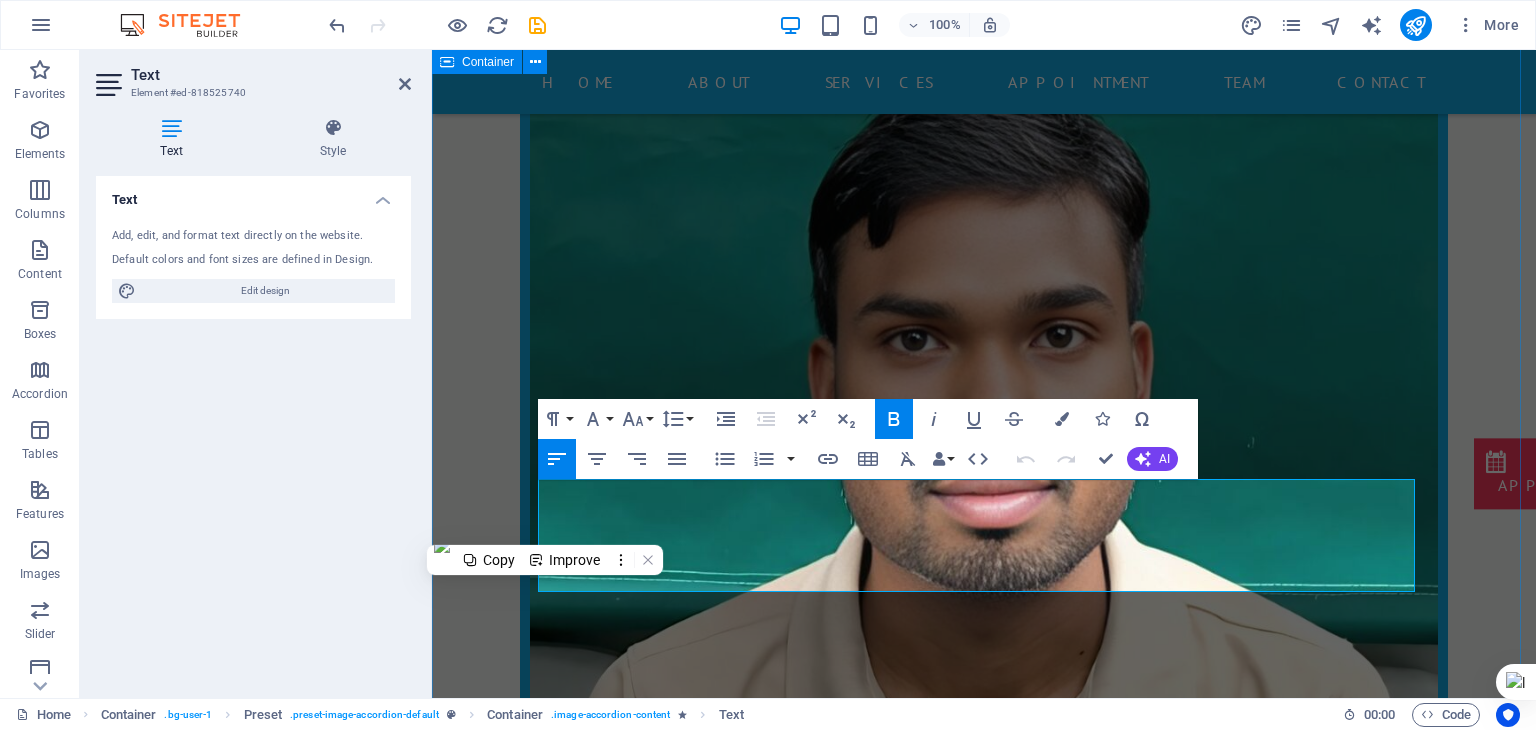 click on "data entry manoj kumar our Doctor manoj Kumar Mahato data eentry.   DR. ABHISHEK KUMAR RAMADHIN ENT HOSPITAL Ranchi, Jharkhand PHONE:  9934040203 MOBILE:  8210918334 OT ASSISTANT OT ASSISTANT PHONE:  9934040203 MOBILE:  8210918334 OT ASSISTANT OT ASSISTANT OT ASSISTANT PHONE:  9934040203 MOBILE:  8210918334" at bounding box center [984, 4128] 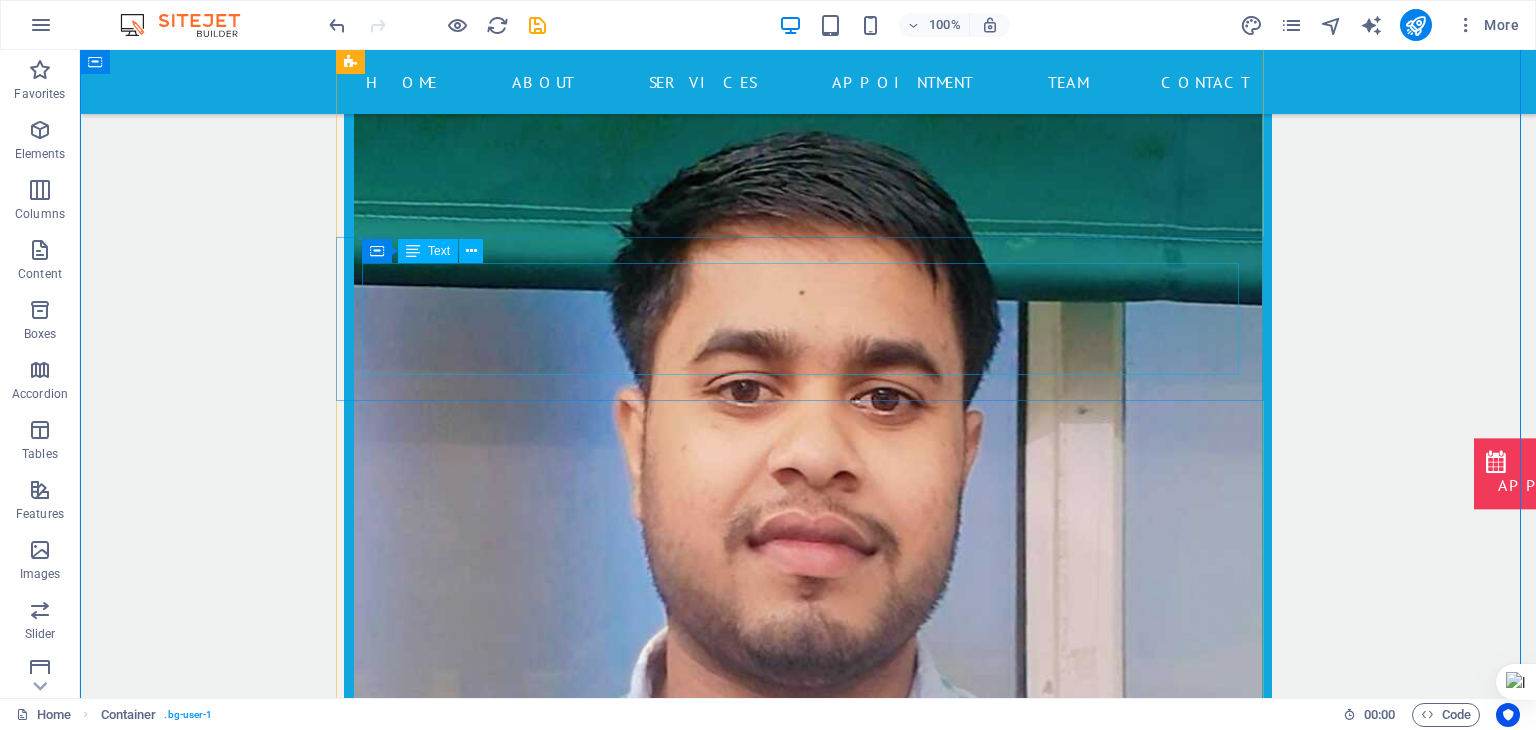 scroll, scrollTop: 17709, scrollLeft: 0, axis: vertical 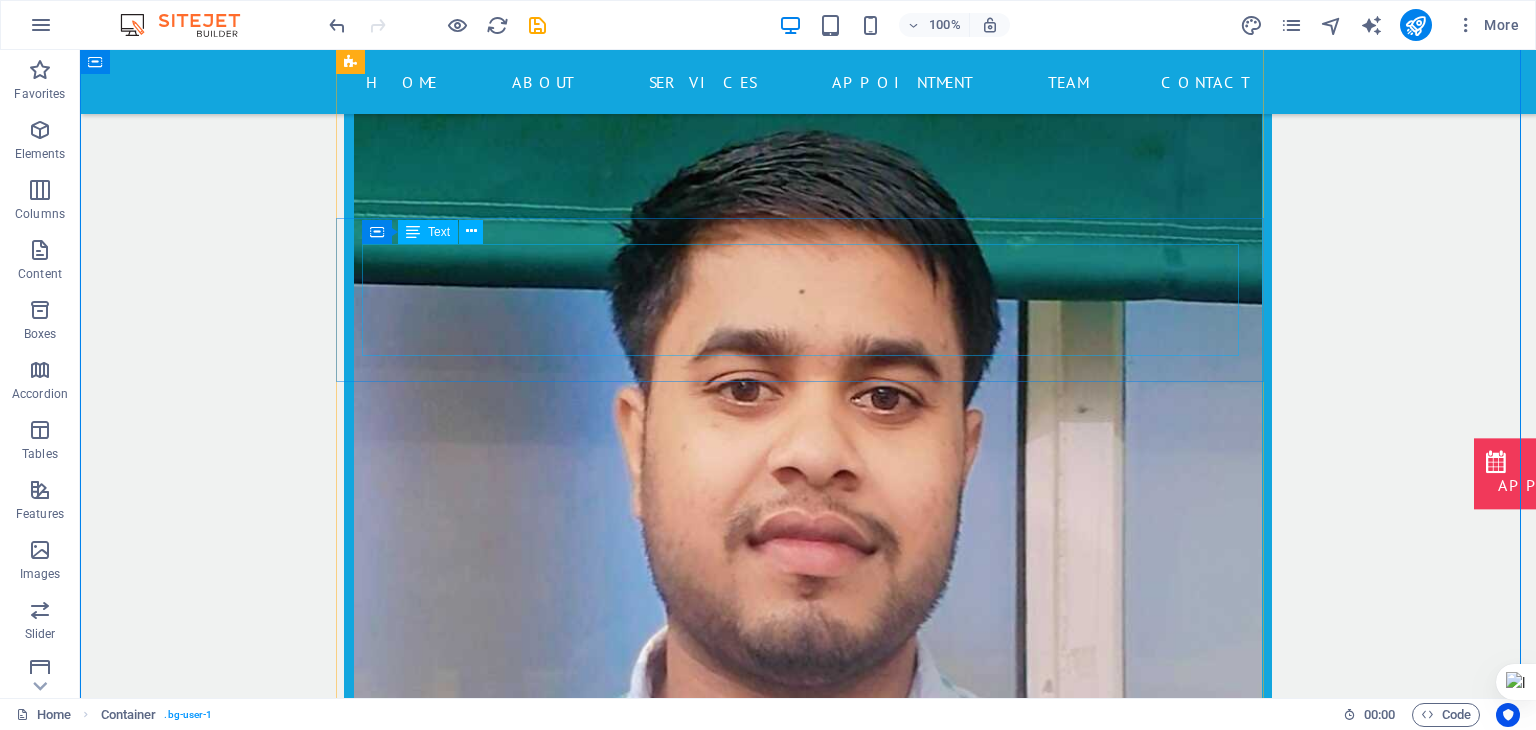 click on "OT ASSISTANT PHONE:  9934040203 MOBILE:  8210918334" at bounding box center (808, 3224) 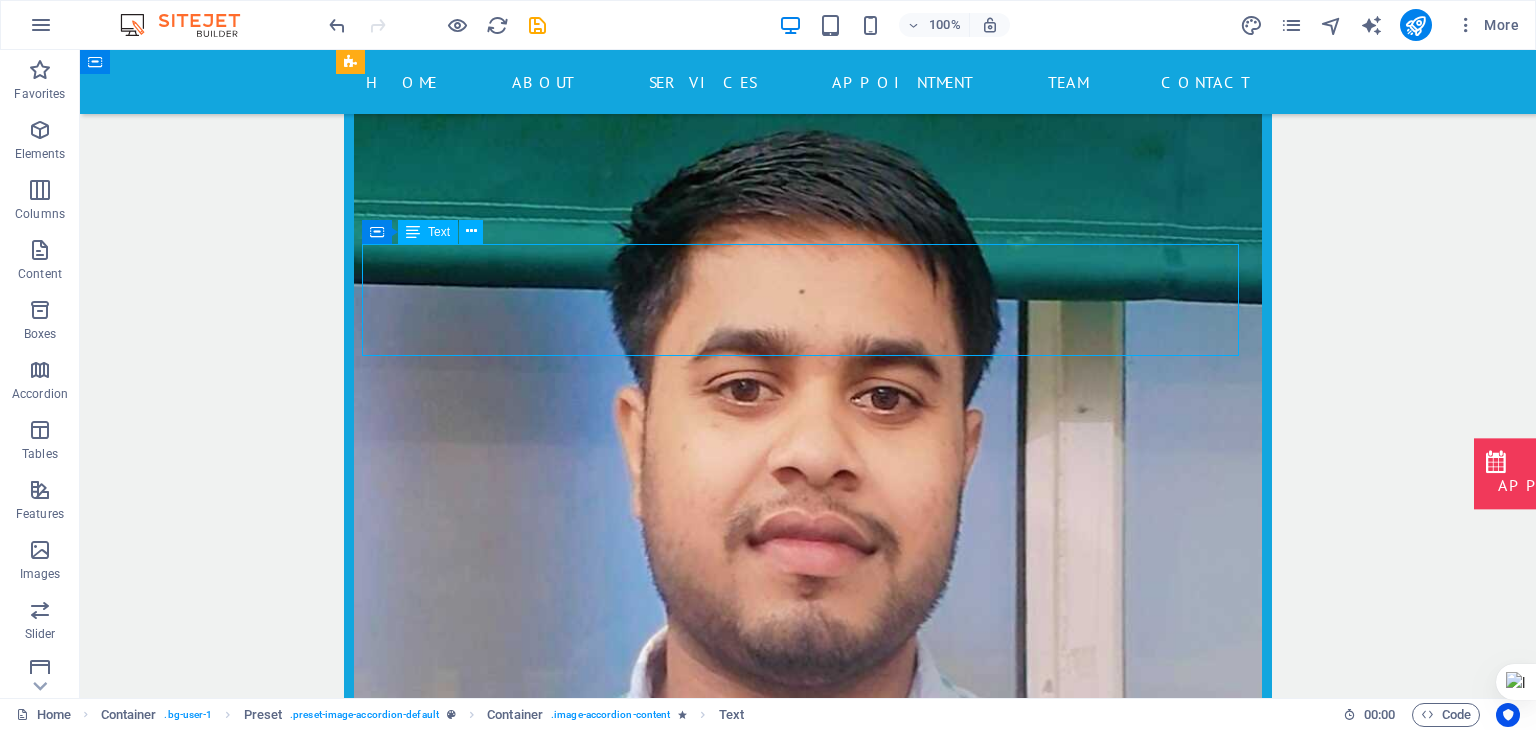 click on "OT ASSISTANT PHONE:  9934040203 MOBILE:  8210918334" at bounding box center [808, 3224] 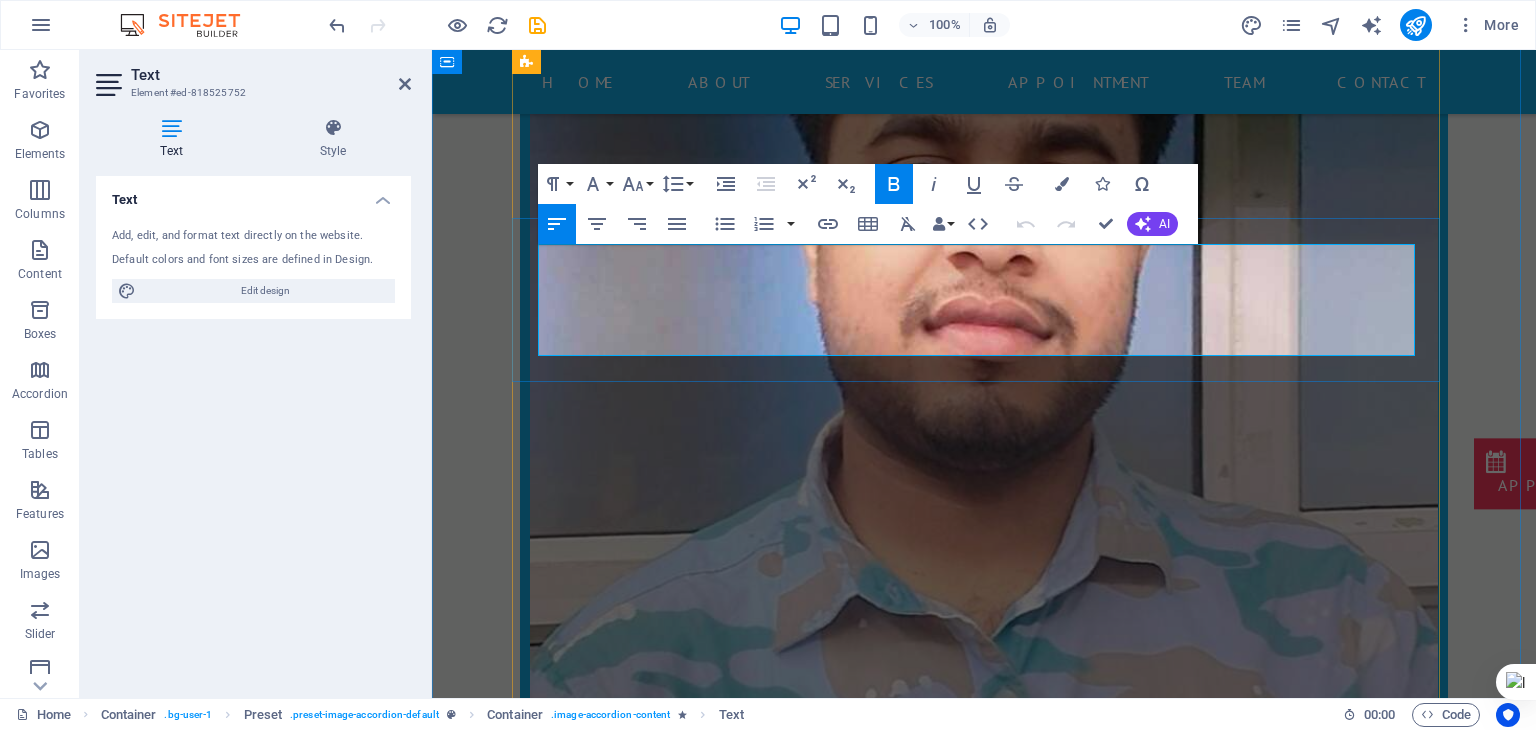 click at bounding box center [984, 3001] 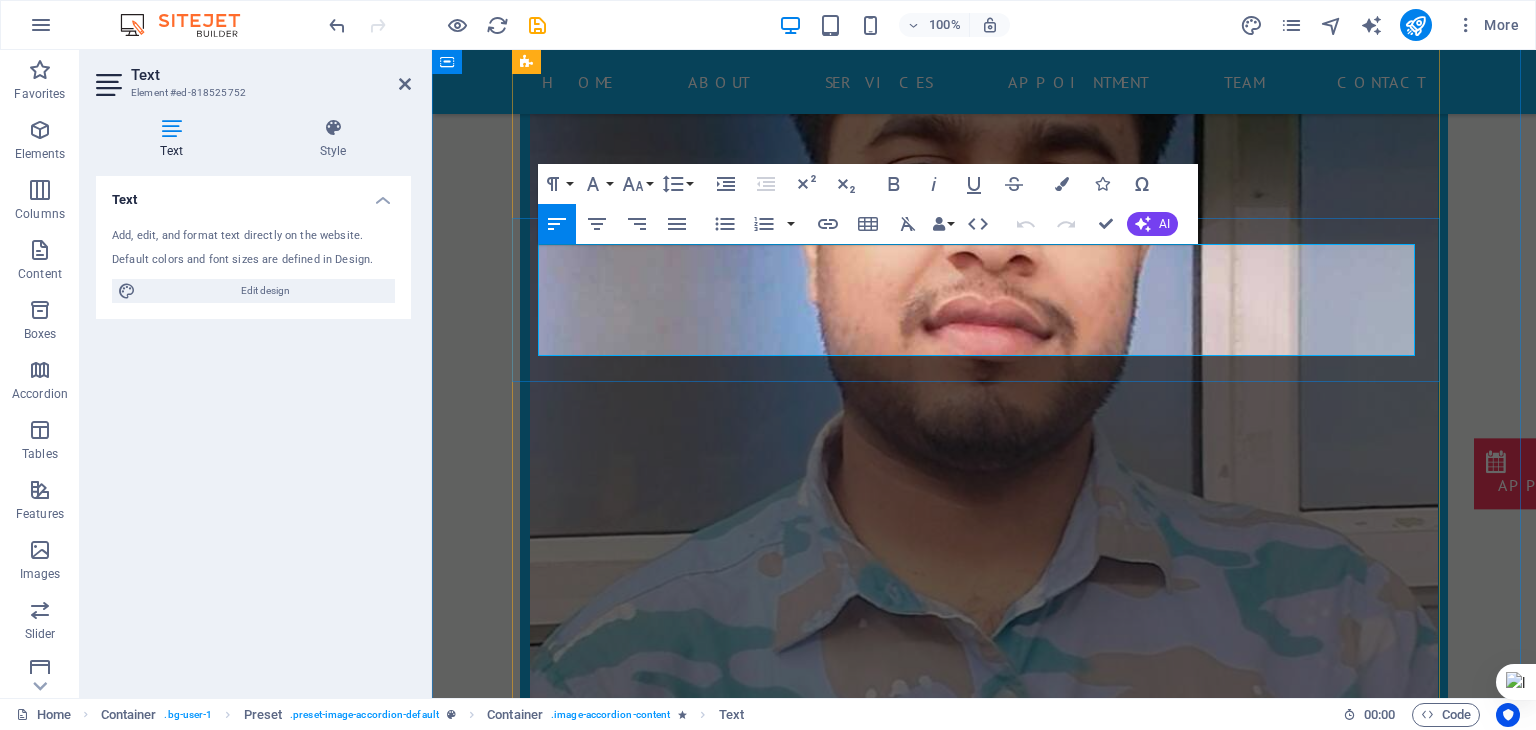 click at bounding box center [984, 3001] 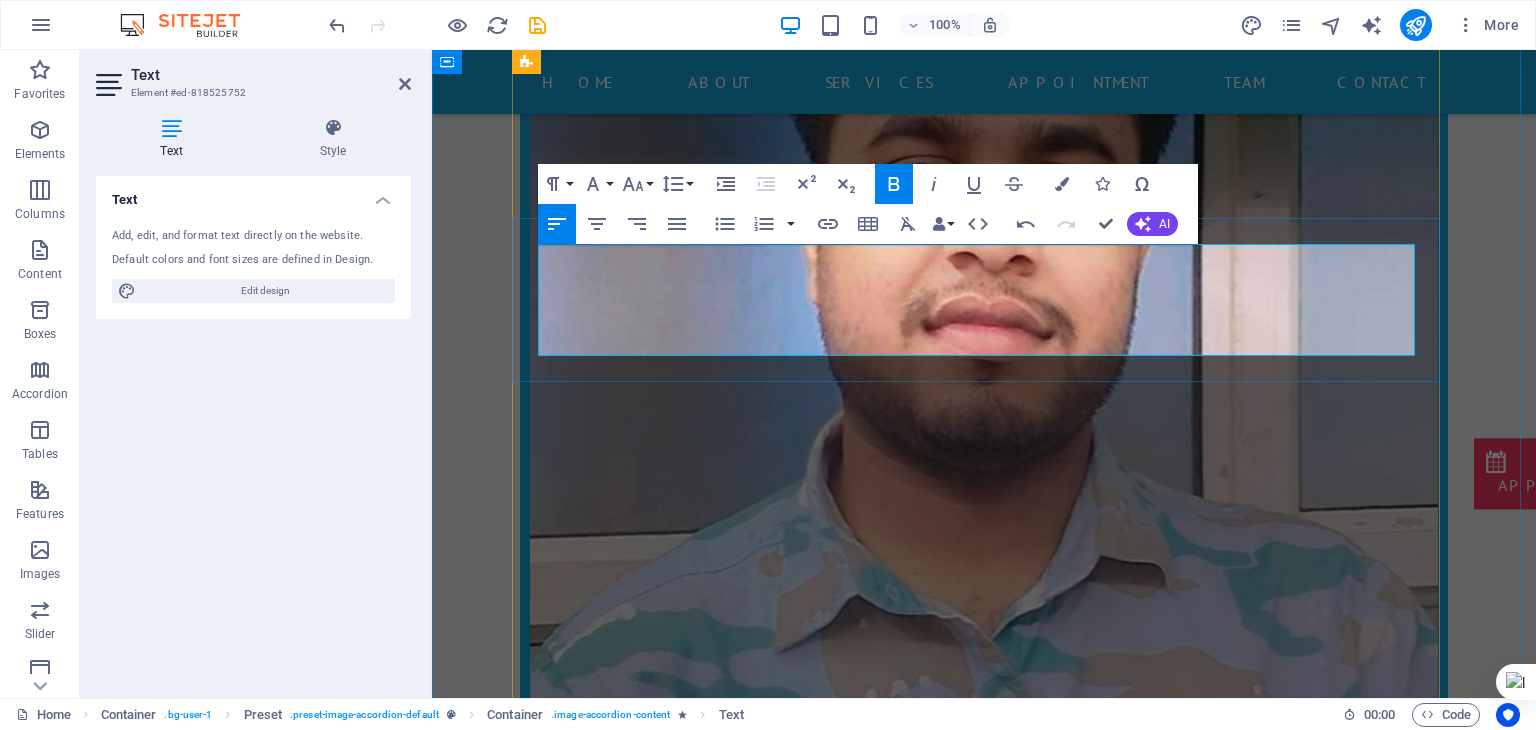 click on "OT ASSISTANT" at bounding box center [984, 2969] 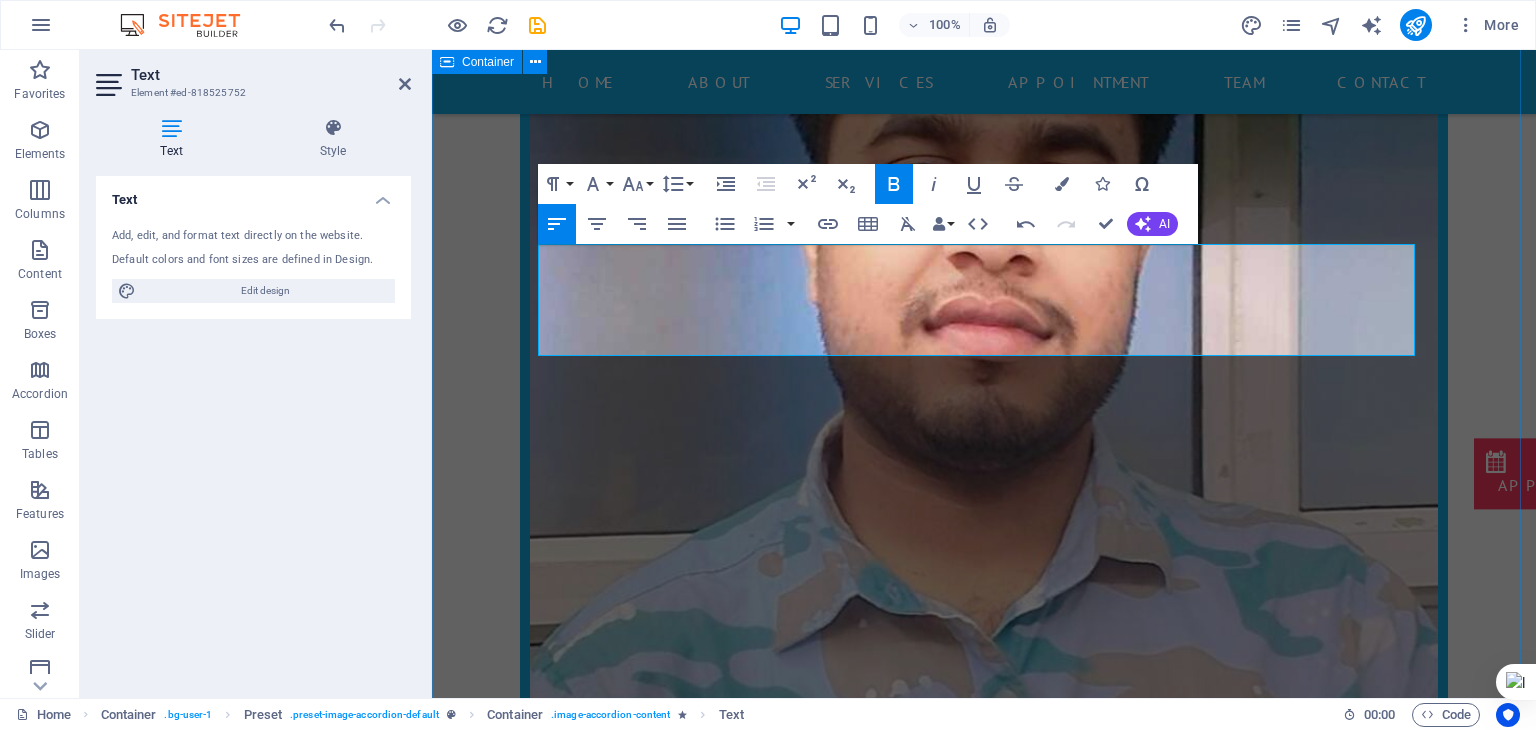 click on "data entry manoj kumar our Doctor manoj Kumar Mahato data eentry.   DR. ABHISHEK KUMAR RAMADHIN ENT HOSPITAL Ranchi, Jharkhand PHONE:  9934040203 MOBILE:  8210918334 OT ASSISTANT OT ASSISTANT CHHAYA DR. ABHISHEK KUMAR RAMADHIN ENT HOSPITAL Ranchi, Jharkhand PHONE:  9934040203 MOBILE:  8210918334 OT ASSISTANT OT ASSISTANT OT ASSISTANT PHONE:  9934040203 MOBILE:  8210918334" at bounding box center (984, 2728) 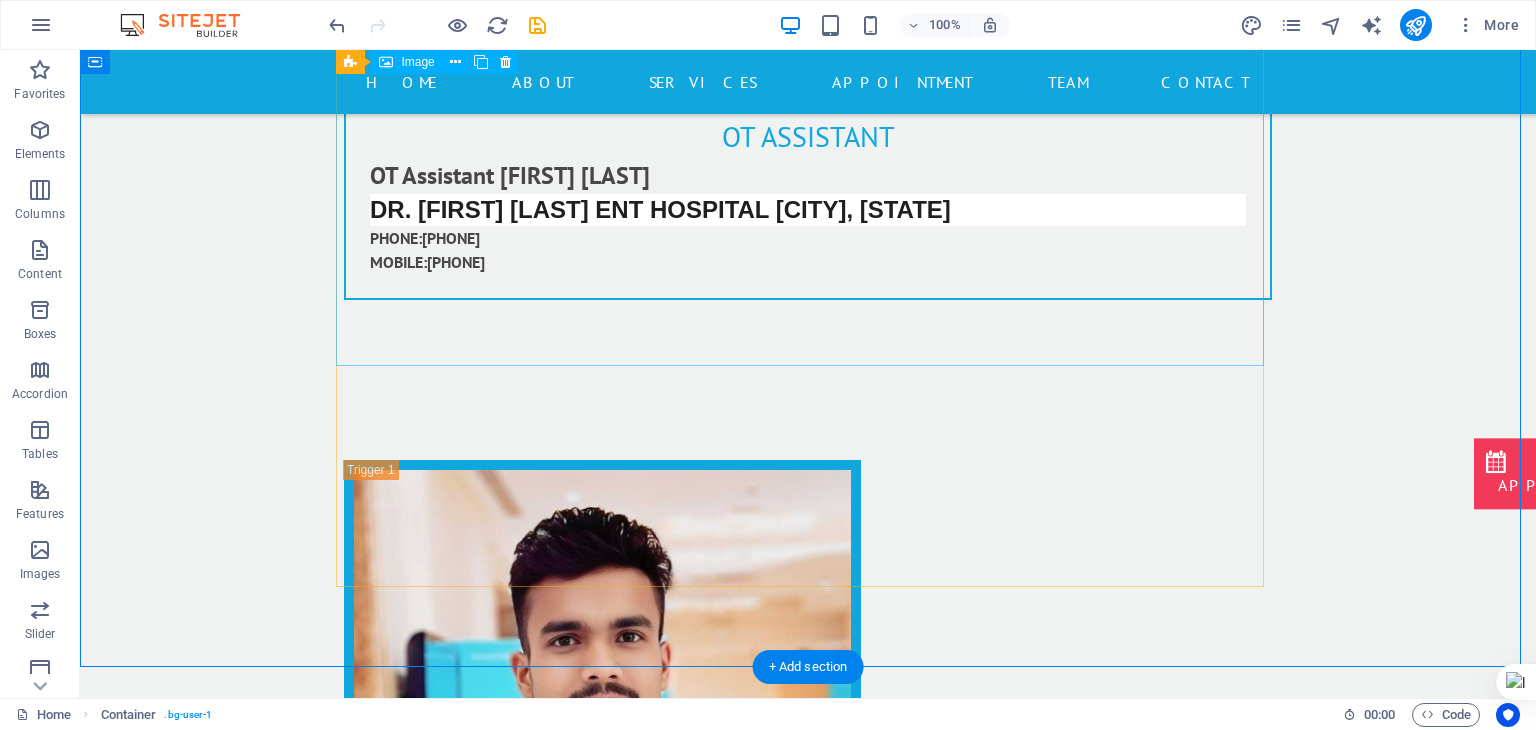 scroll, scrollTop: 18712, scrollLeft: 0, axis: vertical 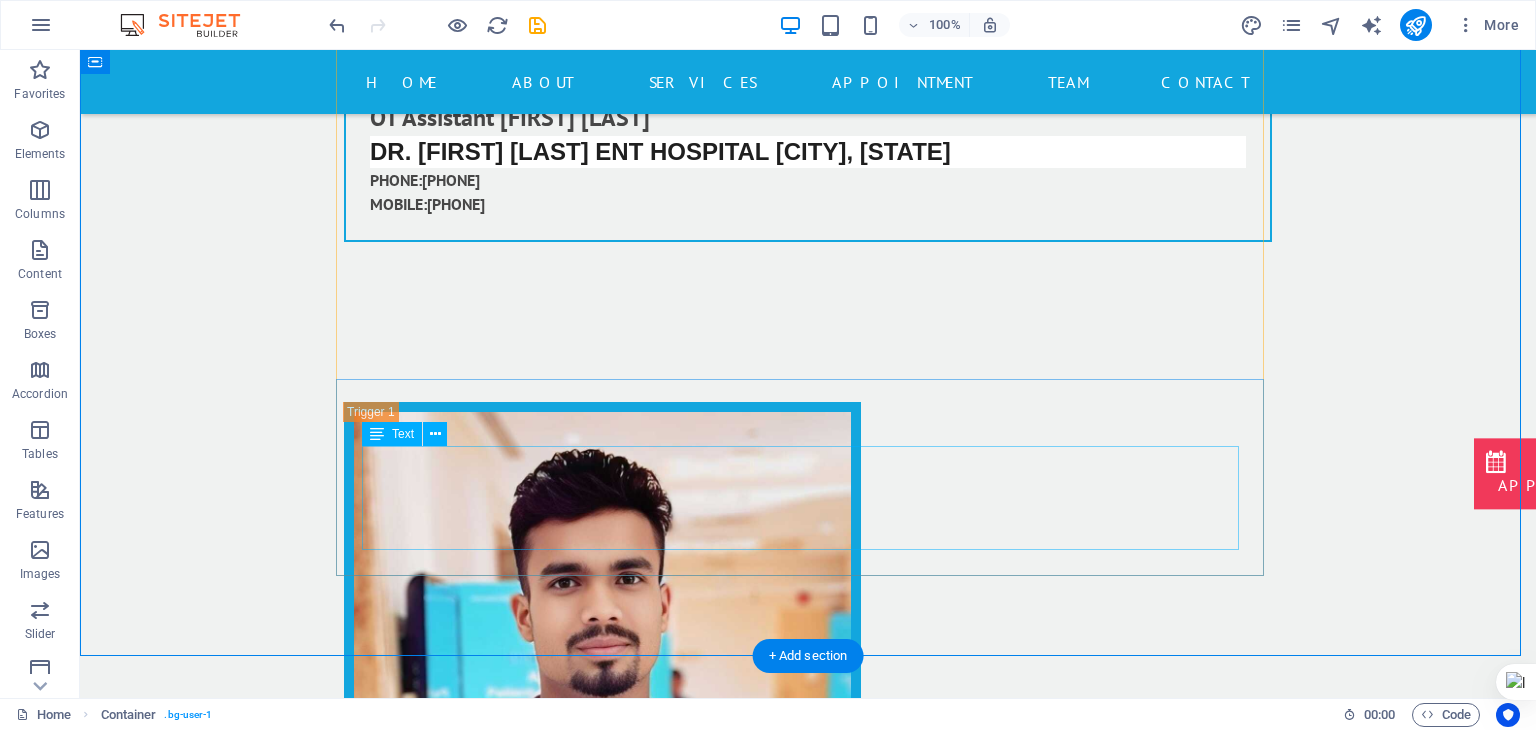 click on "OT ASSISTANT PHONE:  9934040203 MOBILE:  8210918334" at bounding box center [808, 3399] 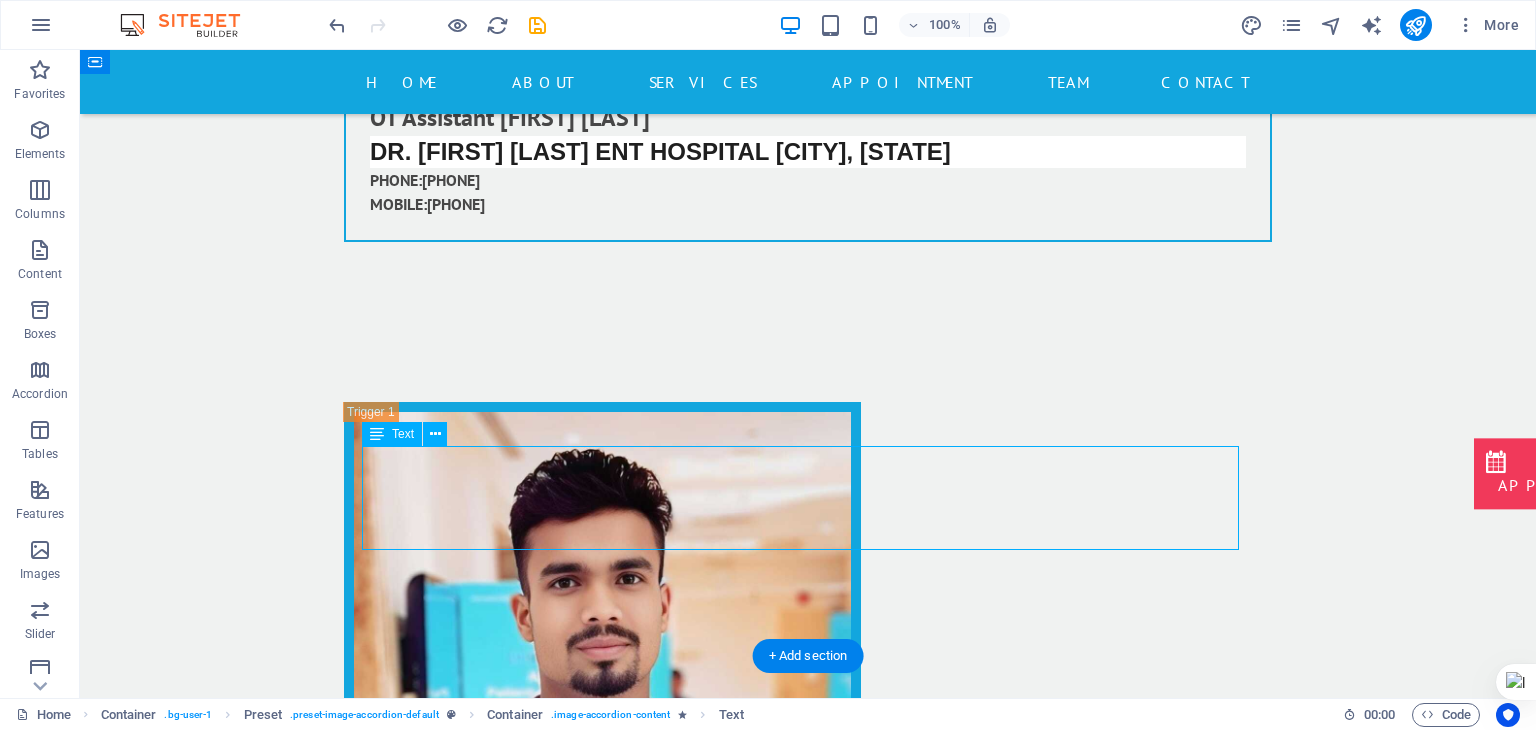 click on "OT ASSISTANT PHONE:  9934040203 MOBILE:  8210918334" at bounding box center [808, 3399] 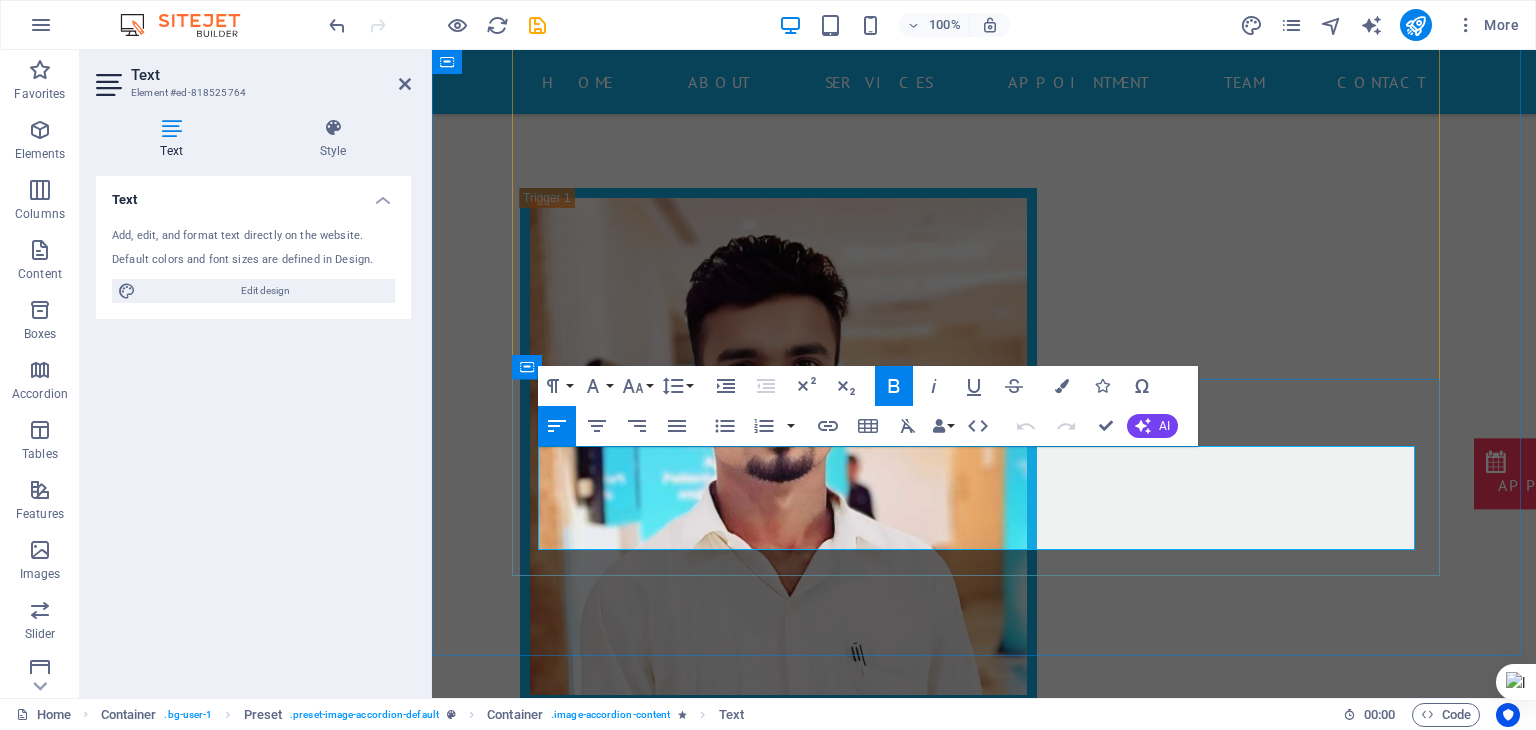 click on "OT ASSISTANT" at bounding box center (984, 3149) 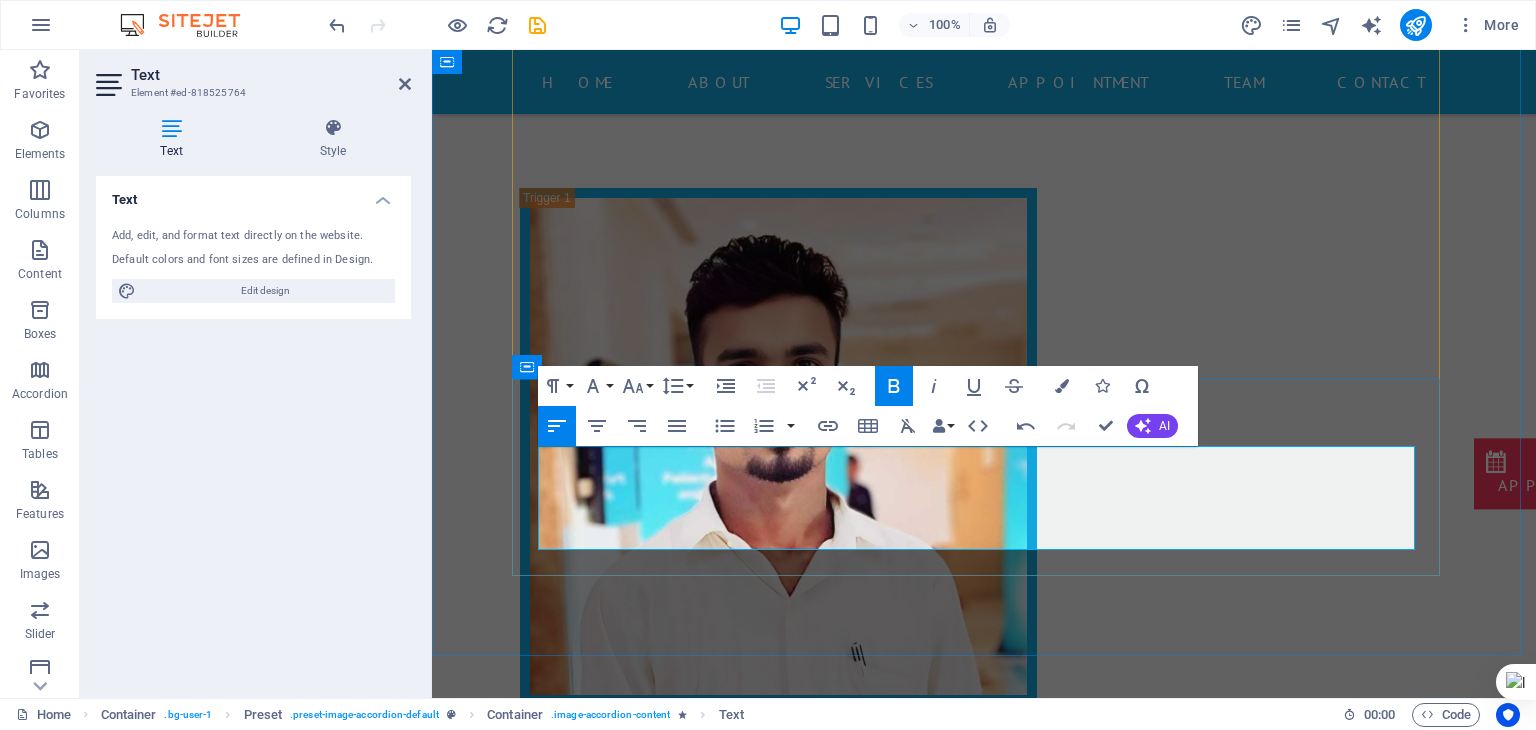 click on "[PHONE]" at bounding box center [627, 3201] 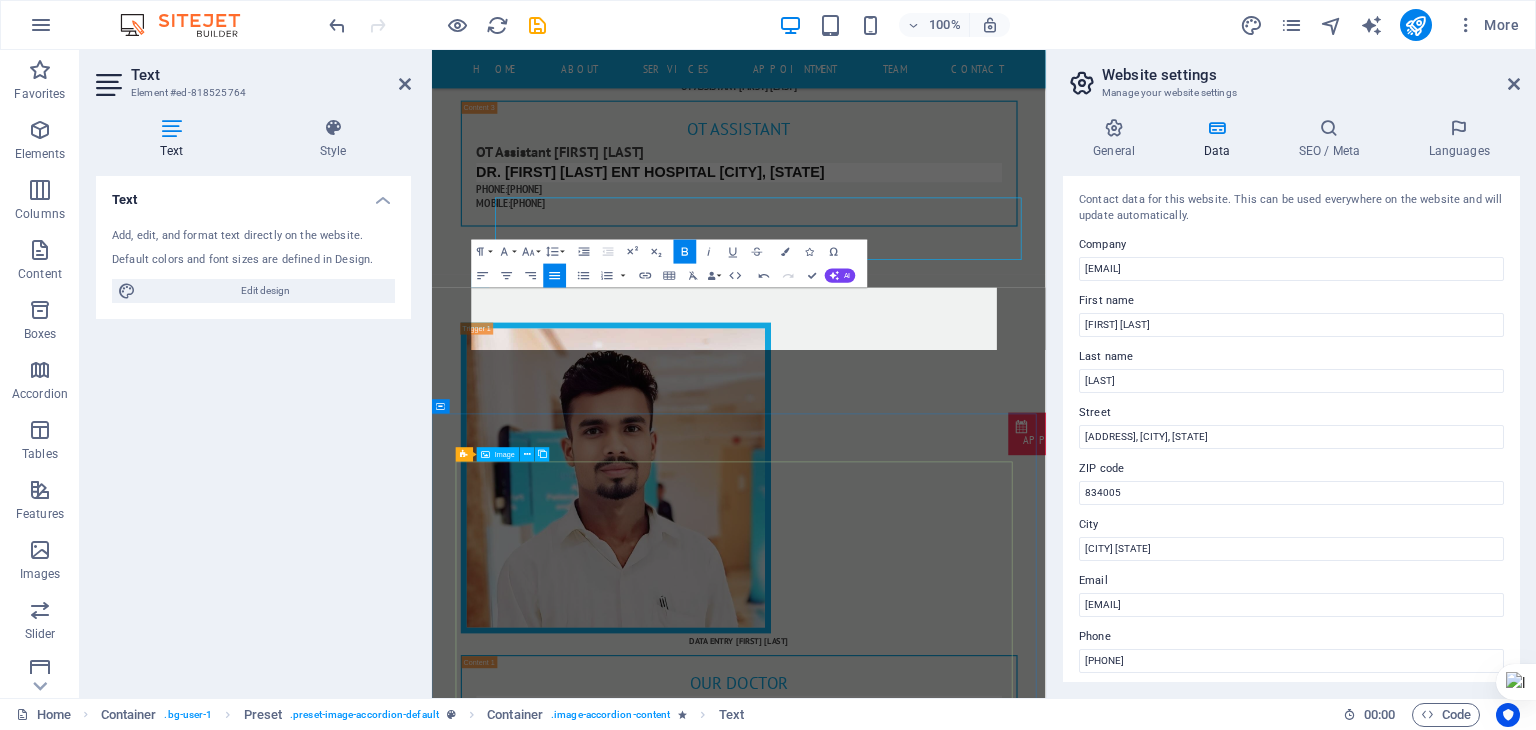 scroll, scrollTop: 18863, scrollLeft: 0, axis: vertical 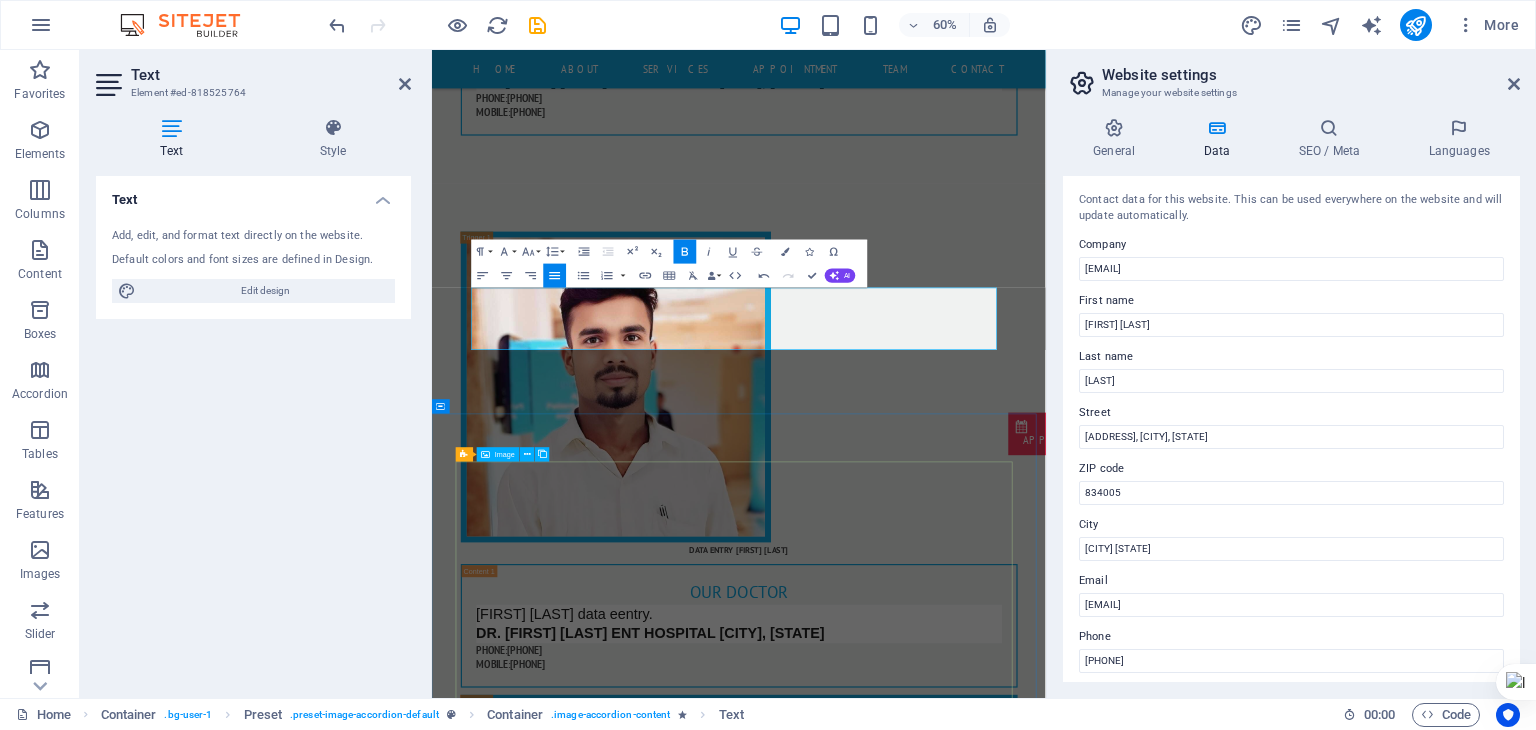 click on "OT ASSISTANT [FIRST] [LAST]" at bounding box center (944, 3862) 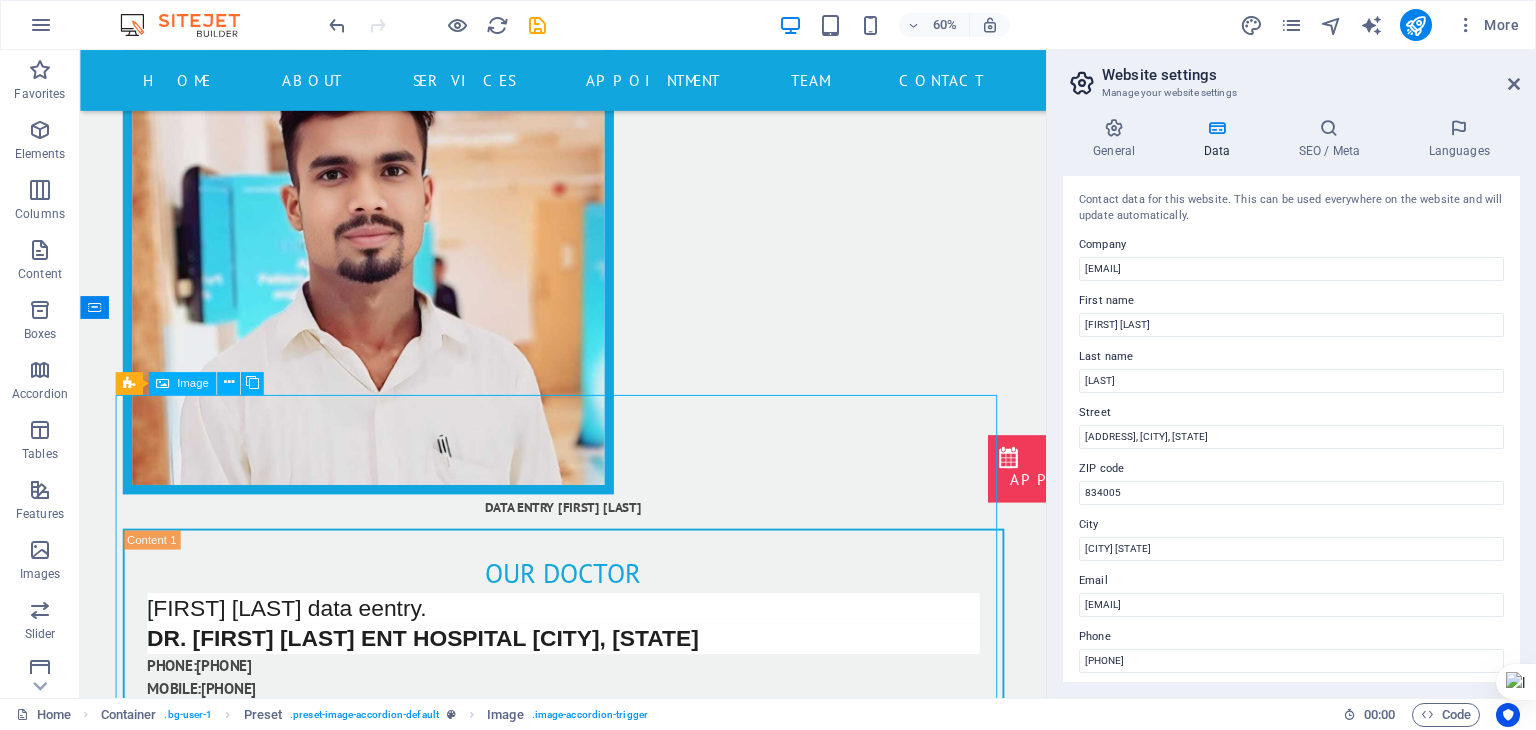 scroll, scrollTop: 18820, scrollLeft: 0, axis: vertical 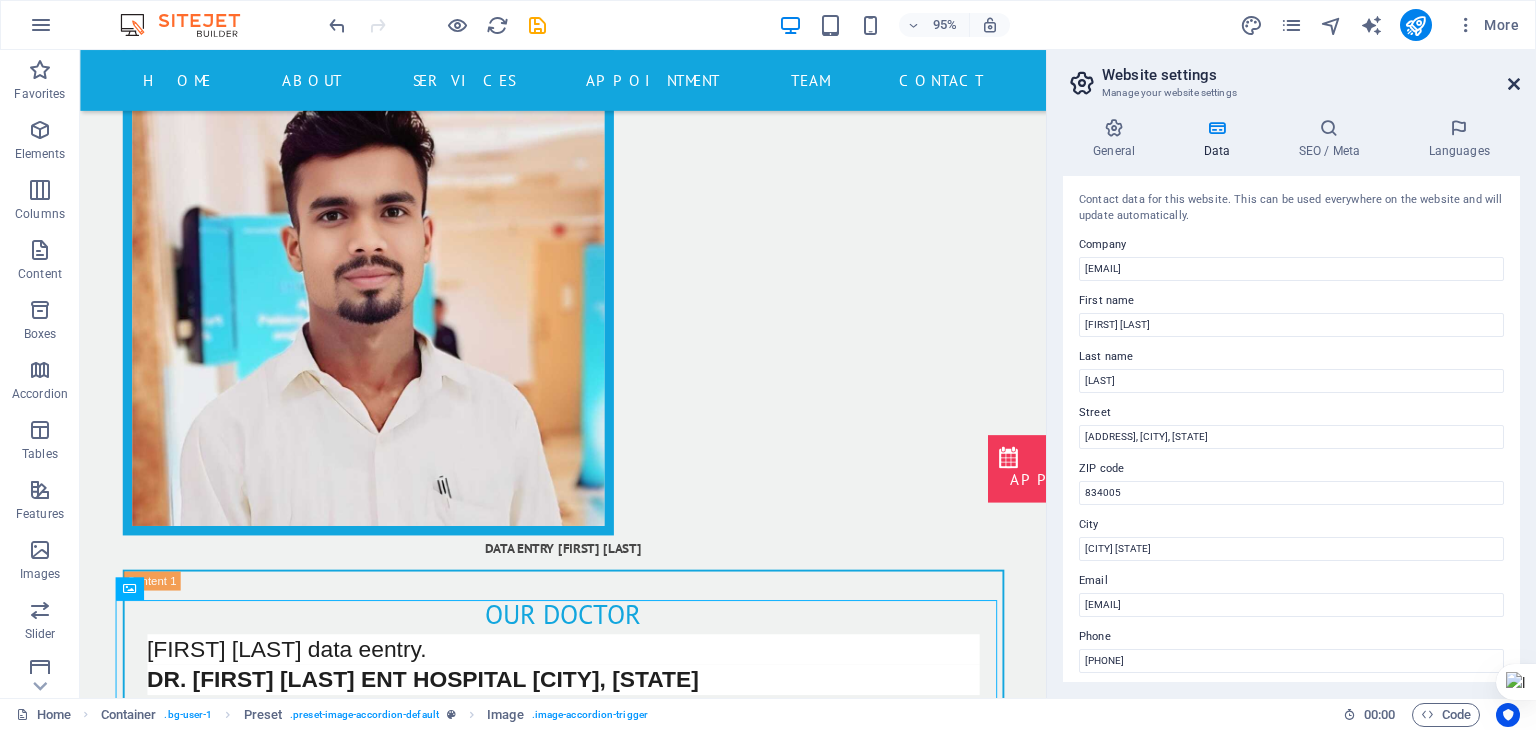 click at bounding box center [1514, 84] 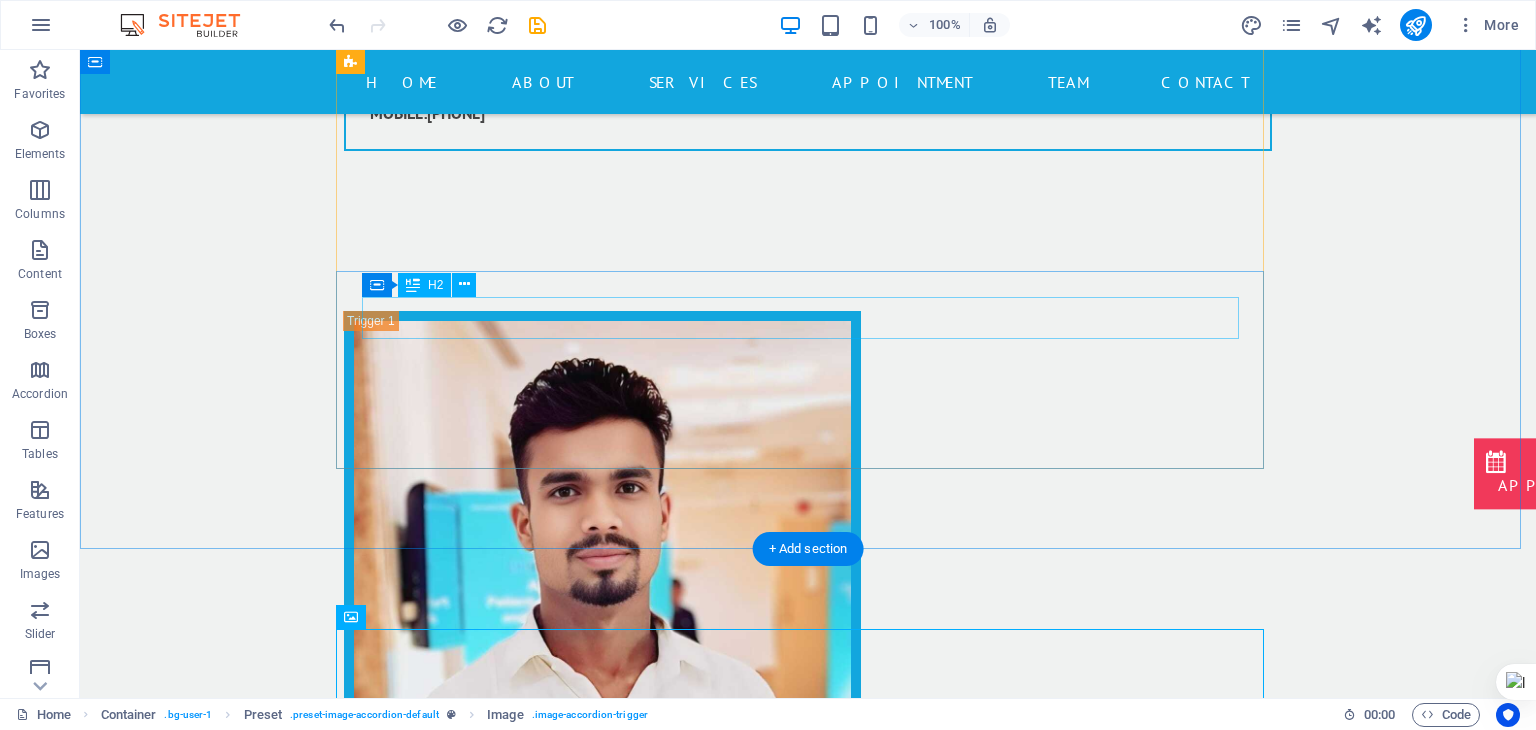 click on "OT ASSISTANT" at bounding box center [808, 3235] 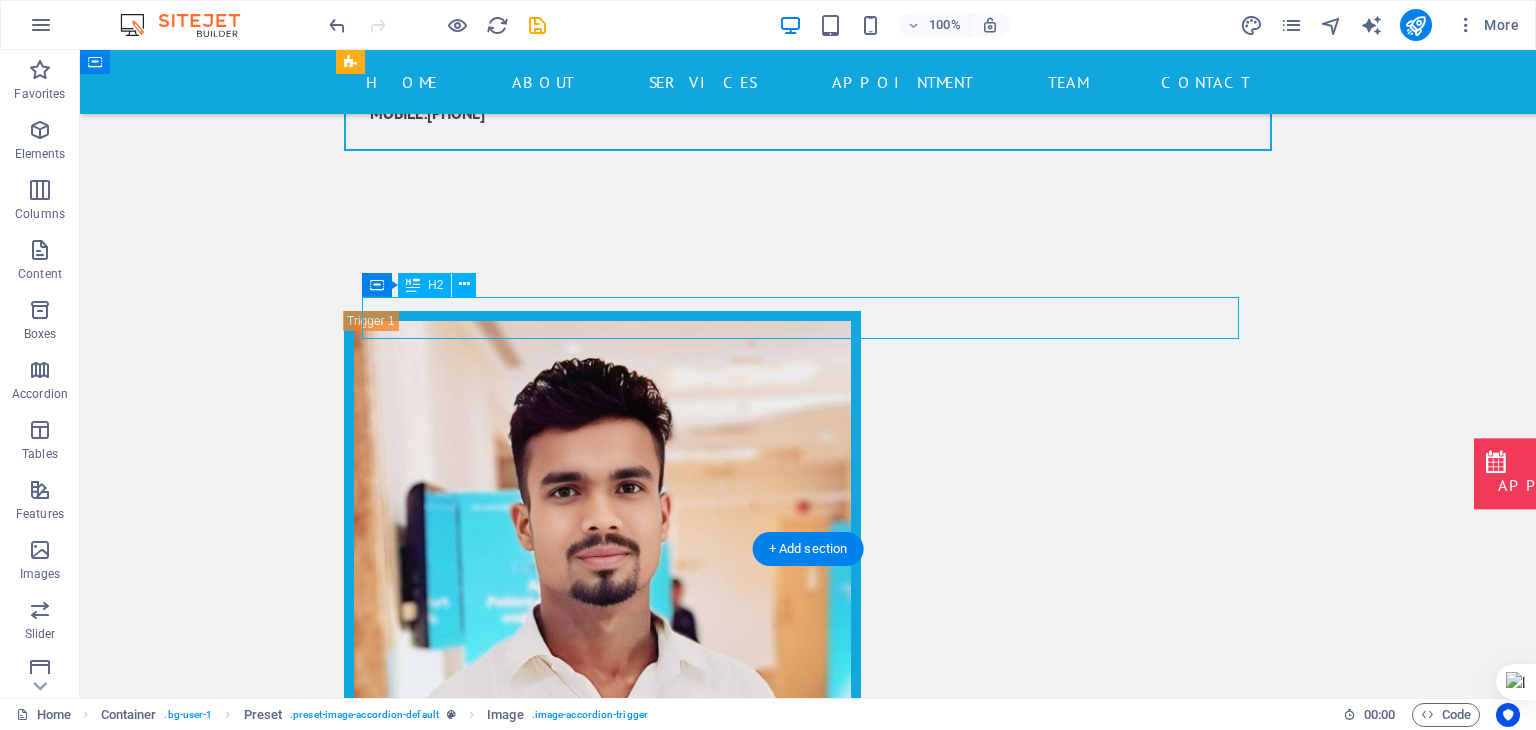 click on "OT ASSISTANT" at bounding box center (808, 3235) 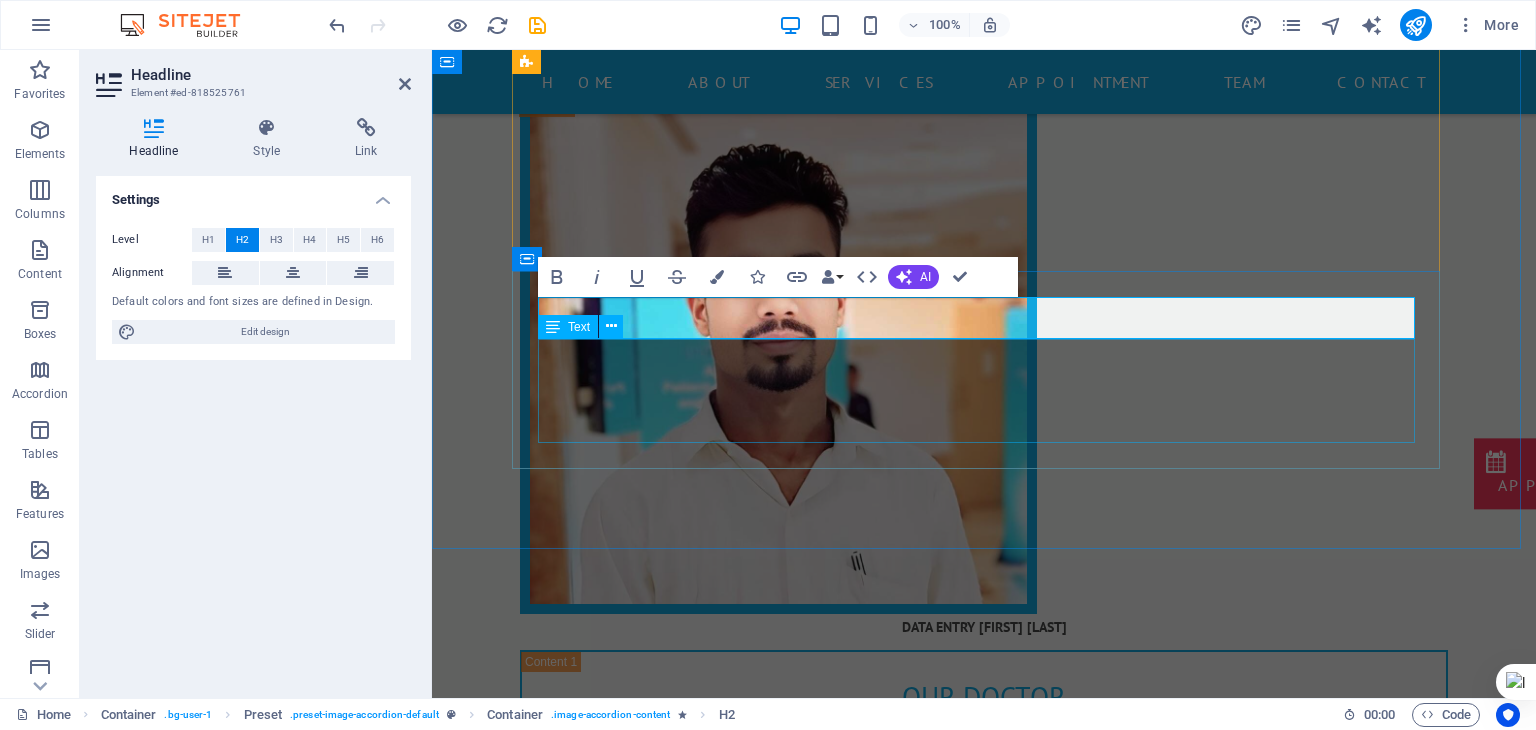 click on "OT ASSISTANT BAISHAKHI KUMARI PHONE:  9934040203 MOBILE:  8210918334" at bounding box center [984, 3094] 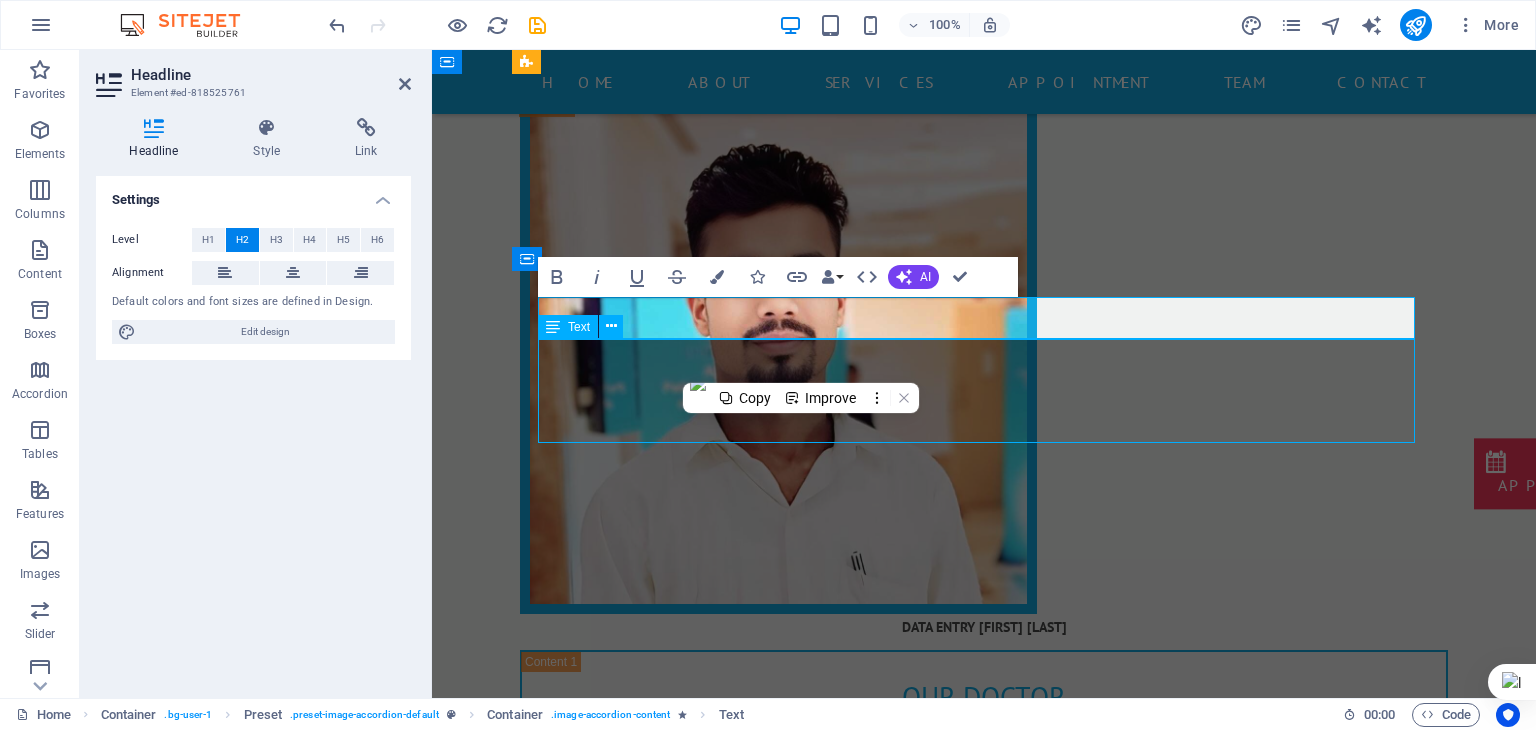 click on "OT ASSISTANT BAISHAKHI KUMARI PHONE:  9934040203 MOBILE:  8210918334" at bounding box center [984, 3094] 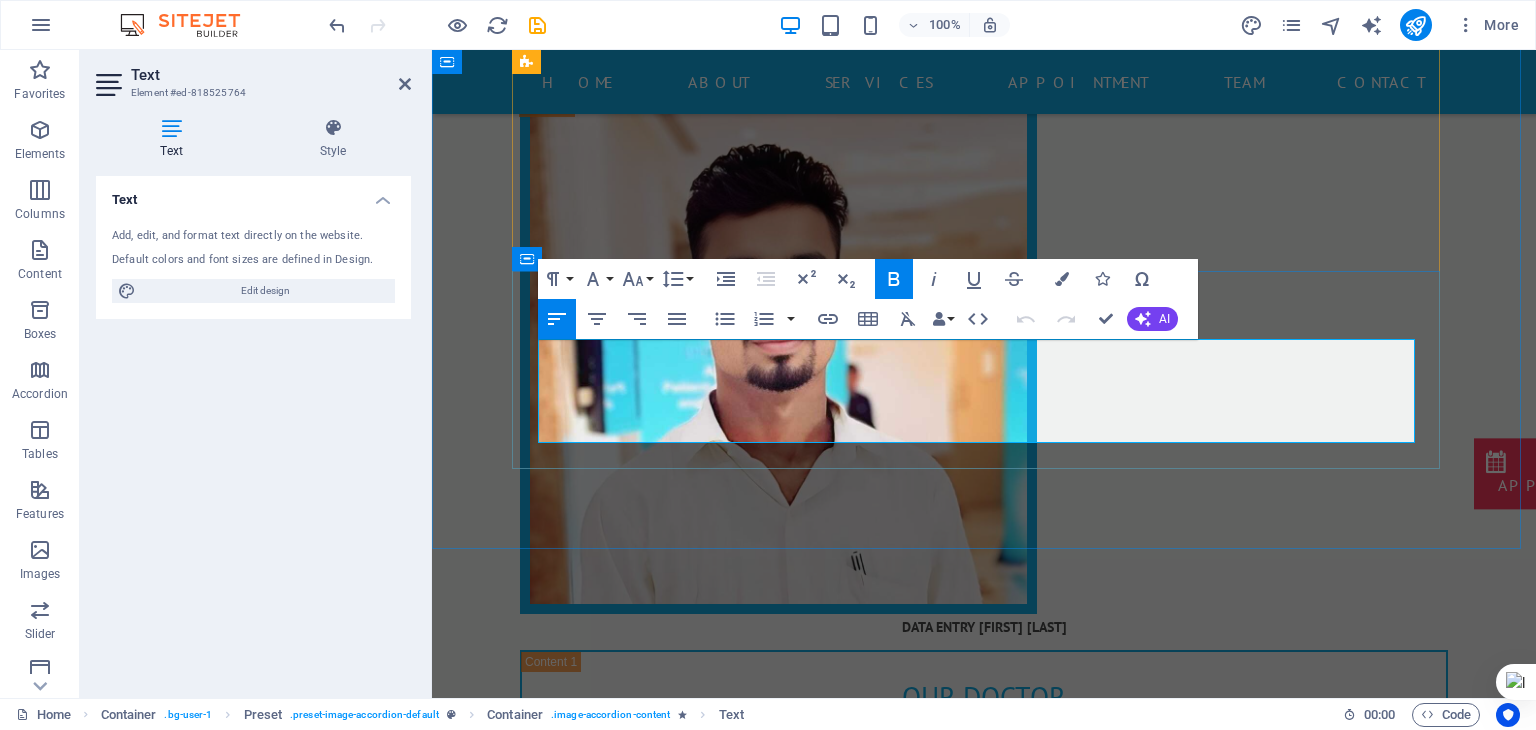 click at bounding box center [984, 3086] 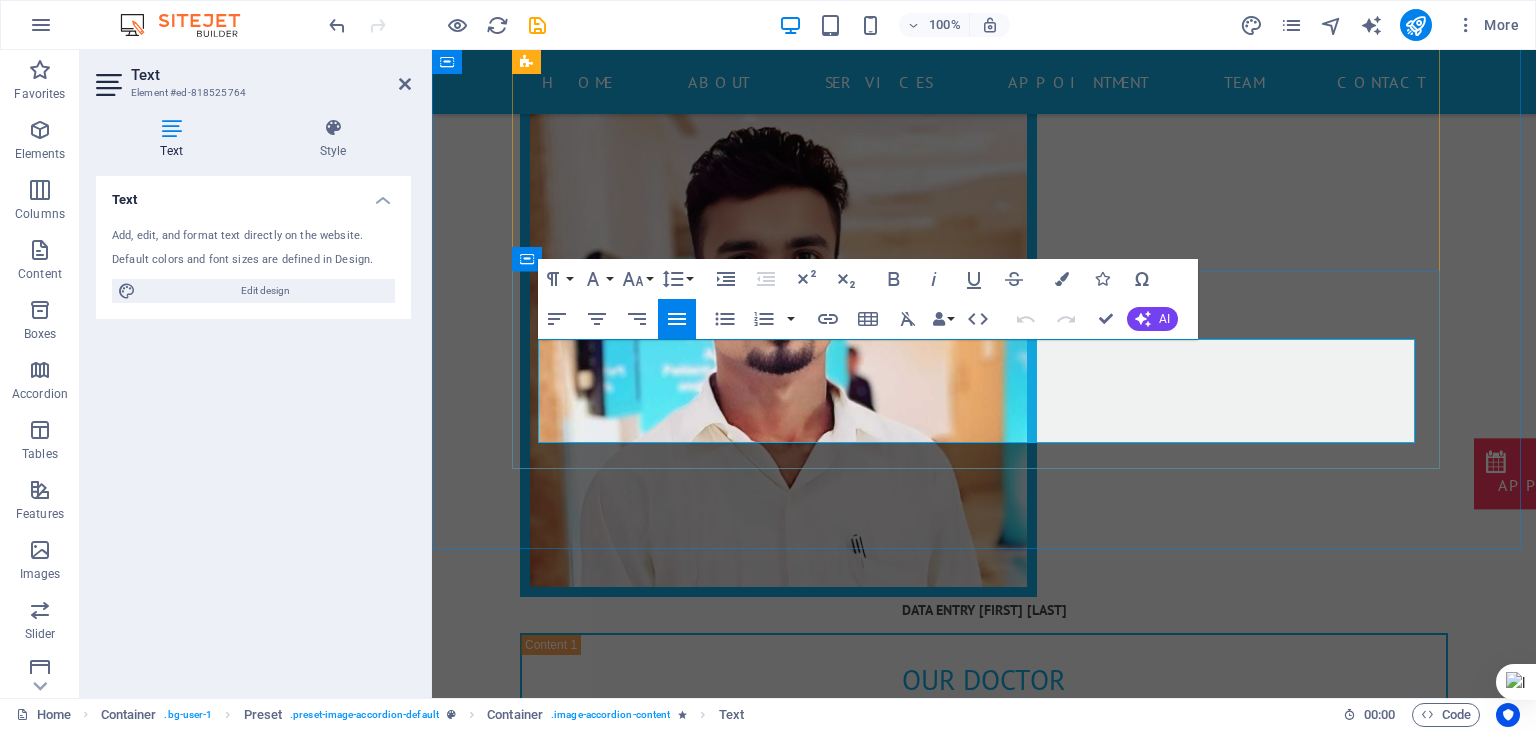 click at bounding box center (984, 3069) 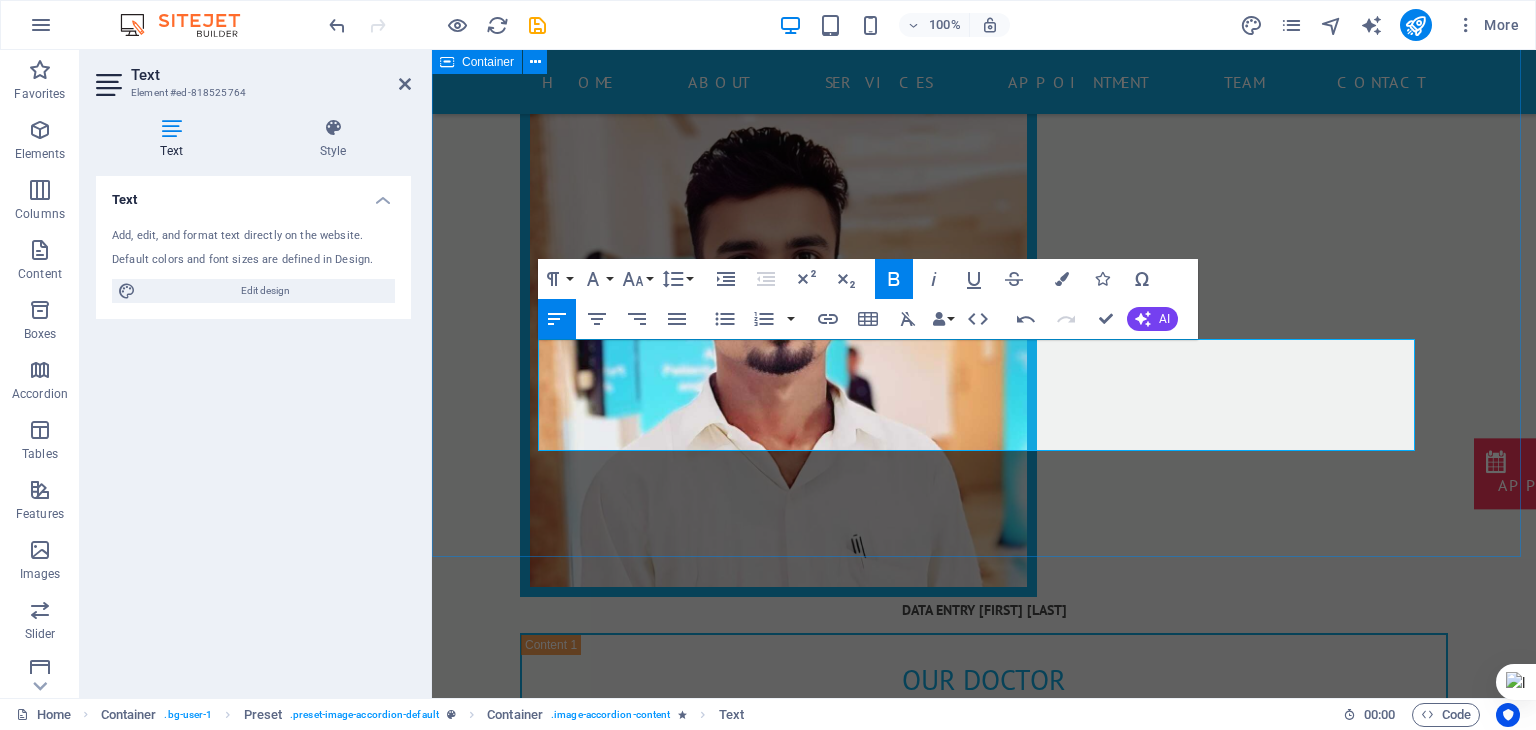 click on "data entry manoj kumar our Doctor manoj Kumar Mahato data eentry.   DR. ABHISHEK KUMAR RAMADHIN ENT HOSPITAL Ranchi, Jharkhand PHONE:  9934040203 MOBILE:  8210918334 OT ASSISTANT OT ASSISTANT CHHAYA DR. ABHISHEK KUMAR RAMADHIN ENT HOSPITAL Ranchi, Jharkhand PHONE:  9934040203 MOBILE:  8210918334 OT ASSISTANT OT ASSISTANT OT ASSISTANT BAISHAKHI KUMARI DR. ABHISHEK KUMAR RAMADHIN ENT HOSPITAL Ranchi, Jharkhand PHONE:  9934040203 MOBILE:  8210918334" at bounding box center [984, 1621] 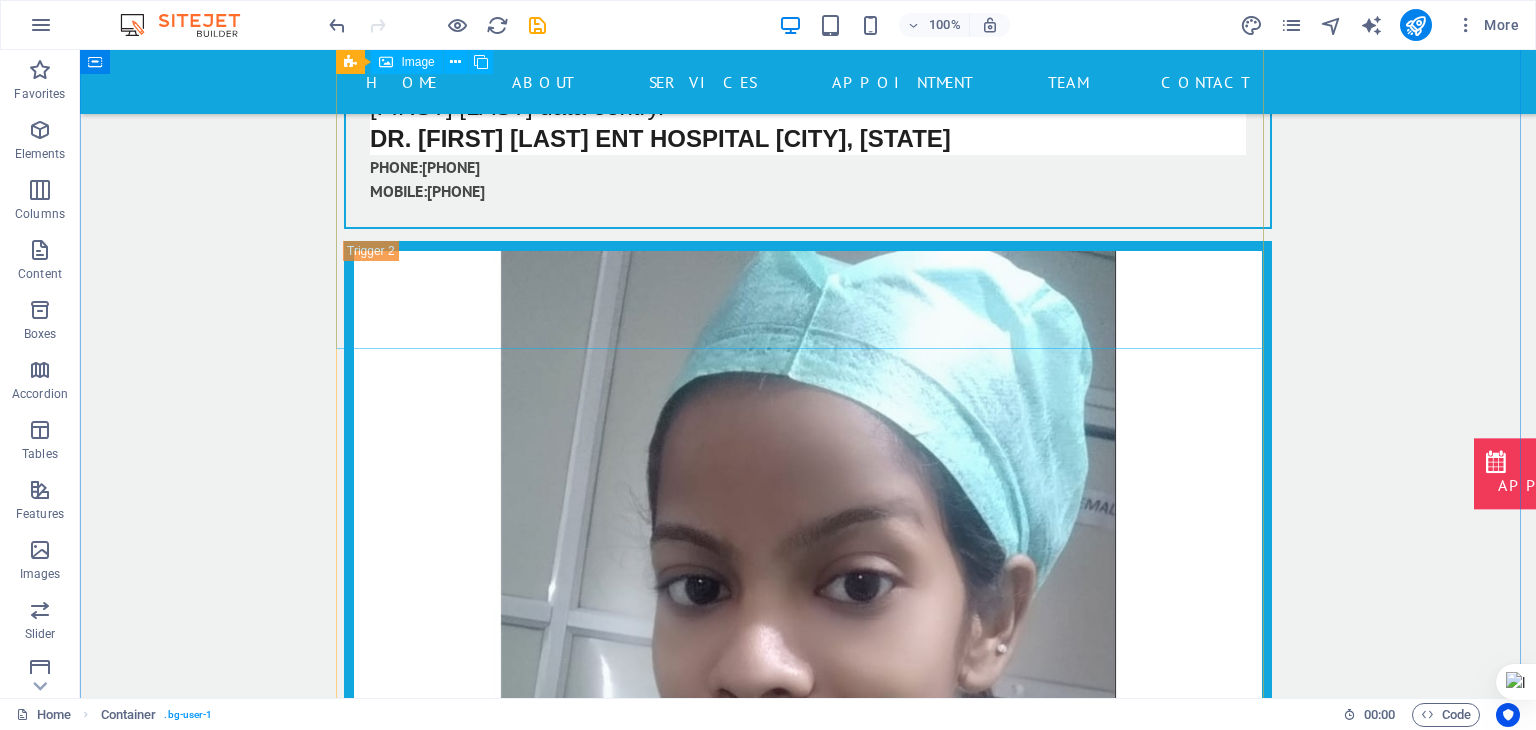 scroll, scrollTop: 19693, scrollLeft: 0, axis: vertical 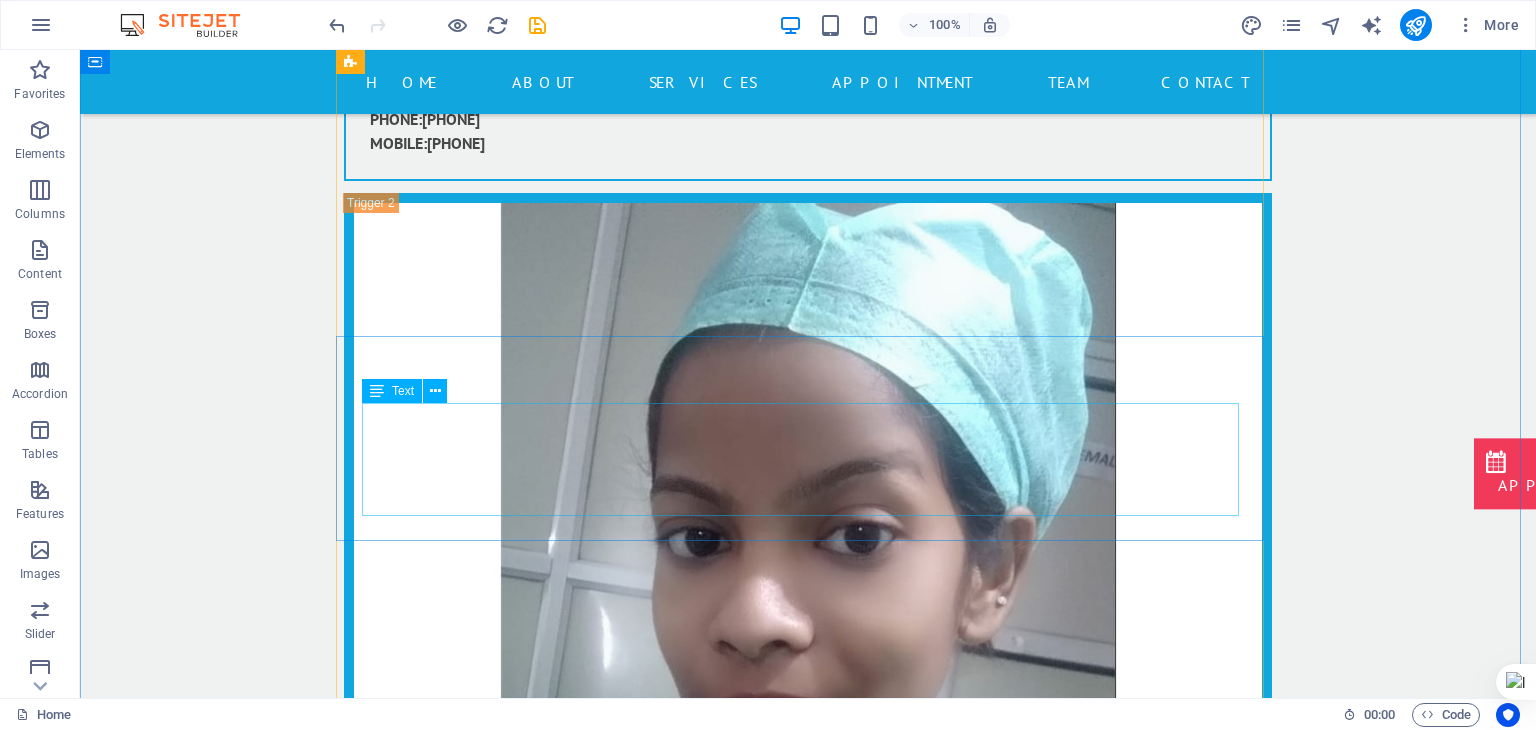 click on "OT ASSISTANT ANUPA KUMARI PHONE:  9934040203 MOBILE:  8210918334" at bounding box center [808, 3349] 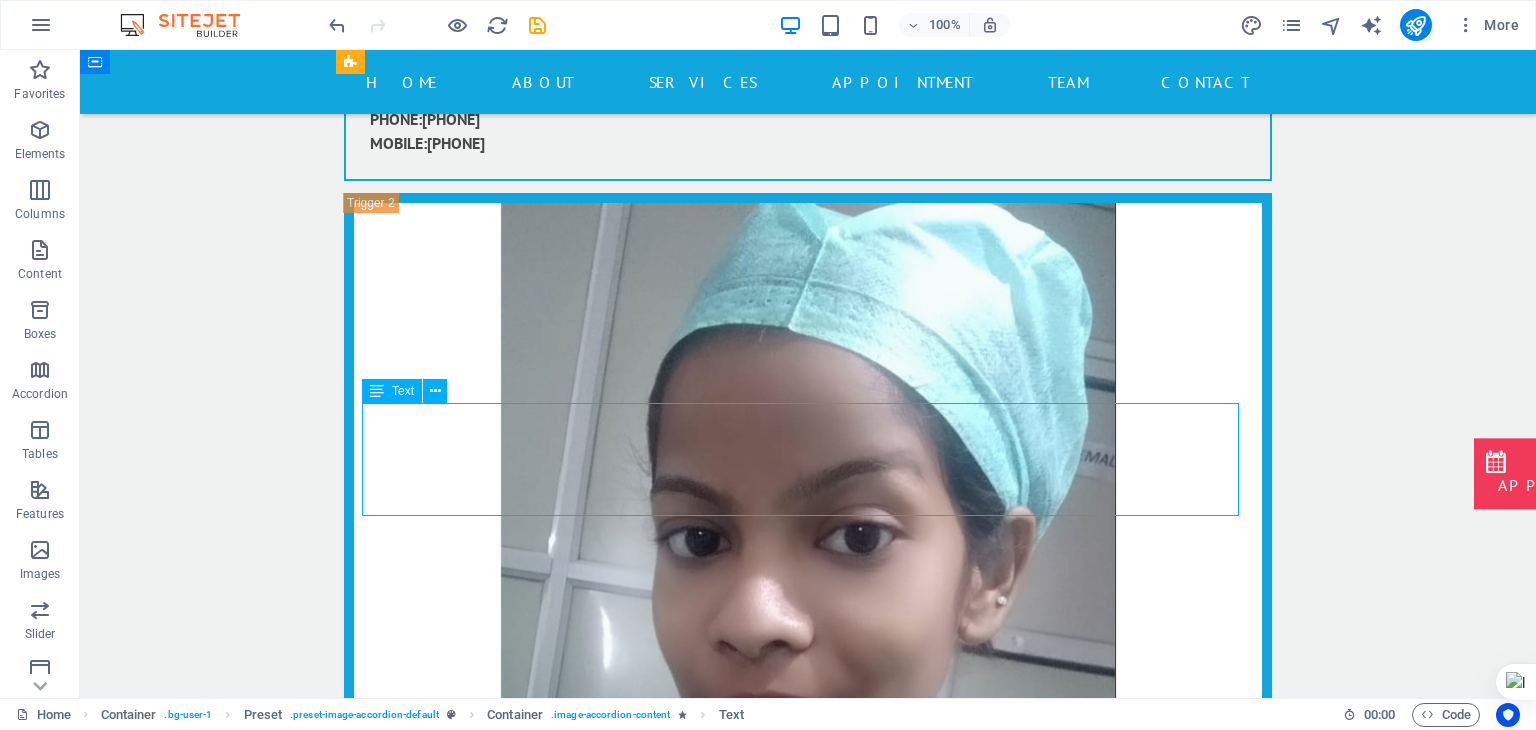 click on "OT ASSISTANT ANUPA KUMARI PHONE:  9934040203 MOBILE:  8210918334" at bounding box center (808, 3349) 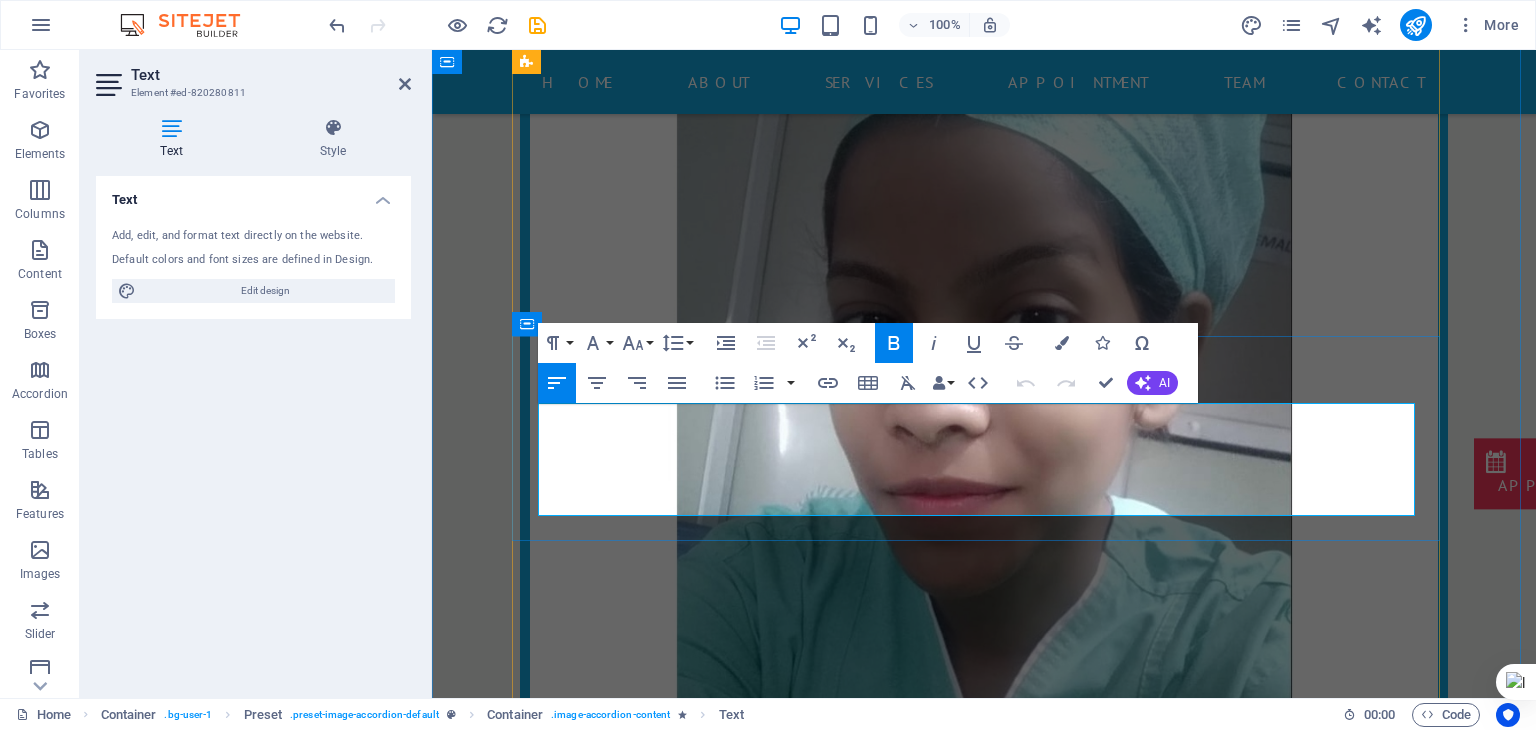 drag, startPoint x: 589, startPoint y: 438, endPoint x: 568, endPoint y: 455, distance: 27.018513 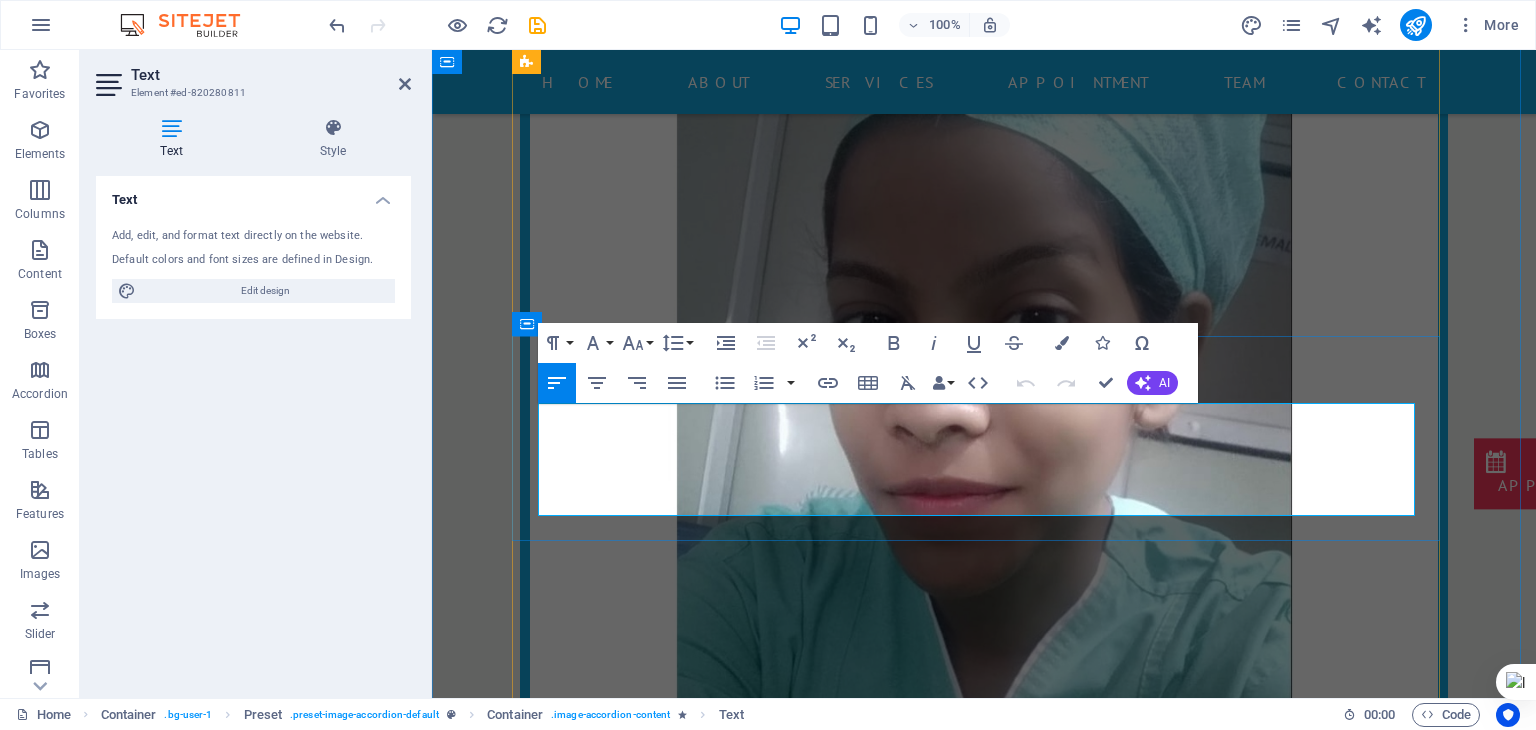 click at bounding box center [984, 3127] 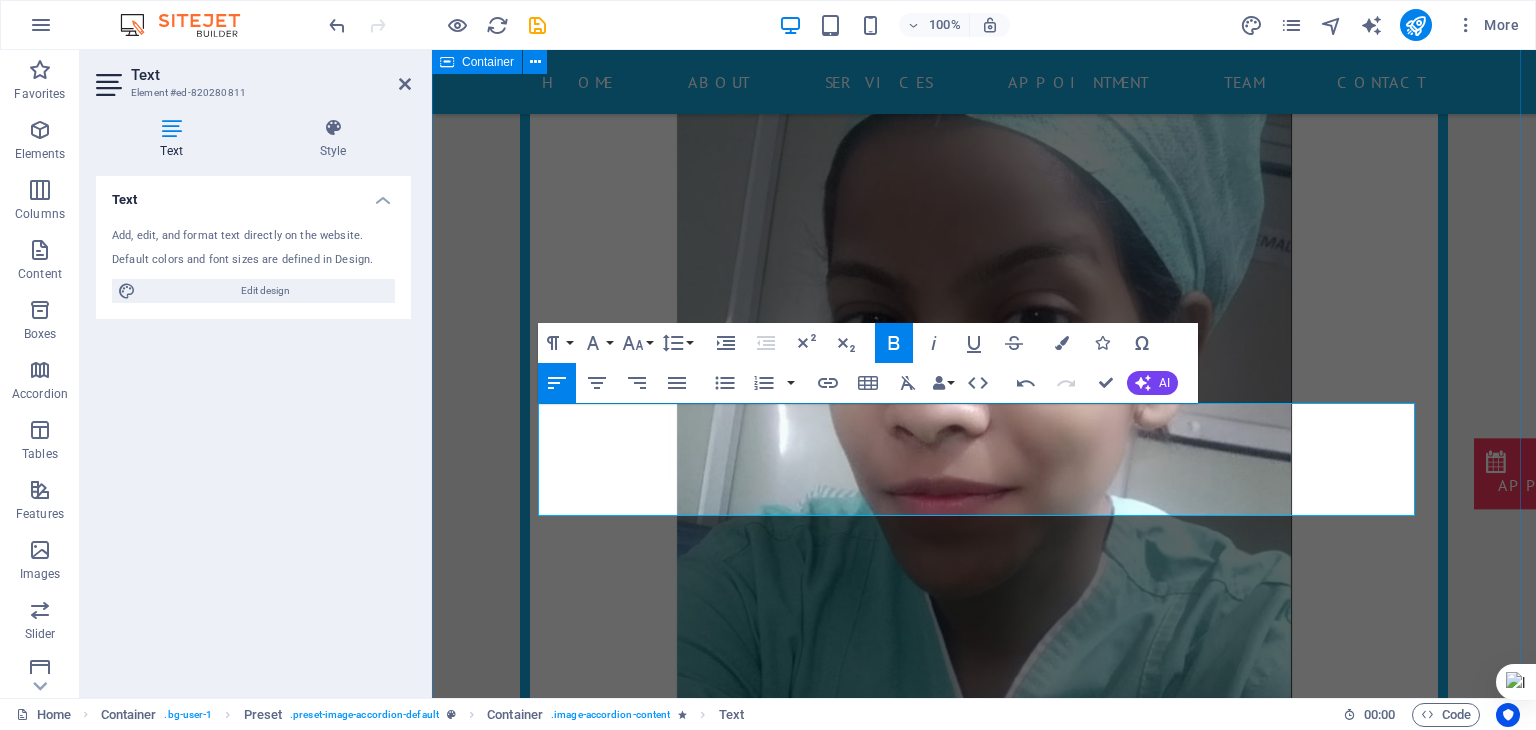click on "OT ASSISTANT ANUPA KUMARI OT ASSISTANT OT ASSISTANT ANUPA KUMARI DR. ABHISHEK KUMAR RAMADHIN ENT HOSPITAL Ranchi, Jharkhand PHONE:  9934040203 MOBILE:  8210918334 OT ASSISTANT OT ASSISTANT OT ASSISTANT PHONE:  9934040203 MOBILE:  8210918334" at bounding box center [984, 3421] 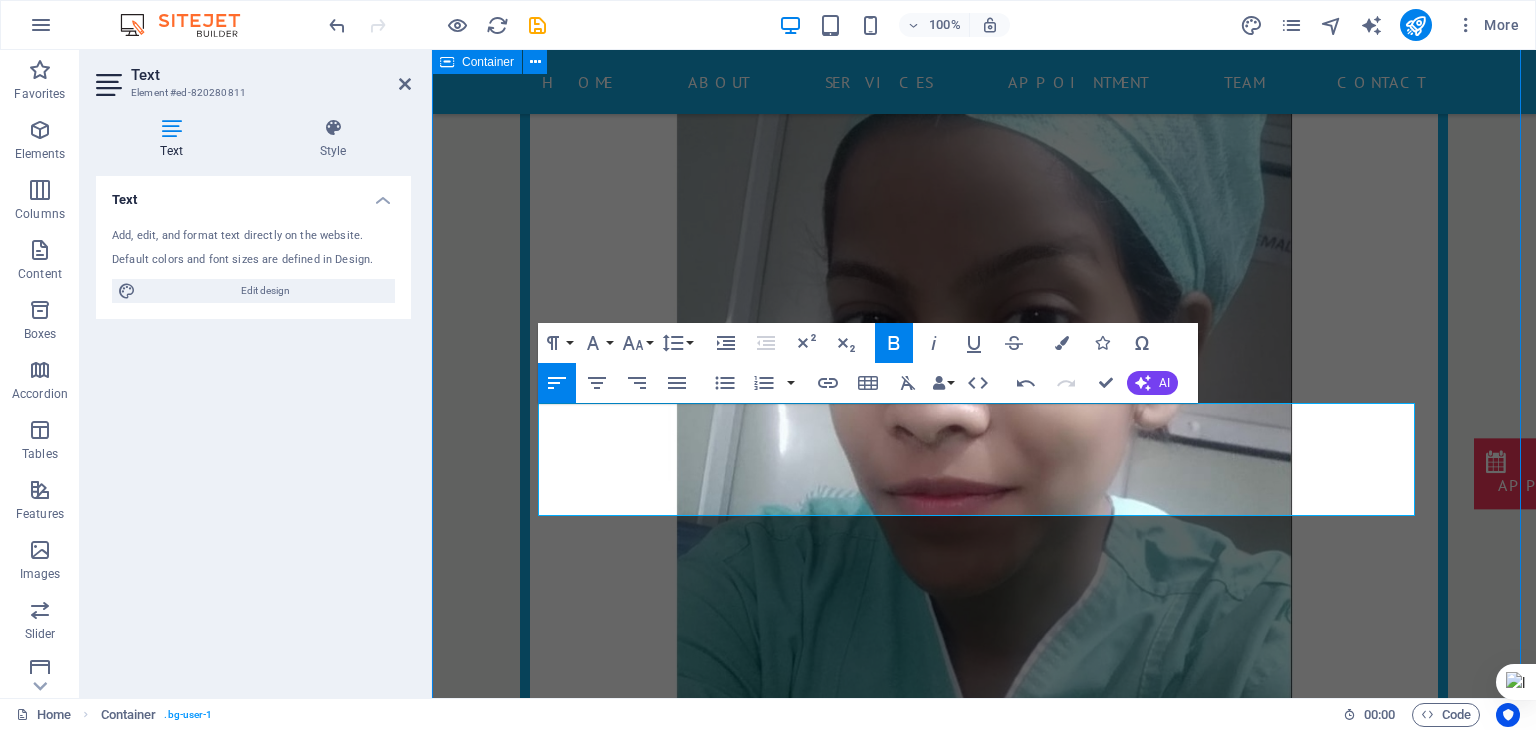 click on "OT ASSISTANT ANUPA KUMARI OT ASSISTANT OT ASSISTANT ANUPA KUMARI DR. ABHISHEK KUMAR RAMADHIN ENT HOSPITAL Ranchi, Jharkhand PHONE:  9934040203 MOBILE:  8210918334 OT ASSISTANT OT ASSISTANT OT ASSISTANT PHONE:  9934040203 MOBILE:  8210918334" at bounding box center [984, 3421] 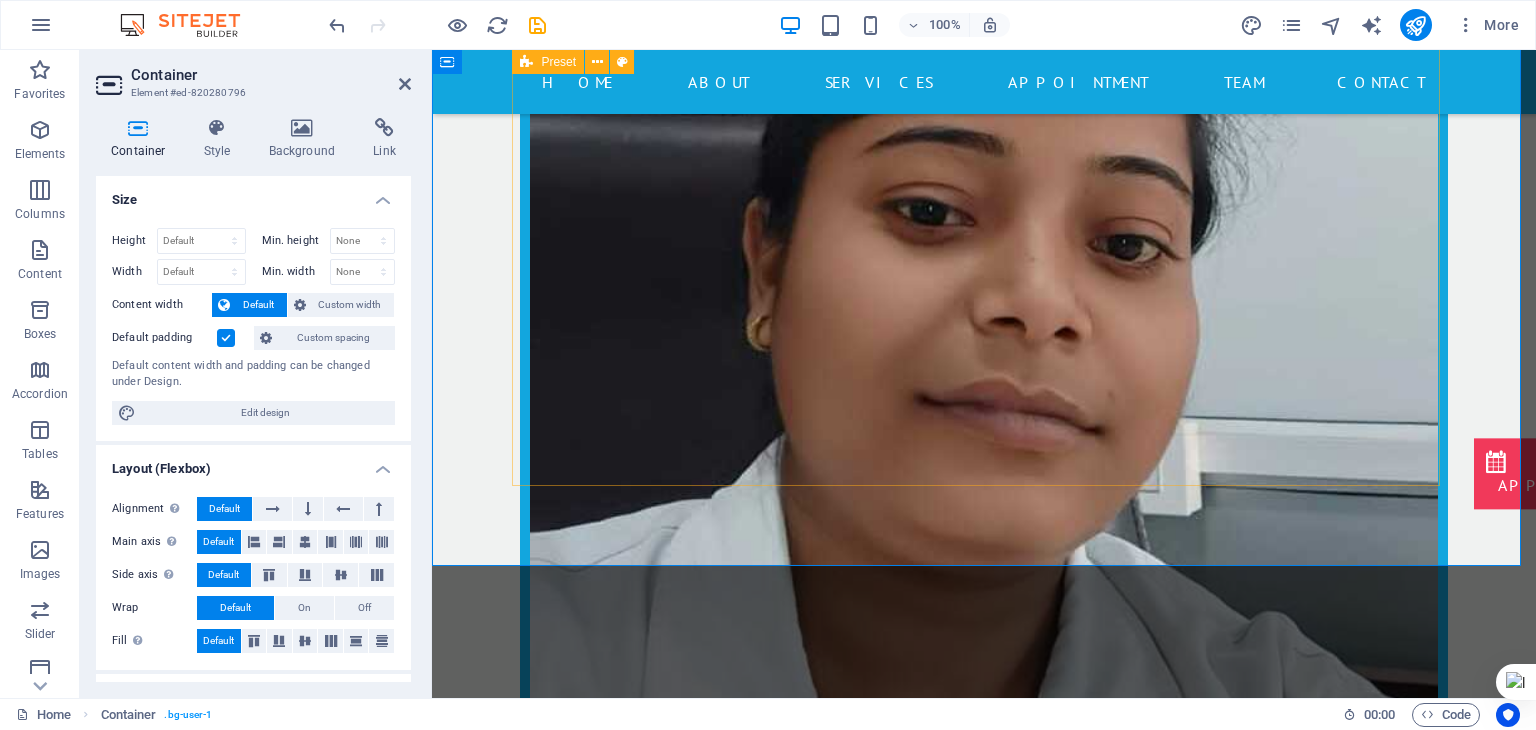 scroll, scrollTop: 20947, scrollLeft: 0, axis: vertical 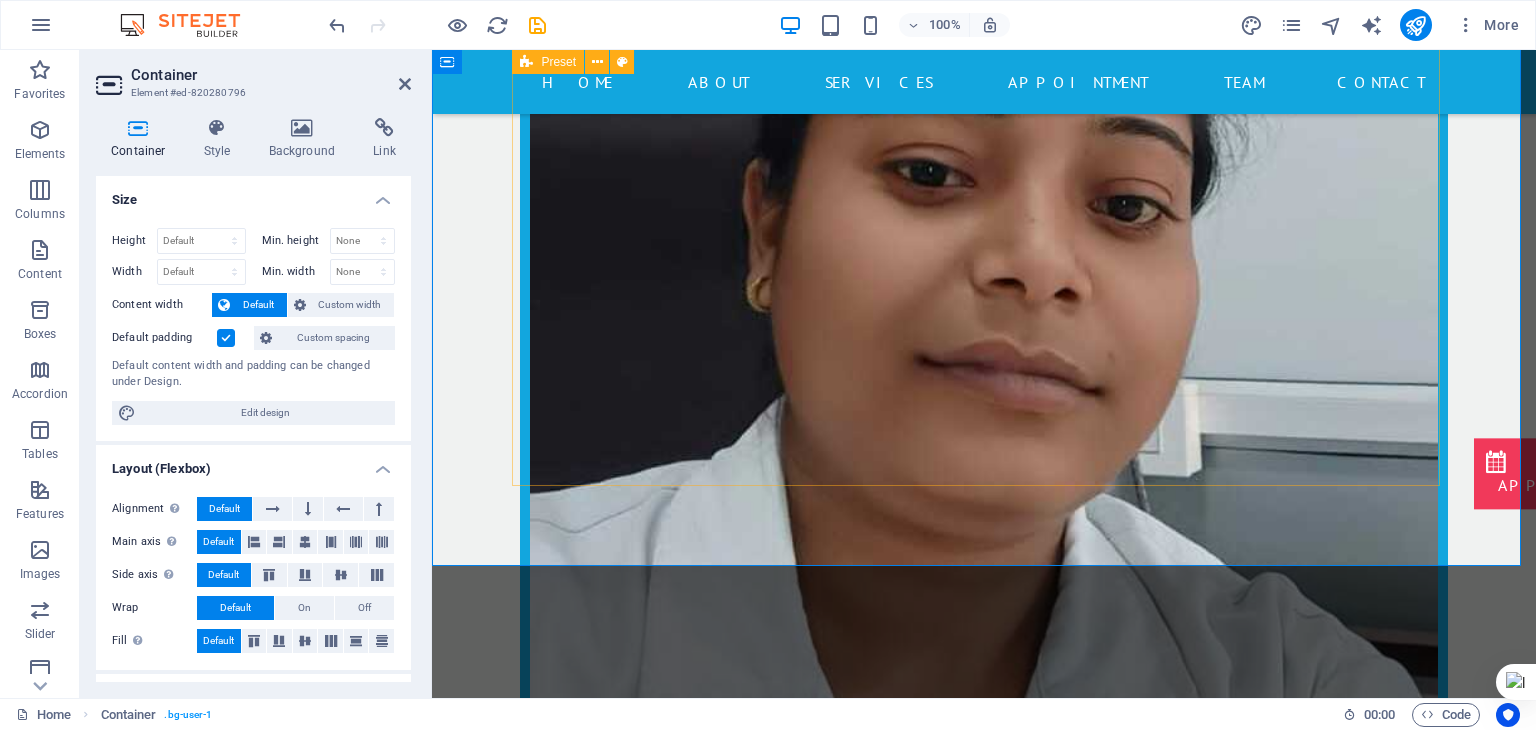 click on "OT ASSISTANT ANUPA KUMARI OT ASSISTANT OT ASSISTANT ANUPA KUMARI DR. ABHISHEK KUMAR RAMADHIN ENT HOSPITAL Ranchi, Jharkhand PHONE:  9934040203 MOBILE:  8210918334 OT ASSISTANT OT ASSISTANT OT ASSISTANT PHONE:  9934040203 MOBILE:  8210918334" at bounding box center (984, 2167) 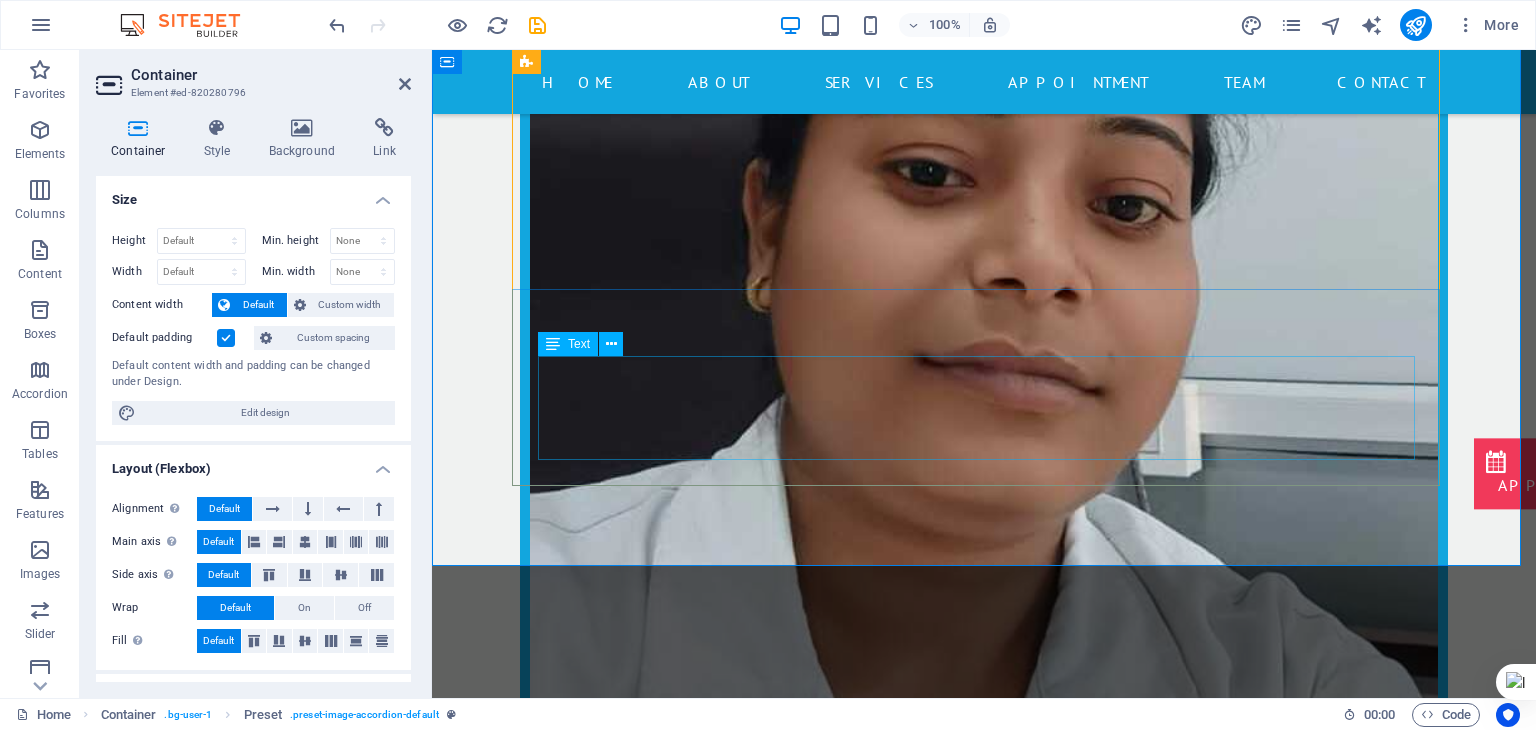 click on "OT ASSISTANT PHONE:  9934040203 MOBILE:  8210918334" at bounding box center [984, 3060] 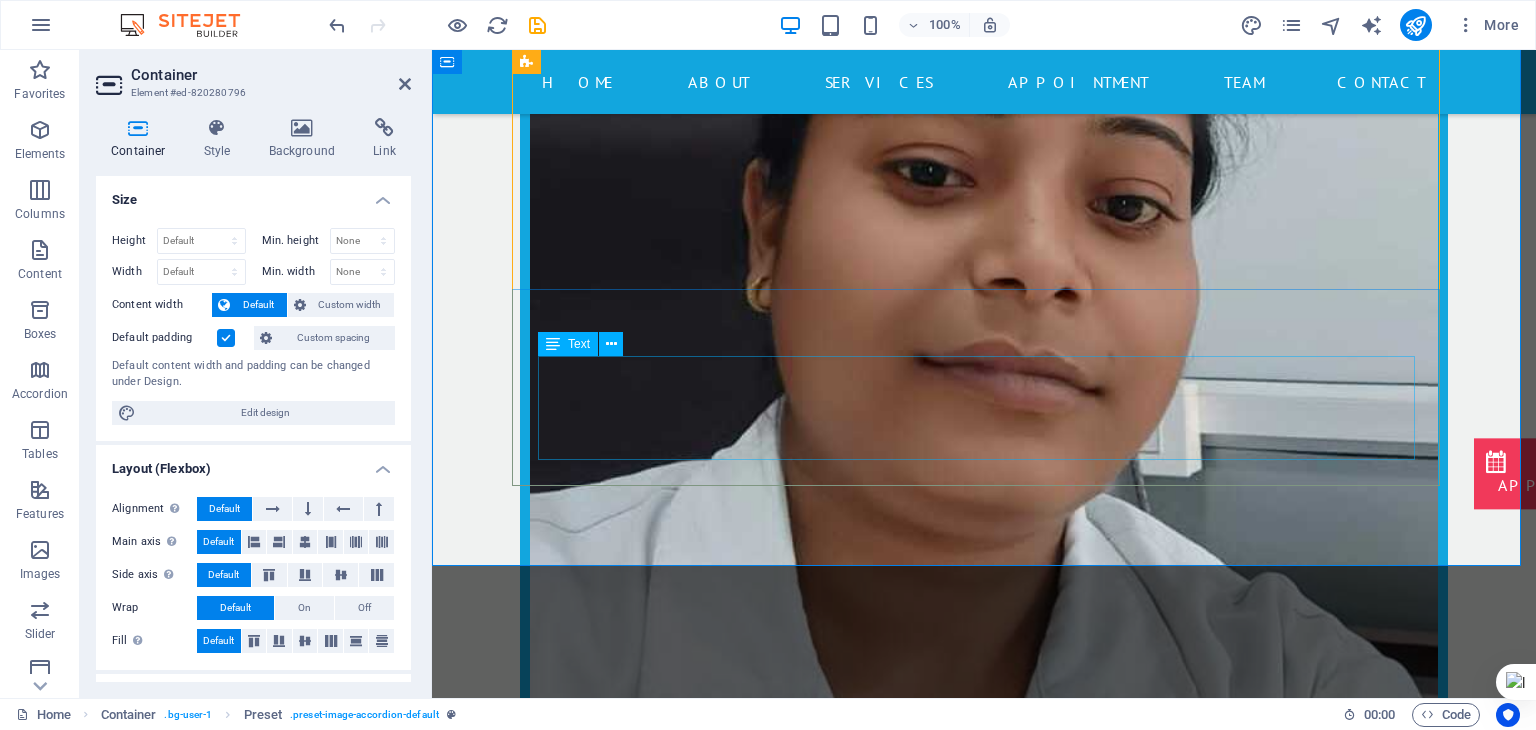 click on "OT ASSISTANT PHONE:  9934040203 MOBILE:  8210918334" at bounding box center [984, 3060] 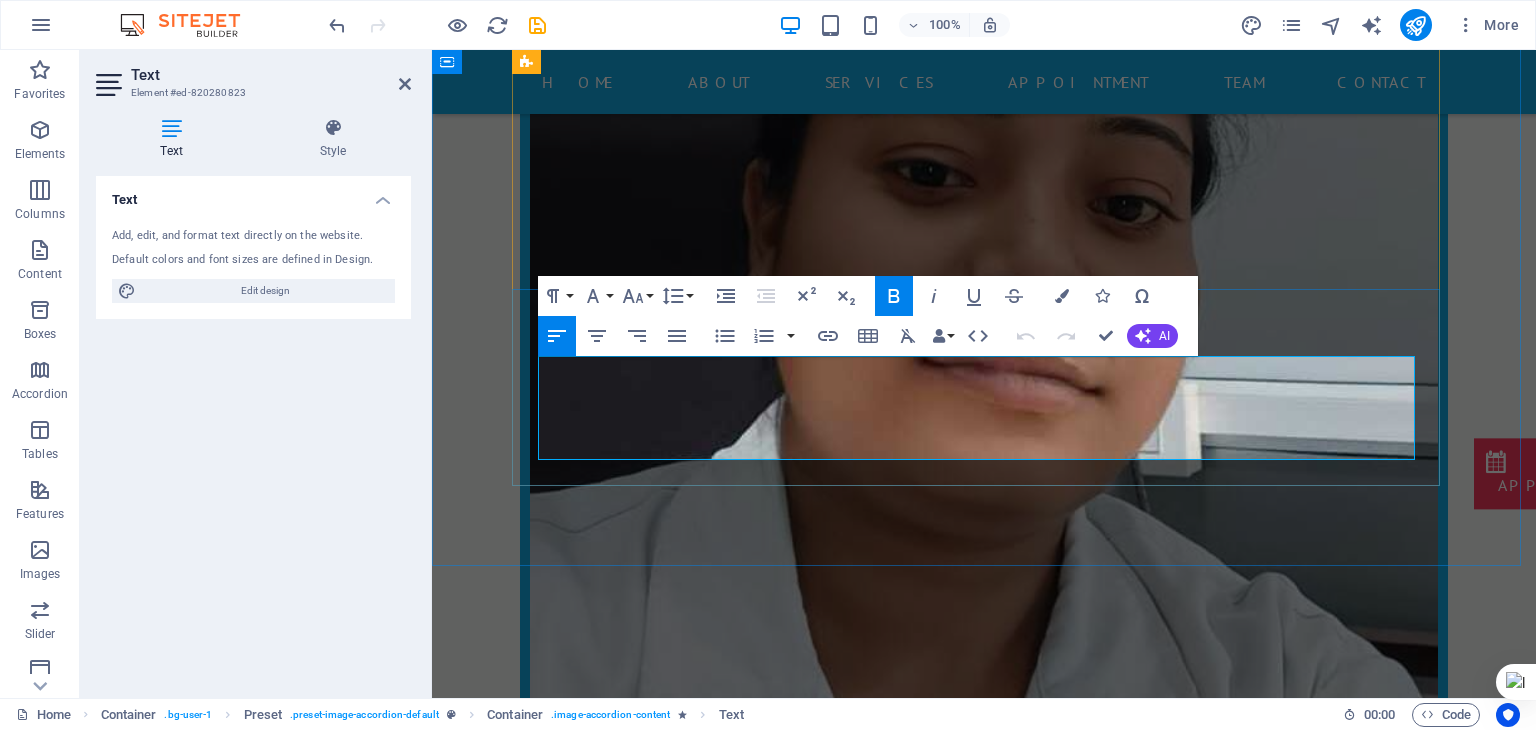 click on "OT ASSISTANT" at bounding box center [984, 3024] 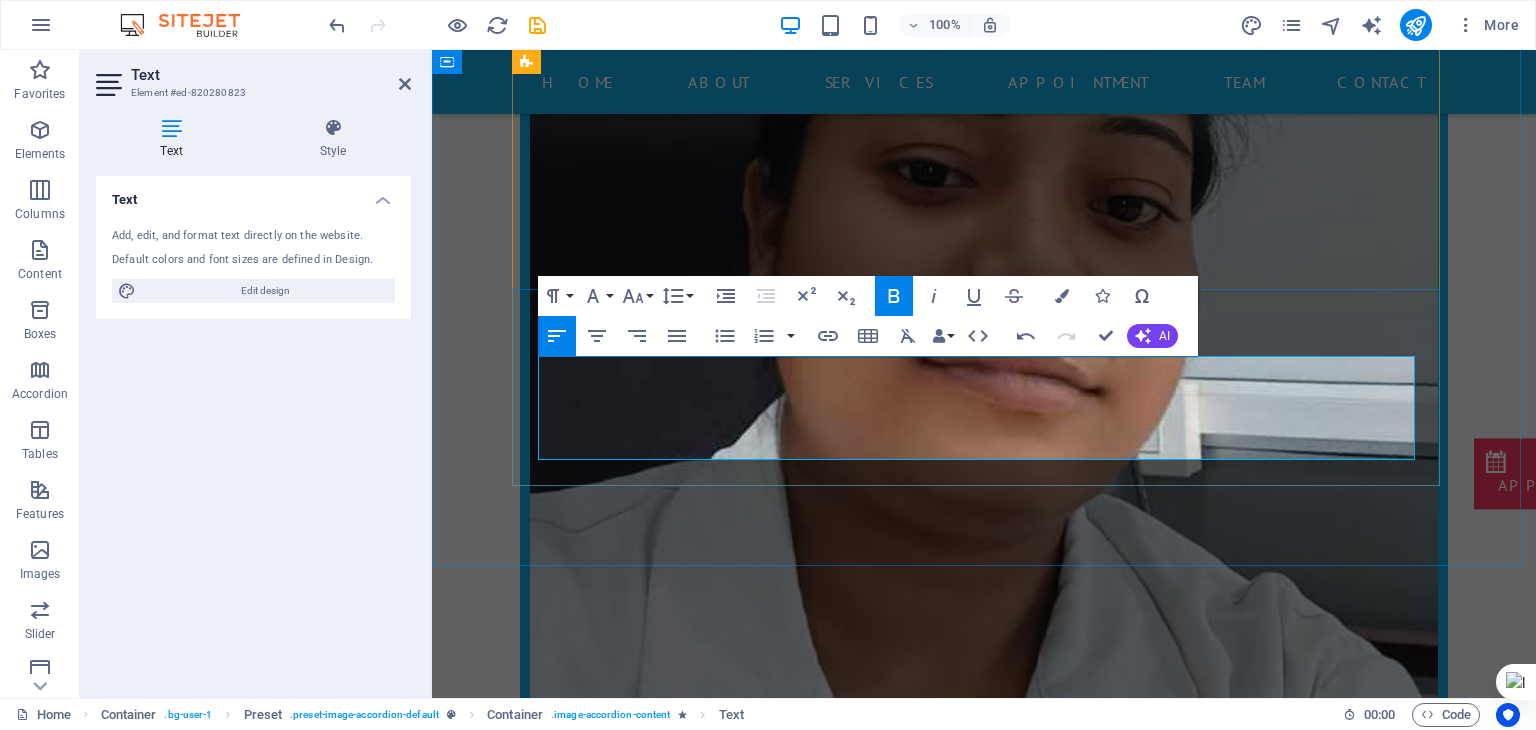 click at bounding box center (984, 3052) 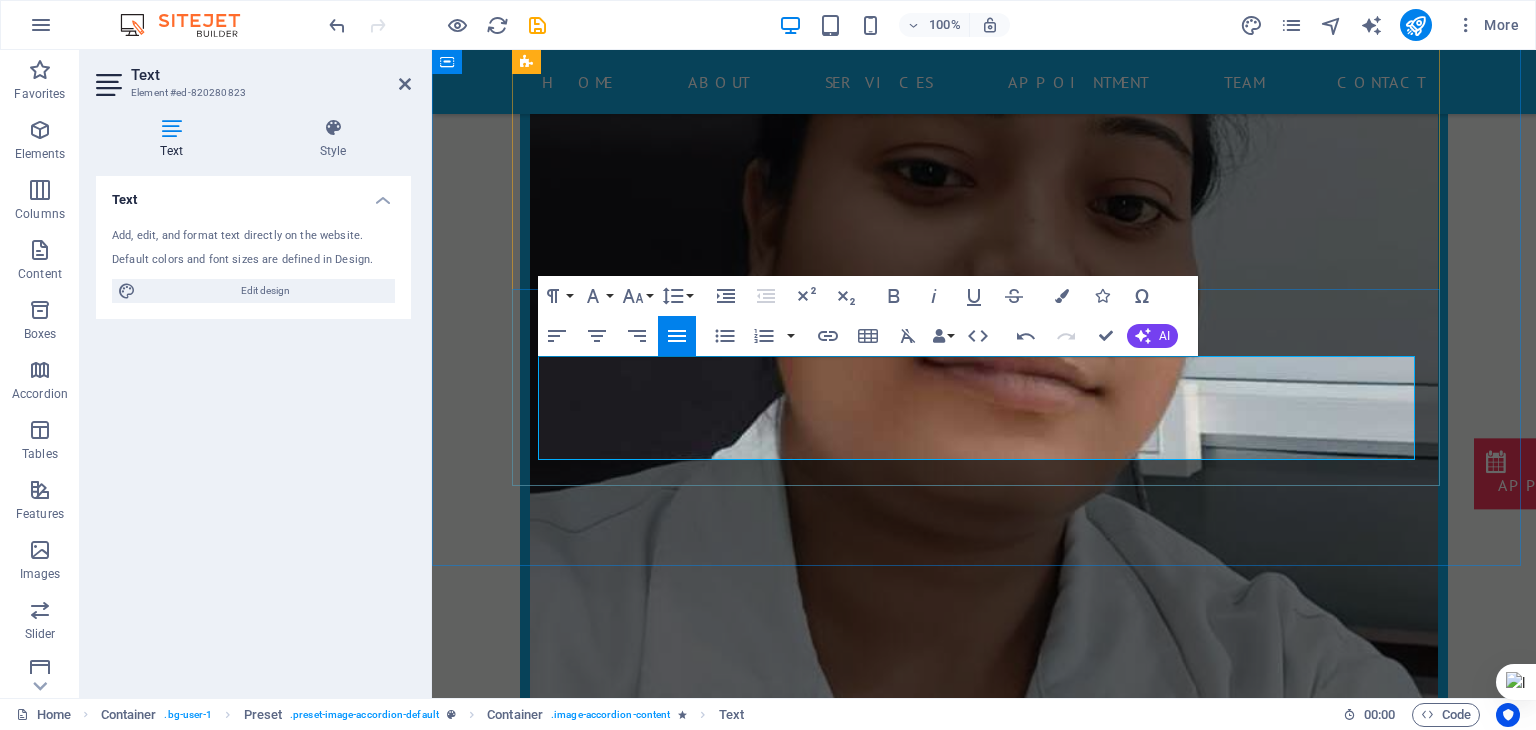 click at bounding box center [984, 3052] 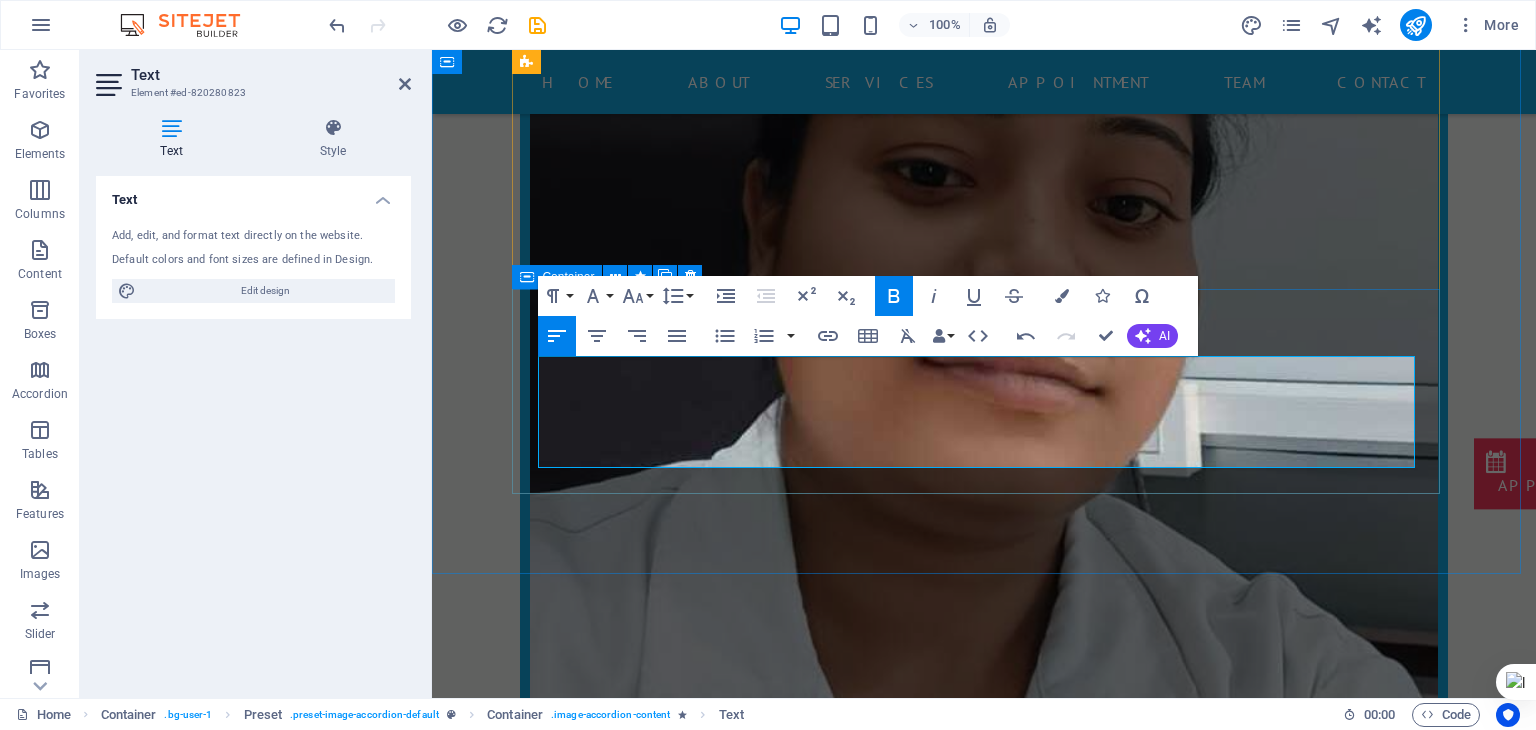 click on "OT ASSISTANT OT ASSISTANT AANITA BARLA DR. ABHISHEK KUMAR RAMADHIN ENT HOSPITAL Ranchi, Jharkhand PHONE:  9934040203 MOBILE:  8210918334" at bounding box center (984, 3043) 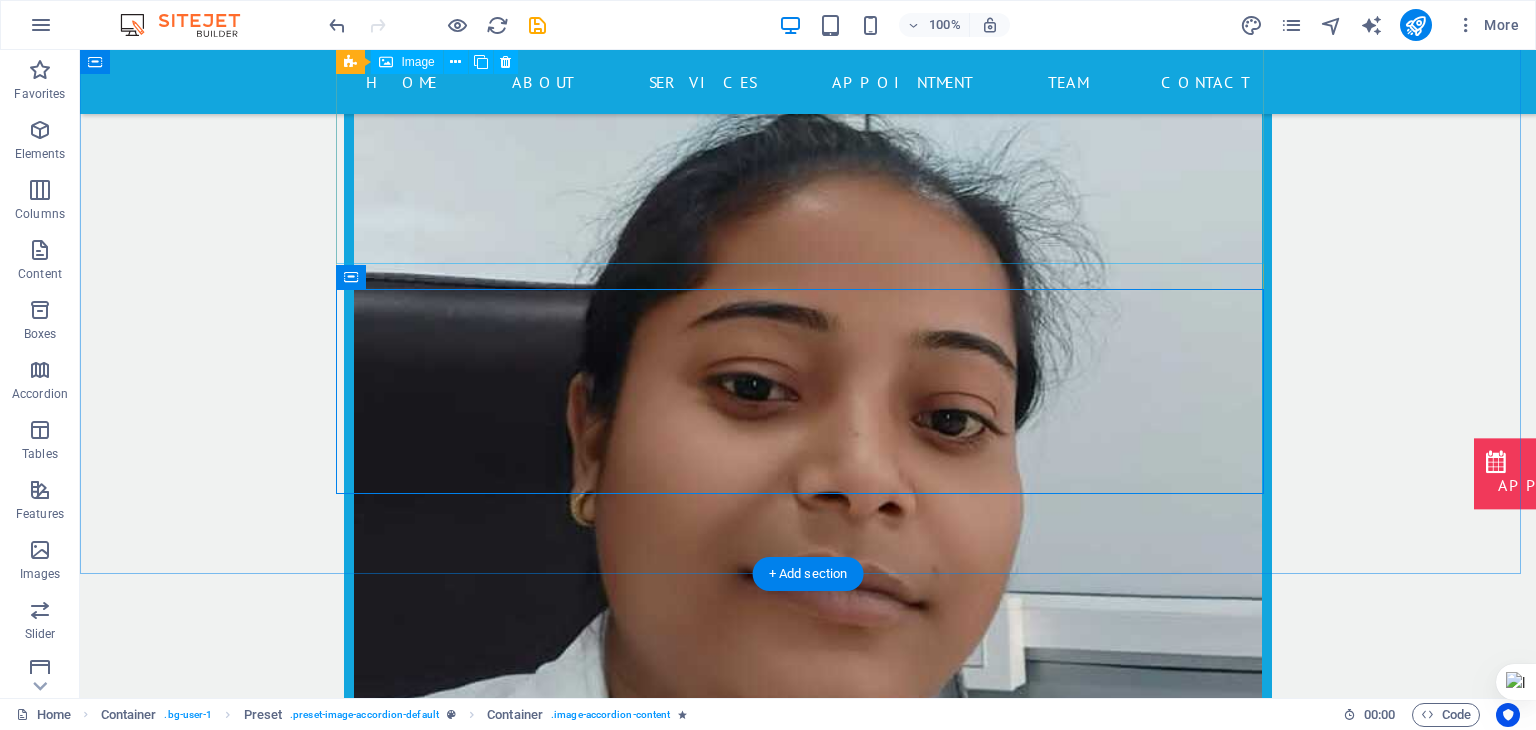 click on "OT ASSISTANT" at bounding box center (808, 2666) 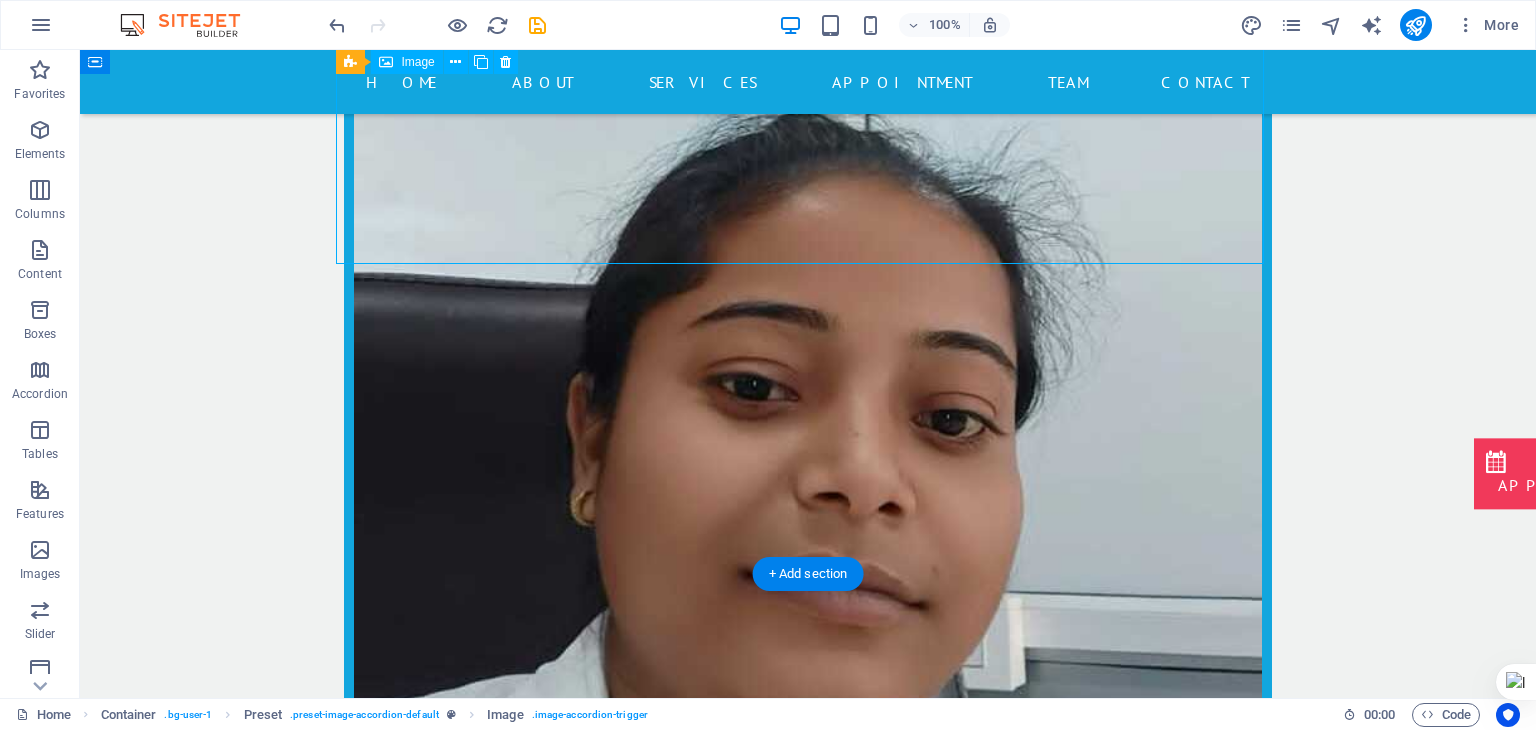click on "OT ASSISTANT" at bounding box center (808, 2666) 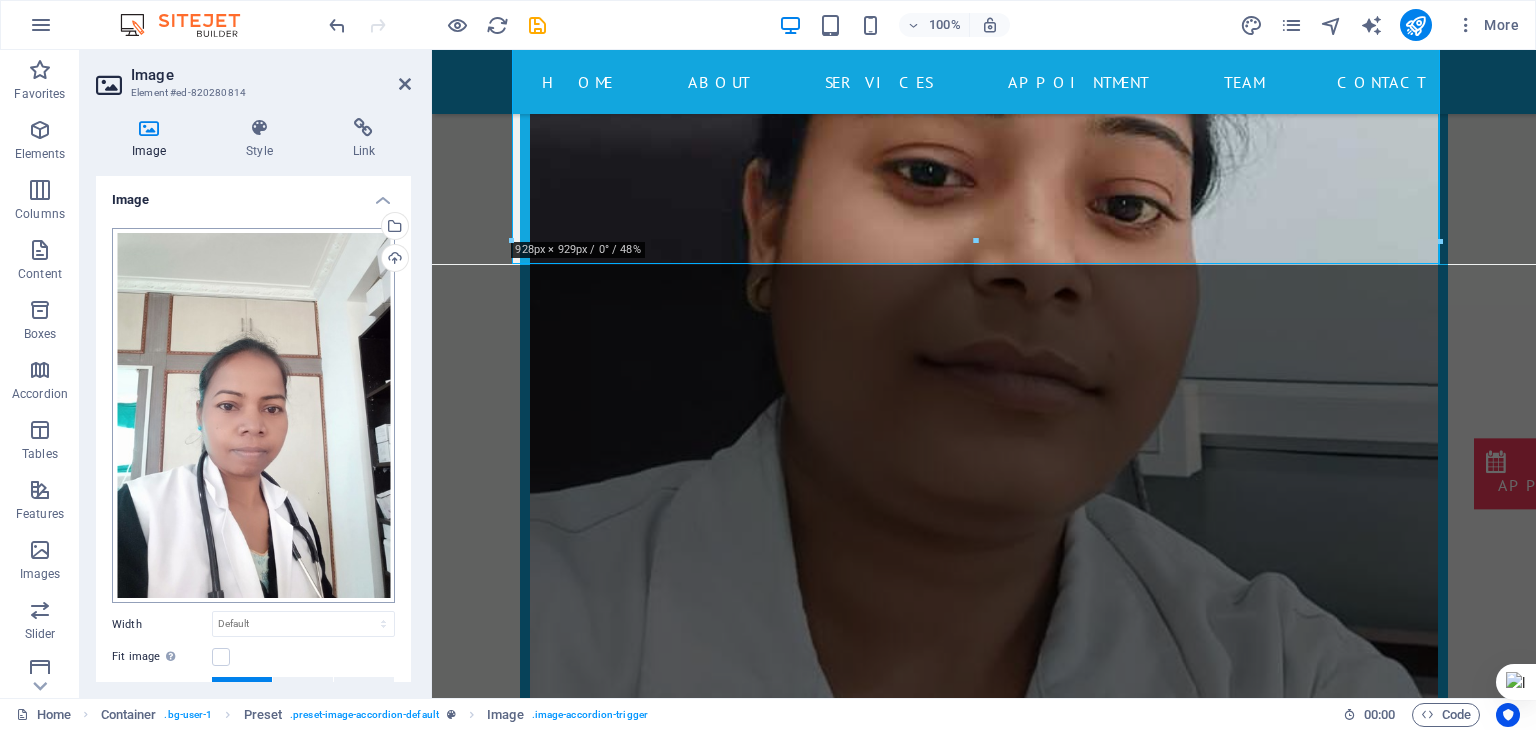 scroll, scrollTop: 175, scrollLeft: 0, axis: vertical 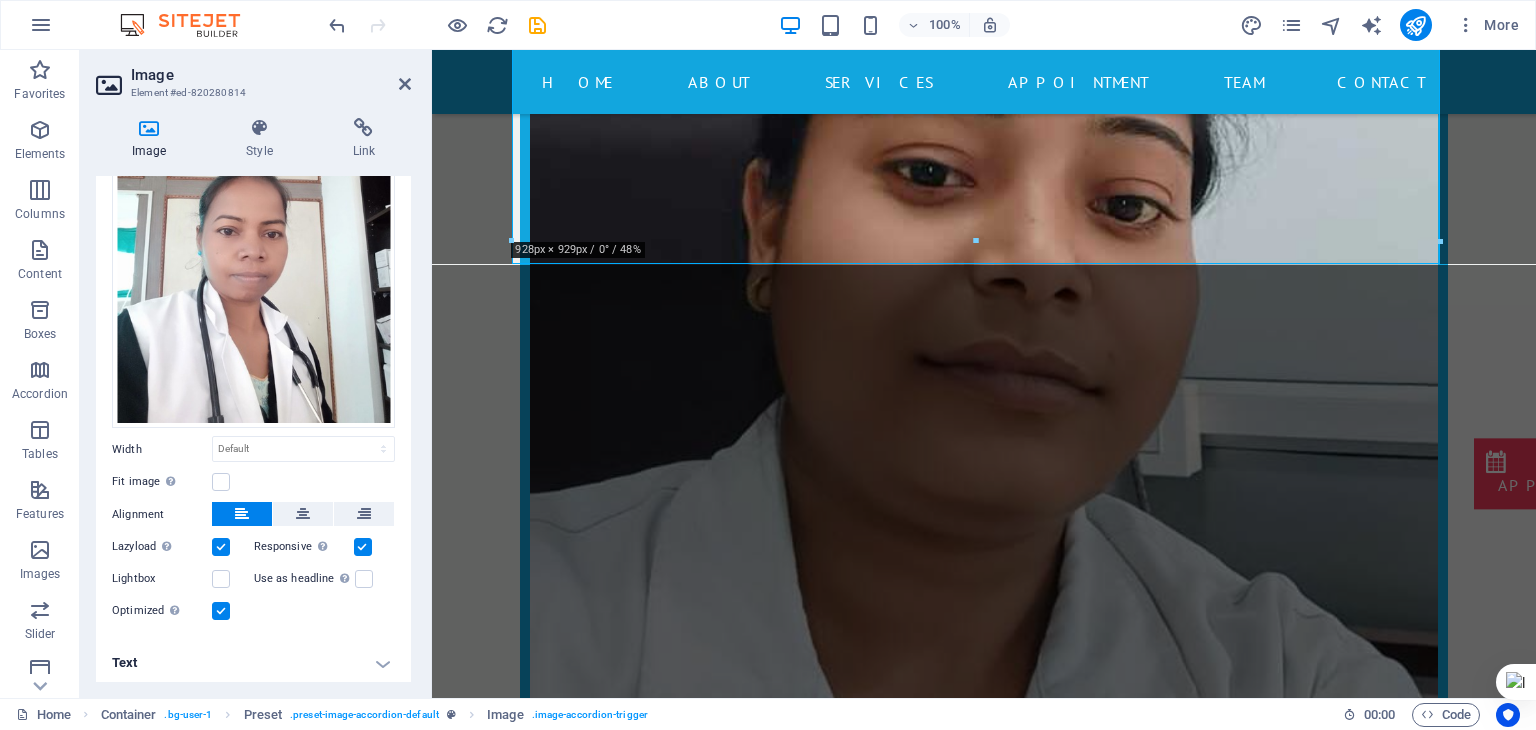 click on "Text" at bounding box center [253, 663] 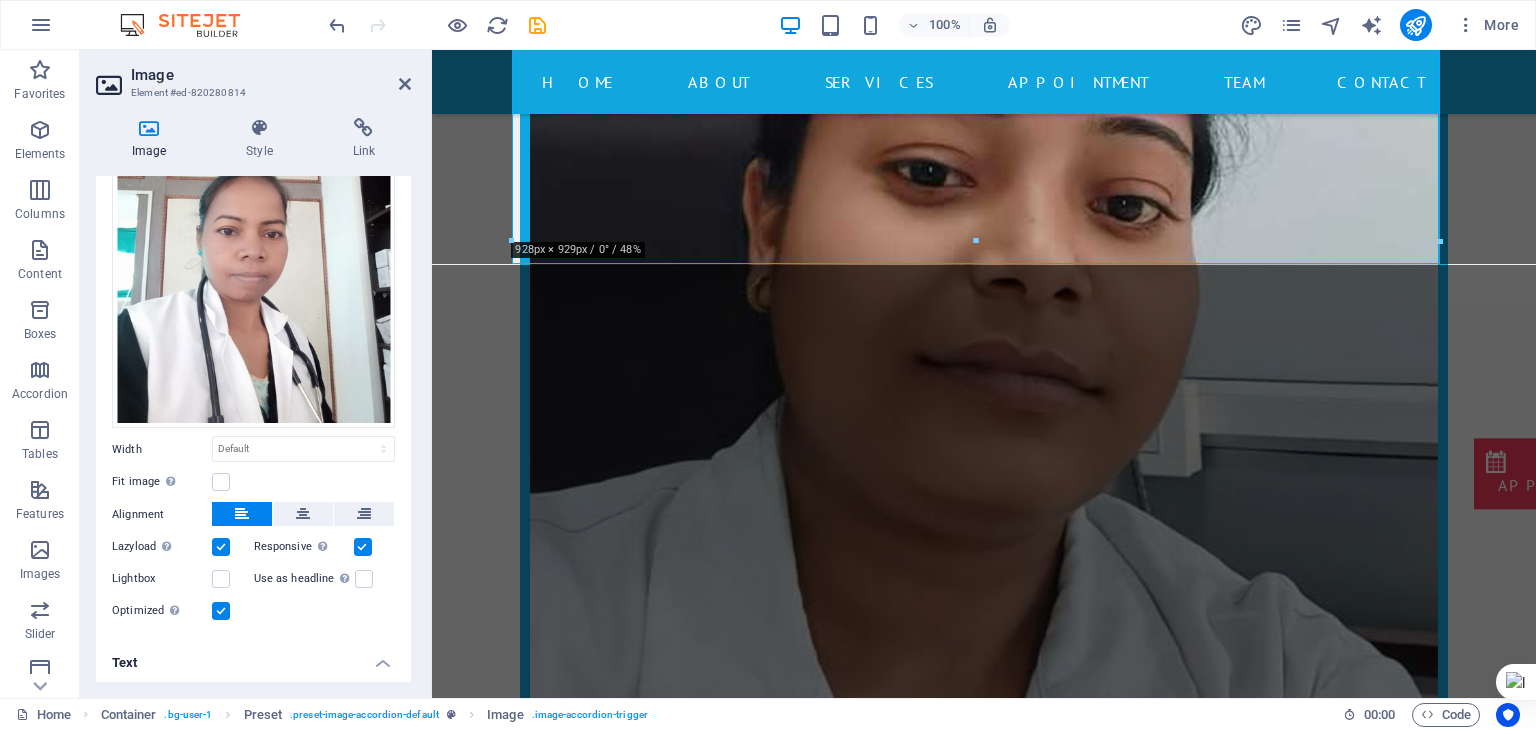 scroll, scrollTop: 362, scrollLeft: 0, axis: vertical 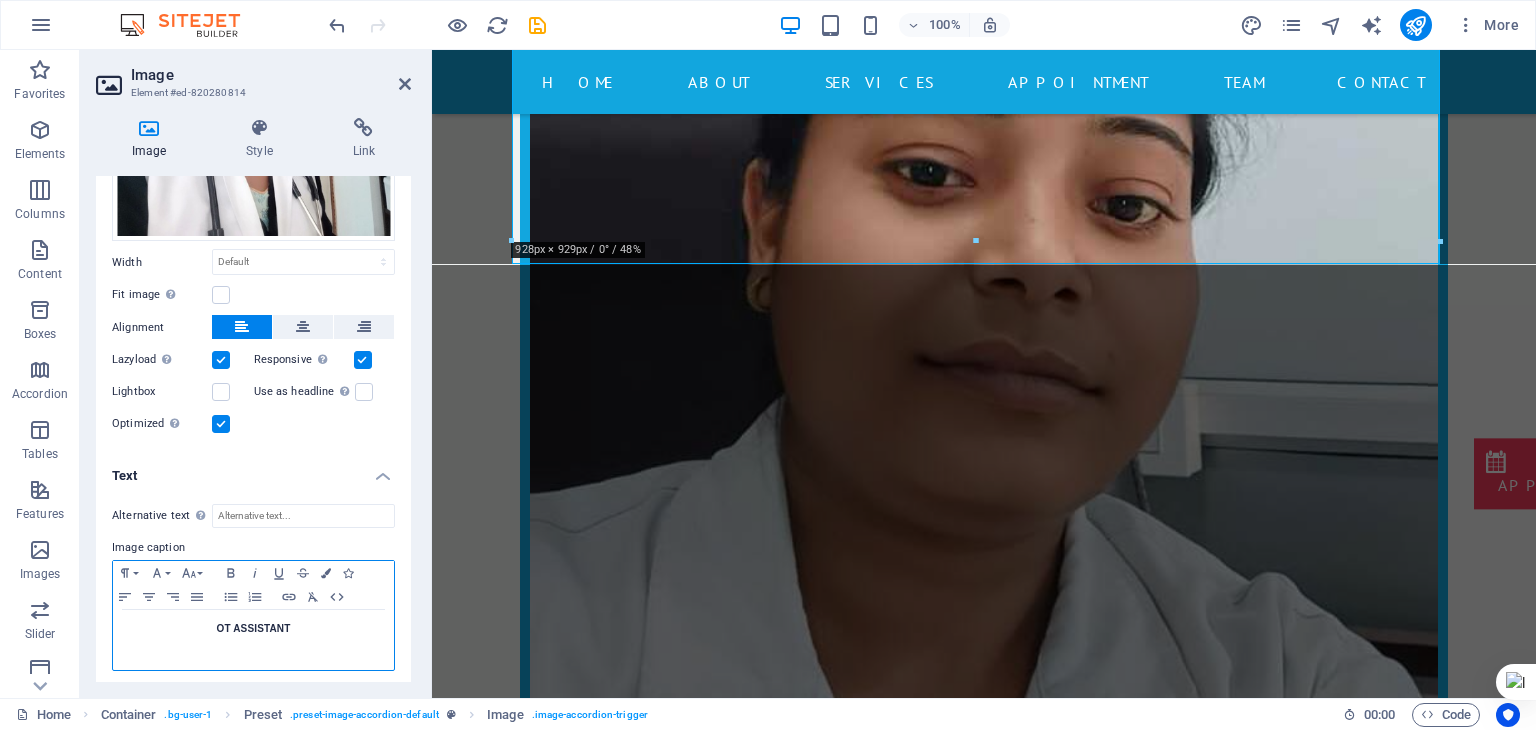 click on "OT ASSISTANT" at bounding box center [253, 629] 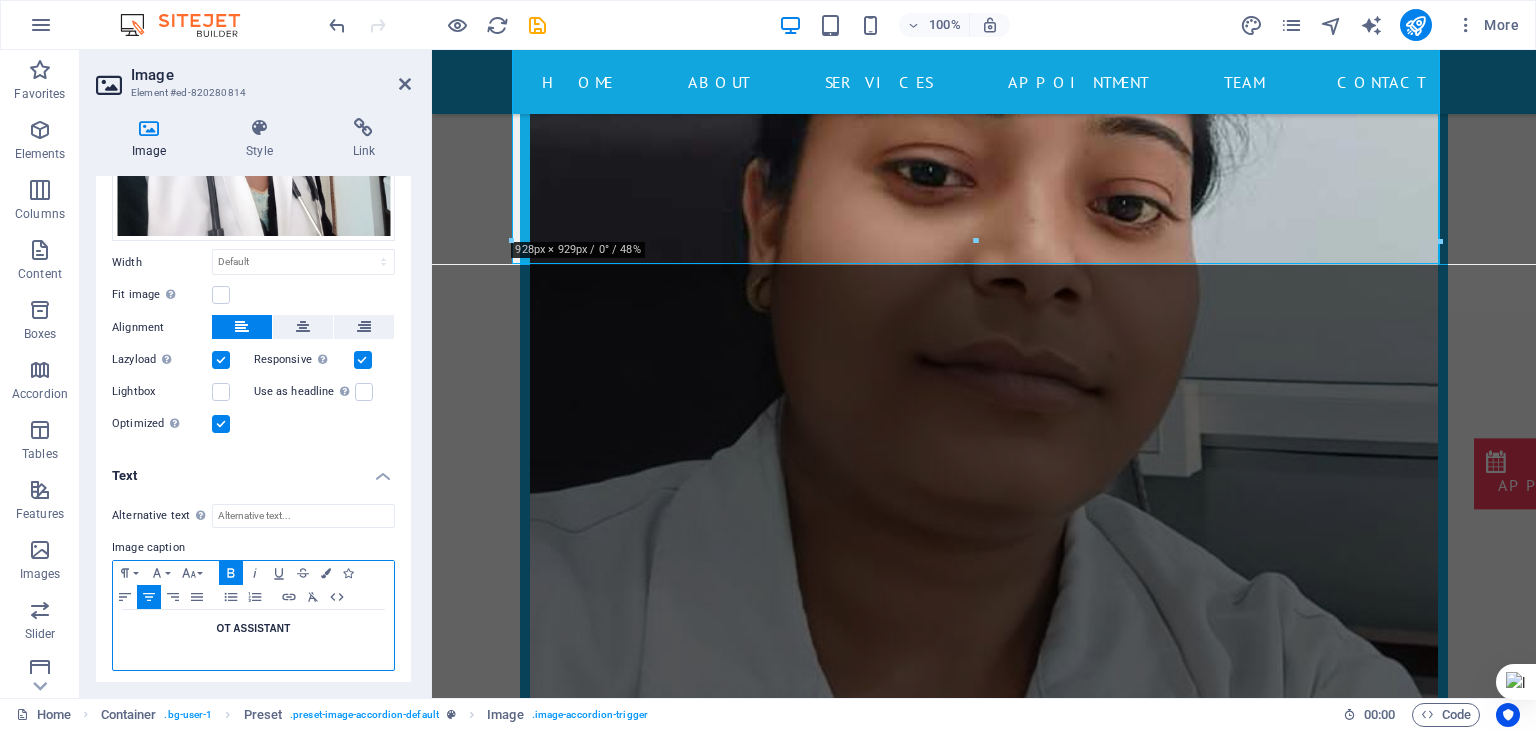 click on "OT ASSISTANT" at bounding box center (253, 629) 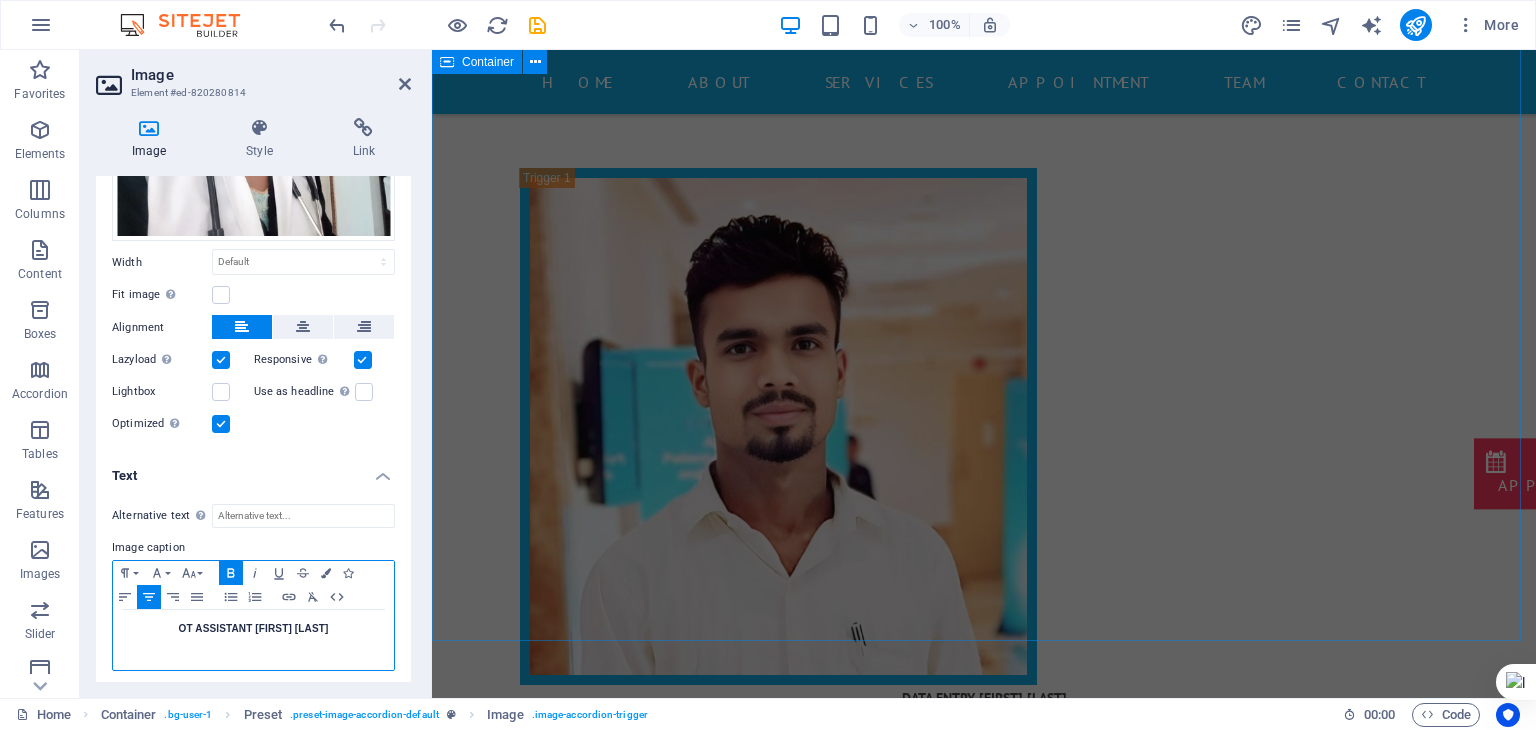 scroll, scrollTop: 18732, scrollLeft: 0, axis: vertical 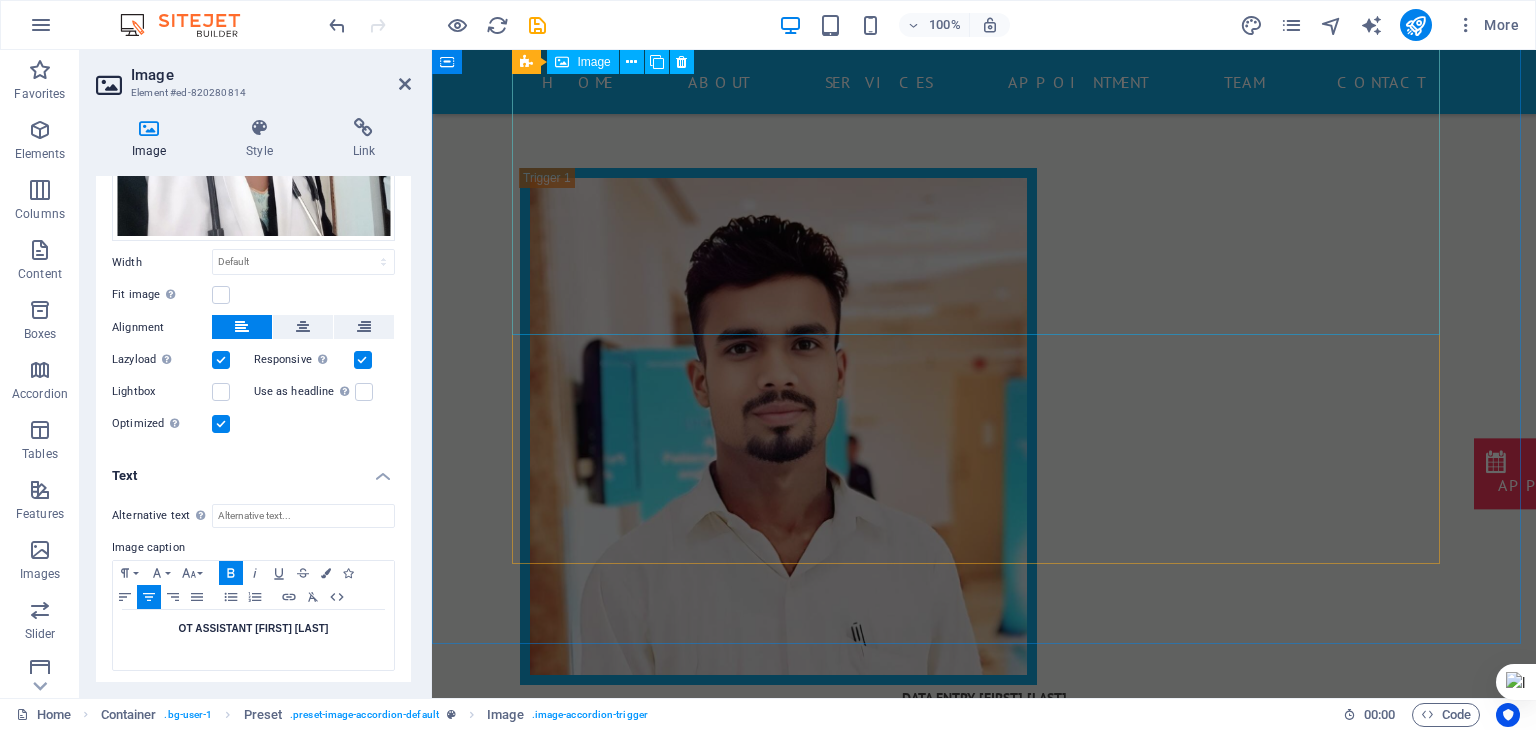 click on "OT ASSISTANT" at bounding box center [984, 2557] 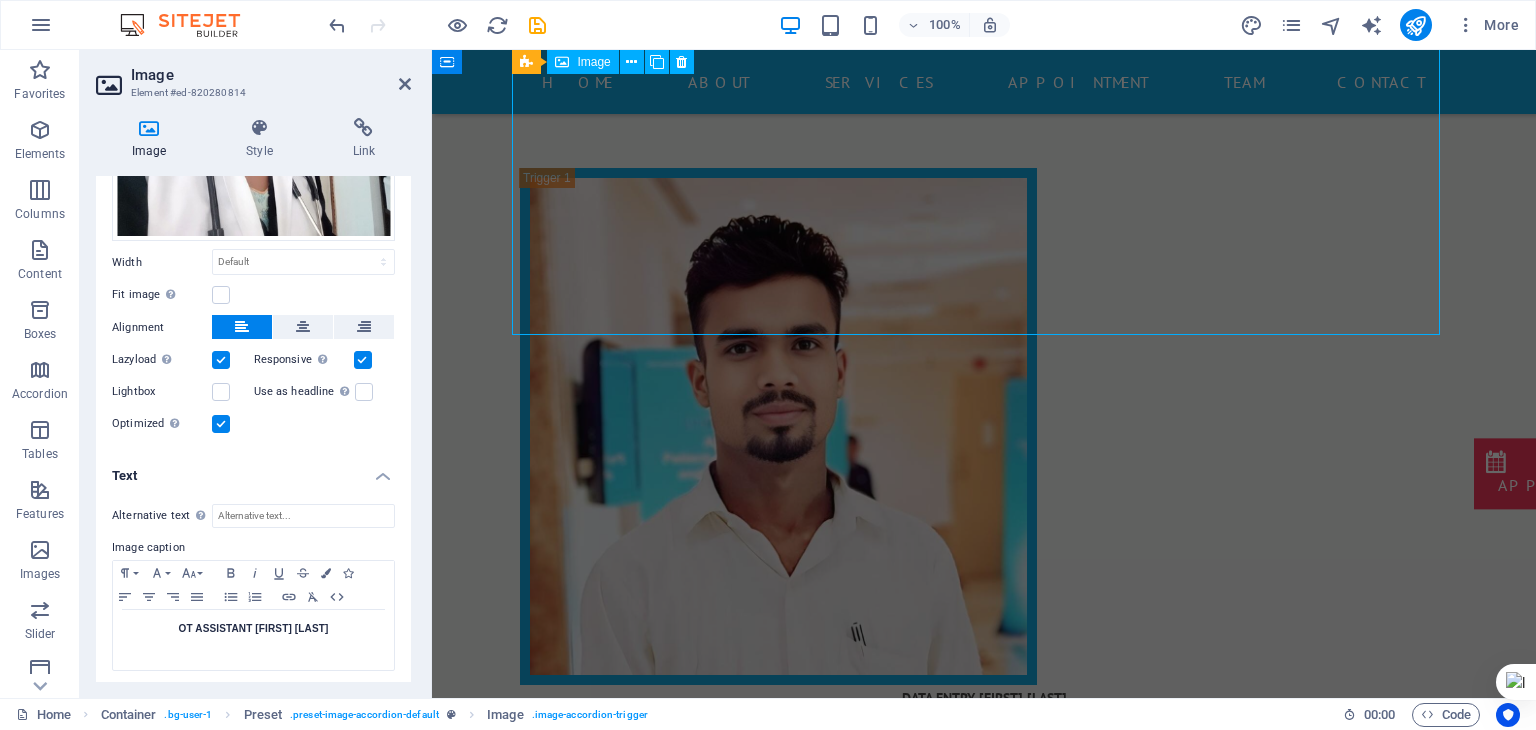 click on "OT ASSISTANT" at bounding box center (984, 2557) 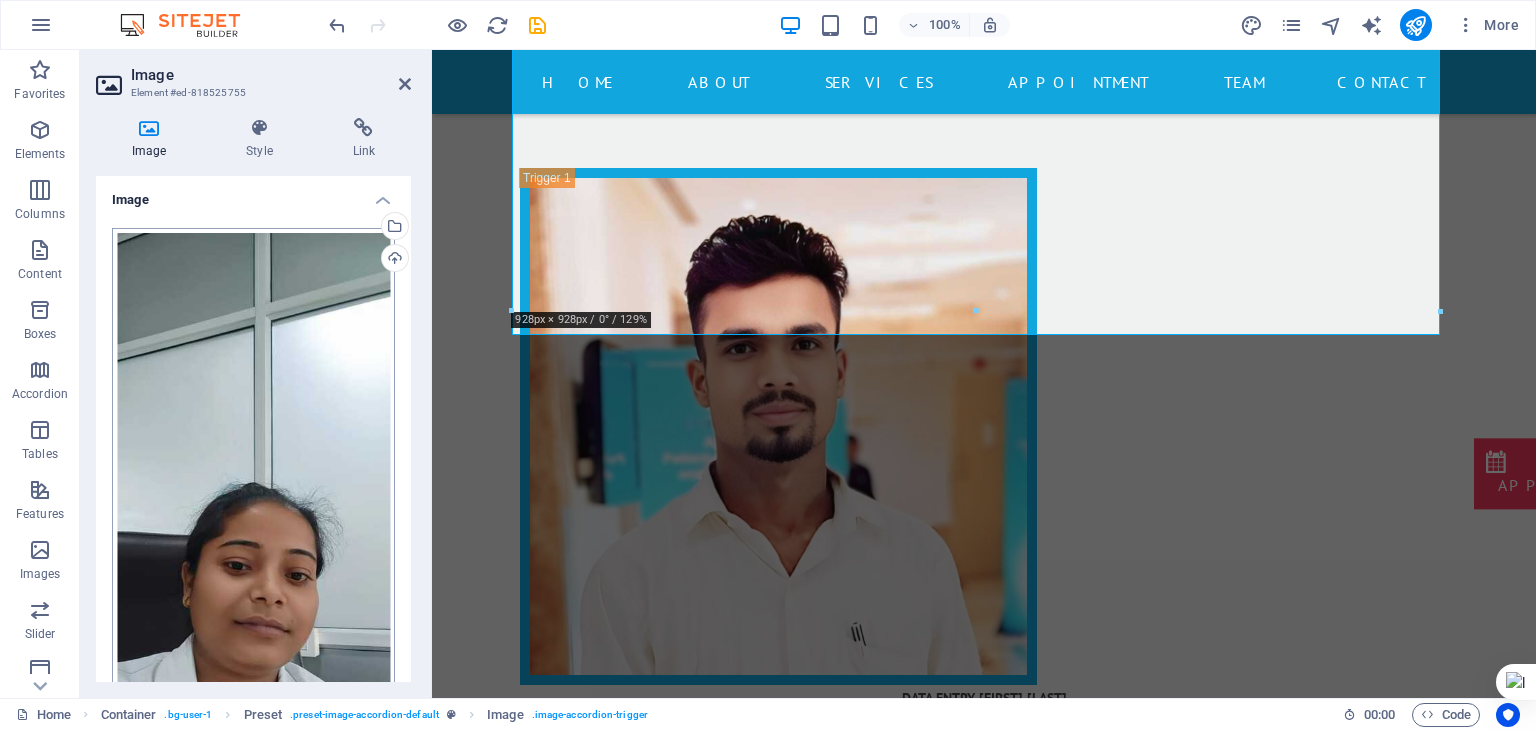 scroll, scrollTop: 412, scrollLeft: 0, axis: vertical 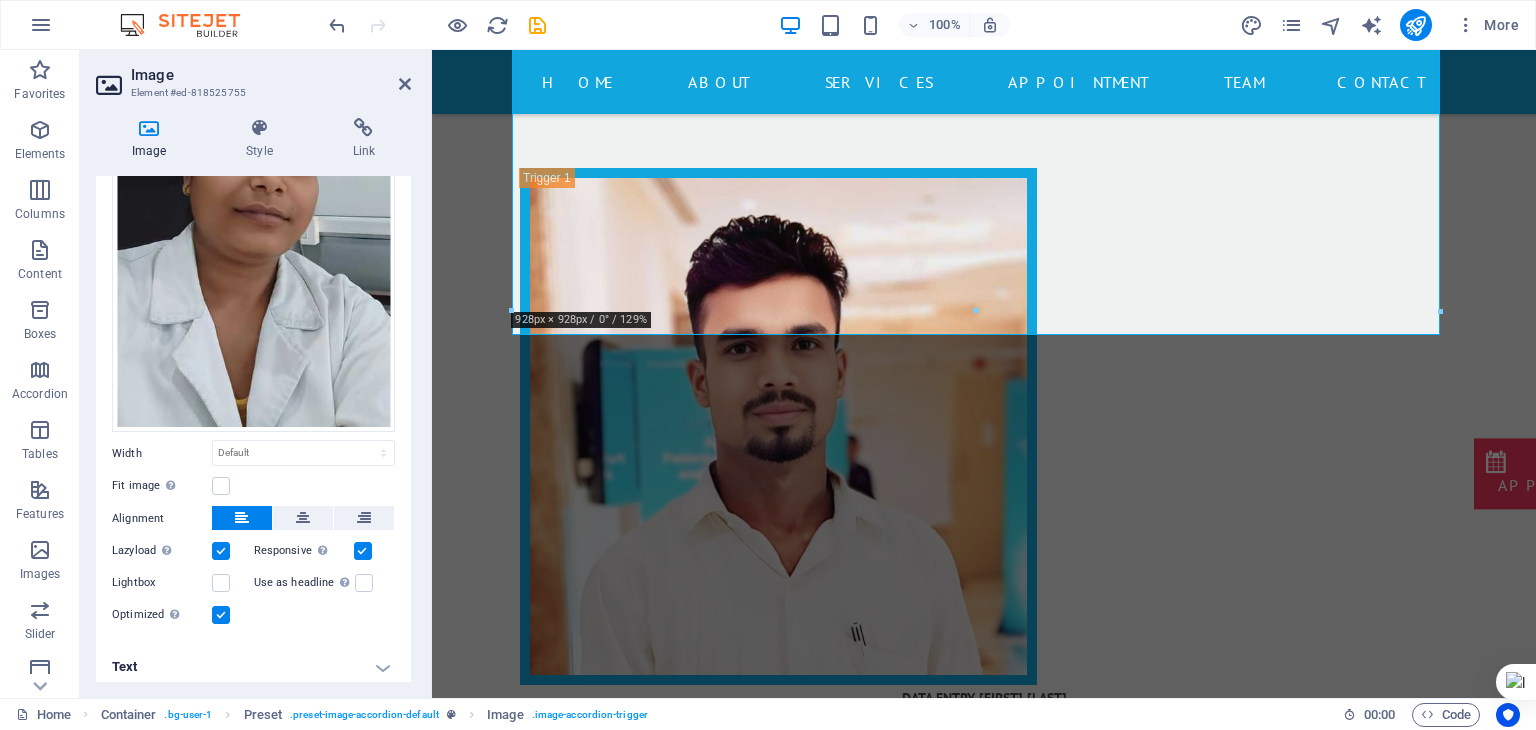 click on "Text" at bounding box center [253, 667] 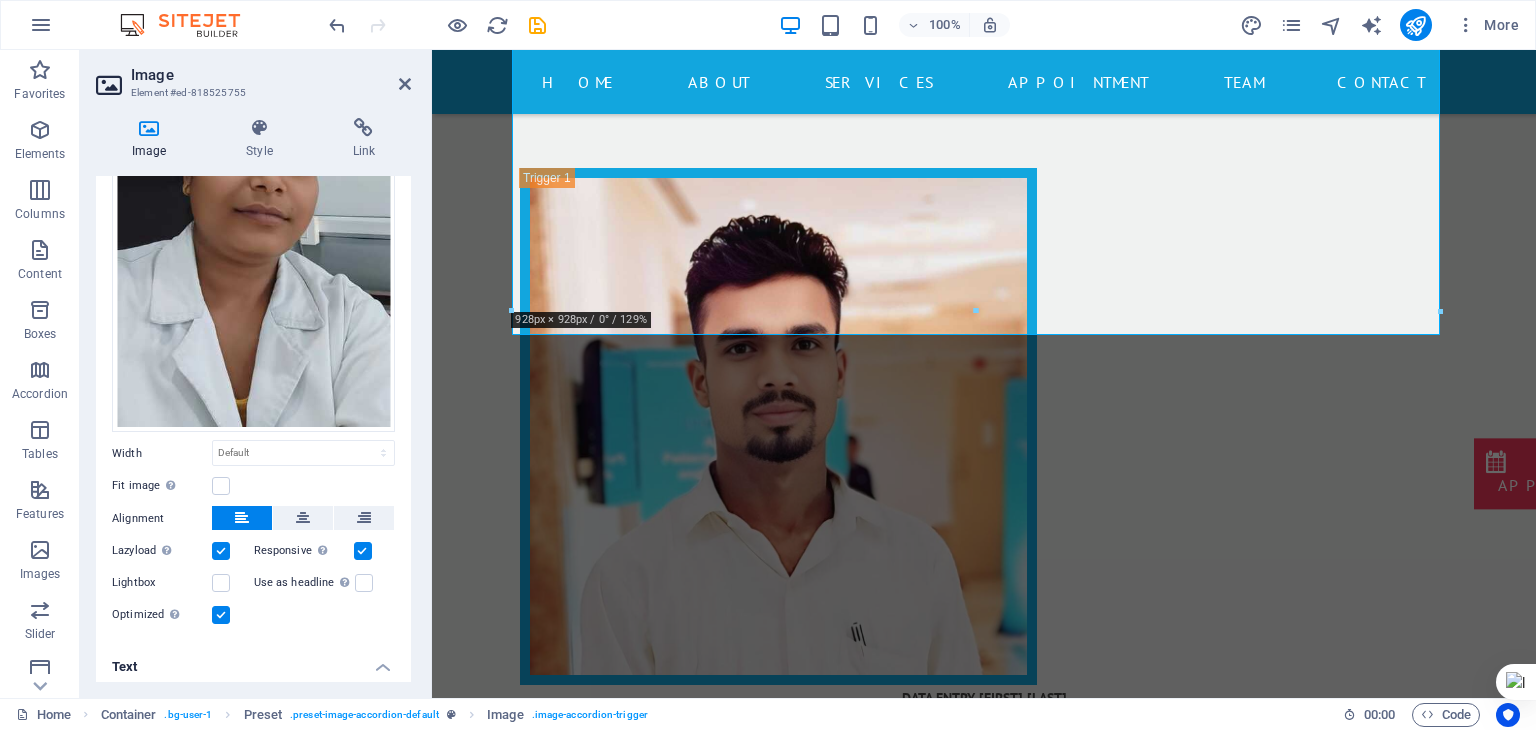 scroll, scrollTop: 600, scrollLeft: 0, axis: vertical 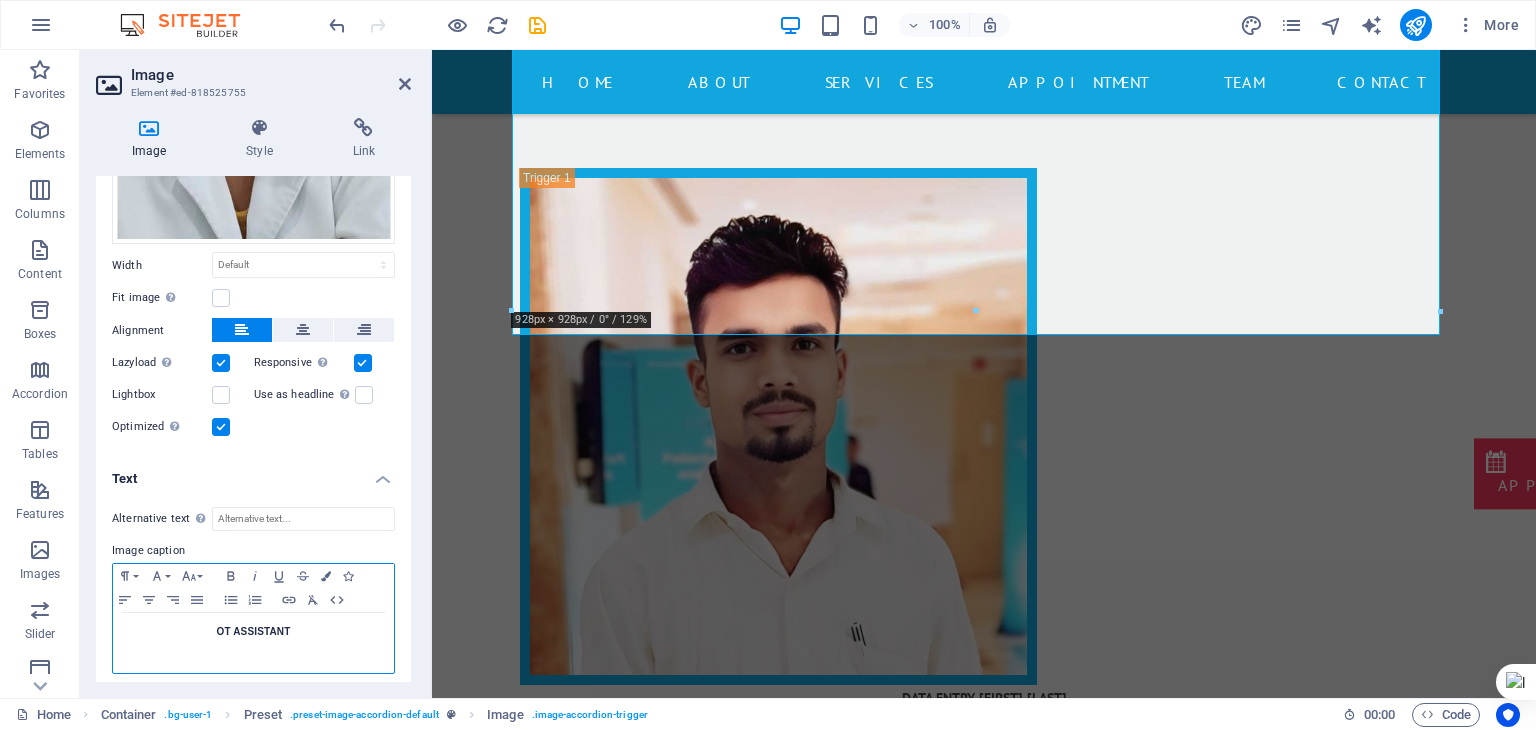 click on "OT ASSISTANT" at bounding box center [253, 632] 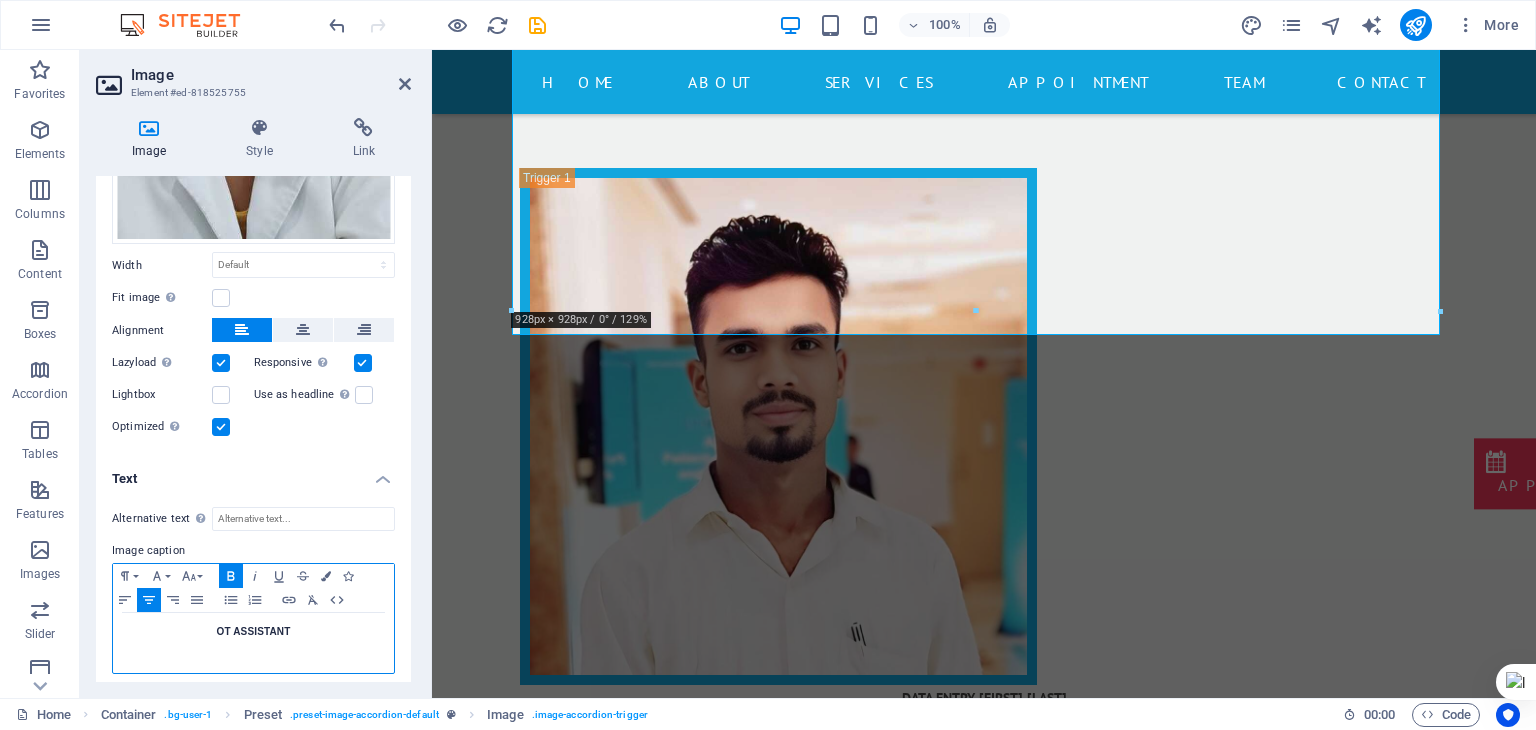 type 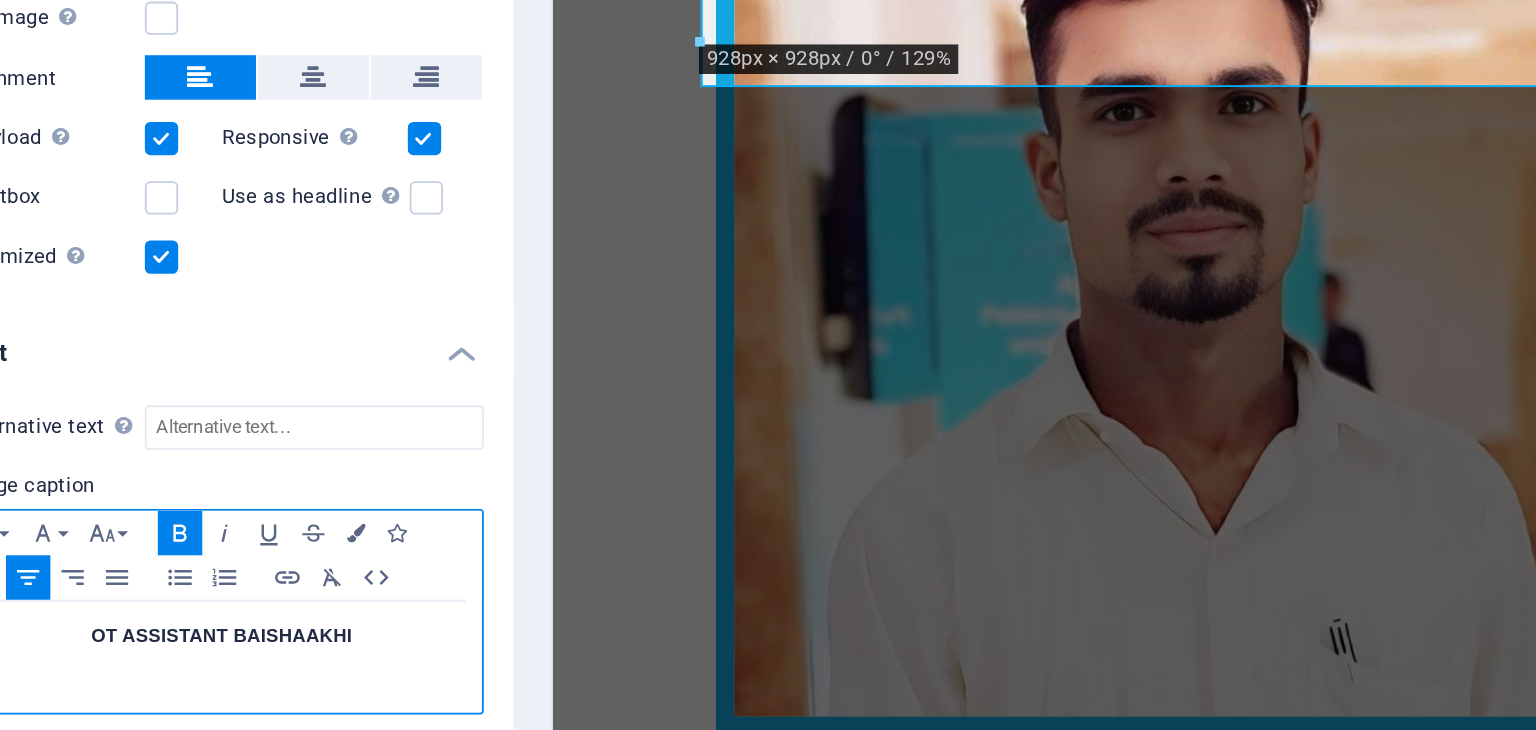 click on "OT ASSISTANT BAISHAAKHI" at bounding box center (253, 631) 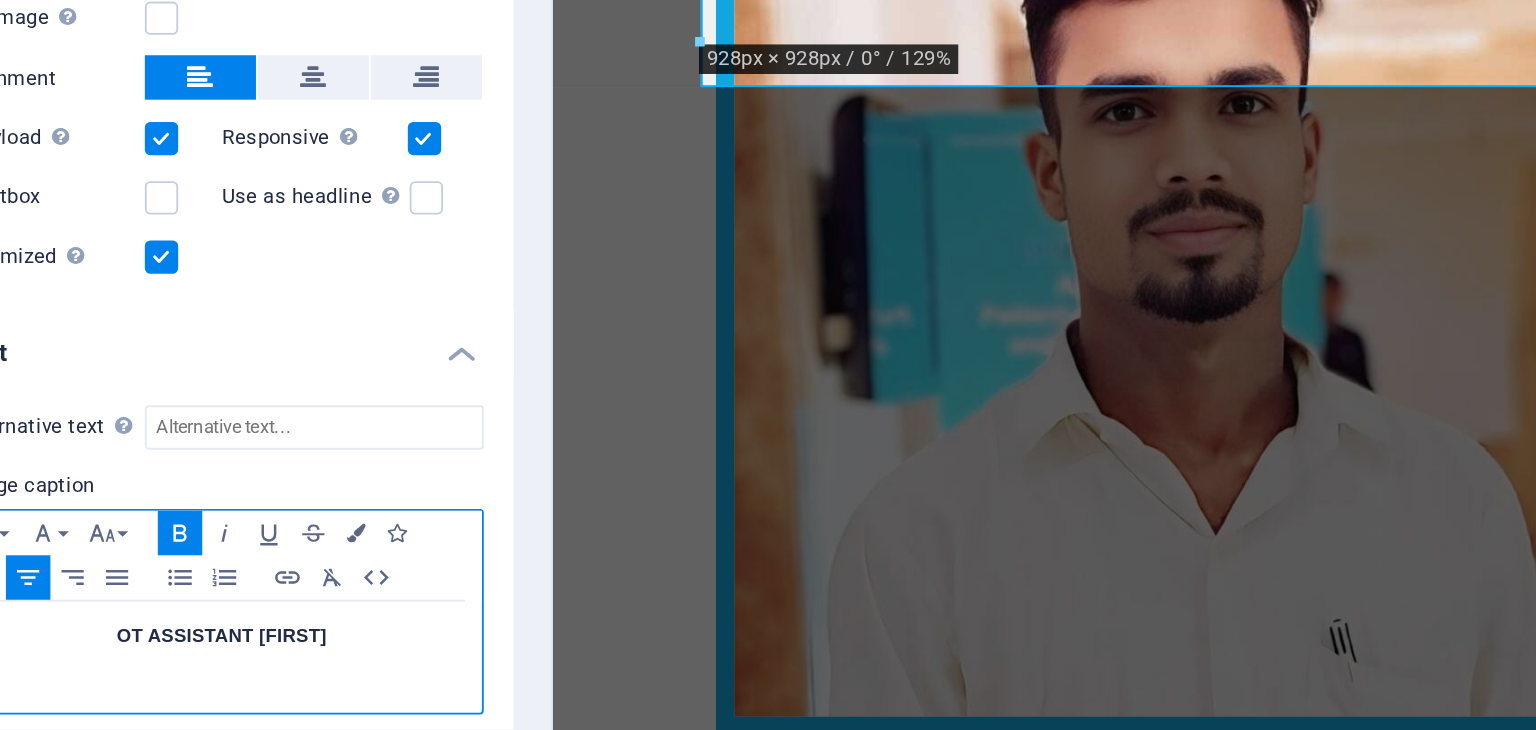 click on "OT ASSISTANT BAISHAKHI" at bounding box center (253, 643) 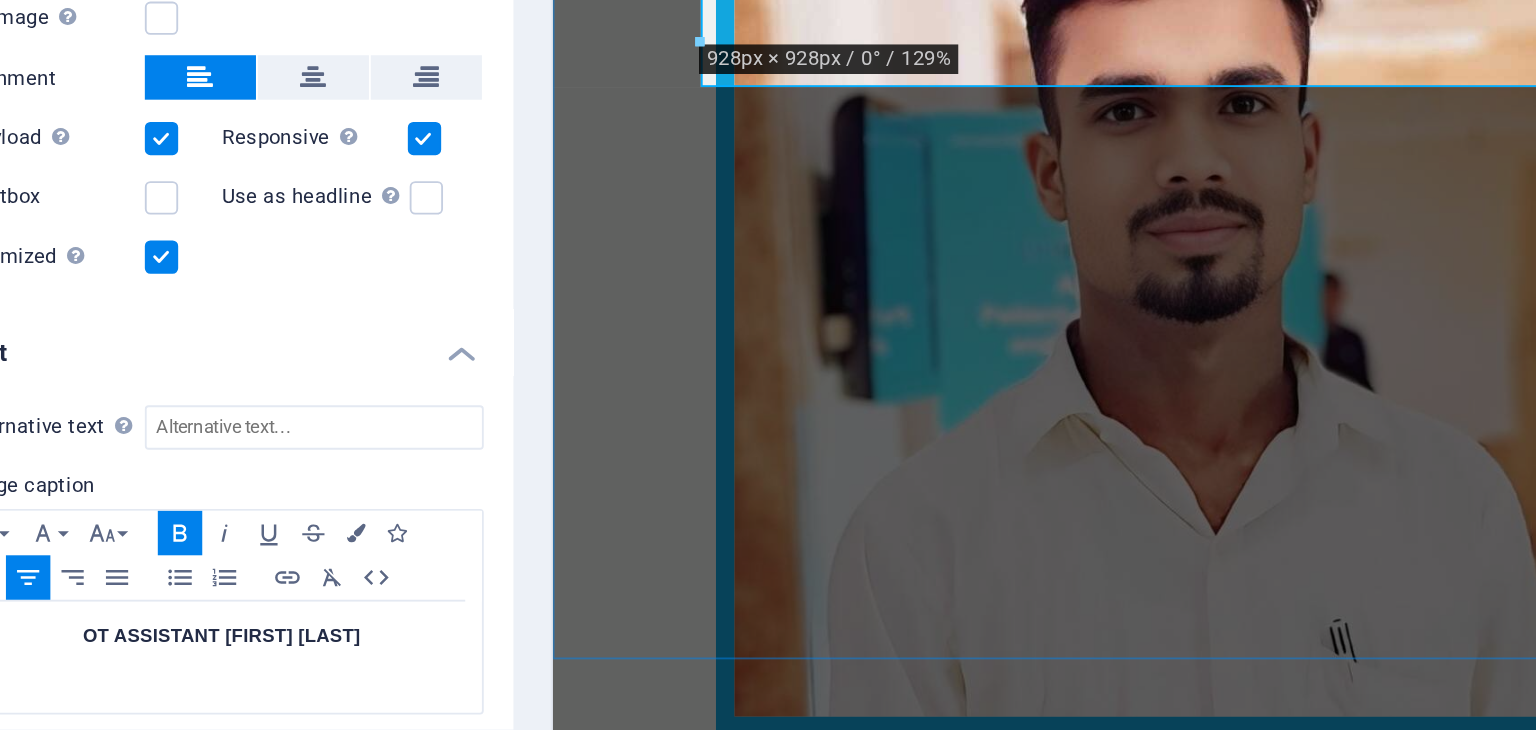 click on "data entry manoj kumar our Doctor manoj Kumar Mahato data eentry.   DR. ABHISHEK KUMAR RAMADHIN ENT HOSPITAL Ranchi, Jharkhand PHONE:  9934040203 MOBILE:  8210918334 OT ASSISTANT OT ASSISTANT CHHAYA DR. ABHISHEK KUMAR RAMADHIN ENT HOSPITAL Ranchi, Jharkhand PHONE:  9934040203 MOBILE:  8210918334 OT ASSISTANT BAISHAKHI KUMARI OT ASSISTANT OT ASSISTANT BAISHAKHI KUMARI DR. ABHISHEK KUMAR RAMADHIN ENT HOSPITAL Ranchi, Jharkhand PHONE:  9934040203 MOBILE:  8210918334" at bounding box center [1104, 1219] 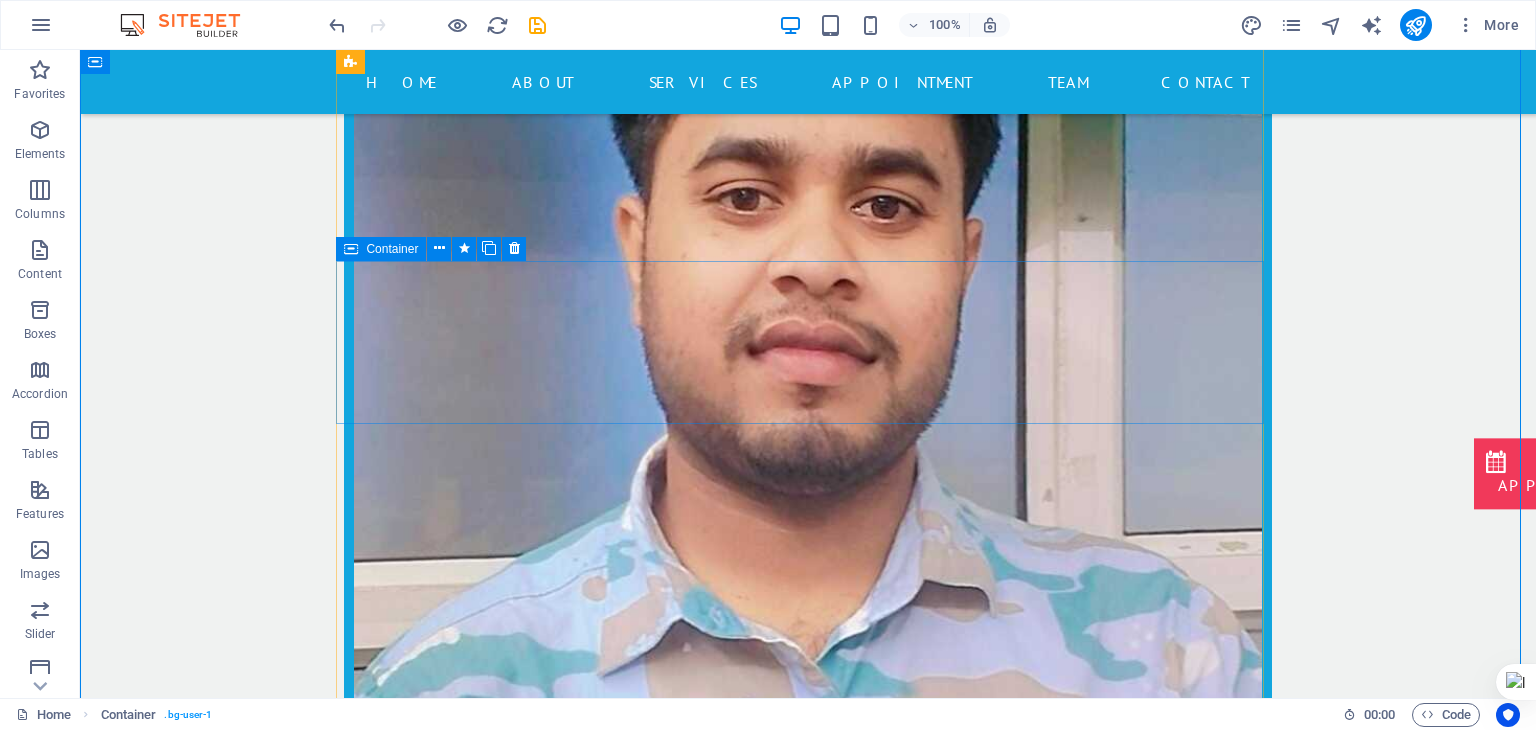 scroll, scrollTop: 16743, scrollLeft: 0, axis: vertical 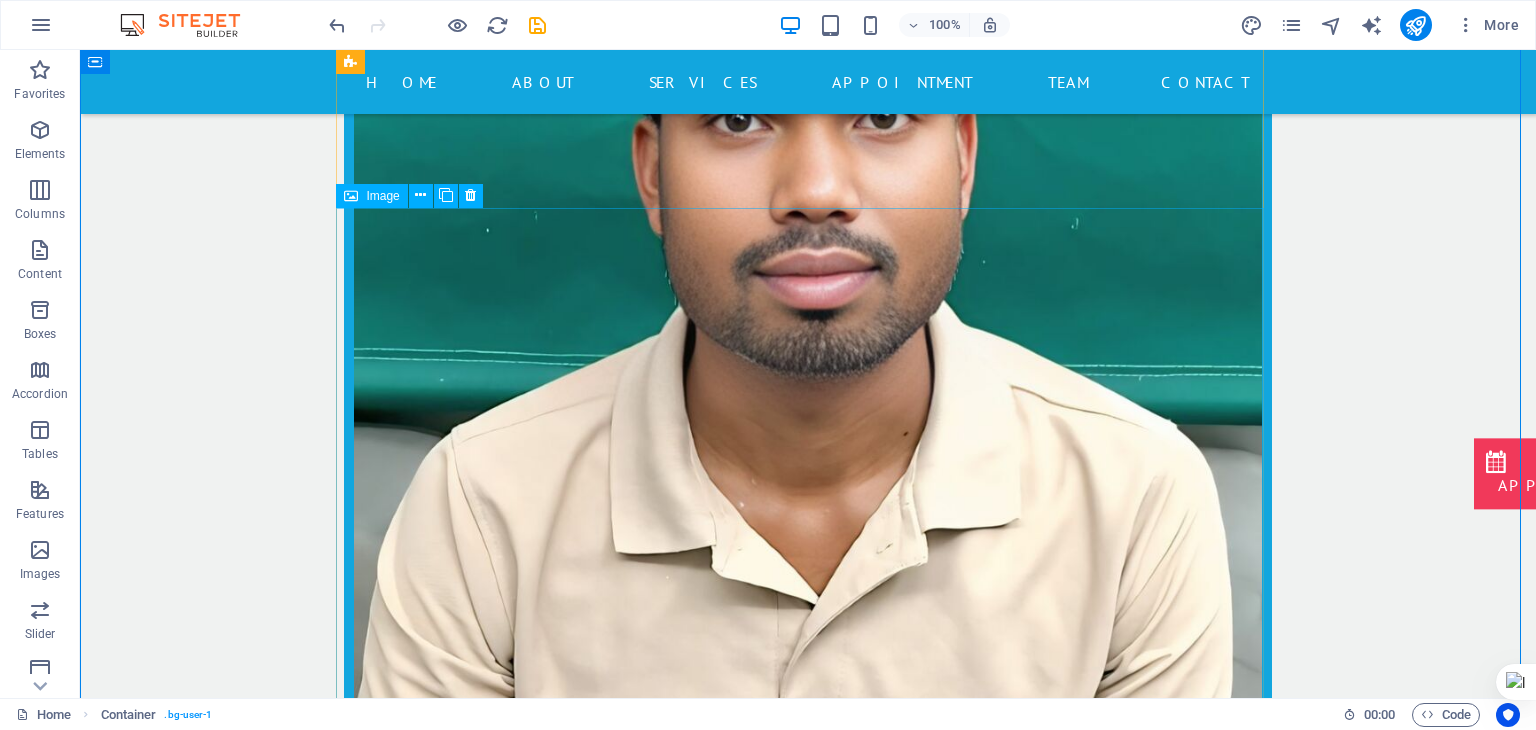 click on "OT ASSISTANT" at bounding box center [808, 3619] 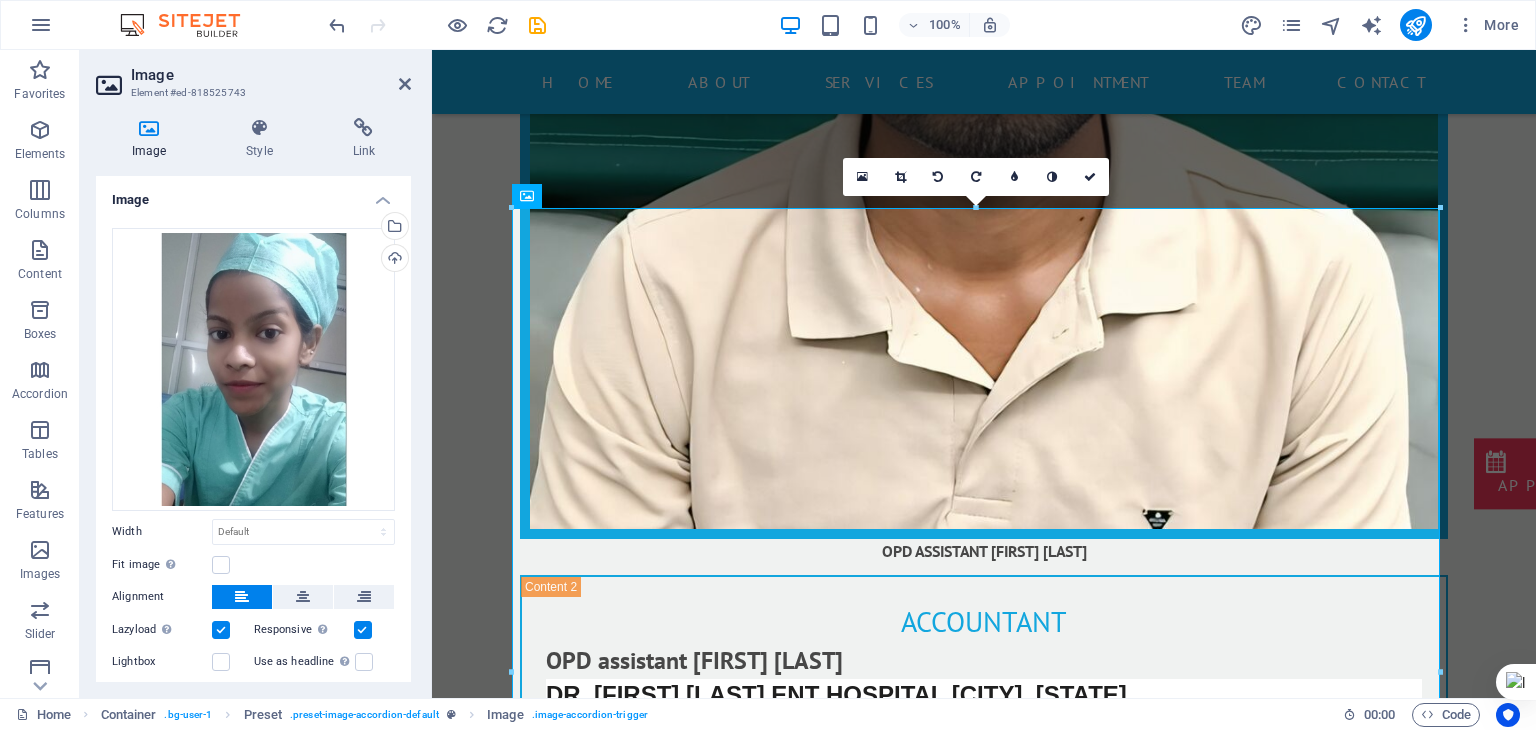 scroll, scrollTop: 83, scrollLeft: 0, axis: vertical 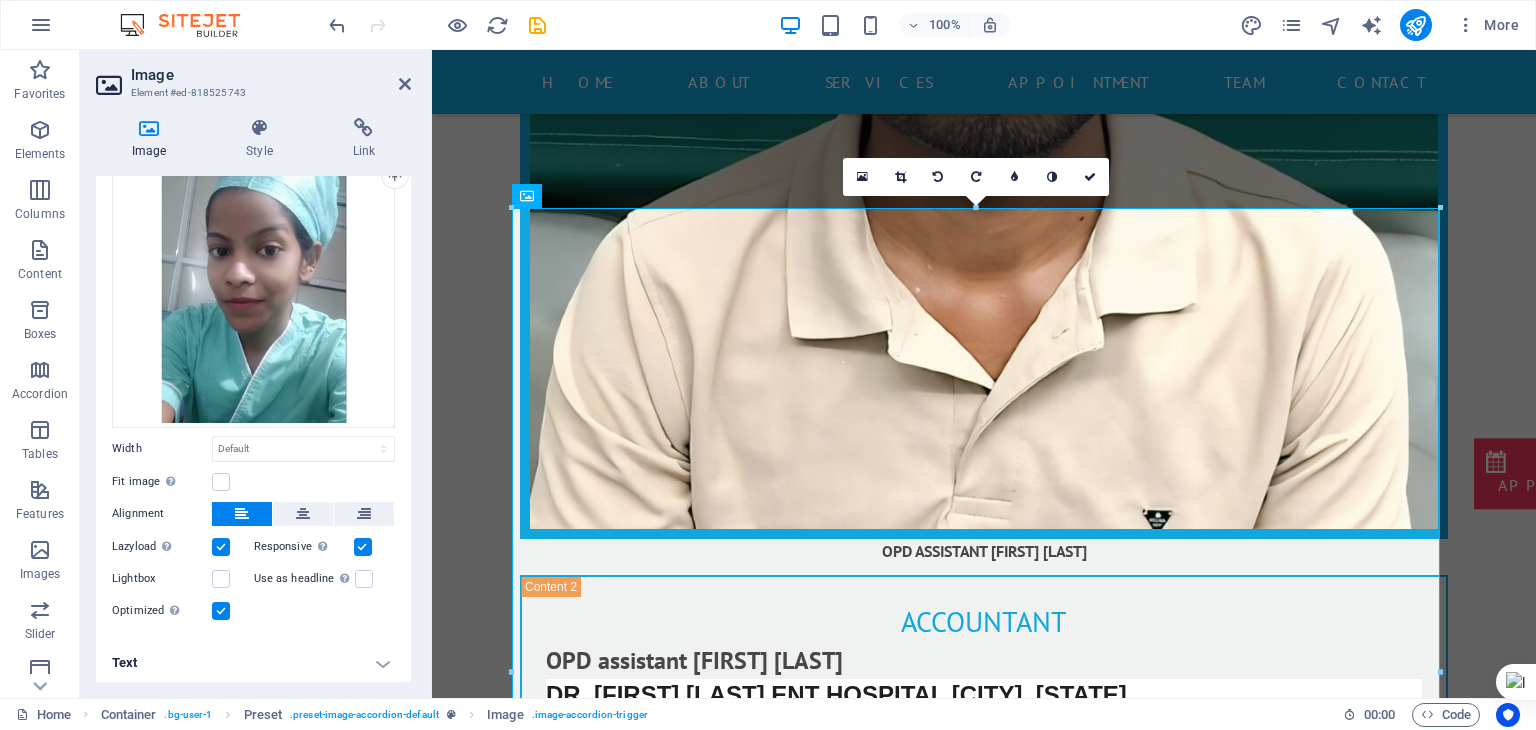 click on "Text" at bounding box center [253, 663] 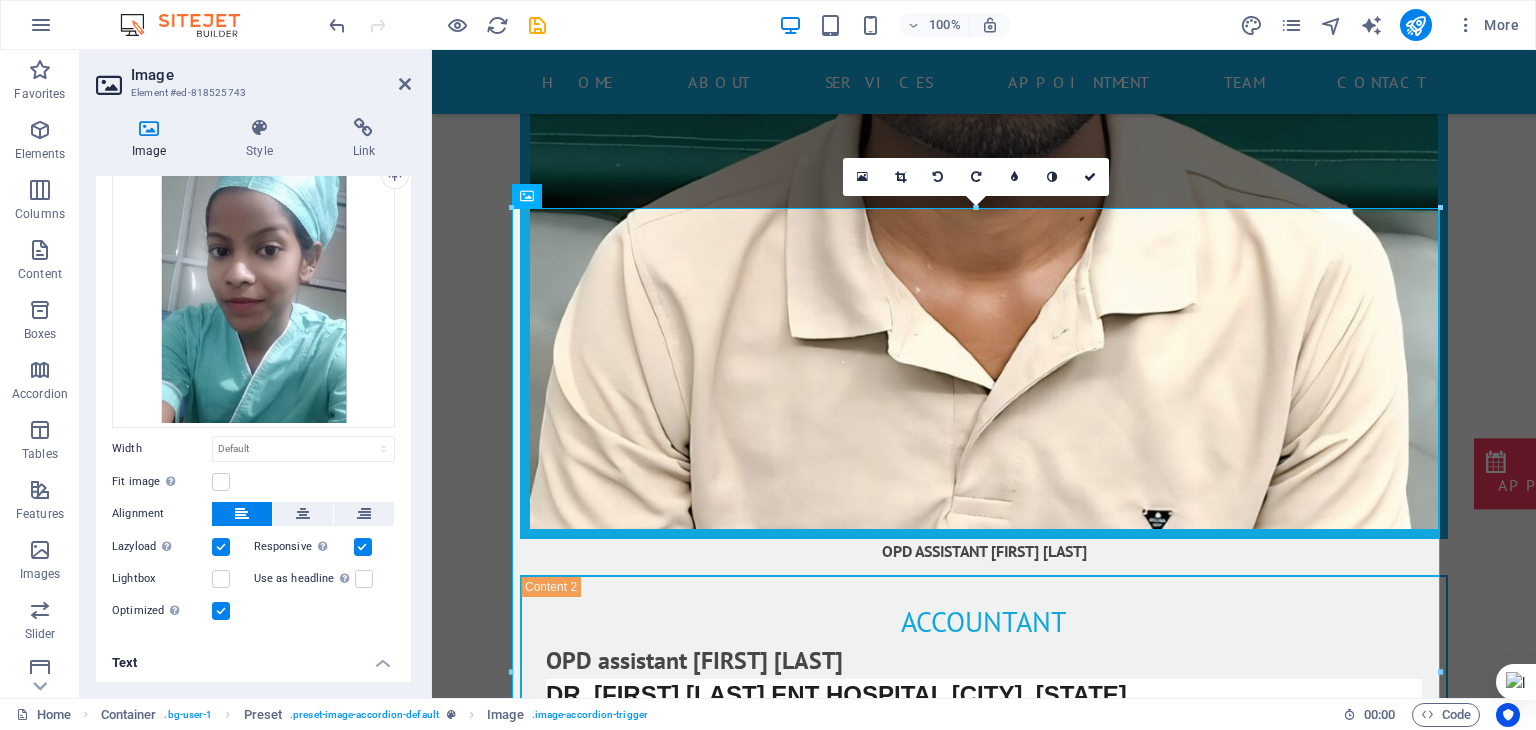 scroll, scrollTop: 271, scrollLeft: 0, axis: vertical 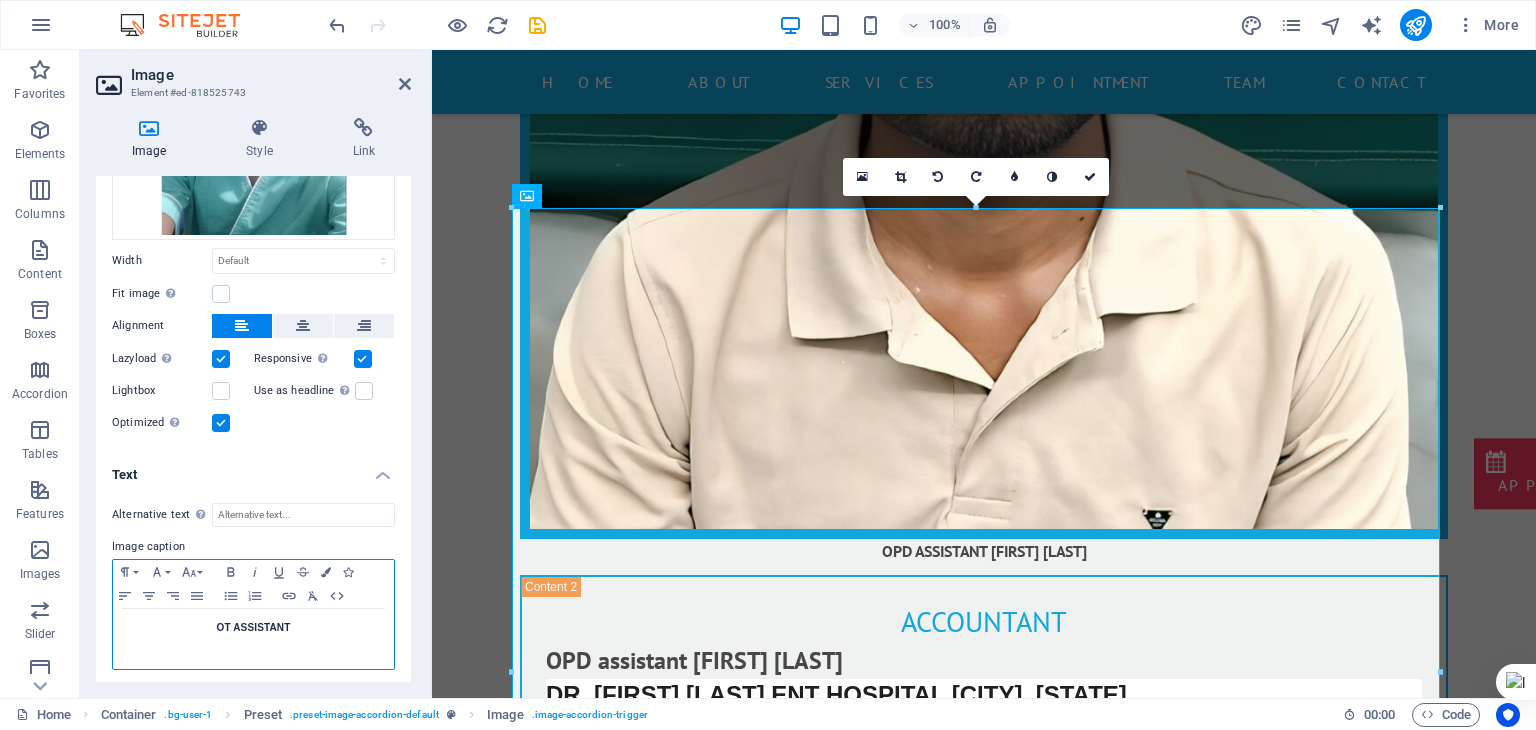 click on "OT ASSISTANT" at bounding box center [253, 628] 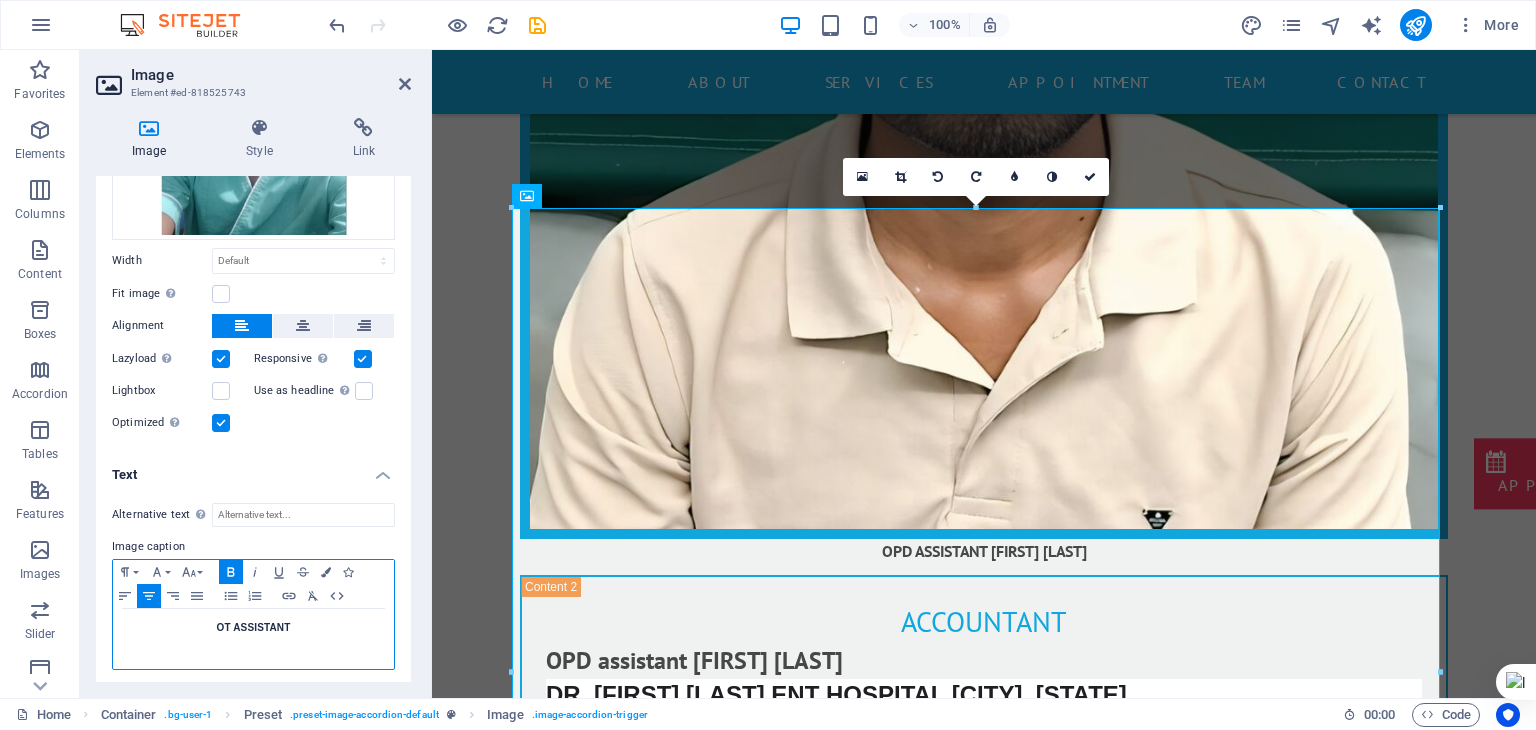 click on "OT ASSISTANT" at bounding box center (253, 628) 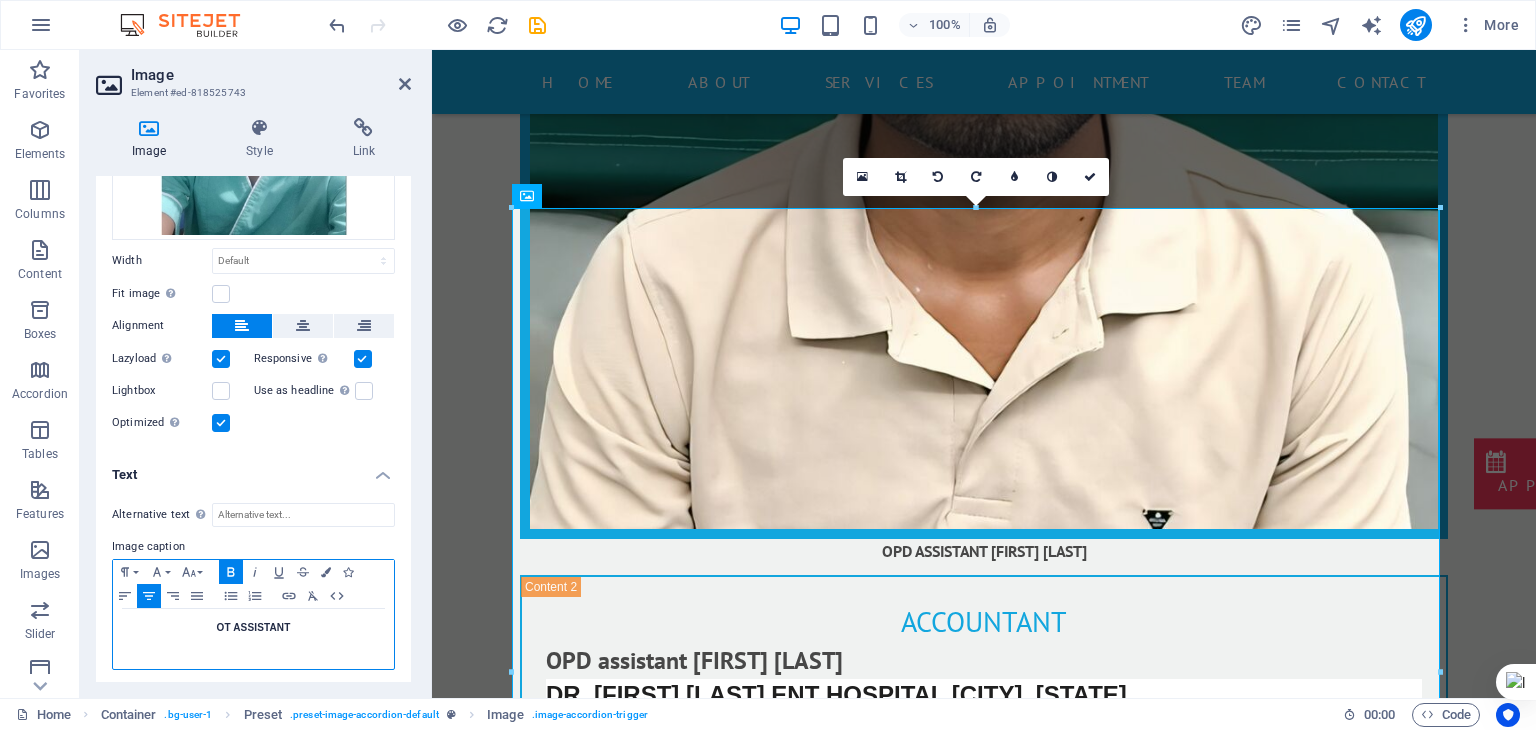 type 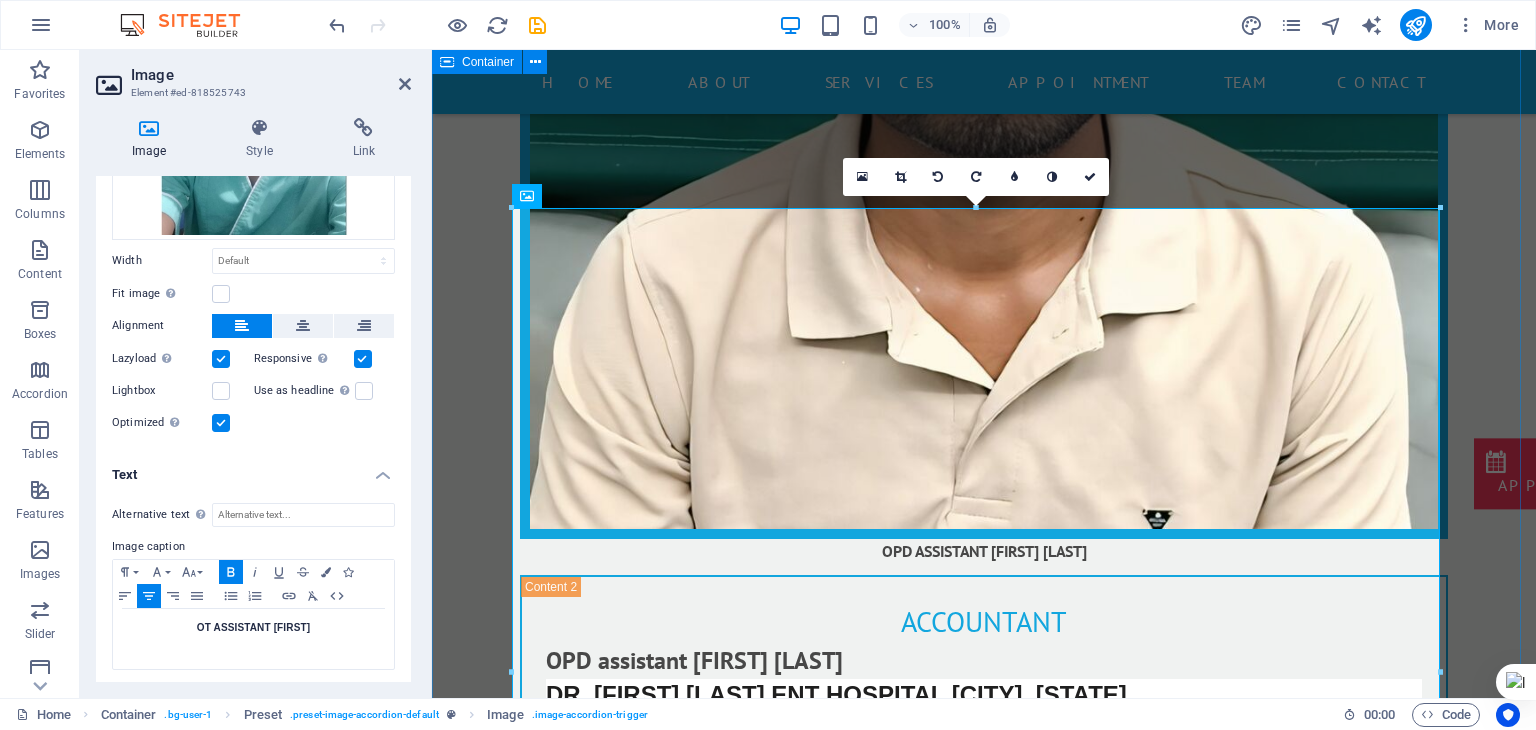 click on "data entry manoj kumar our Doctor manoj Kumar Mahato data eentry.   DR. ABHISHEK KUMAR RAMADHIN ENT HOSPITAL Ranchi, Jharkhand PHONE:  9934040203 MOBILE:  8210918334 OT ASSISTANT CHHAYA OT ASSISTANT CHHAYA DR. ABHISHEK KUMAR RAMADHIN ENT HOSPITAL Ranchi, Jharkhand PHONE:  9934040203 MOBILE:  8210918334 OT ASSISTANT BAISHAKHI KUMARI OT ASSISTANT OT ASSISTANT BAISHAKHI KUMARI DR. ABHISHEK KUMAR RAMADHIN ENT HOSPITAL Ranchi, Jharkhand PHONE:  9934040203 MOBILE:  8210918334" at bounding box center (984, 3698) 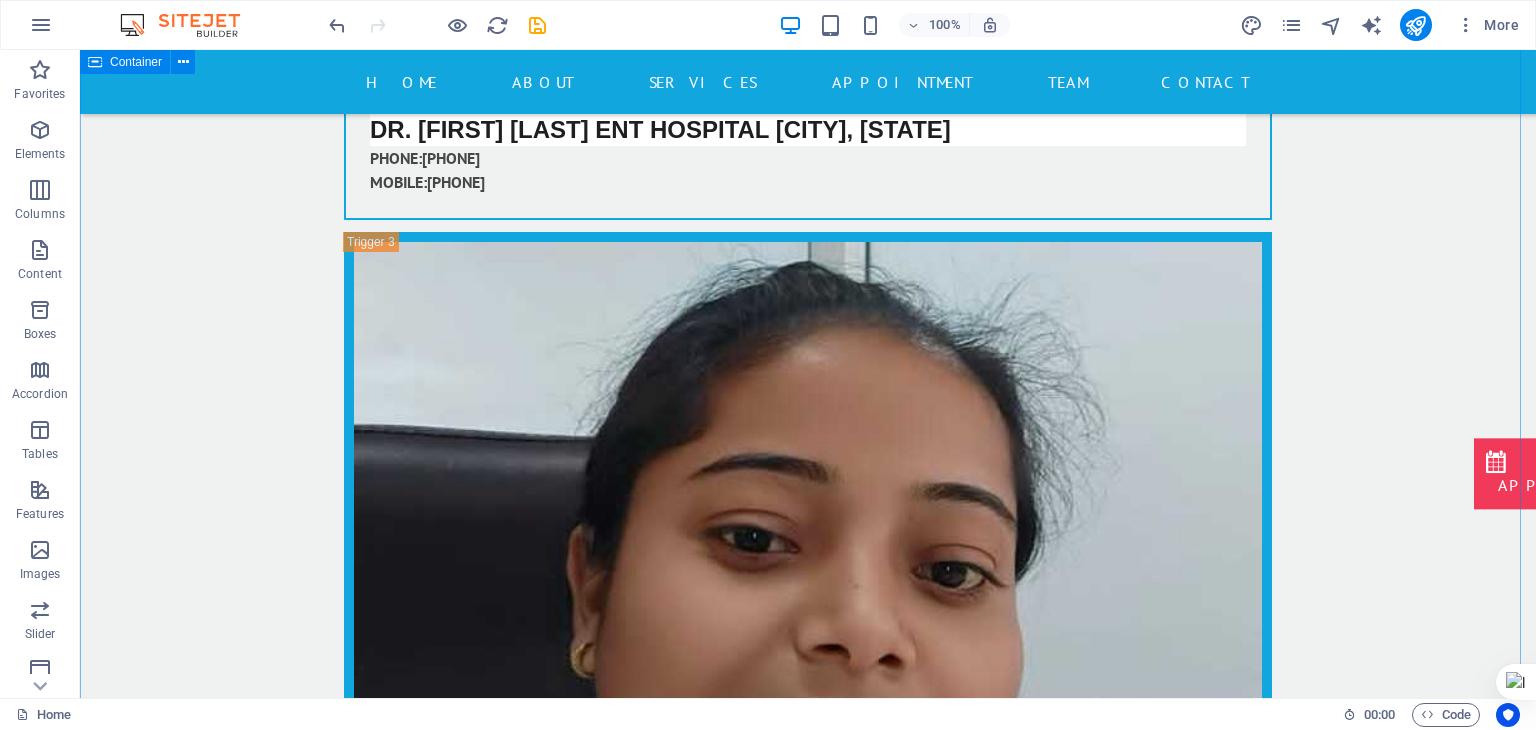 scroll, scrollTop: 20794, scrollLeft: 0, axis: vertical 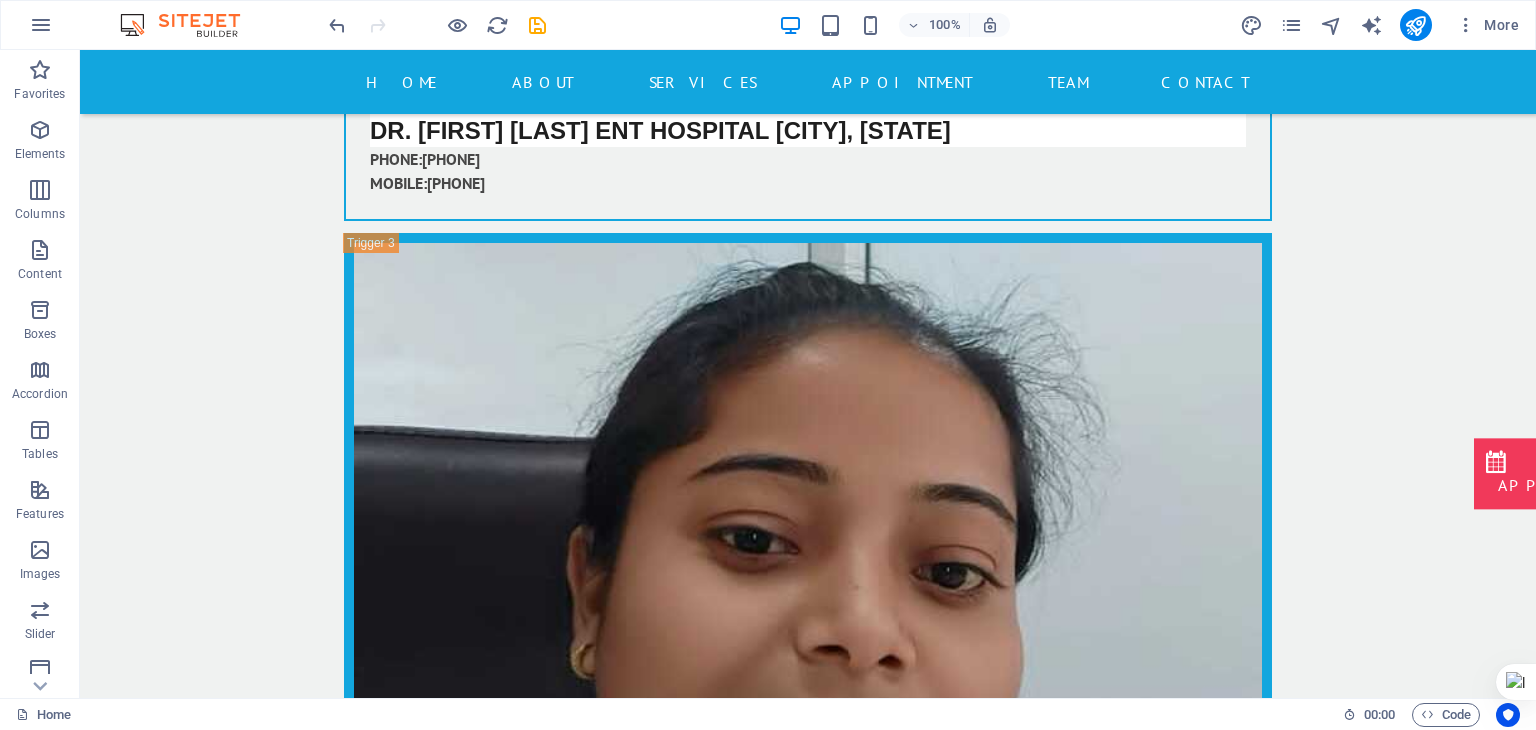 click at bounding box center [437, 25] 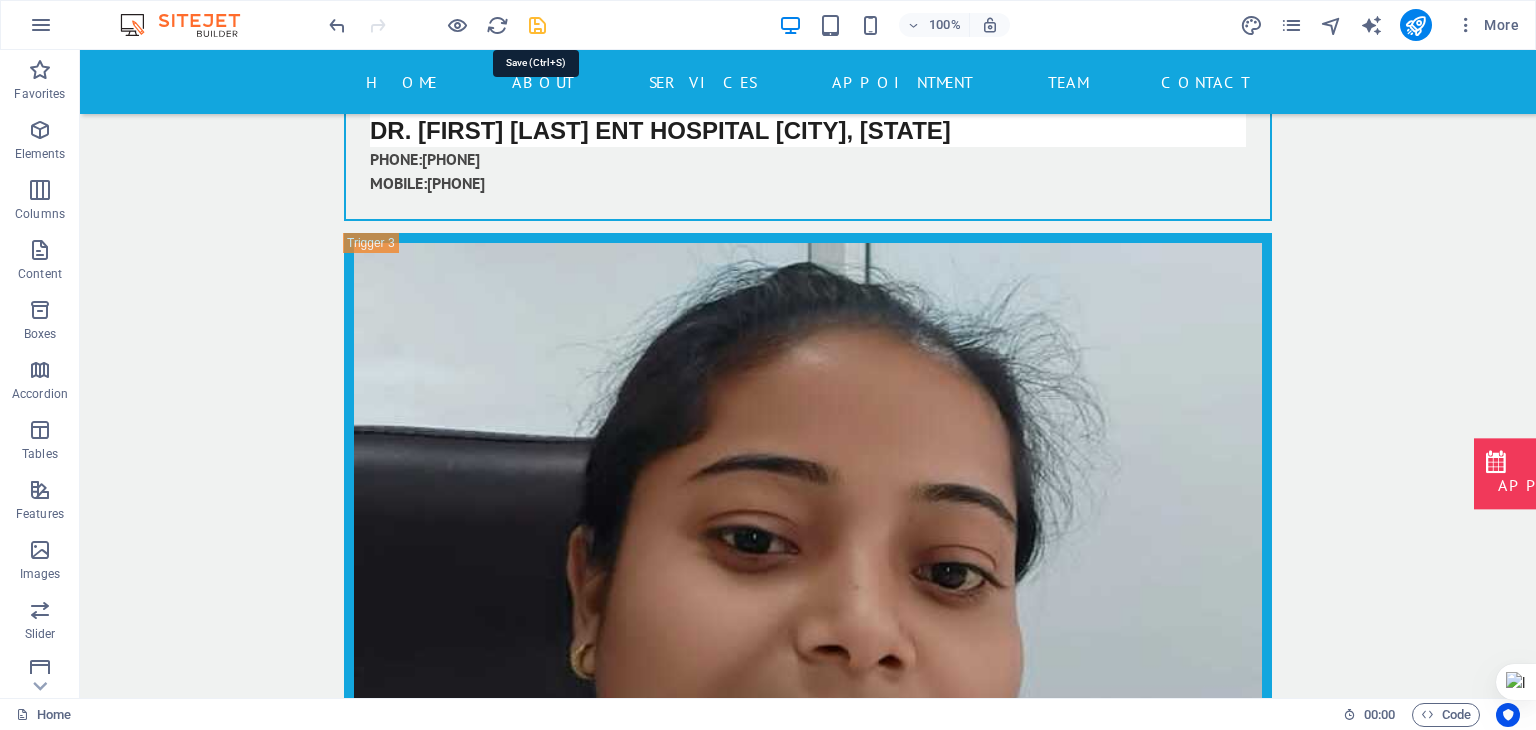 click at bounding box center [537, 25] 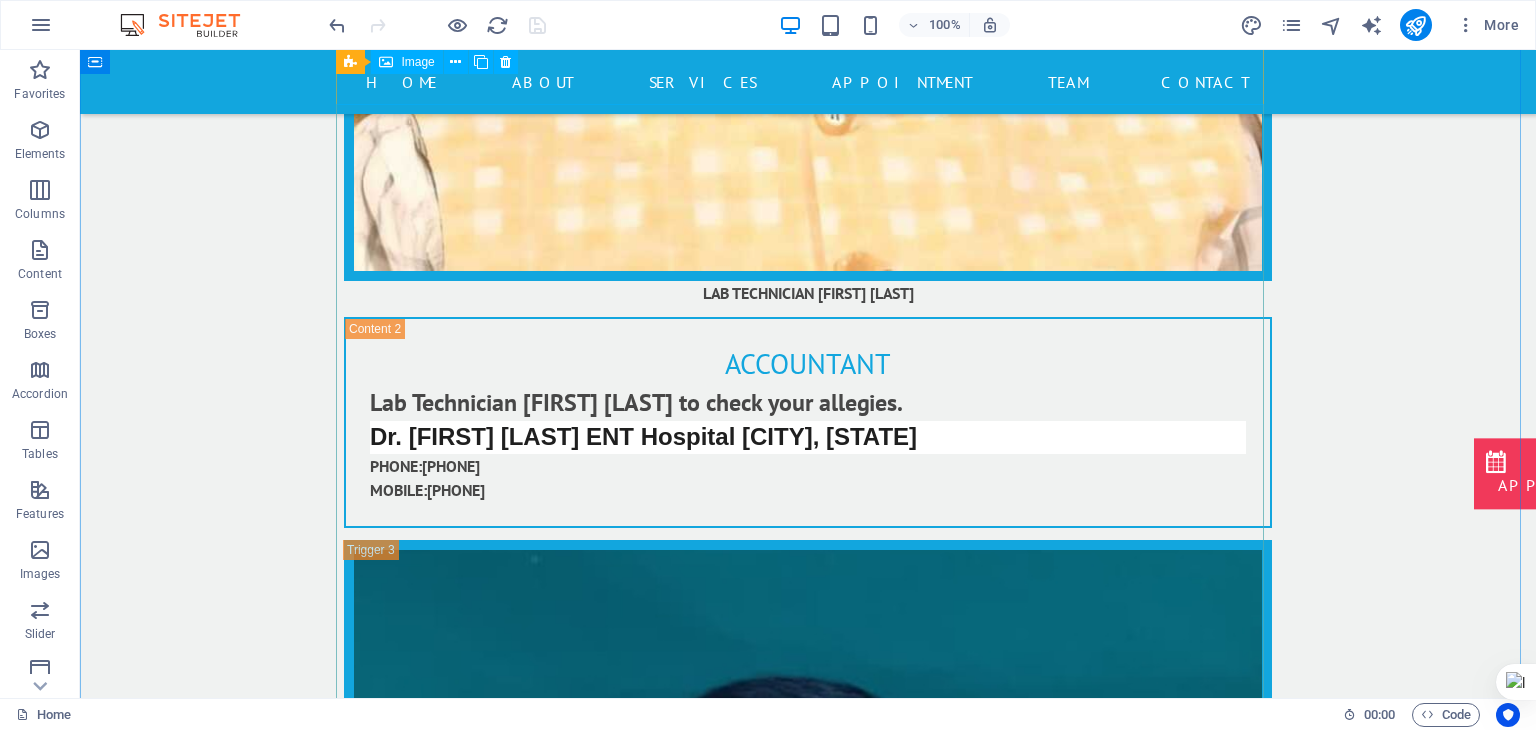 scroll, scrollTop: 13447, scrollLeft: 0, axis: vertical 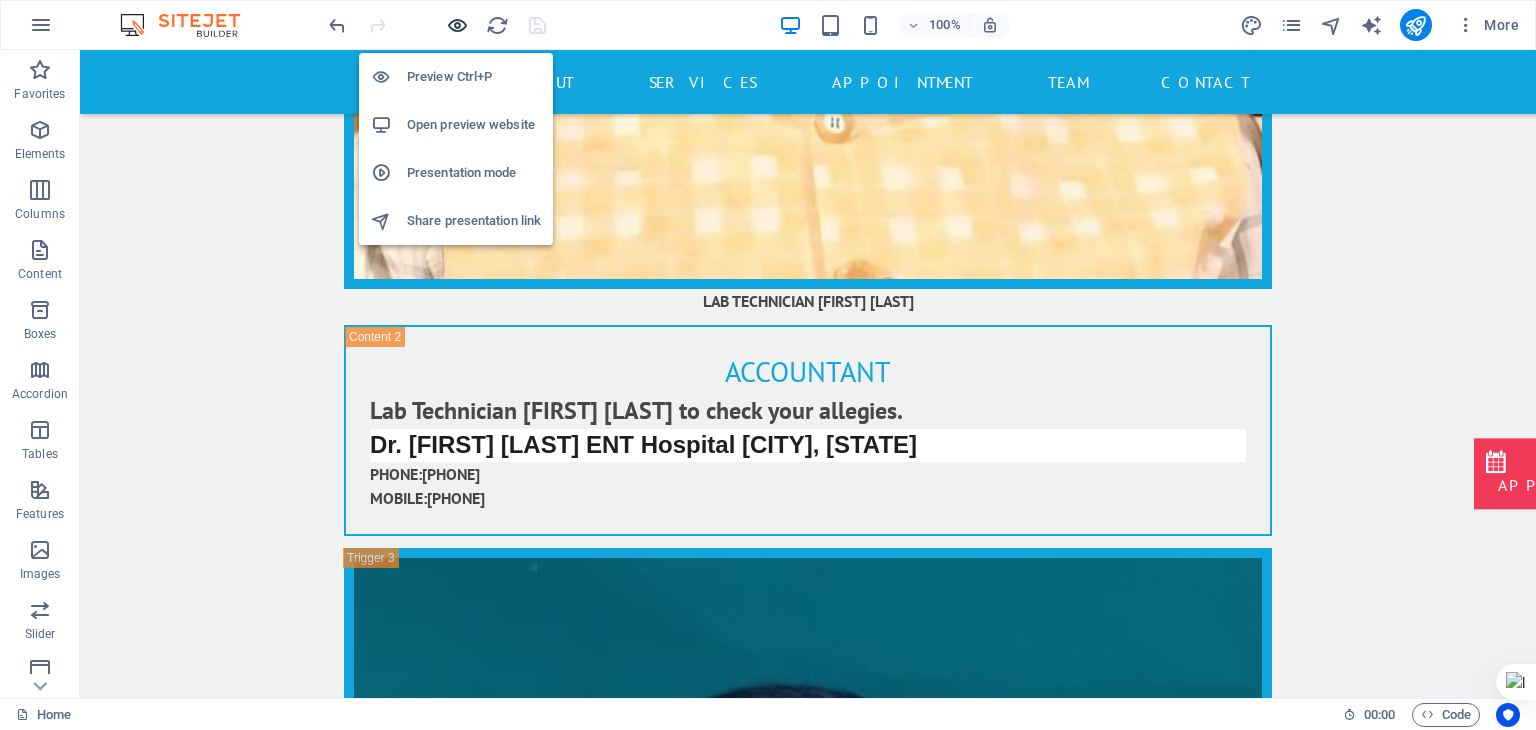 drag, startPoint x: 455, startPoint y: 28, endPoint x: 676, endPoint y: 350, distance: 390.5445 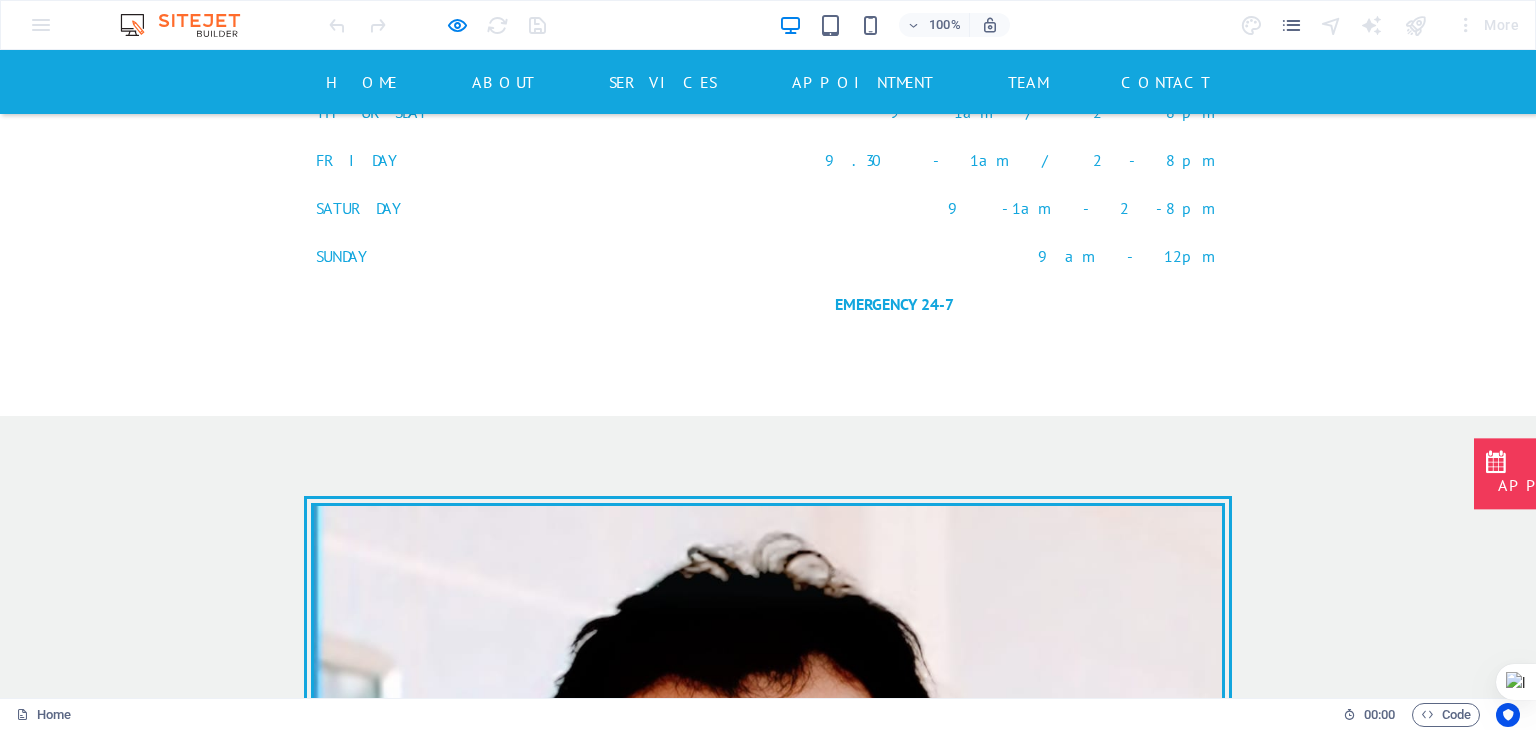 scroll, scrollTop: 5865, scrollLeft: 0, axis: vertical 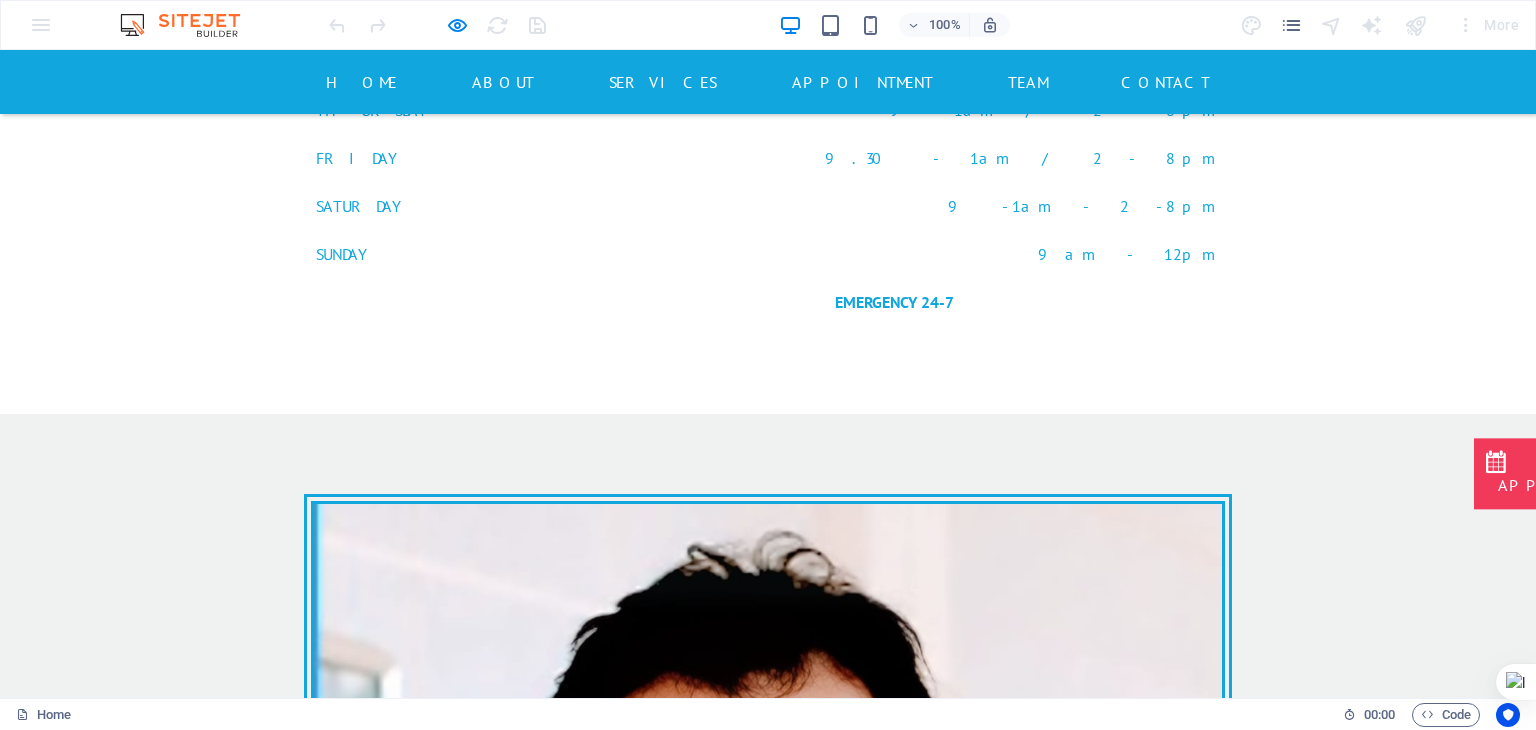 click on "Submit" 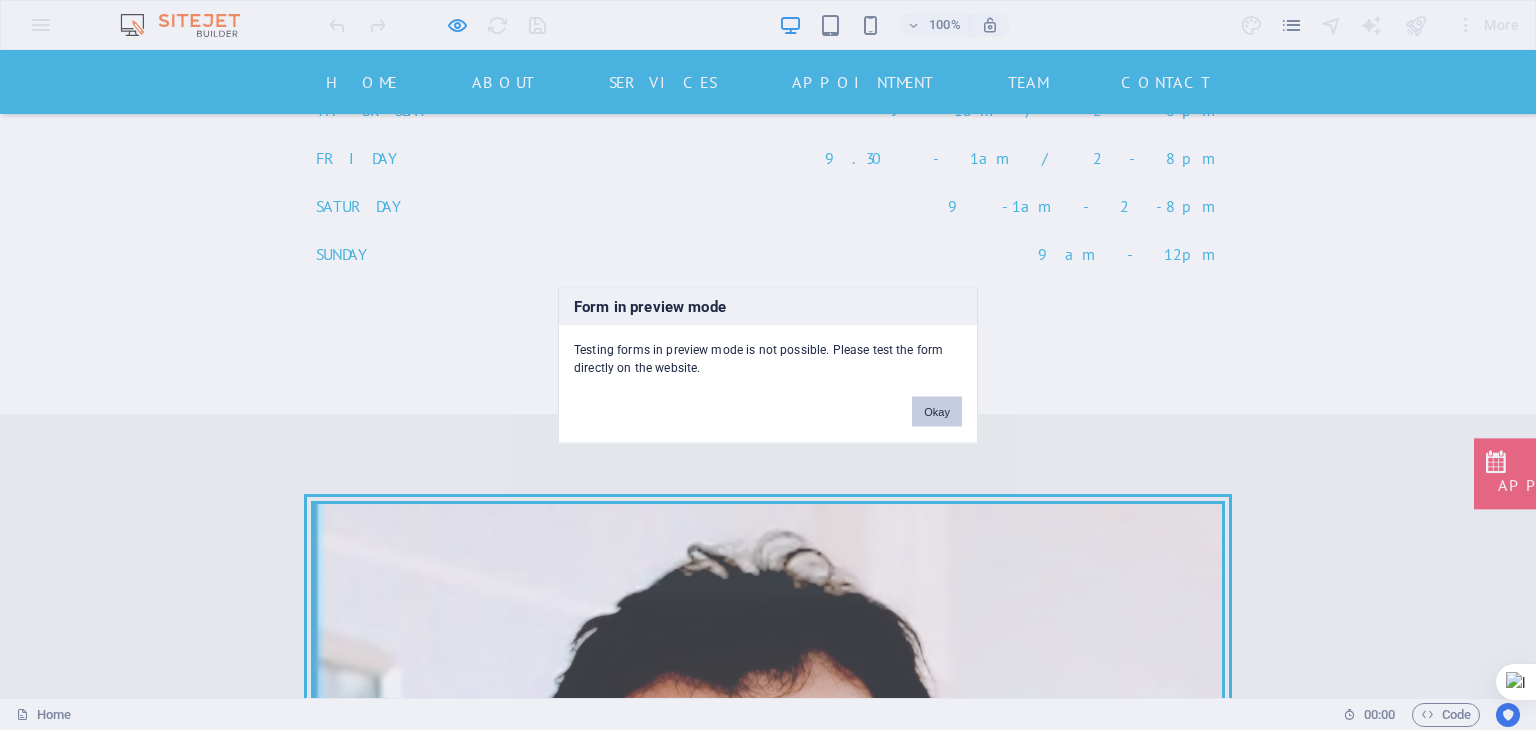 click on "Okay" at bounding box center (937, 412) 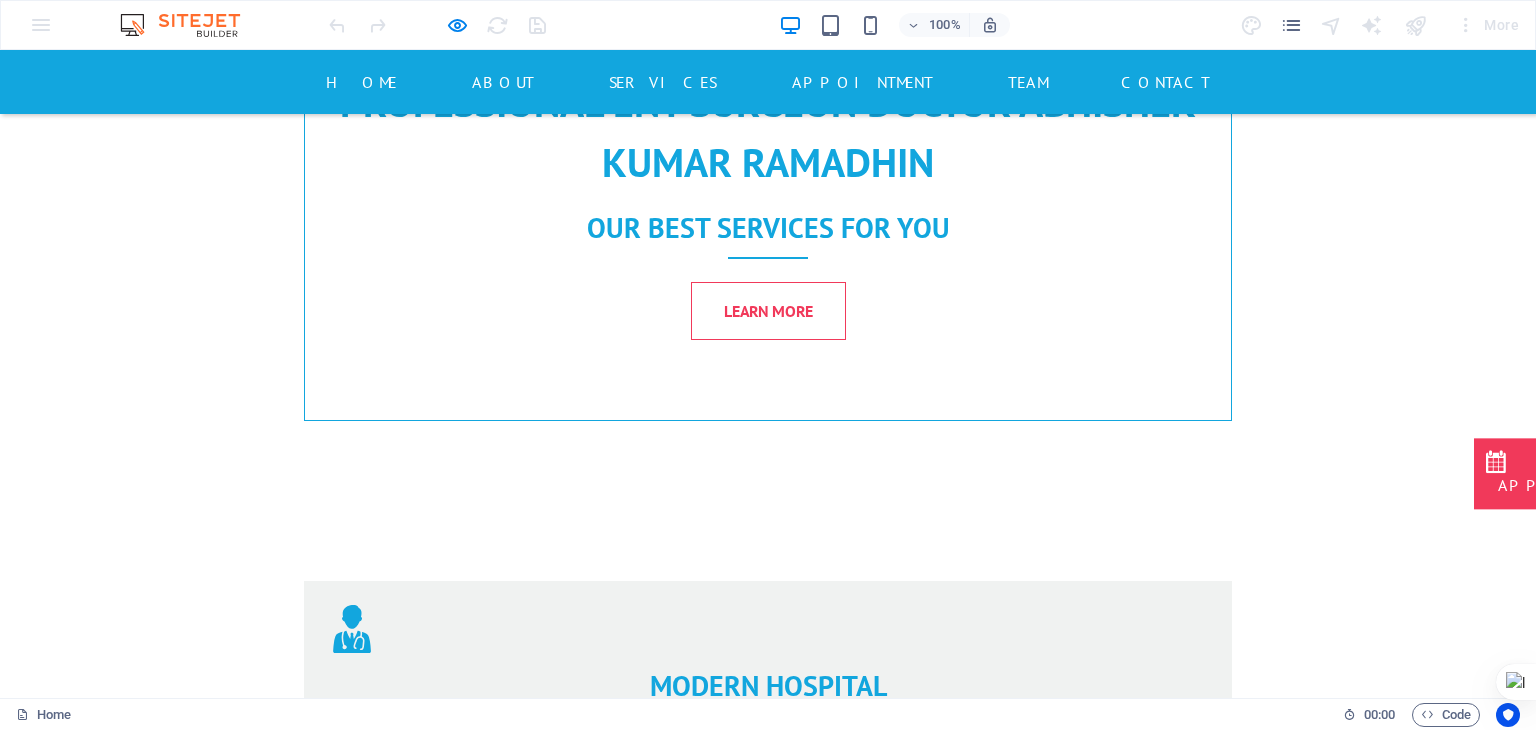 scroll, scrollTop: 2261, scrollLeft: 0, axis: vertical 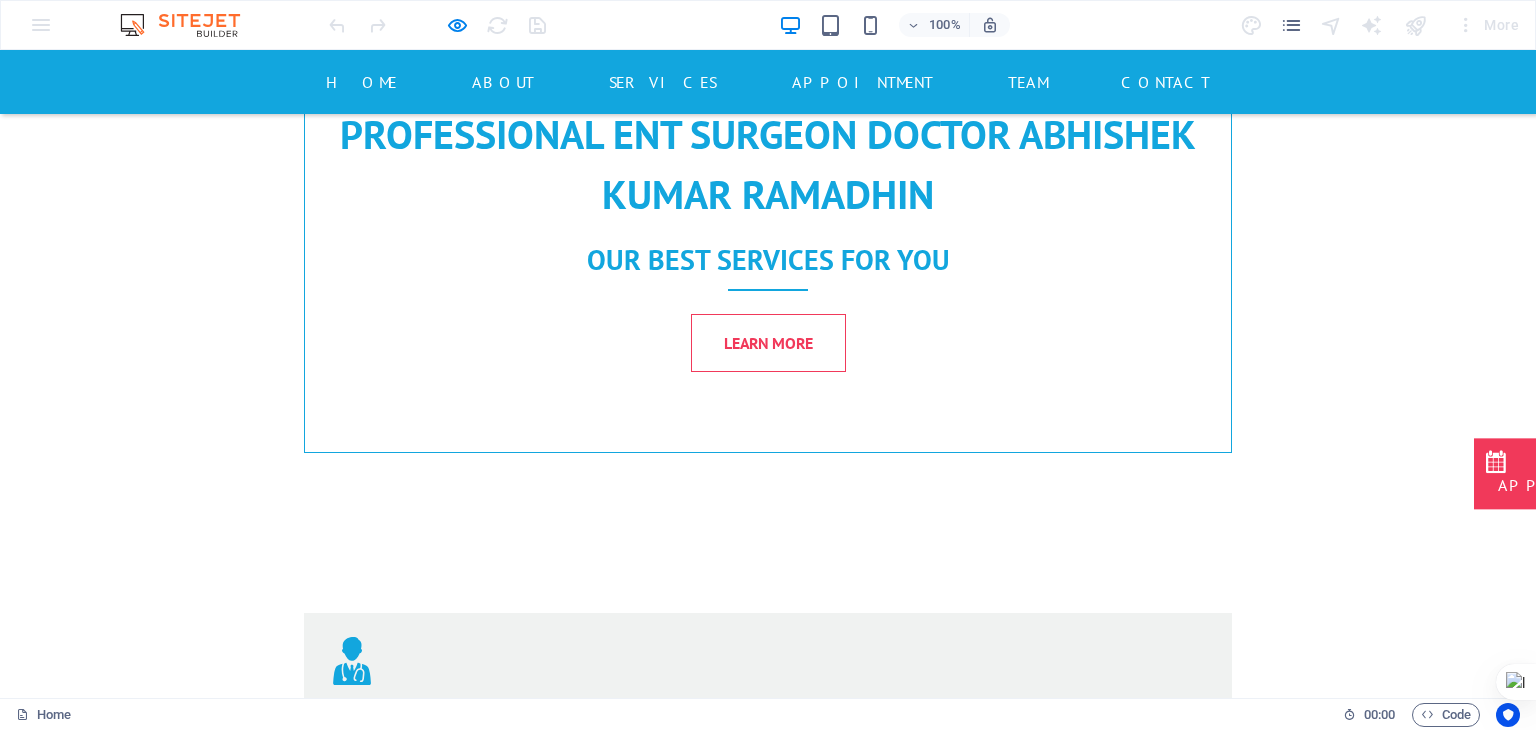 click on "Select department
vertigo ear nose throat" 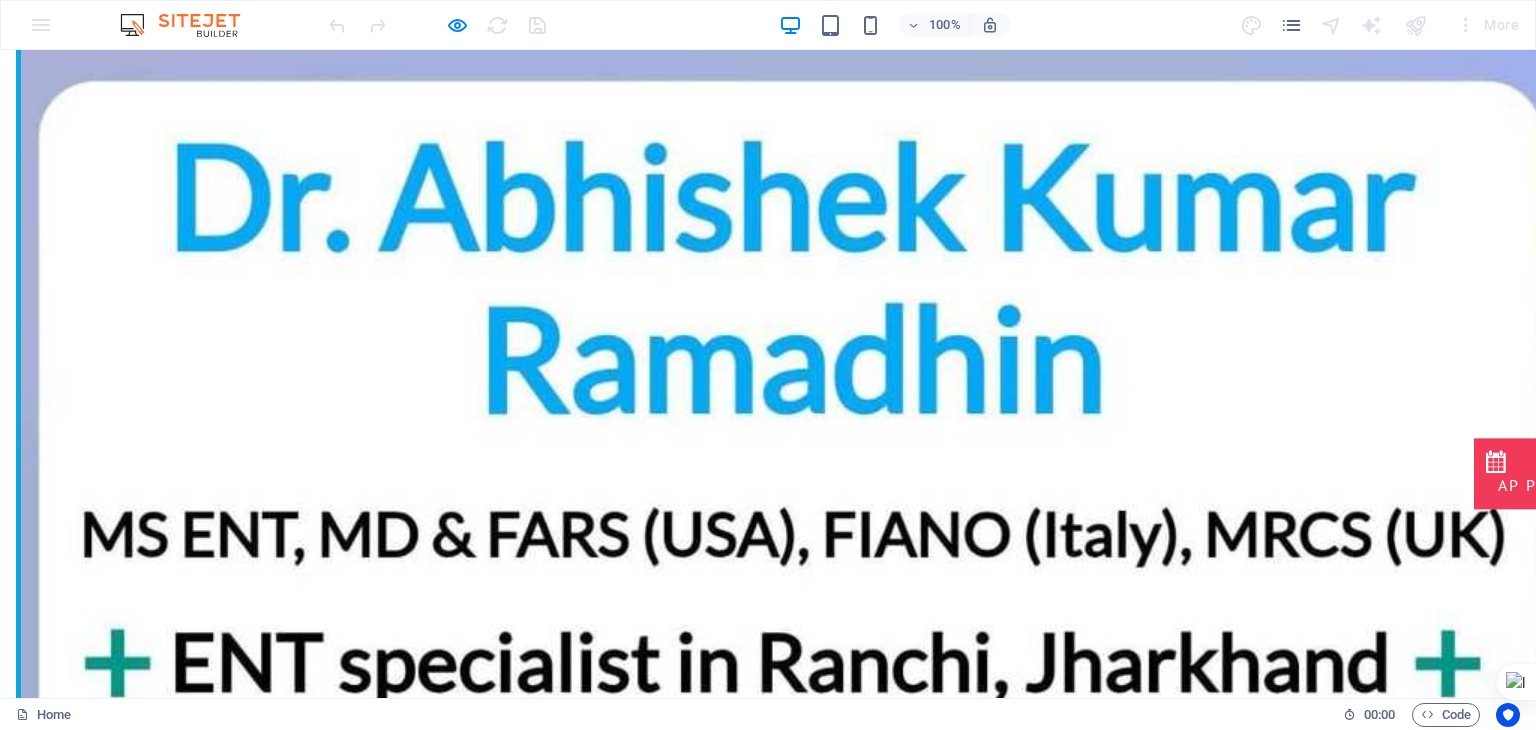 scroll, scrollTop: 0, scrollLeft: 0, axis: both 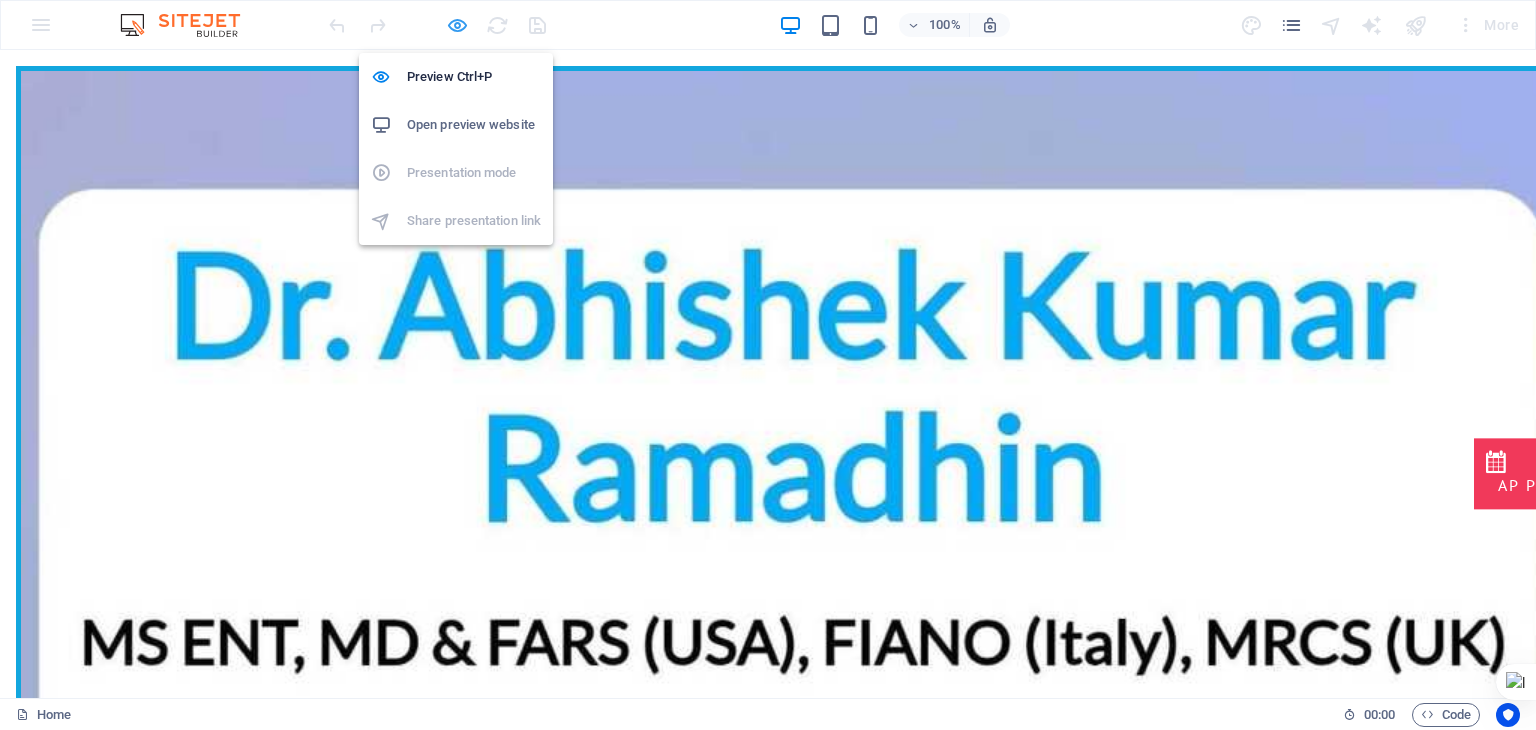 click at bounding box center (457, 25) 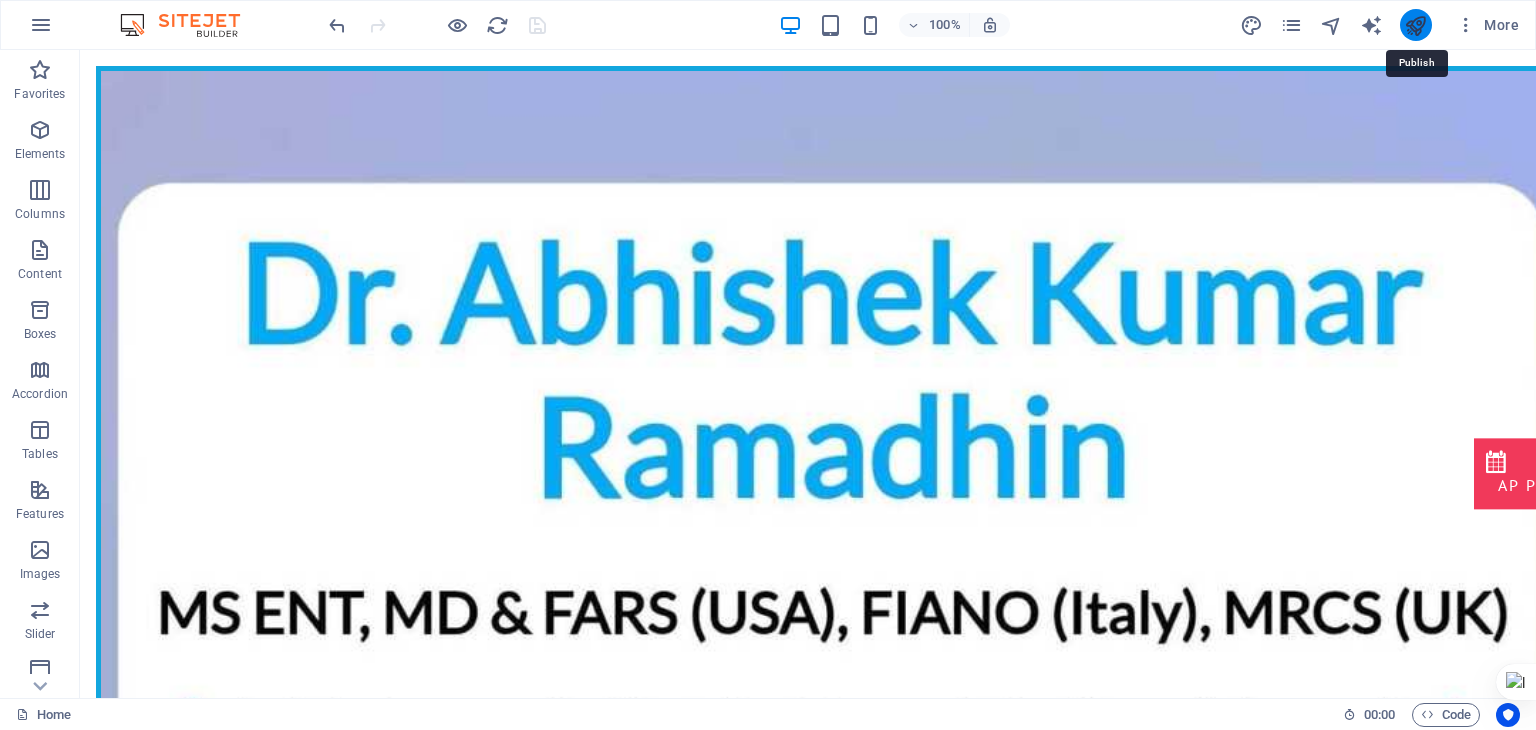 click at bounding box center [1415, 25] 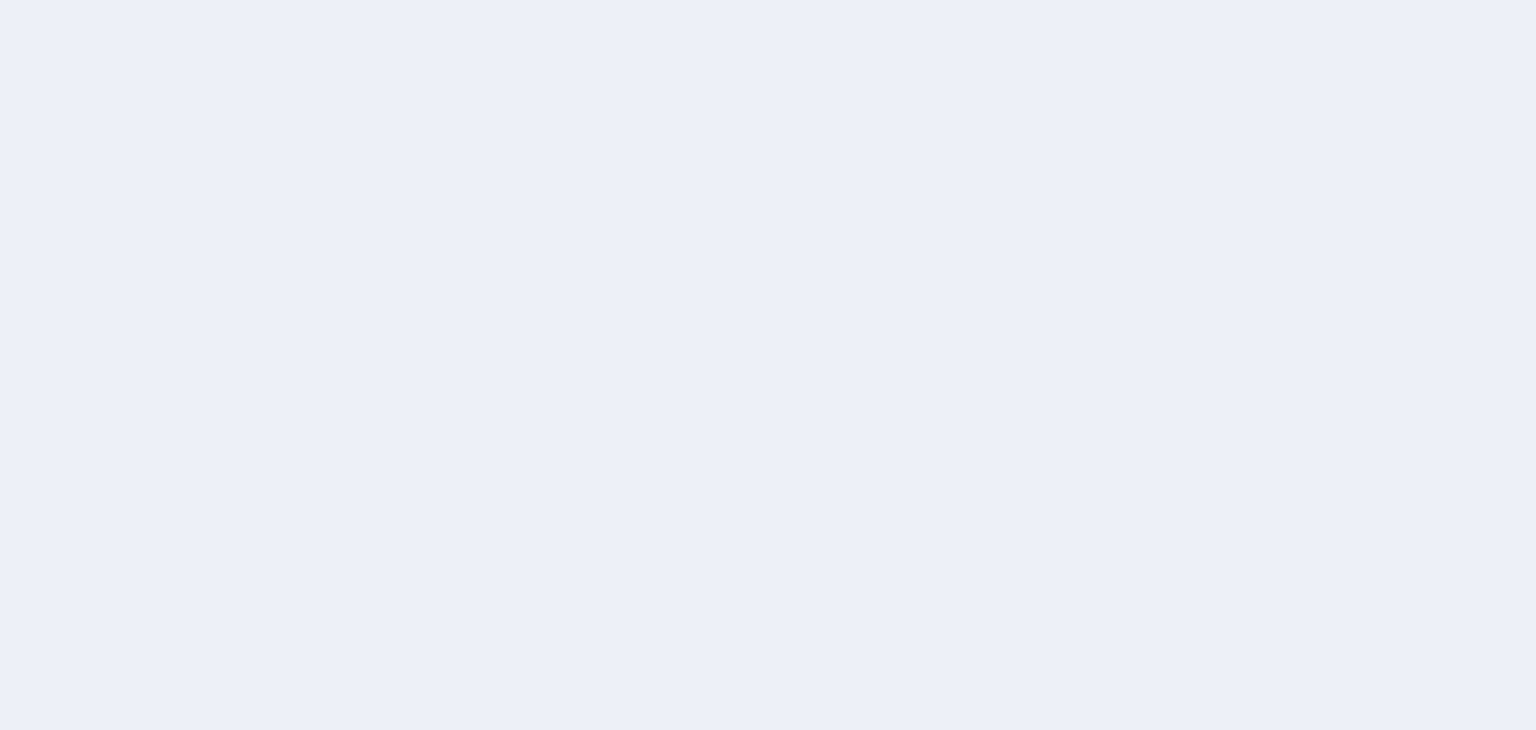 scroll, scrollTop: 0, scrollLeft: 0, axis: both 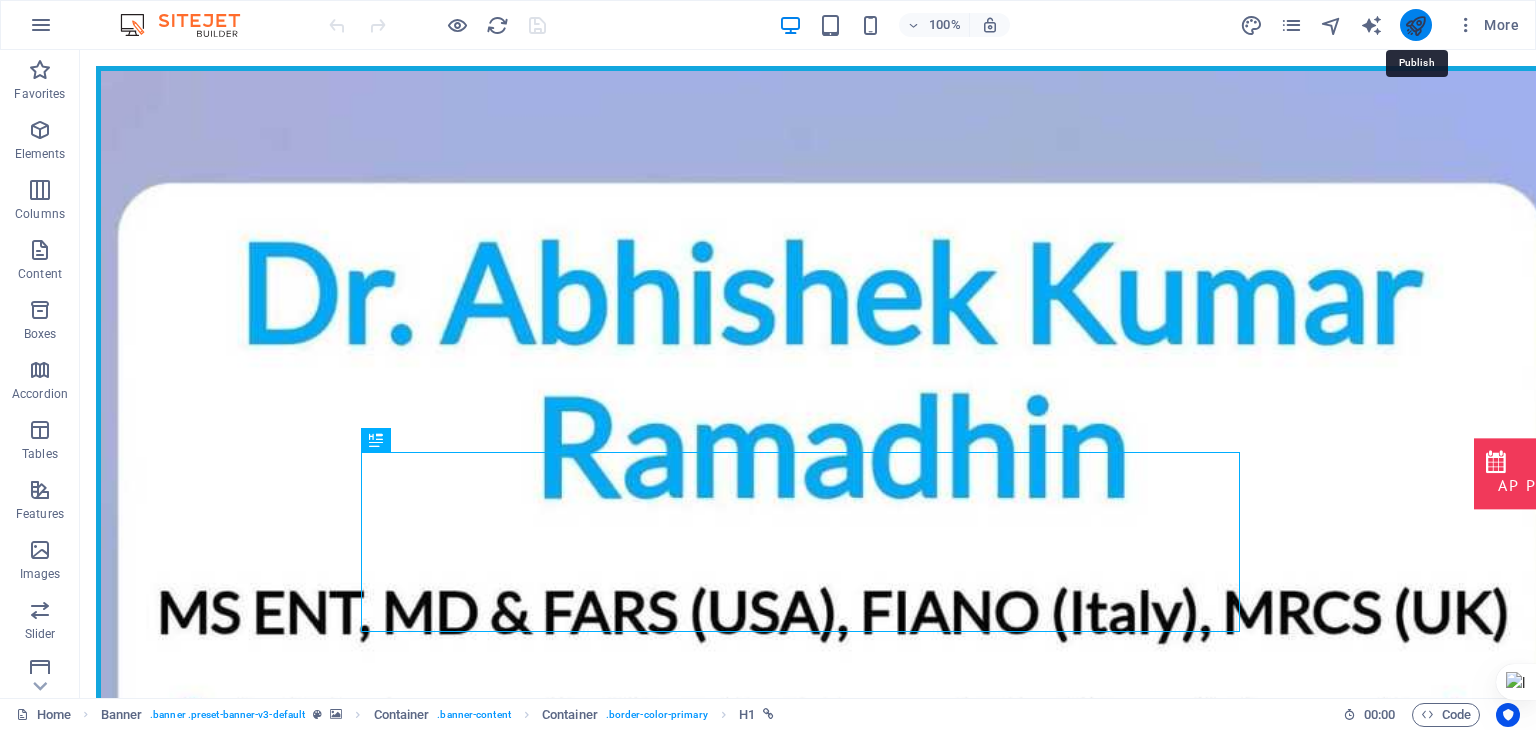 click at bounding box center (1415, 25) 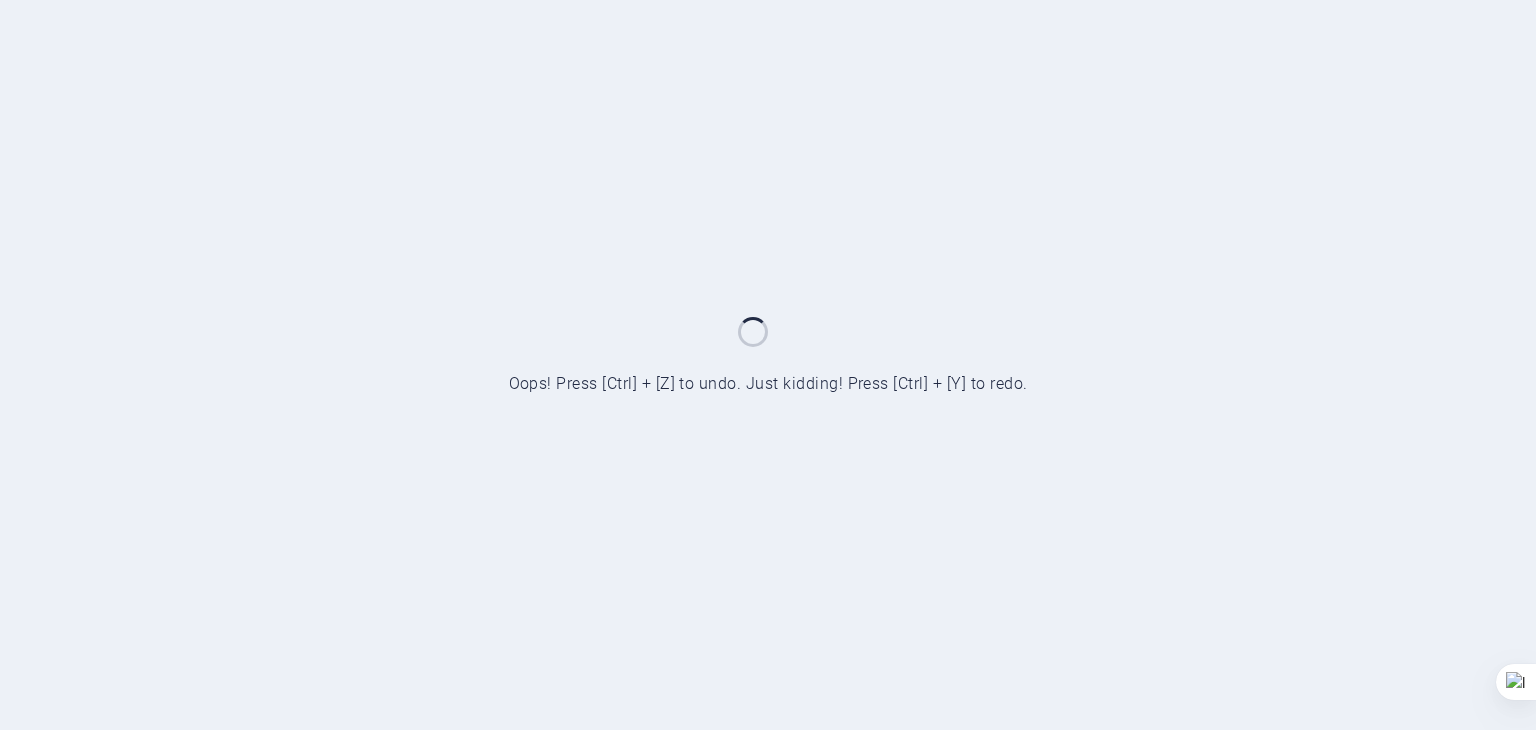 scroll, scrollTop: 0, scrollLeft: 0, axis: both 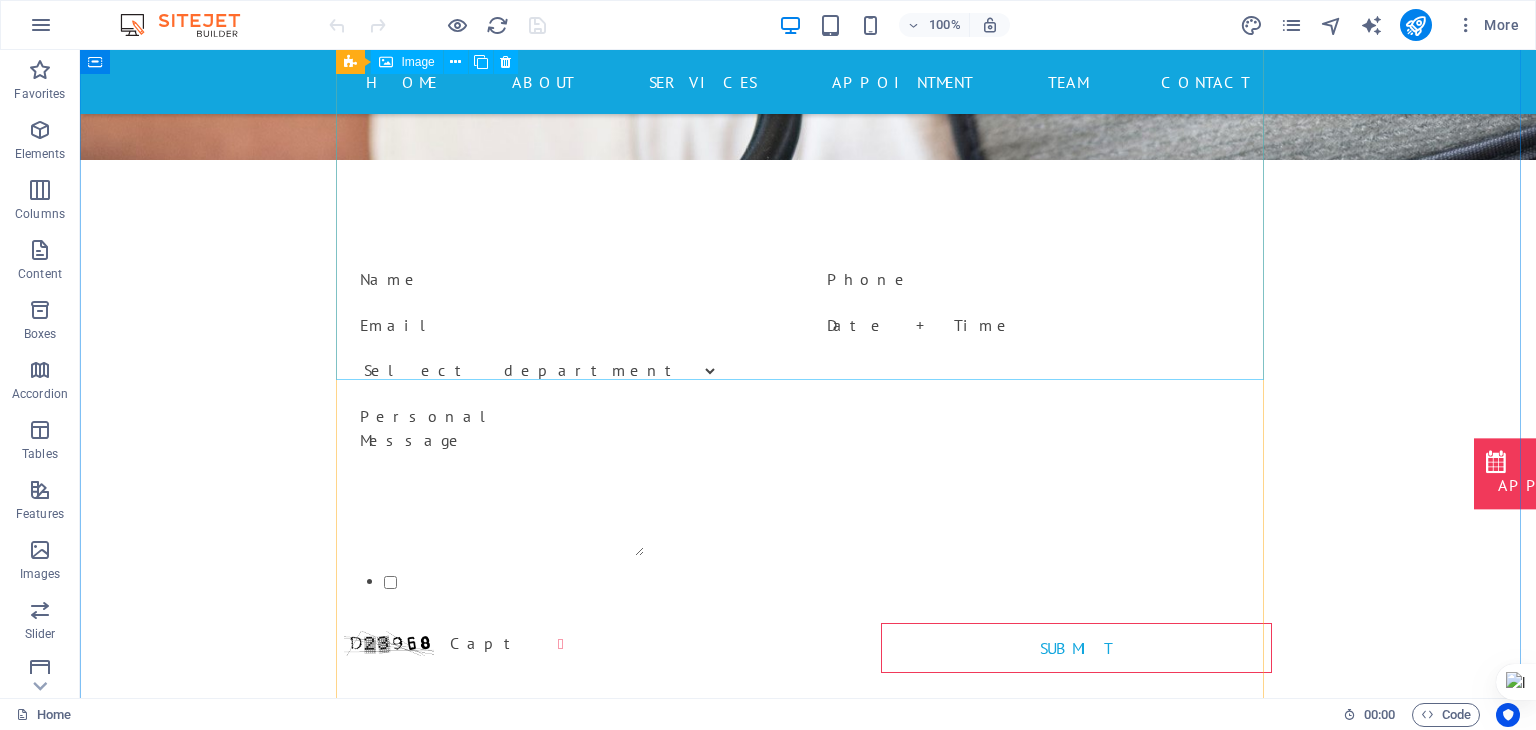 click on "Accountant [FIRST] [LAST] Varma" at bounding box center (808, 3030) 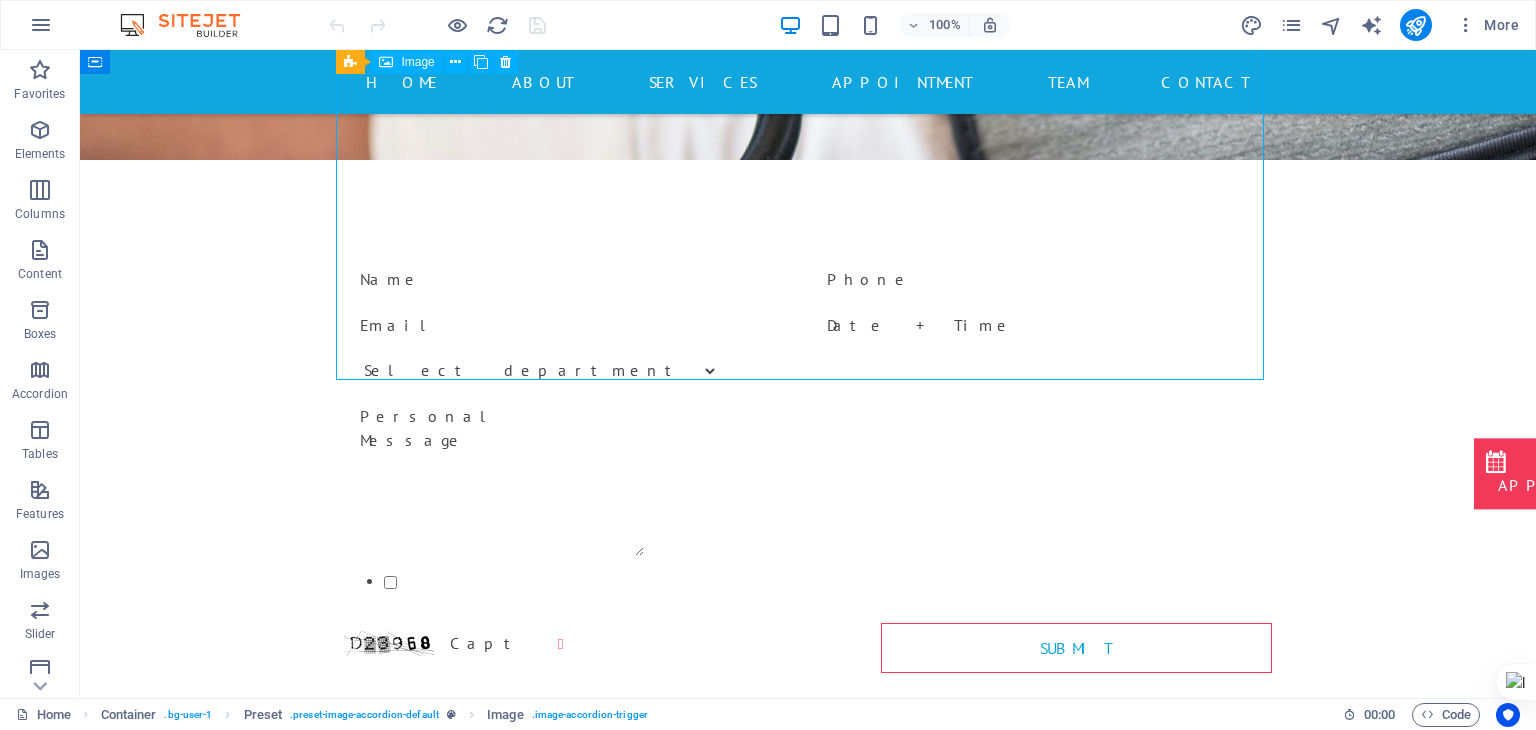 click on "Accountant [FIRST] [LAST] Varma" at bounding box center [808, 3030] 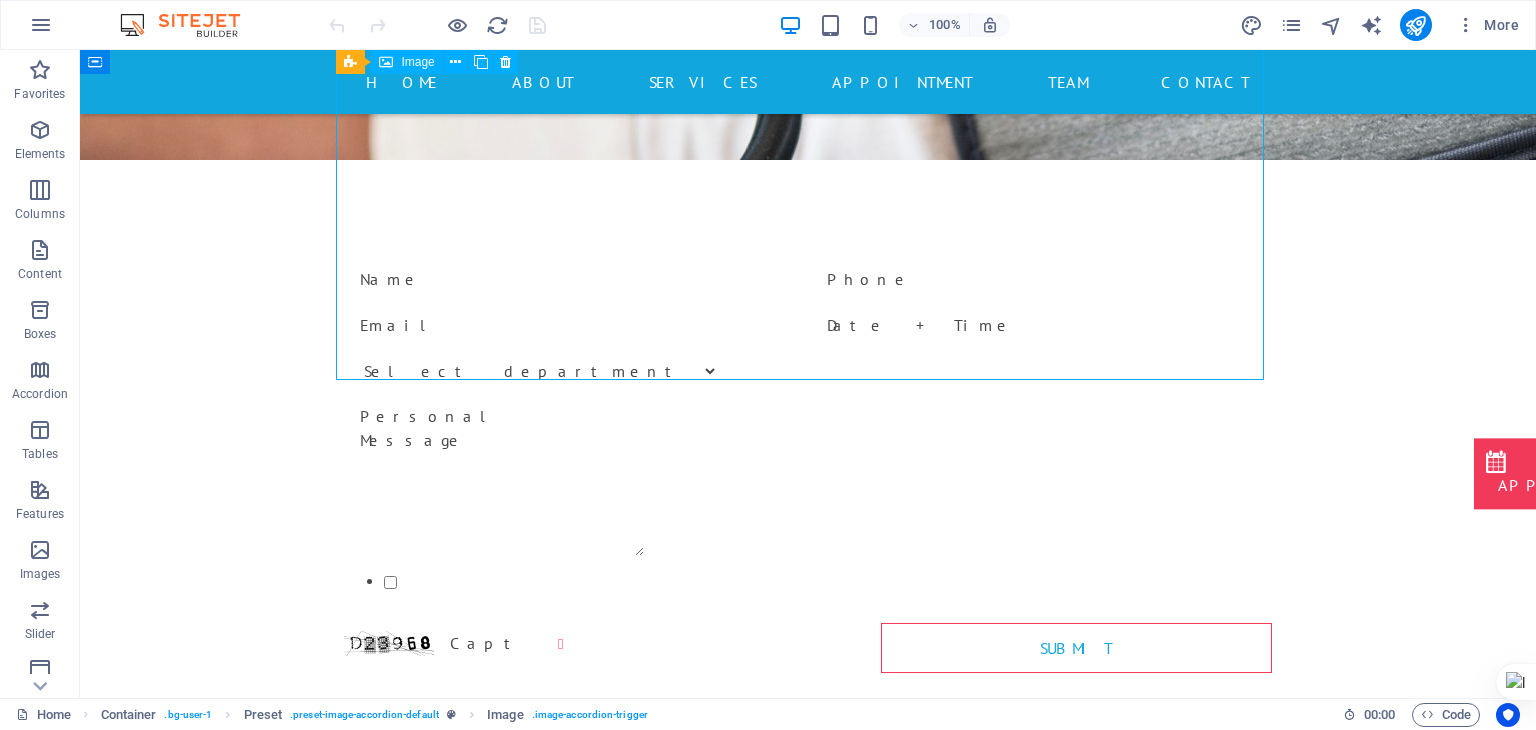 select on "px" 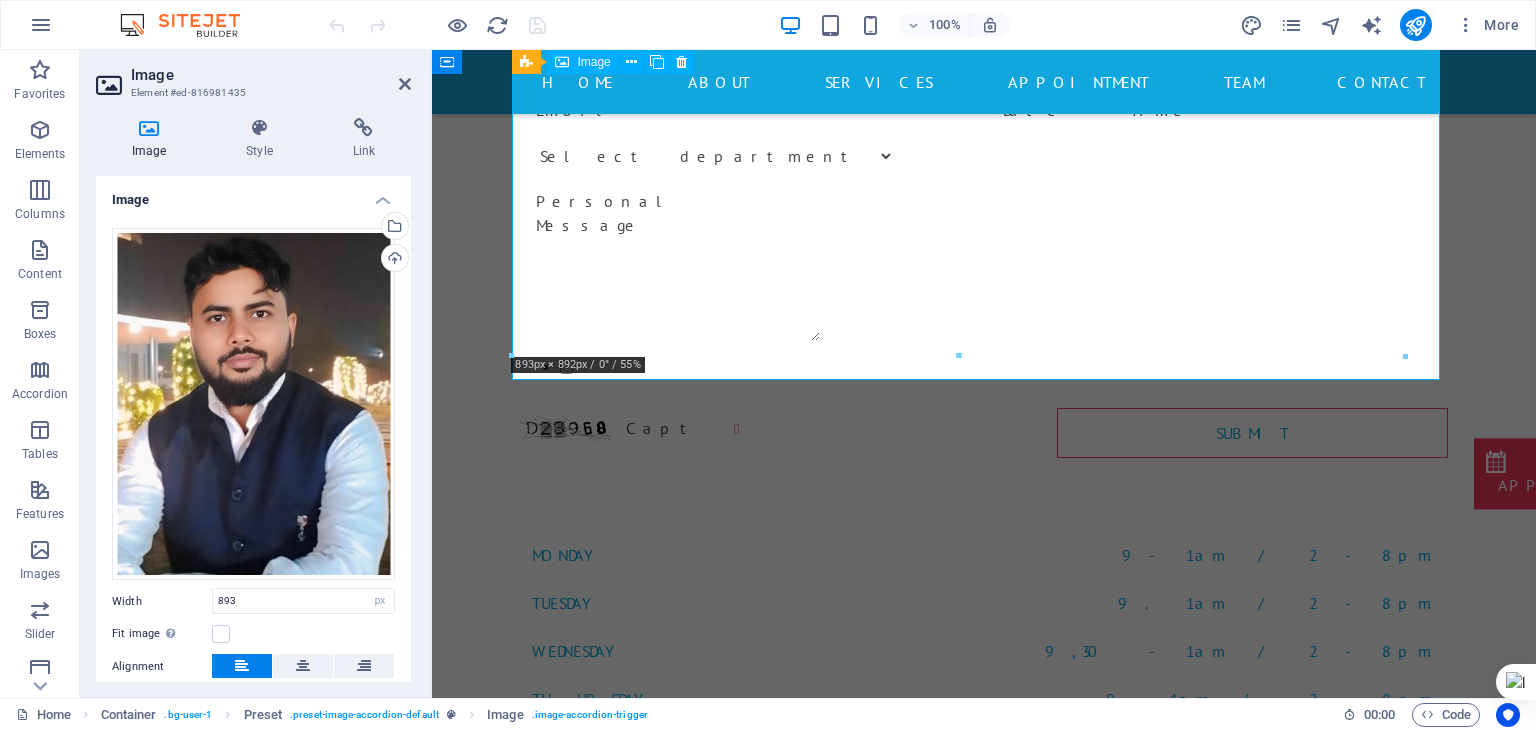 click on "Accountant [FIRST] [LAST] Varma" at bounding box center [984, 2815] 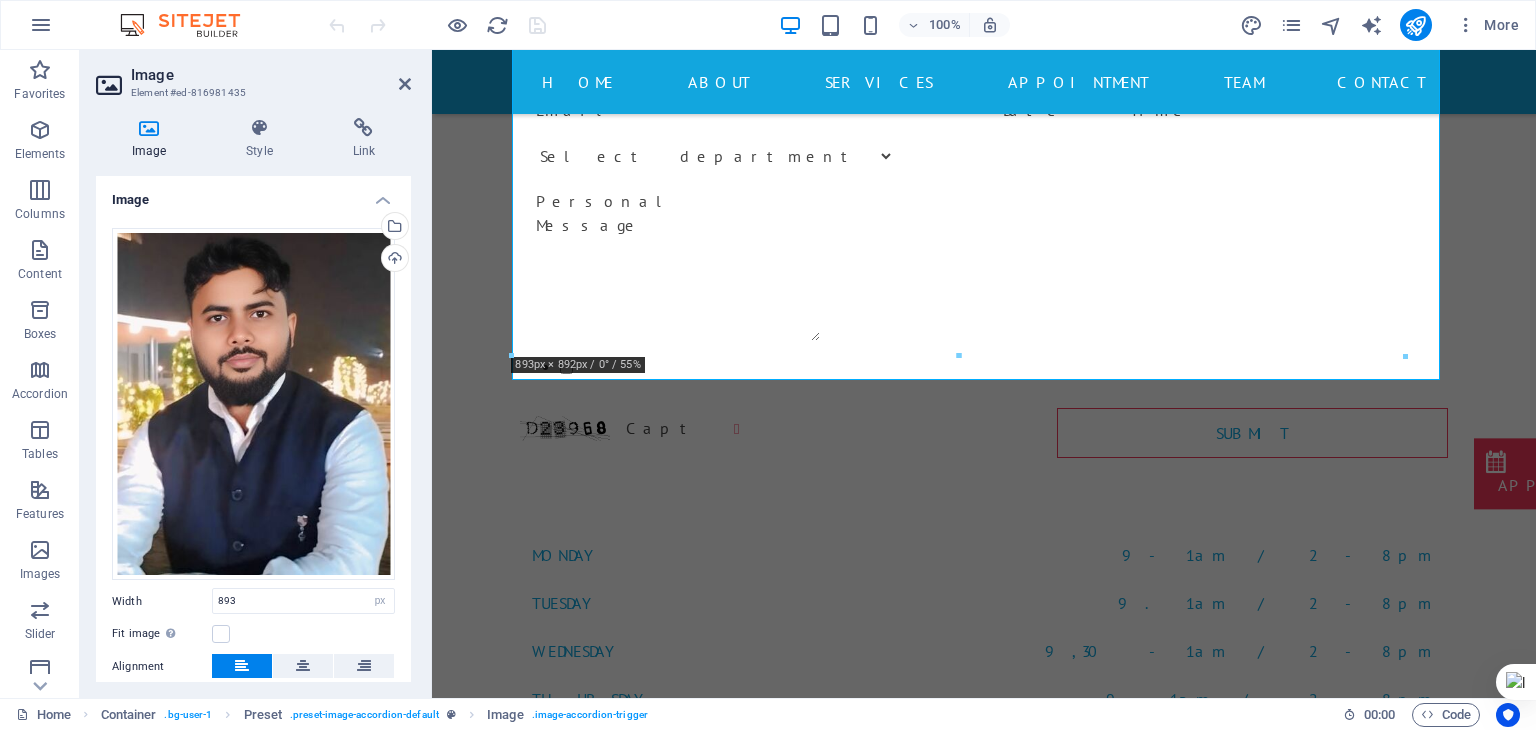 scroll, scrollTop: 152, scrollLeft: 0, axis: vertical 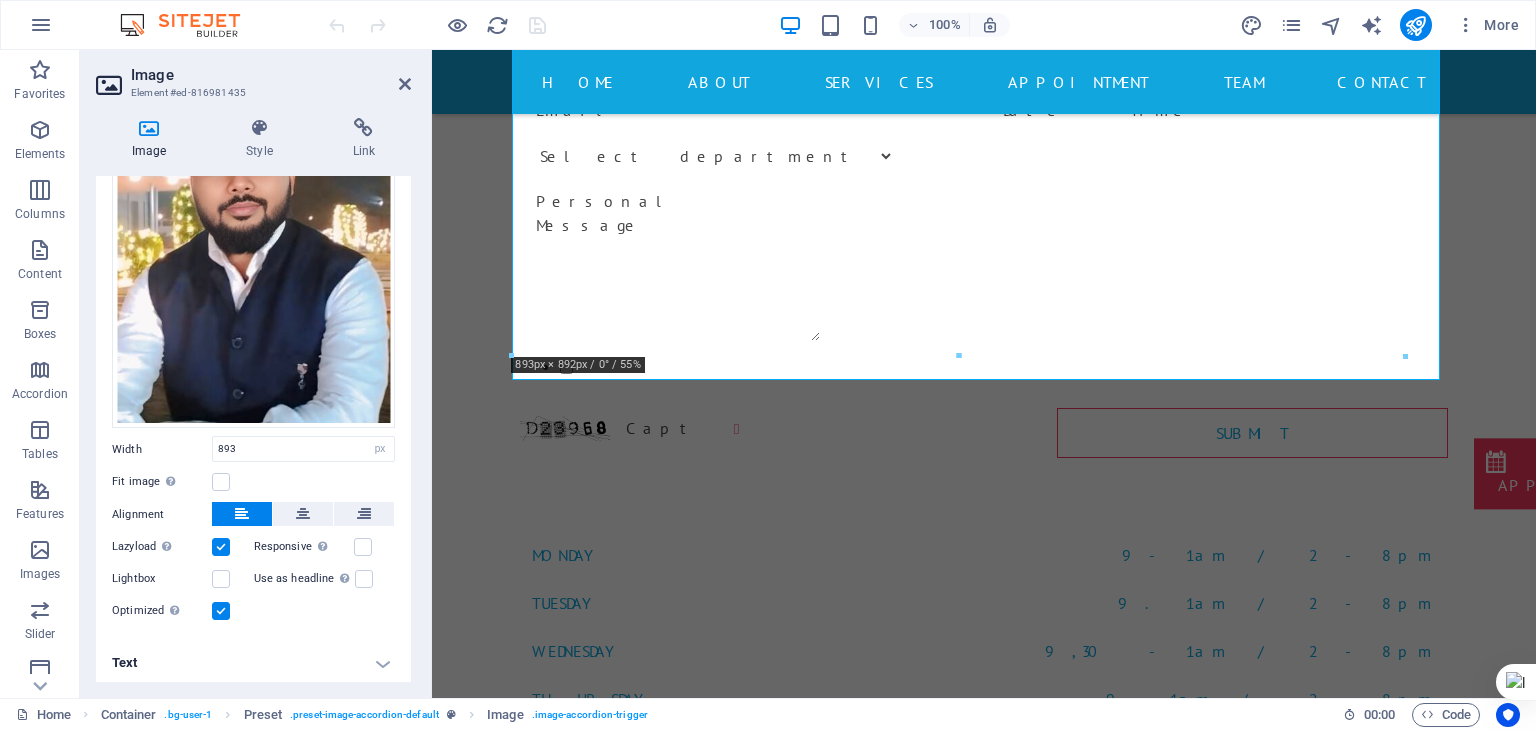 click on "Text" at bounding box center [253, 663] 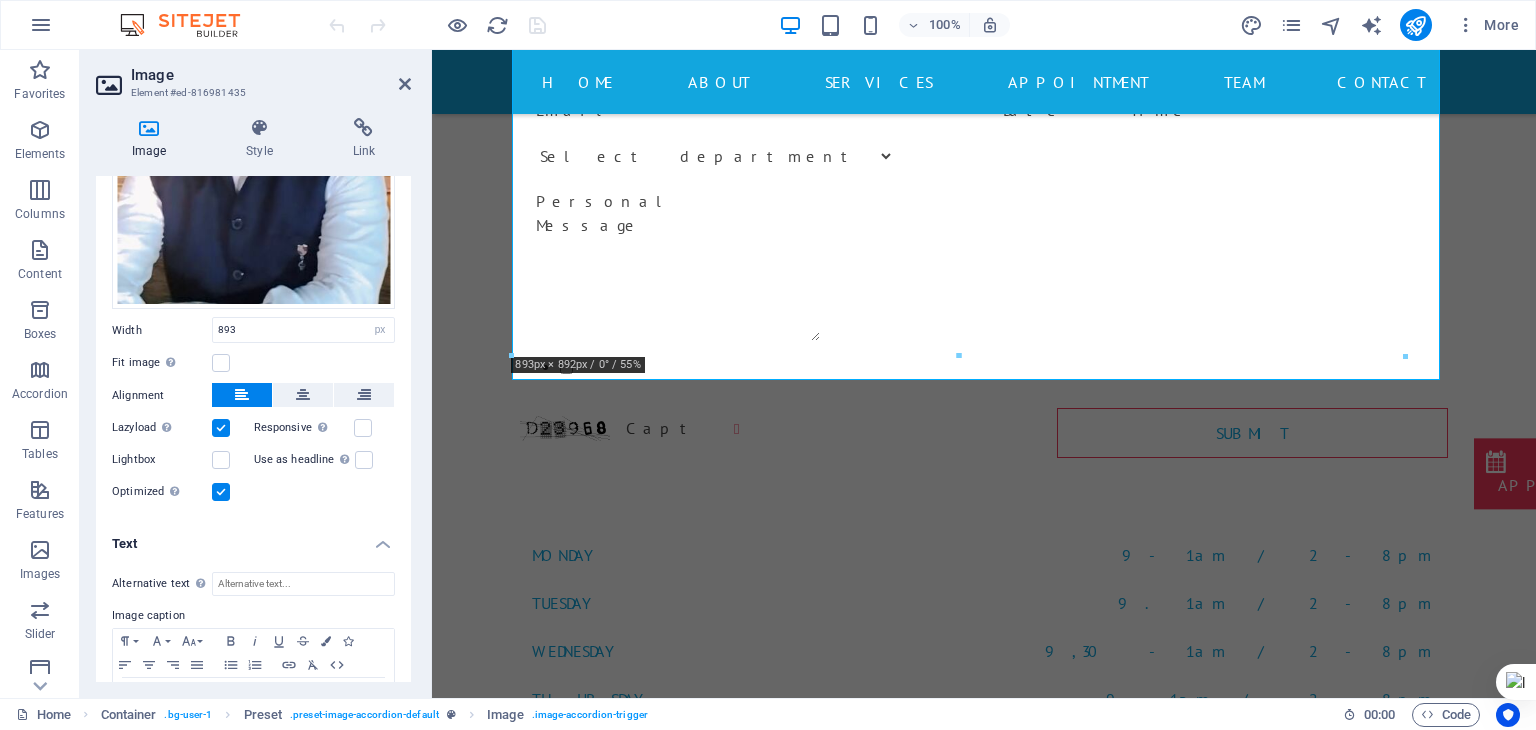 scroll, scrollTop: 340, scrollLeft: 0, axis: vertical 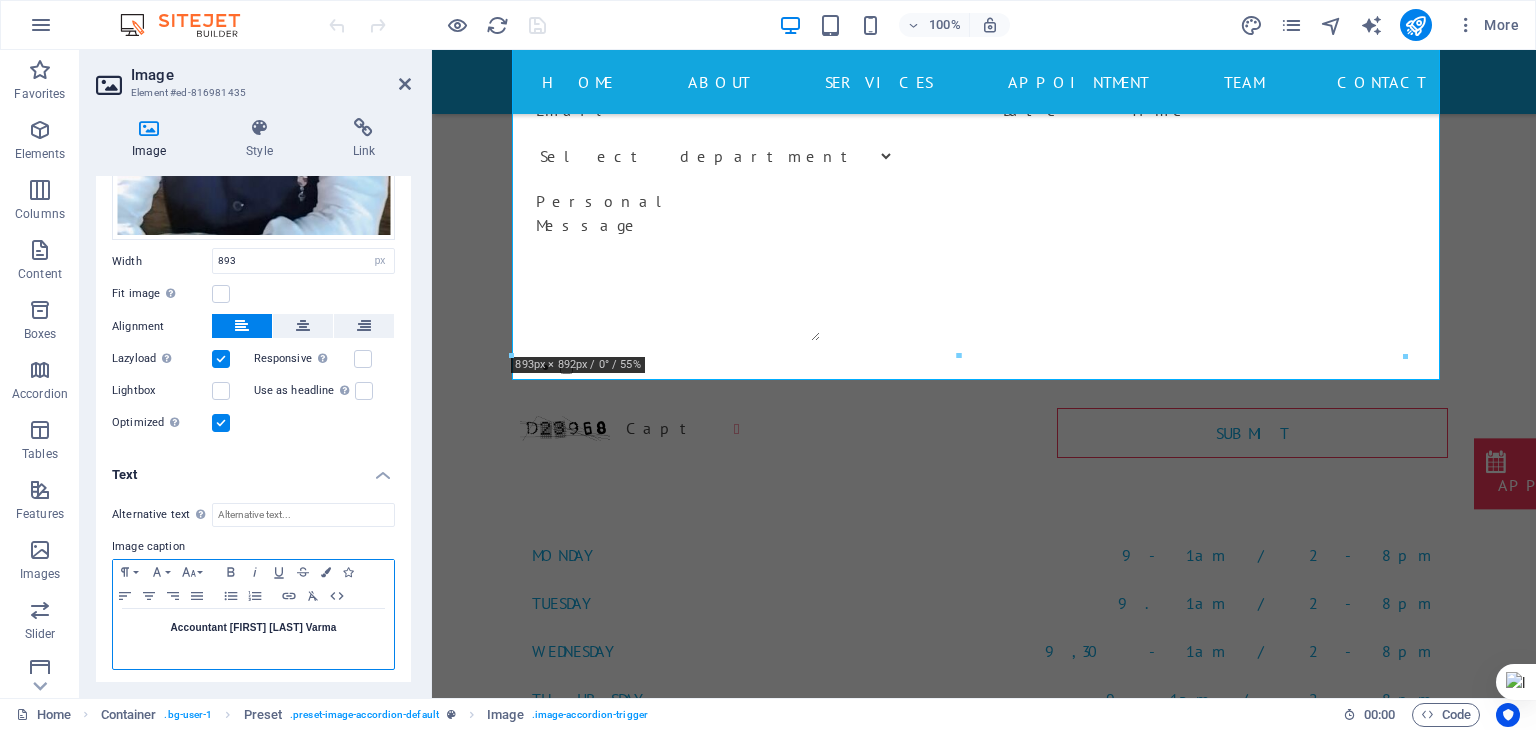 click on "Accountant [FIRST] [LAST] Varma" at bounding box center (253, 628) 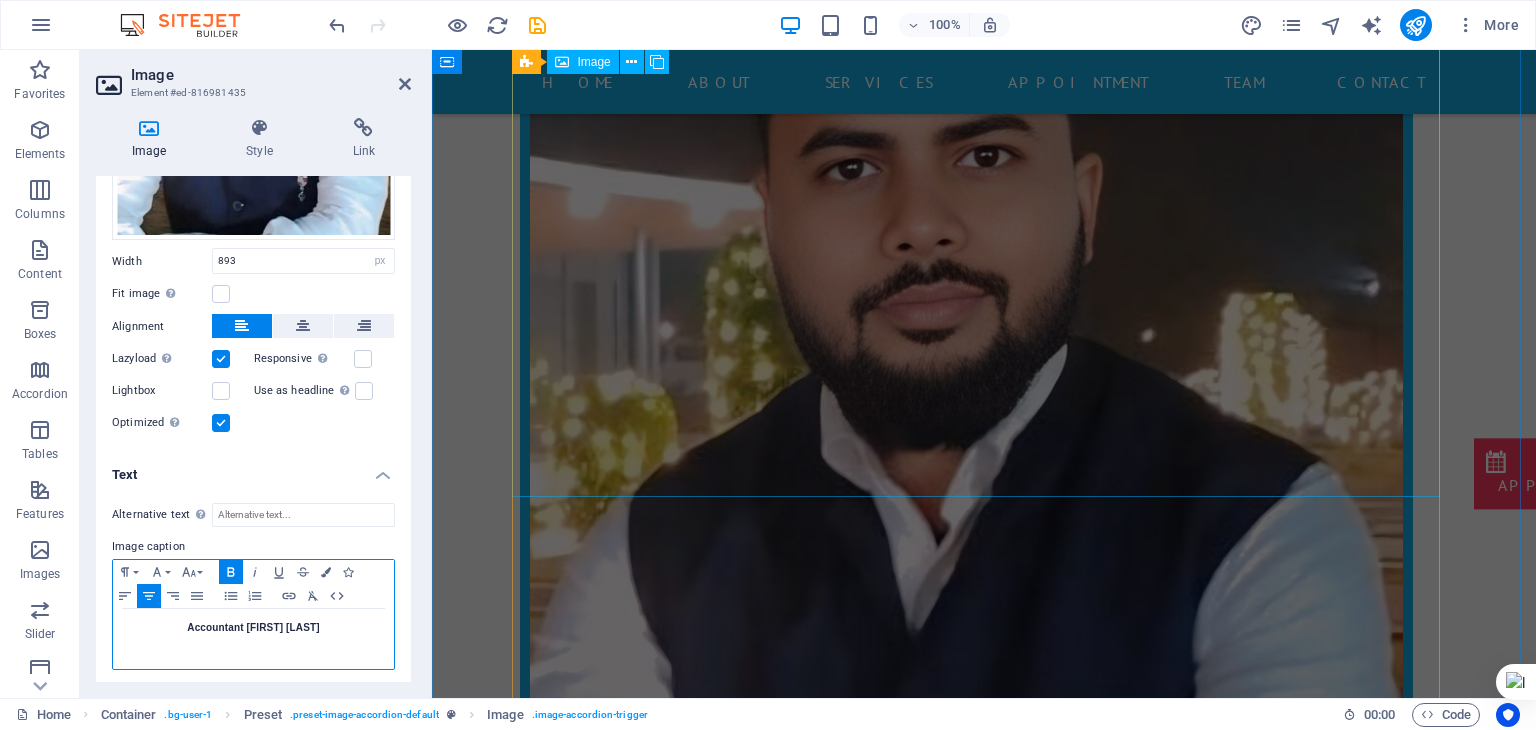 scroll, scrollTop: 9003, scrollLeft: 0, axis: vertical 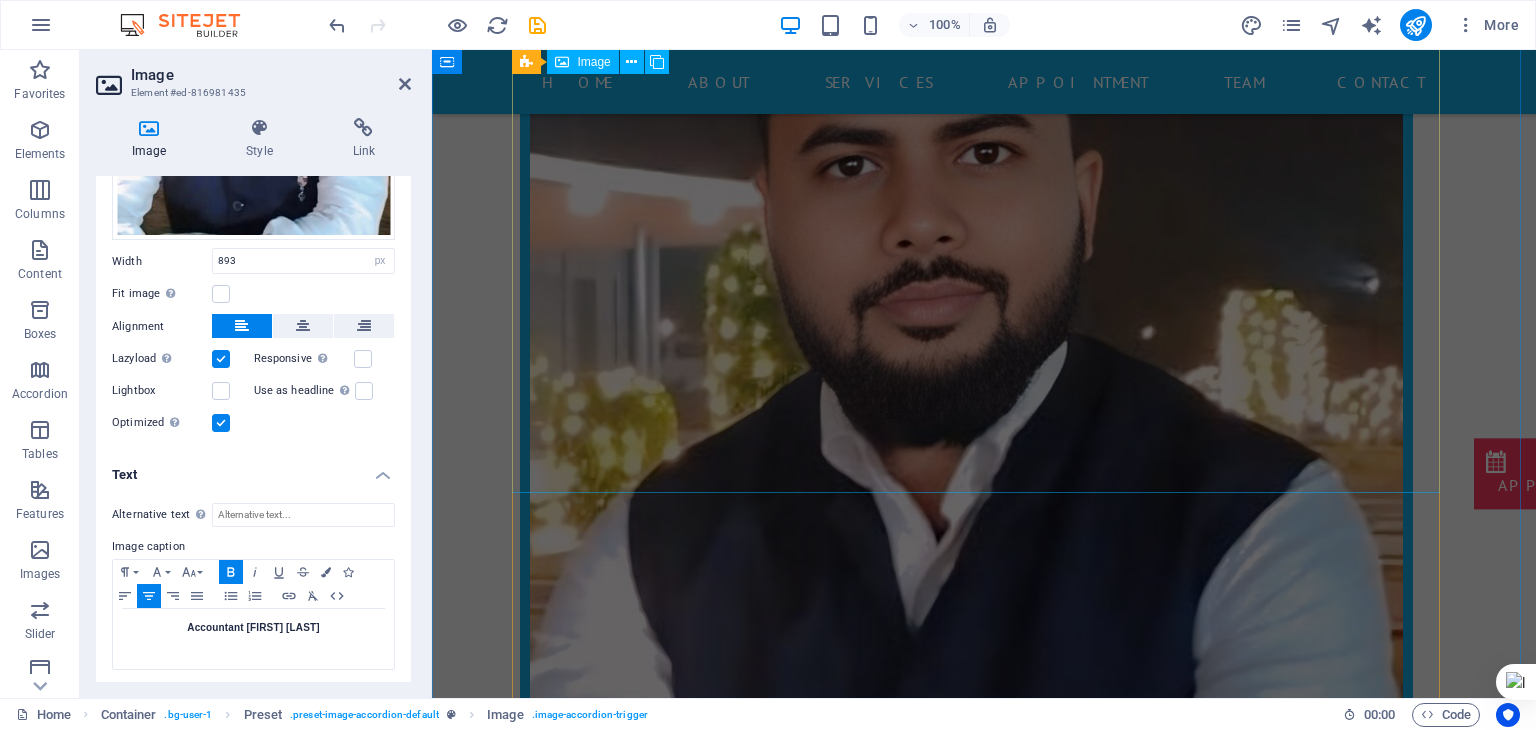 click on "Audiologist [FIRST] [LAST]" at bounding box center [984, 2885] 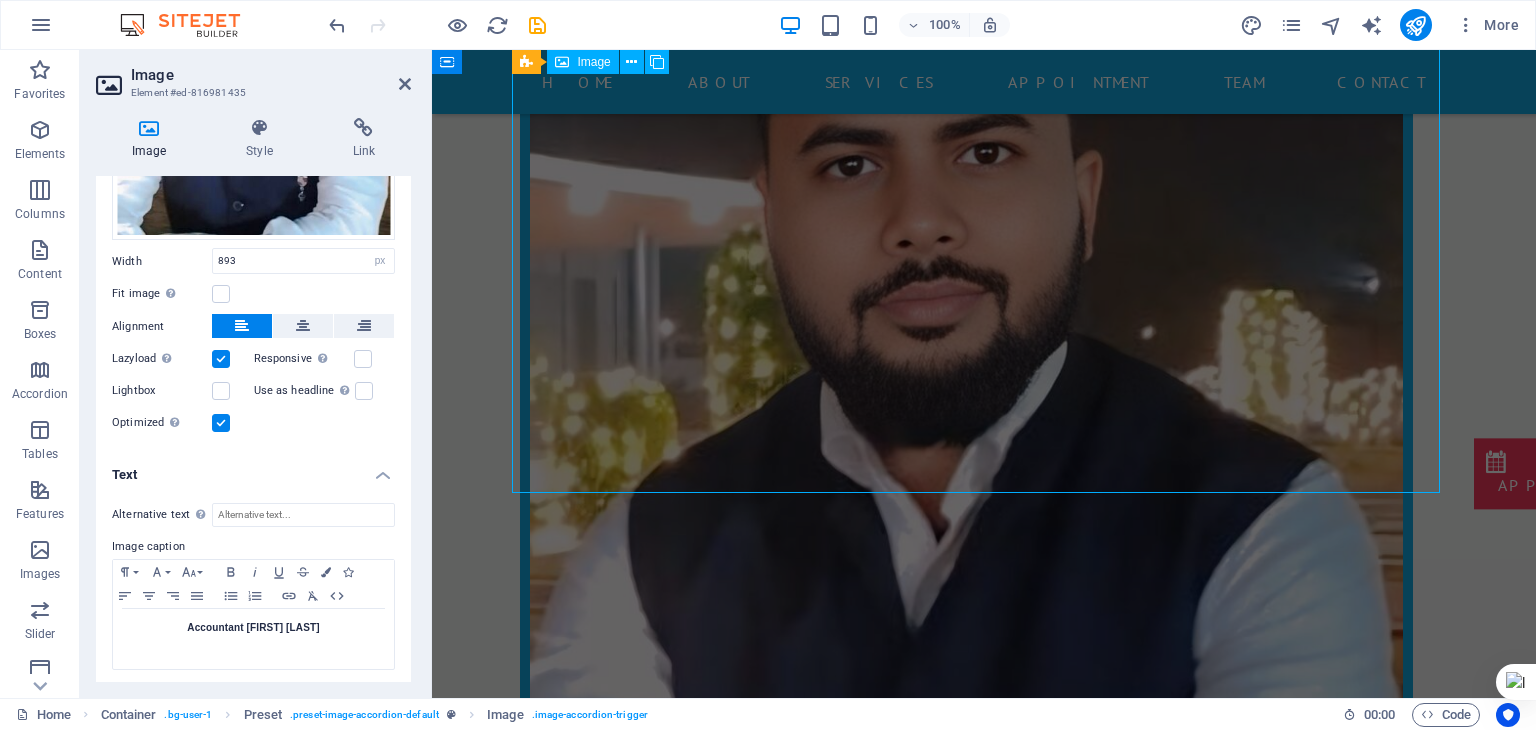 click on "Audiologist [FIRST] [LAST]" at bounding box center [984, 2885] 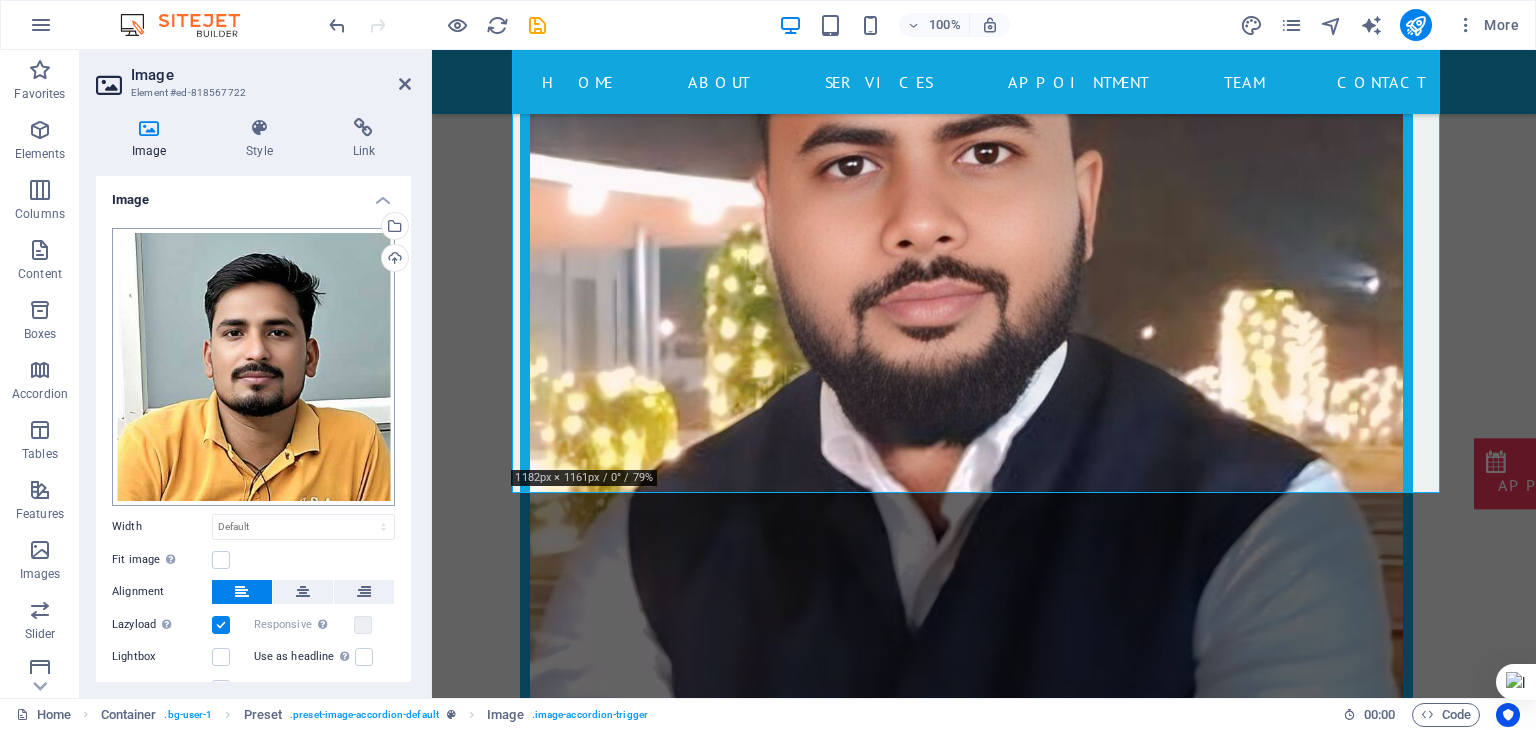 scroll, scrollTop: 78, scrollLeft: 0, axis: vertical 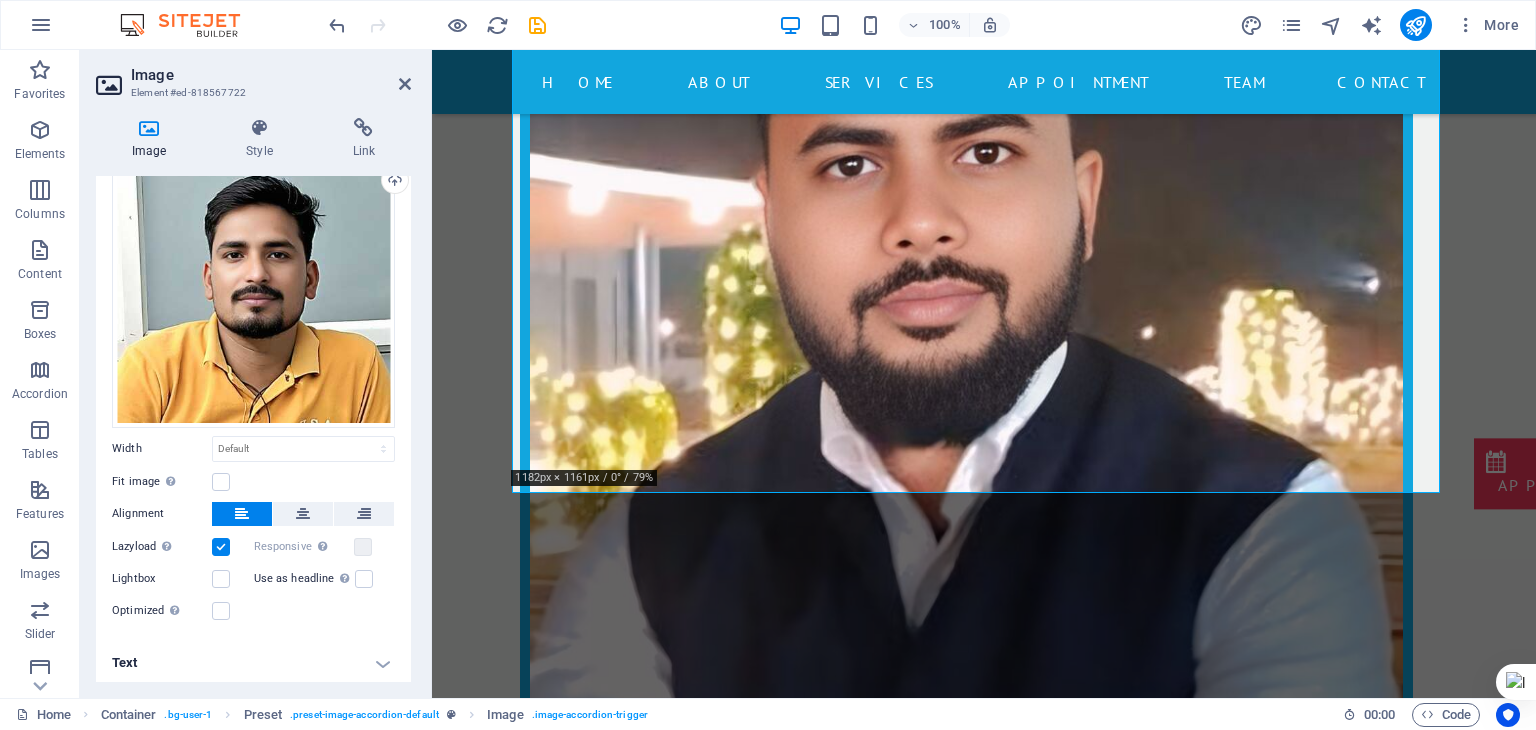 click on "Text" at bounding box center (253, 663) 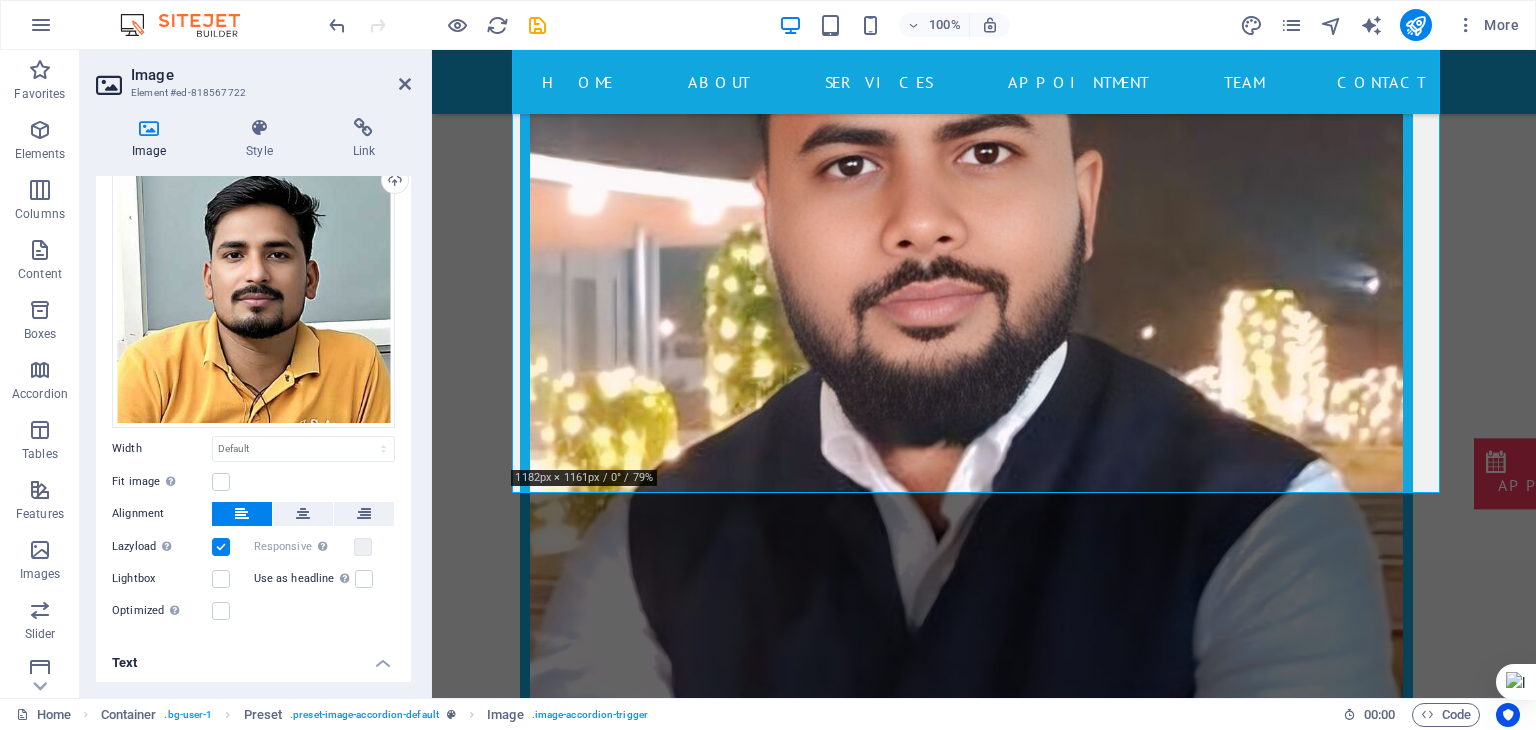 scroll, scrollTop: 266, scrollLeft: 0, axis: vertical 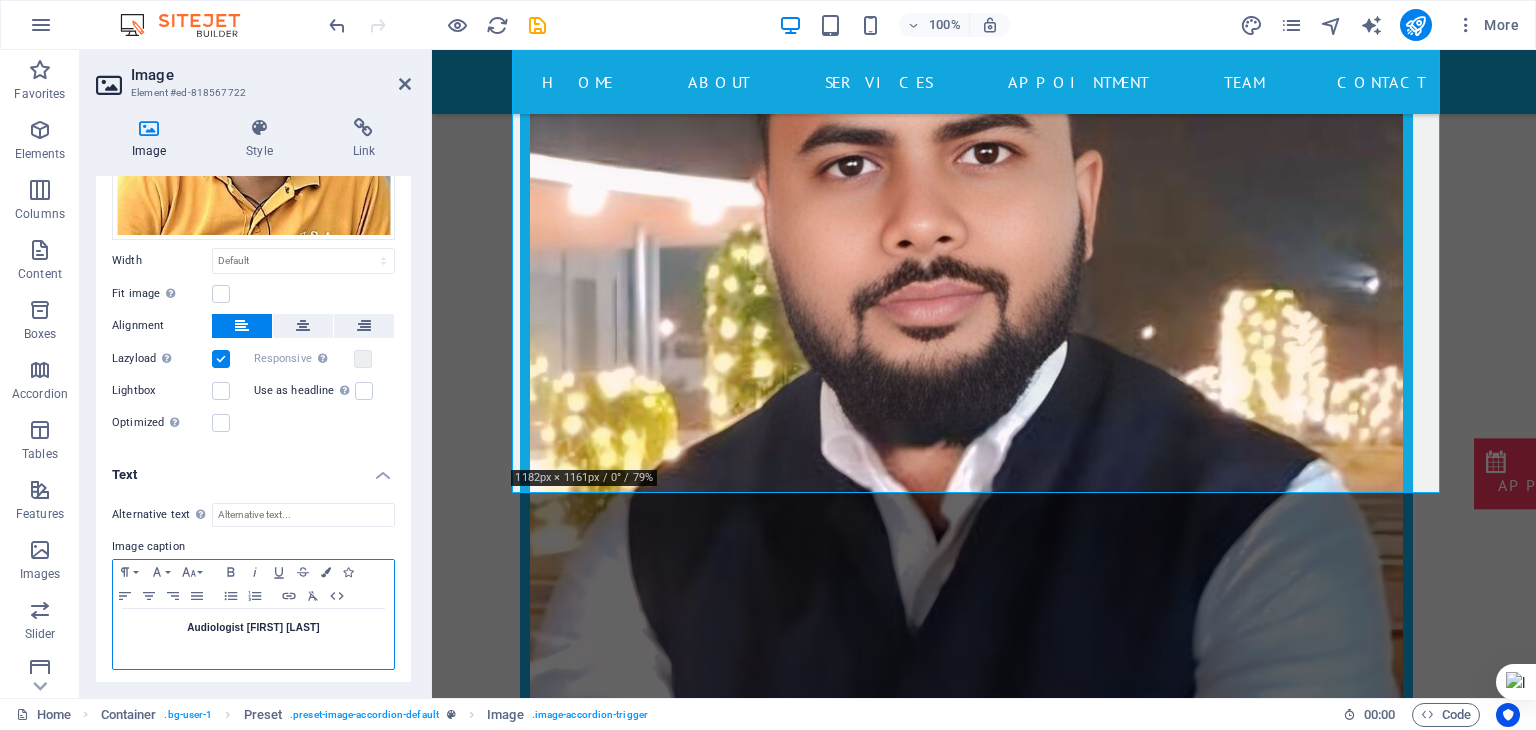 click on "Audiologist [FIRST] [LAST]" at bounding box center (253, 628) 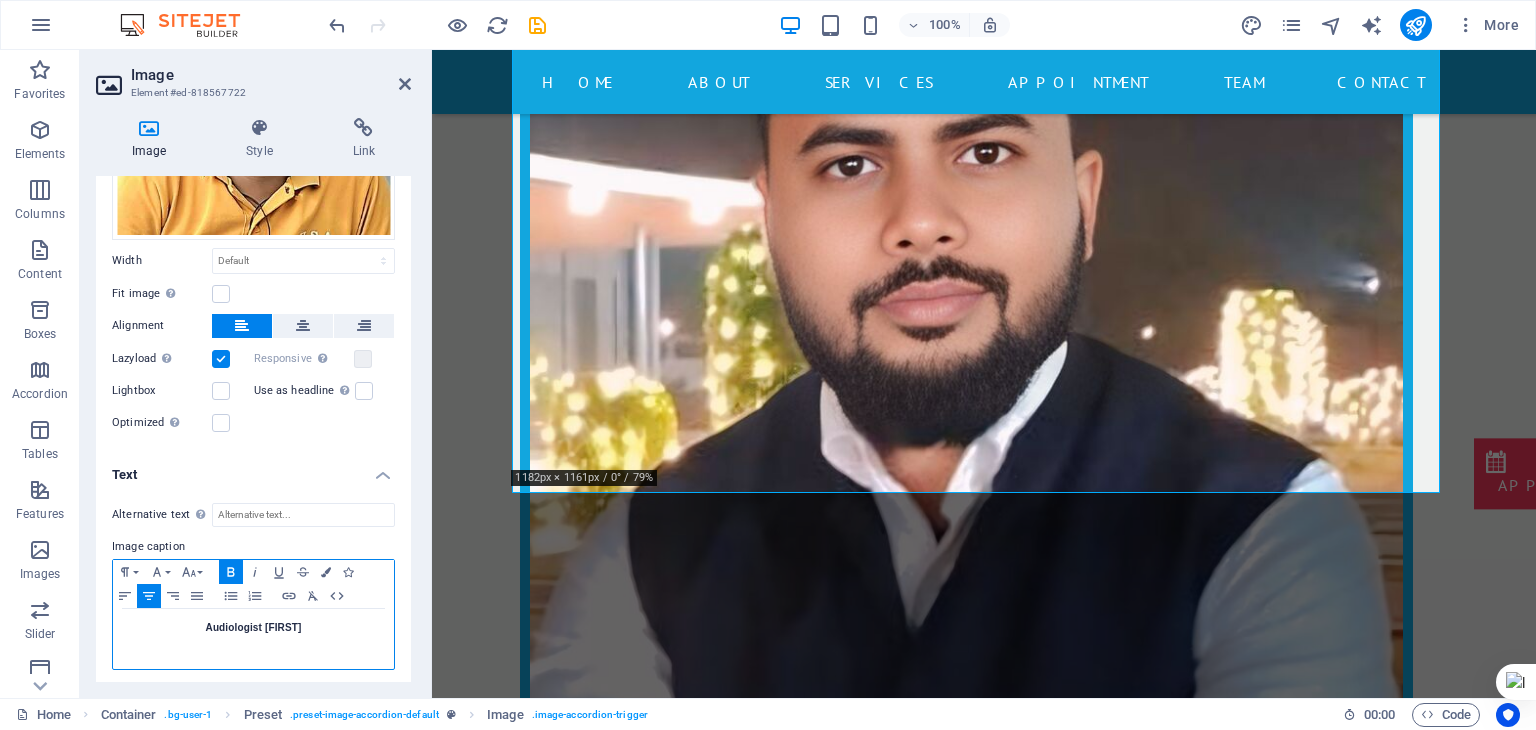 type 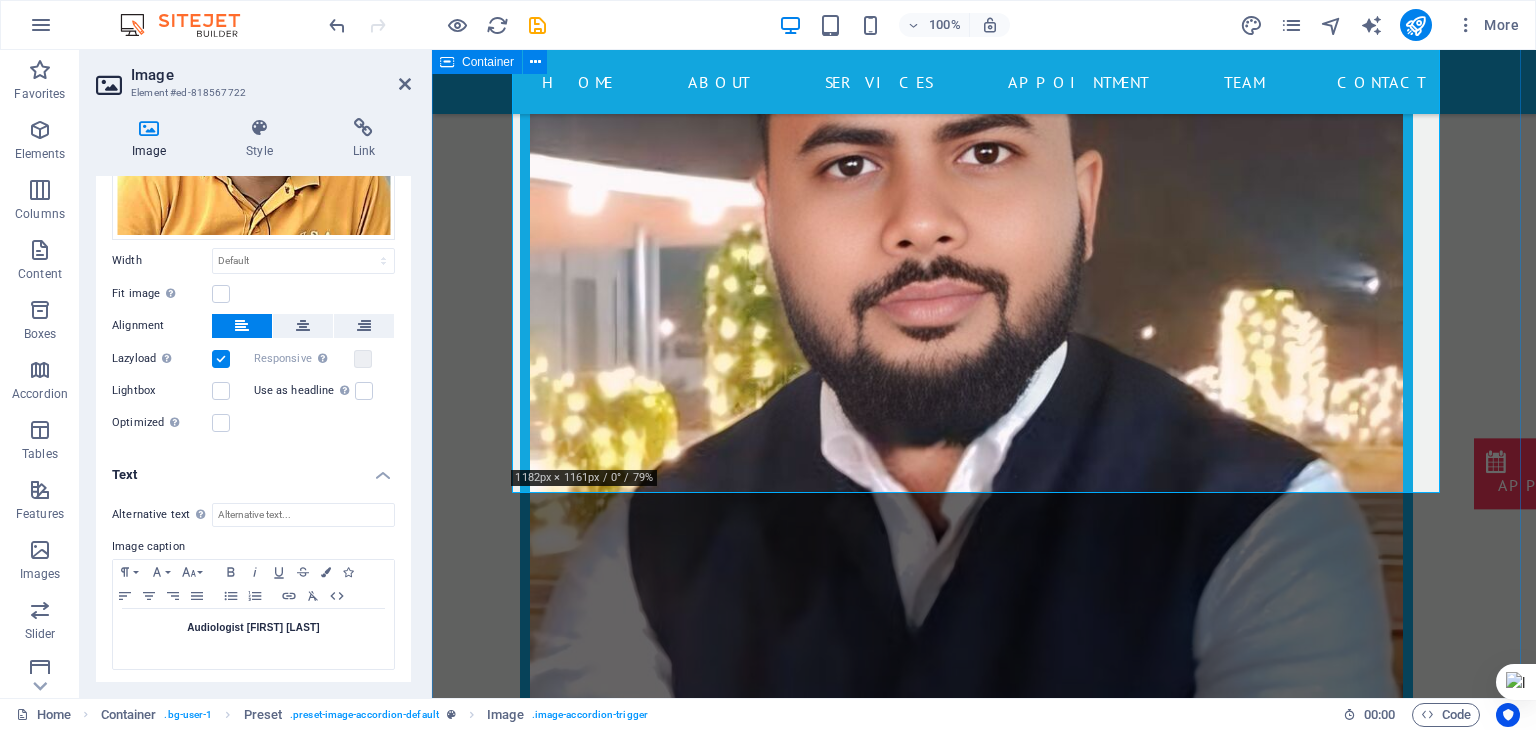 click on "Audiologist [FIRST] [LAST] Audiologist Audiologist [FIRST] [LAST] Dr. [FIRST] [LAST] [LAST] ENT Hospital [CITY], [STATE] PHONE:  [PHONE] MOBILE:  [PHONE] LAB TECHNICIAN [FIRST] [LAST] Accountant Lab Technician [FIRST] [LAST] to check your allegies. Dr. [FIRST] [LAST] [LAST] ENT Hospital [CITY], [STATE] PHONE:  [PHONE] MOBILE:  [PHONE] Nursing Officer [LAST] [LAST] Nursing Officer Nursing officer [LAST] [LAST] examines and takes care of the patients at night. Dr. [FIRST] [LAST] [LAST] ENT Hospital [CITY], [STATE] PHONE:  [PHONE] MOBILE:  [PHONE]" at bounding box center (984, 4196) 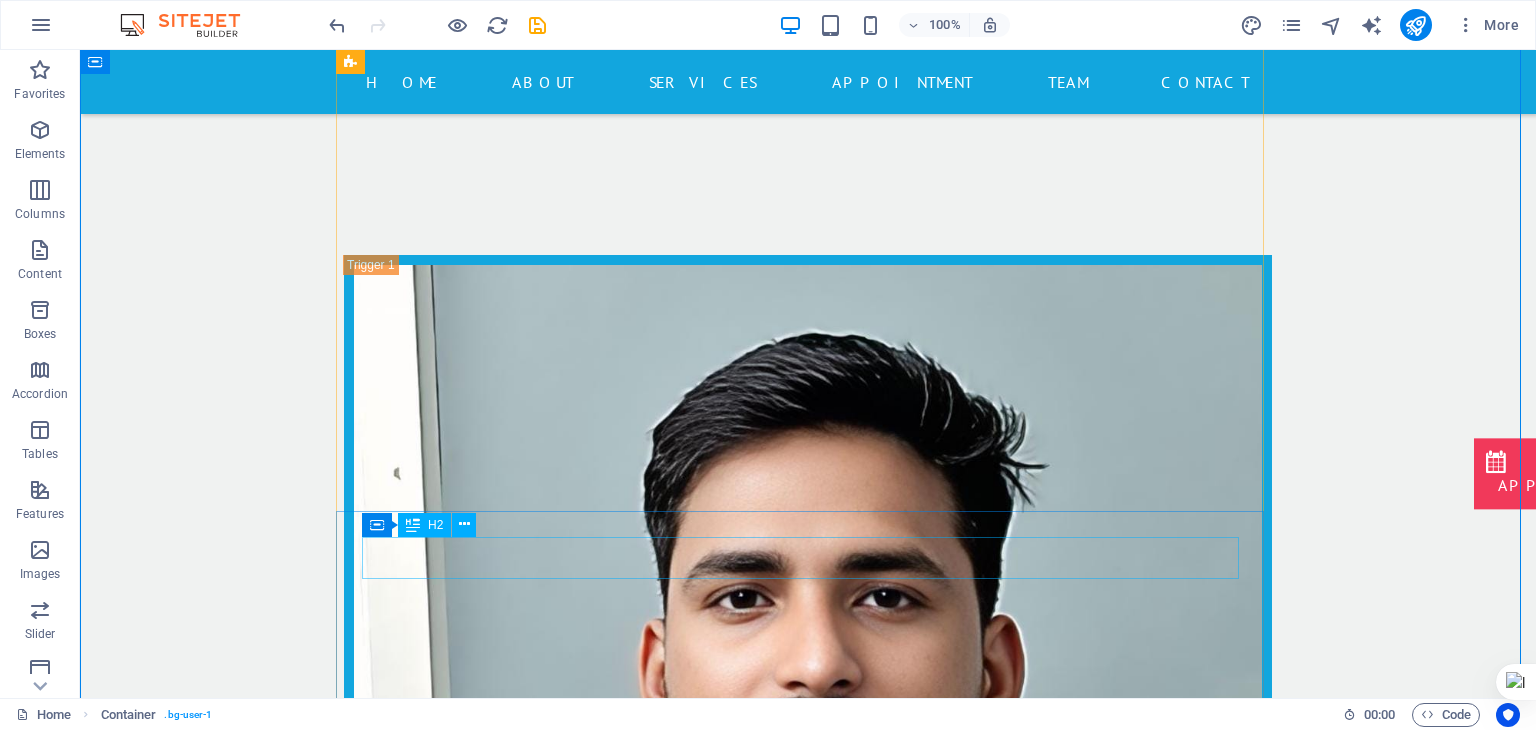 scroll, scrollTop: 11510, scrollLeft: 0, axis: vertical 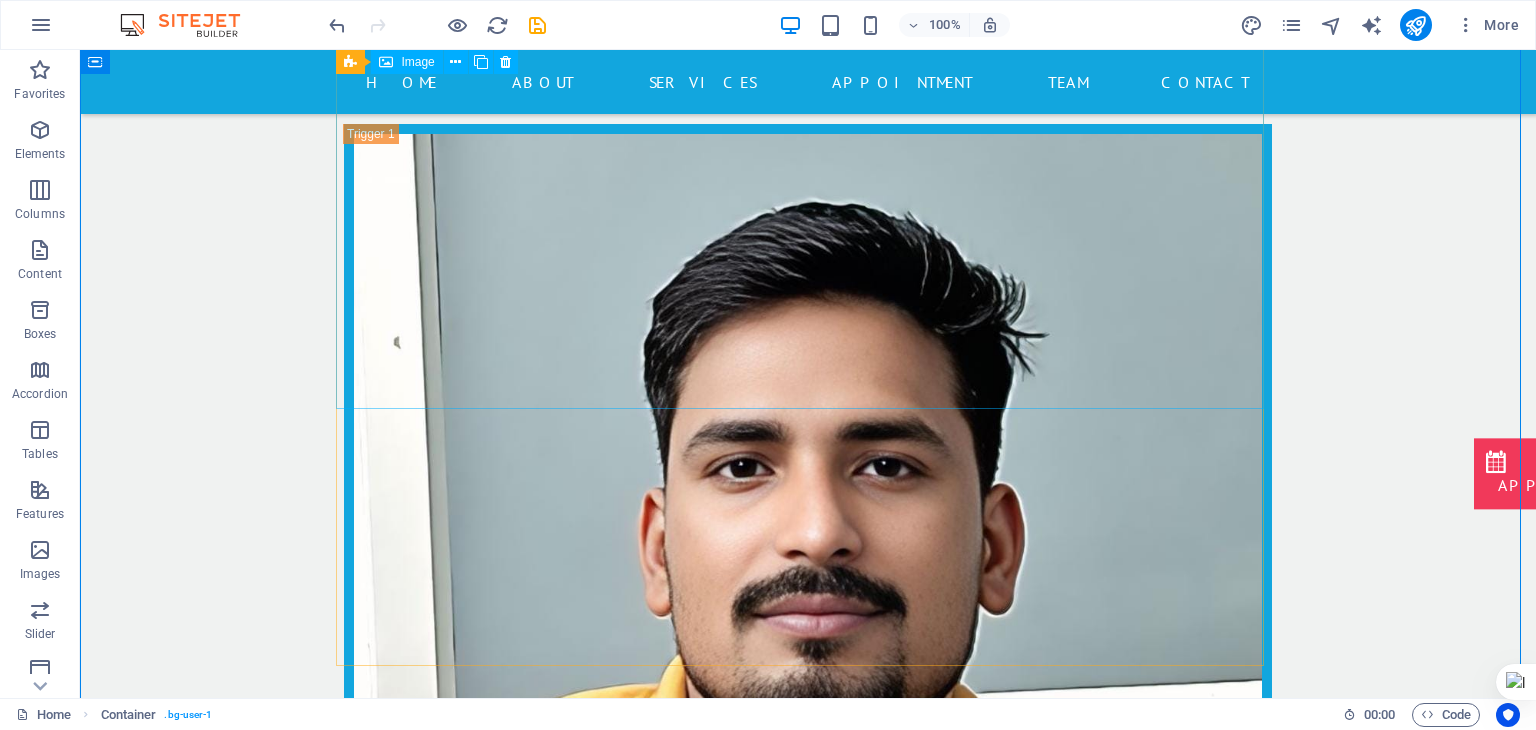 click on "Nursing Officer [LAST] [LAST]" at bounding box center [808, 2961] 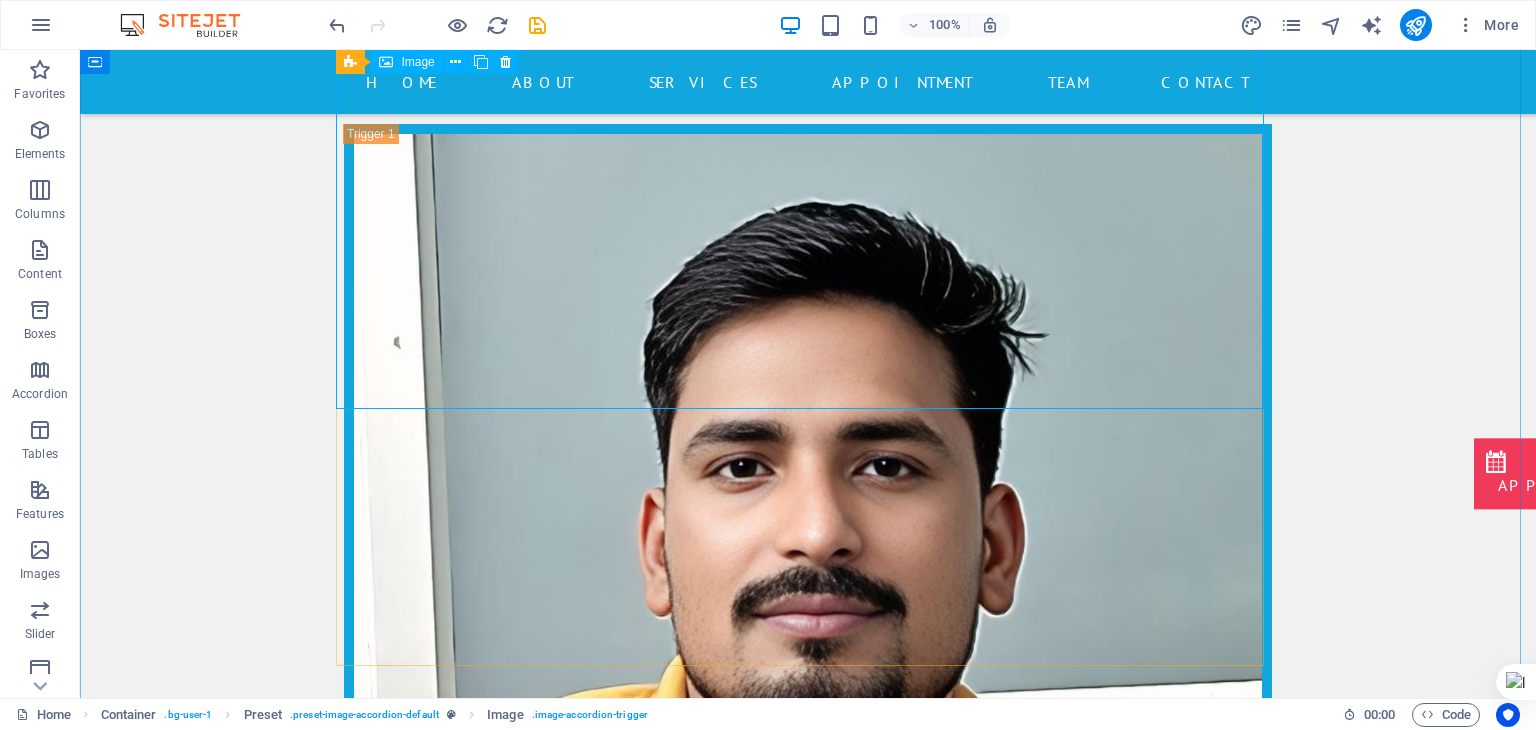click on "Nursing Officer [LAST] [LAST]" at bounding box center [808, 2961] 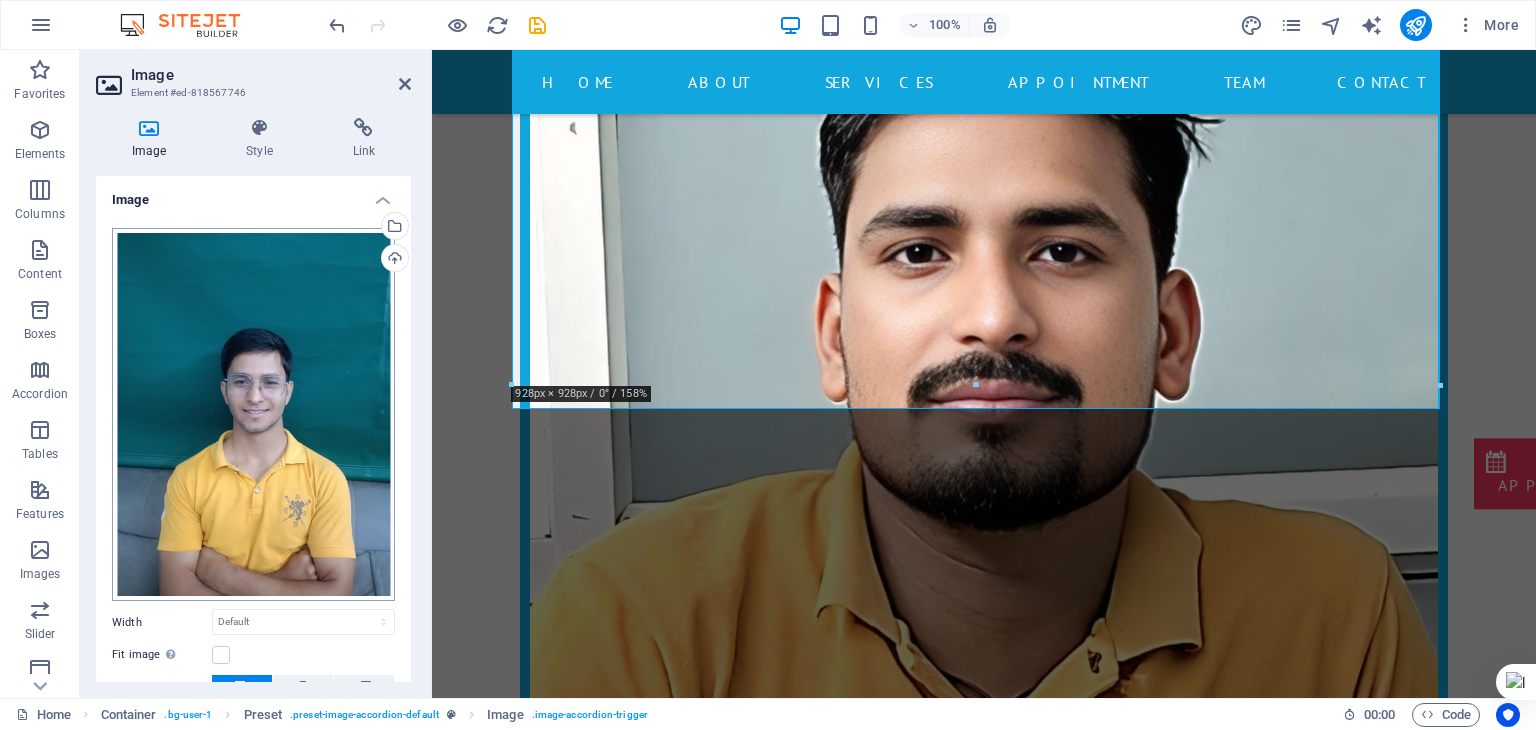scroll, scrollTop: 172, scrollLeft: 0, axis: vertical 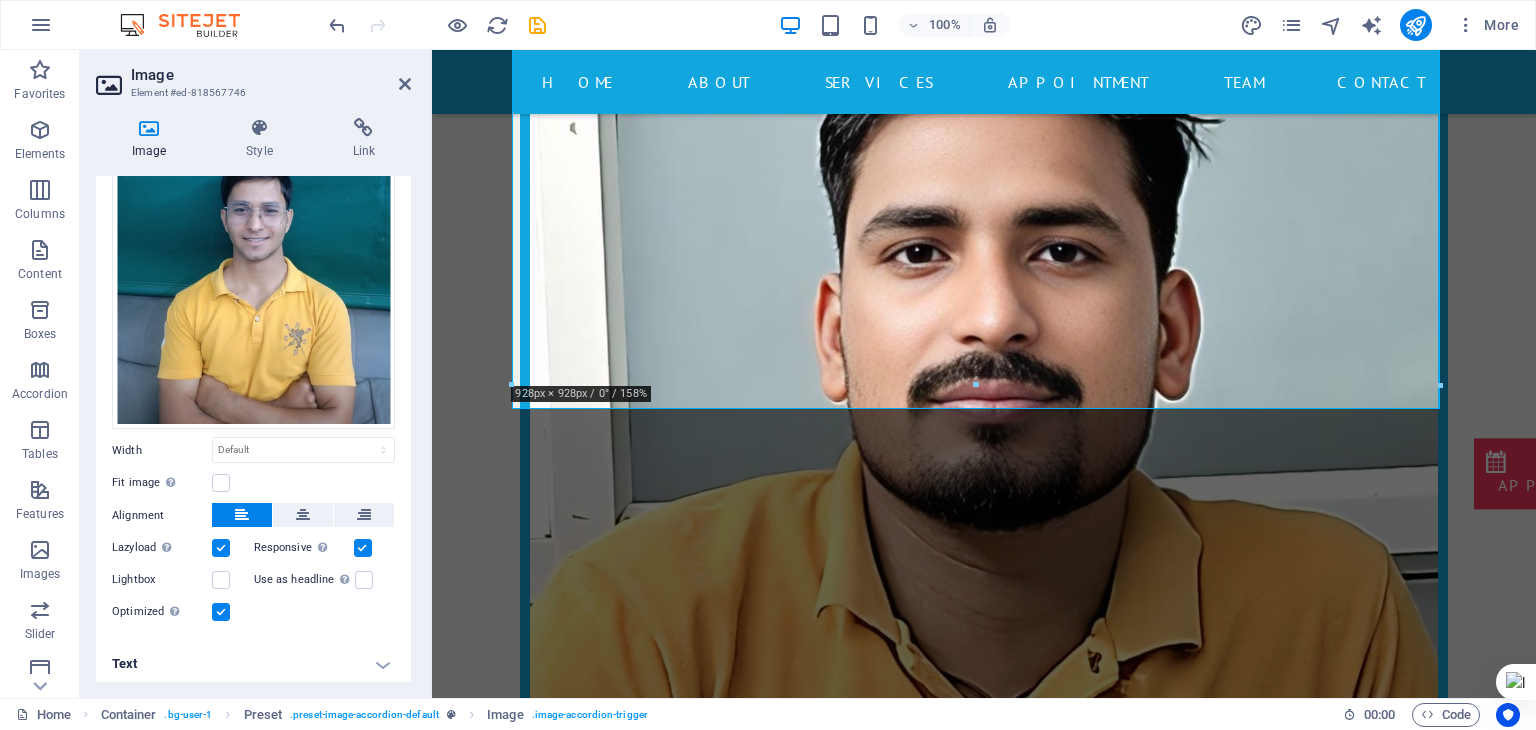 click on "Text" at bounding box center (253, 664) 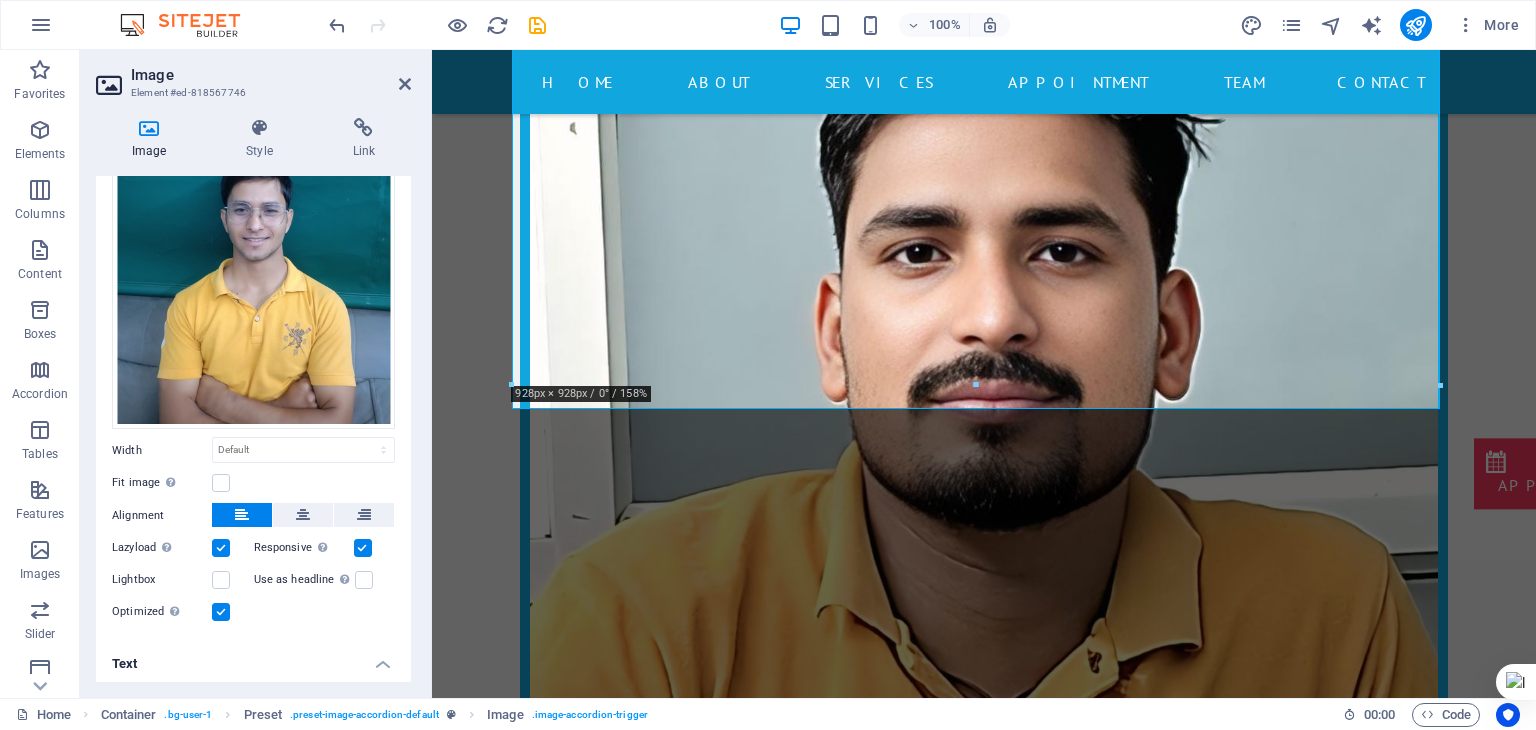 scroll, scrollTop: 360, scrollLeft: 0, axis: vertical 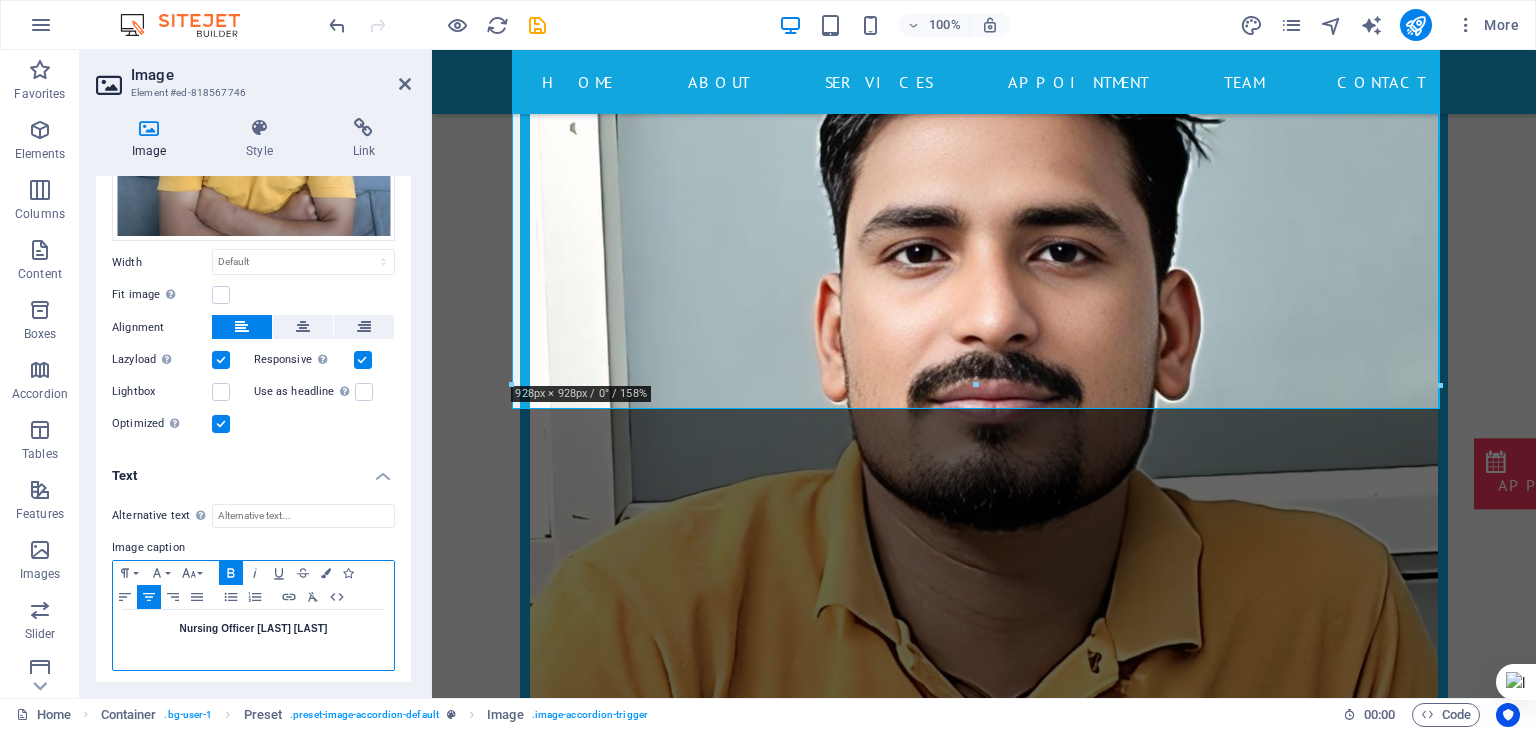 click on "Nursing Officer [LAST] [LAST]" at bounding box center (253, 640) 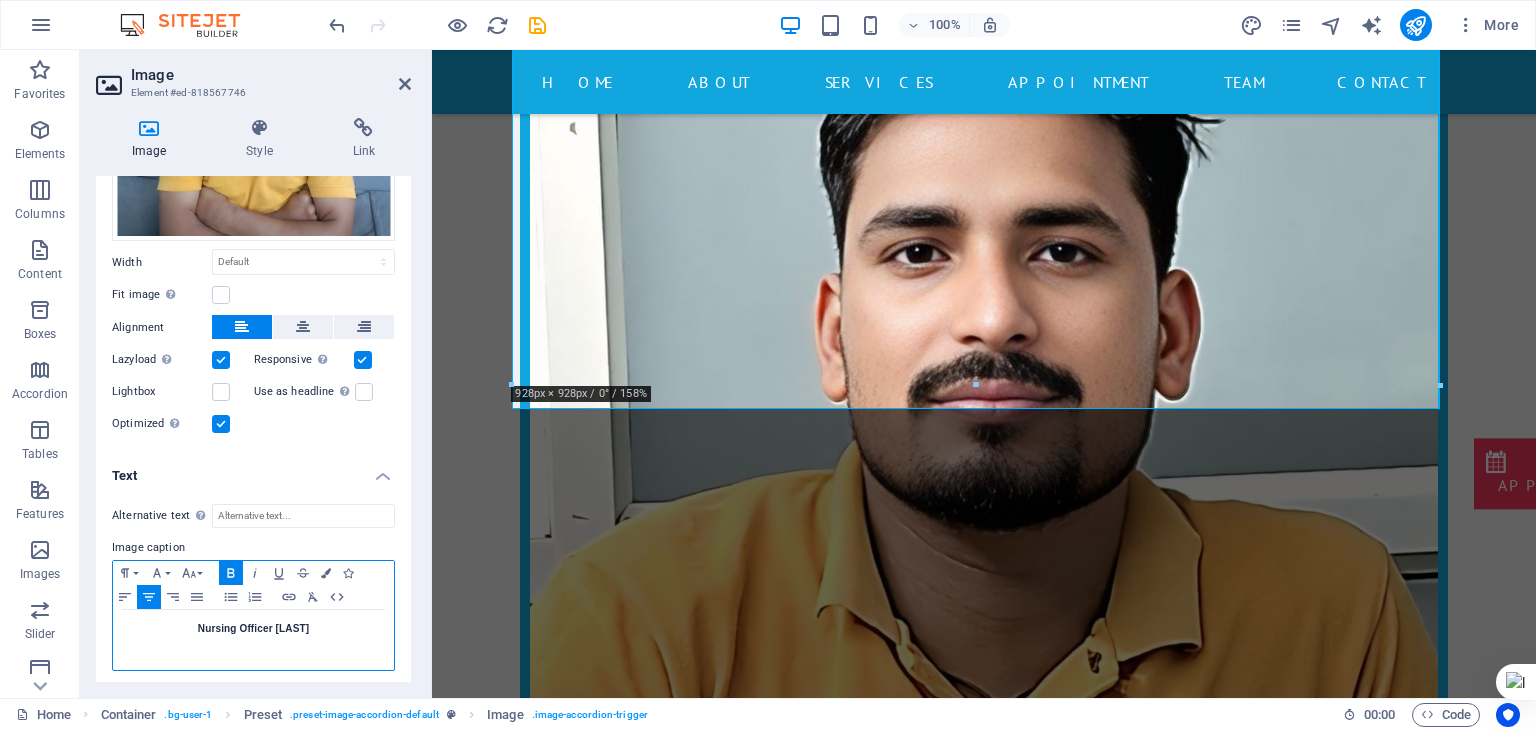 type 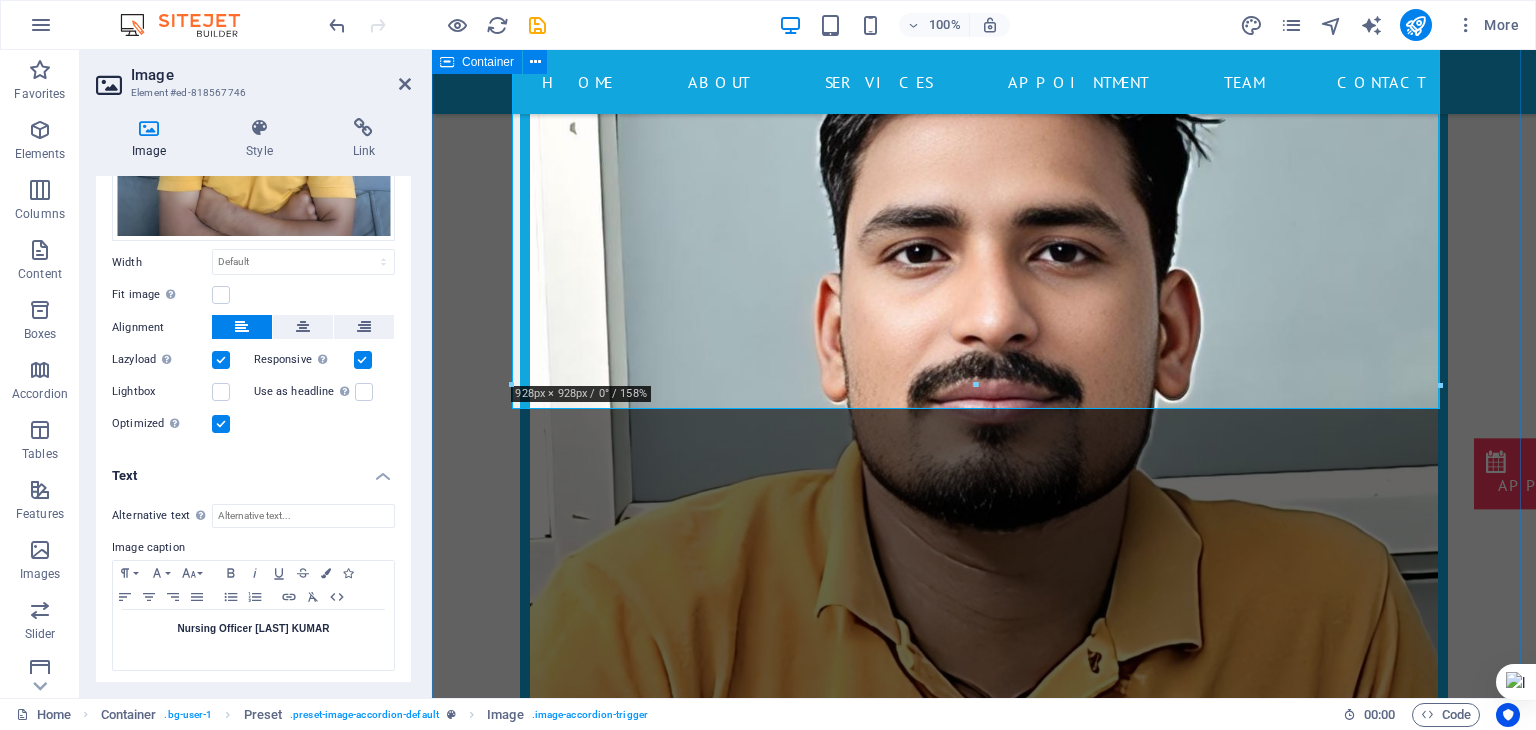 click on "Audiologist [FIRST] [LAST] Audiologist Audiologist [FIRST] [LAST] Dr. [FIRST] [LAST] [LAST] ENT Hospital [CITY], [STATE] PHONE:  [PHONE] MOBILE:  [PHONE] LAB TECHNICIAN [FIRST] [LAST] Accountant Lab Technician [FIRST] [LAST] to check your allegies. Dr. [FIRST] [LAST] [LAST] ENT Hospital [CITY], [STATE] PHONE:  [PHONE] MOBILE:  [PHONE] Nursing Officer [LAST] [LAST] Nursing Officer Nursing officer [LAST] [LAST] examines and takes care of the patients at night. Dr. [FIRST] [LAST] [LAST] ENT Hospital [CITY], [STATE] PHONE:  [PHONE] MOBILE:  [PHONE]" at bounding box center [984, 1689] 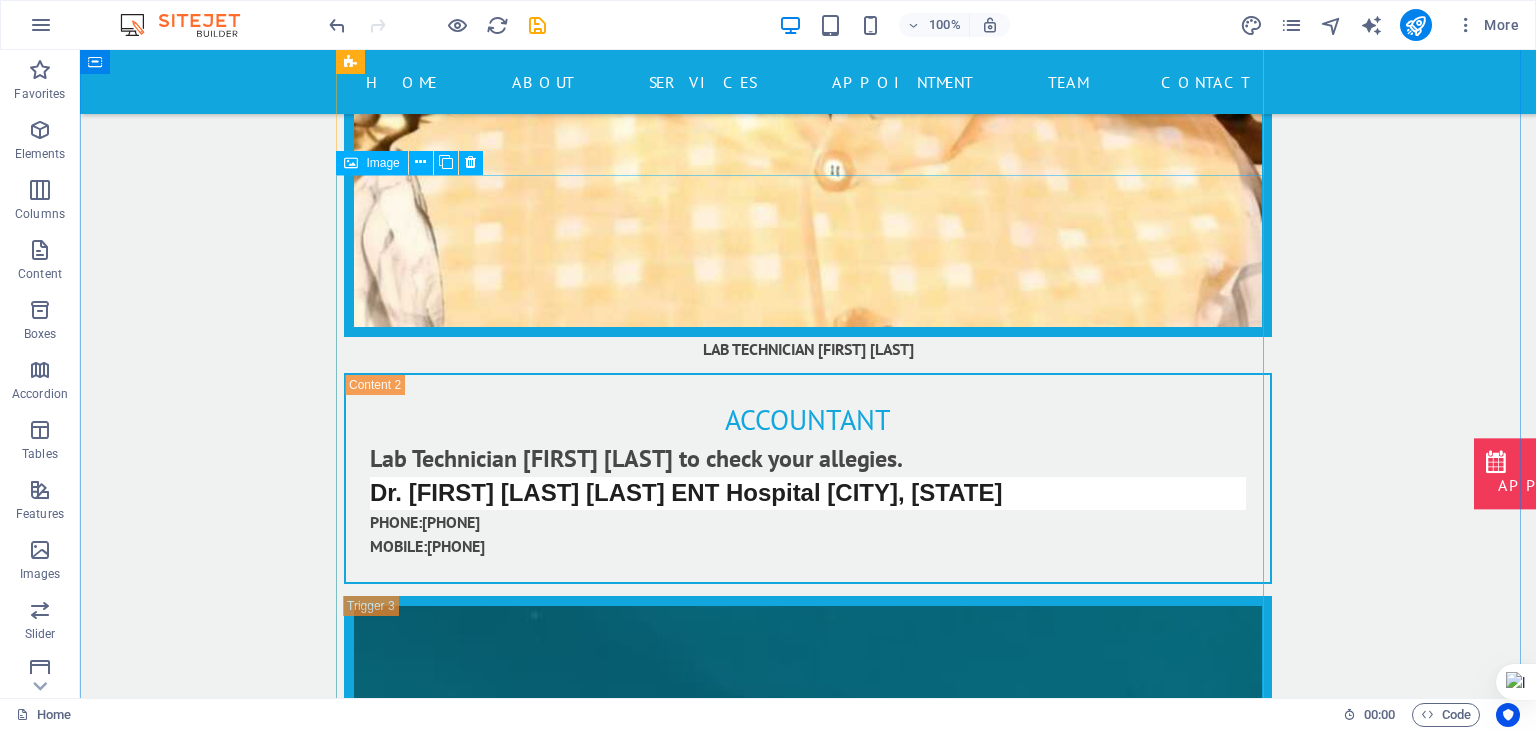 scroll, scrollTop: 13394, scrollLeft: 0, axis: vertical 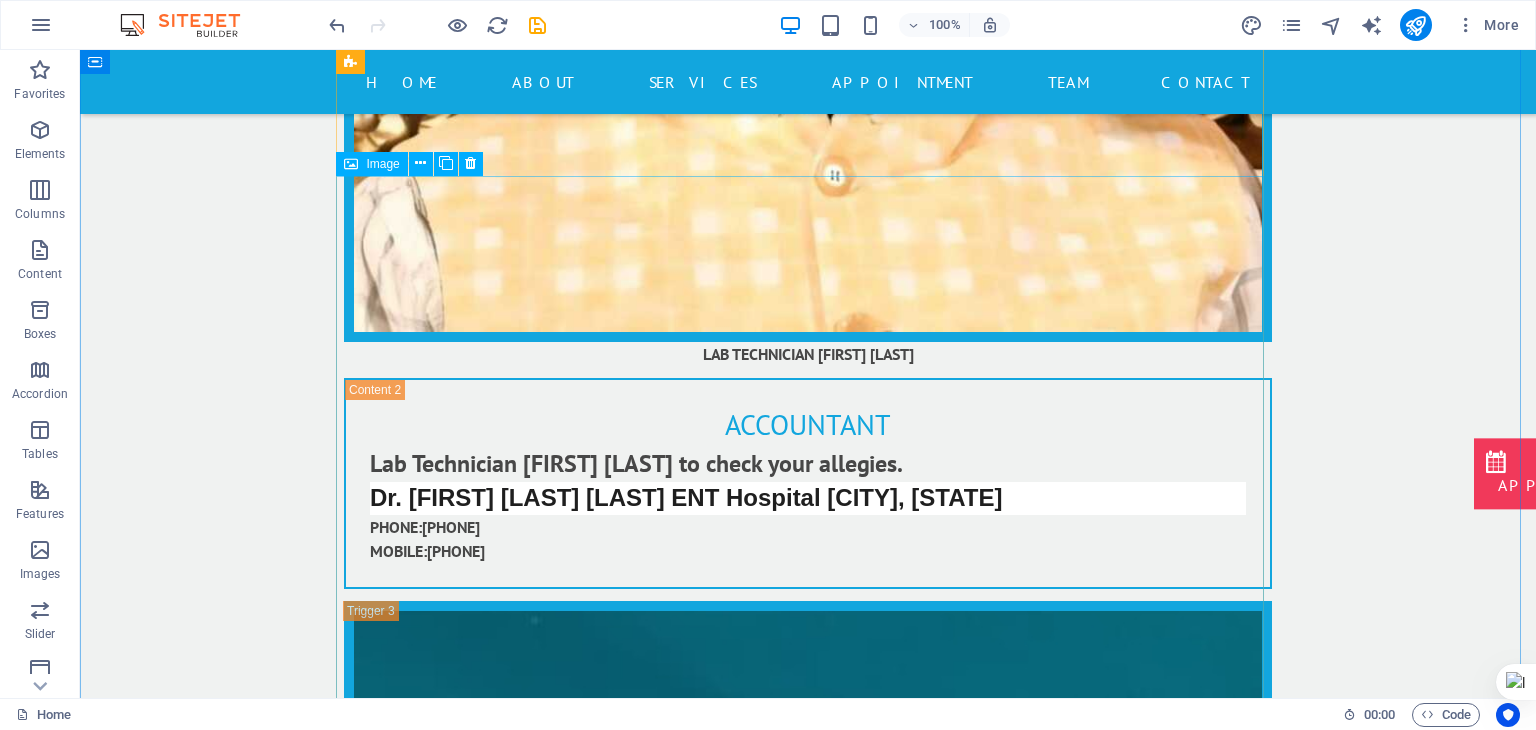 click on "OPD assistant [FIRST] [LAST]" at bounding box center [808, 3648] 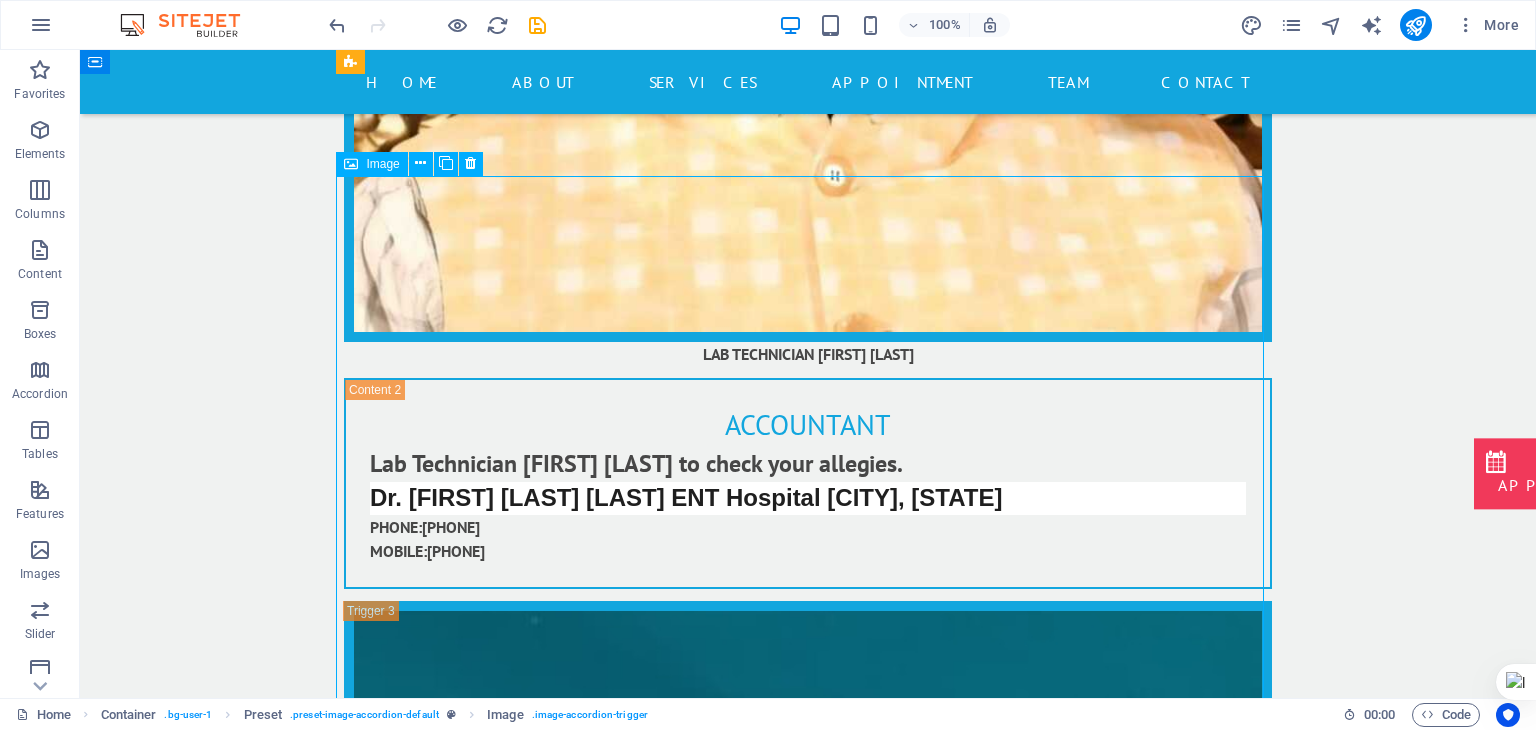 click on "OPD assistant [FIRST] [LAST]" at bounding box center [808, 3648] 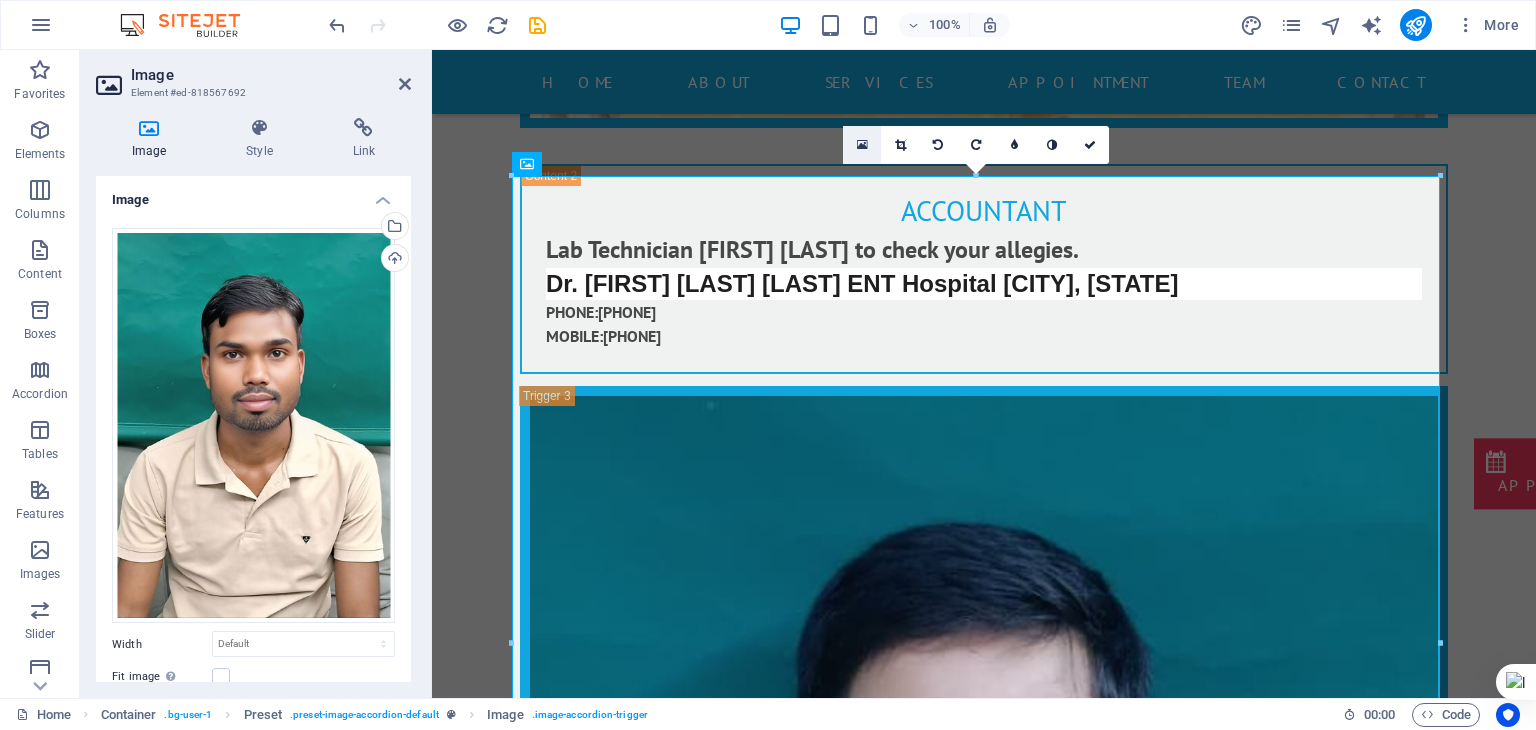 click at bounding box center [862, 145] 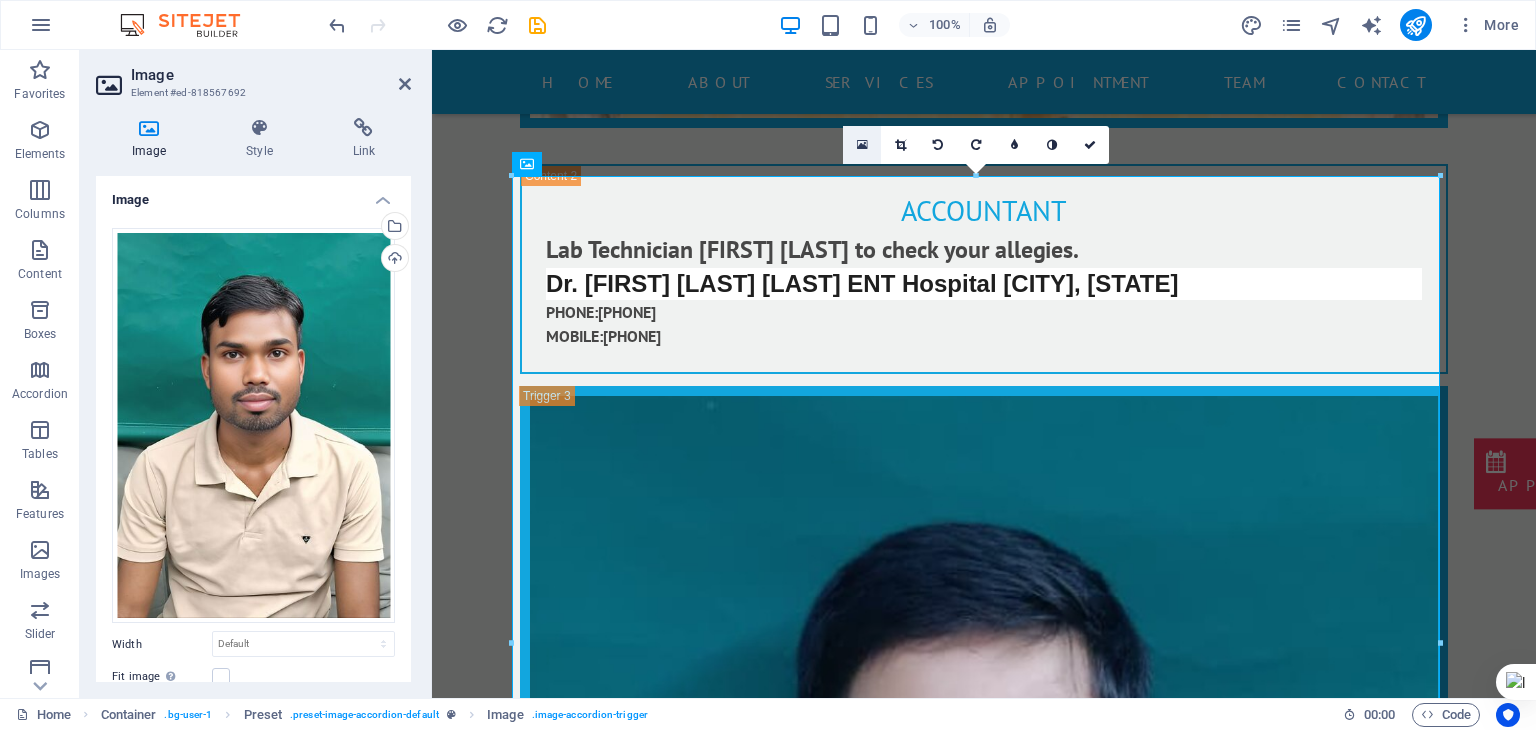 scroll, scrollTop: 13544, scrollLeft: 0, axis: vertical 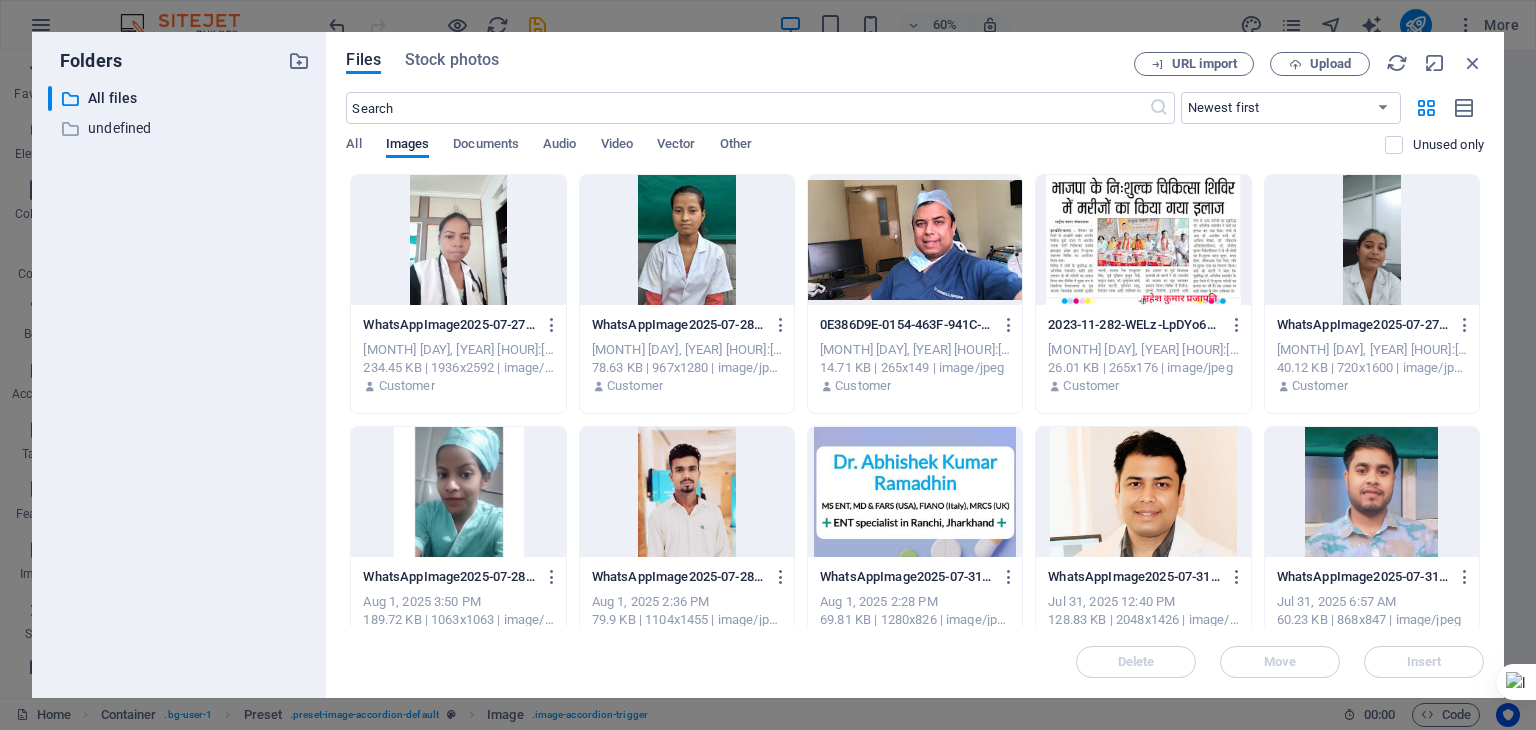 click at bounding box center [687, 492] 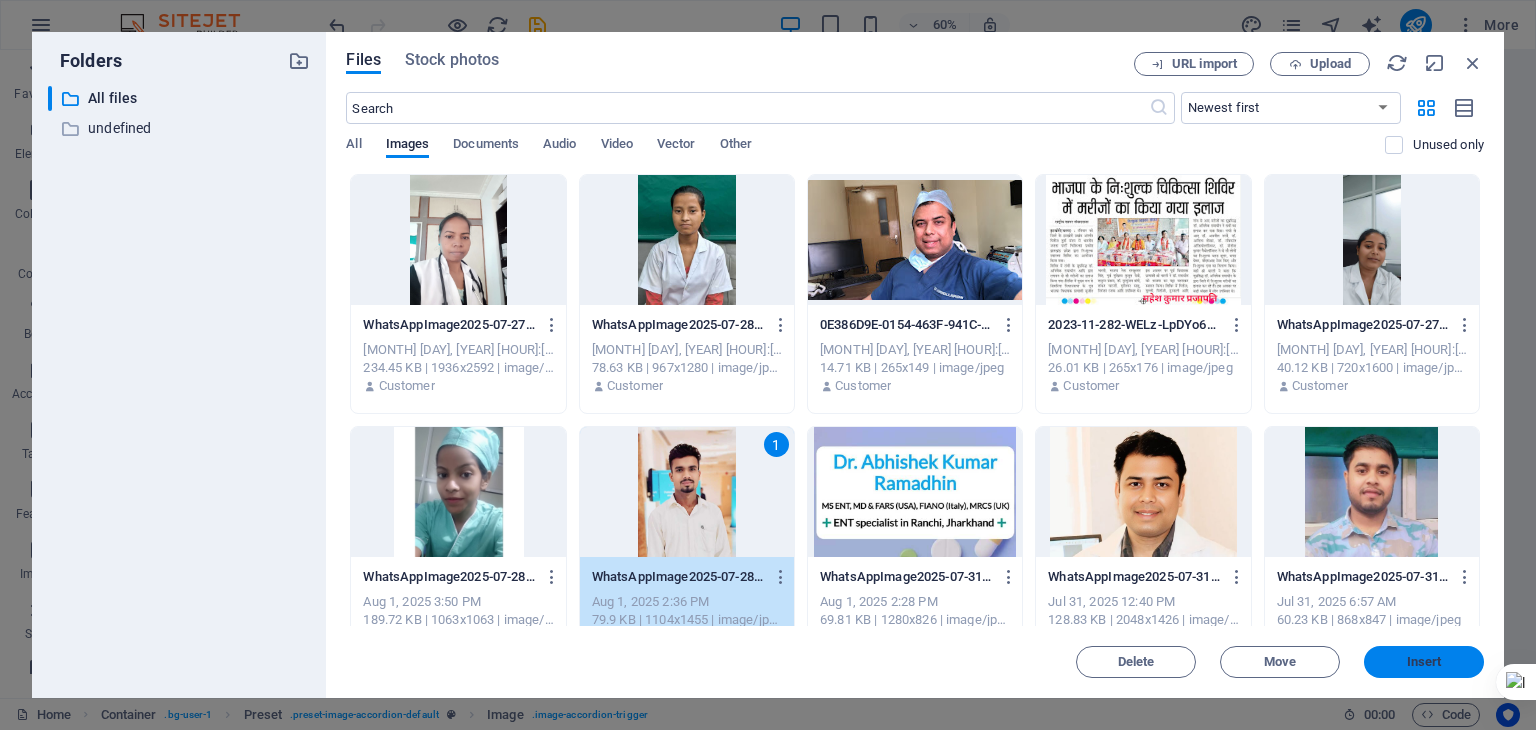 click on "Insert" at bounding box center (1424, 662) 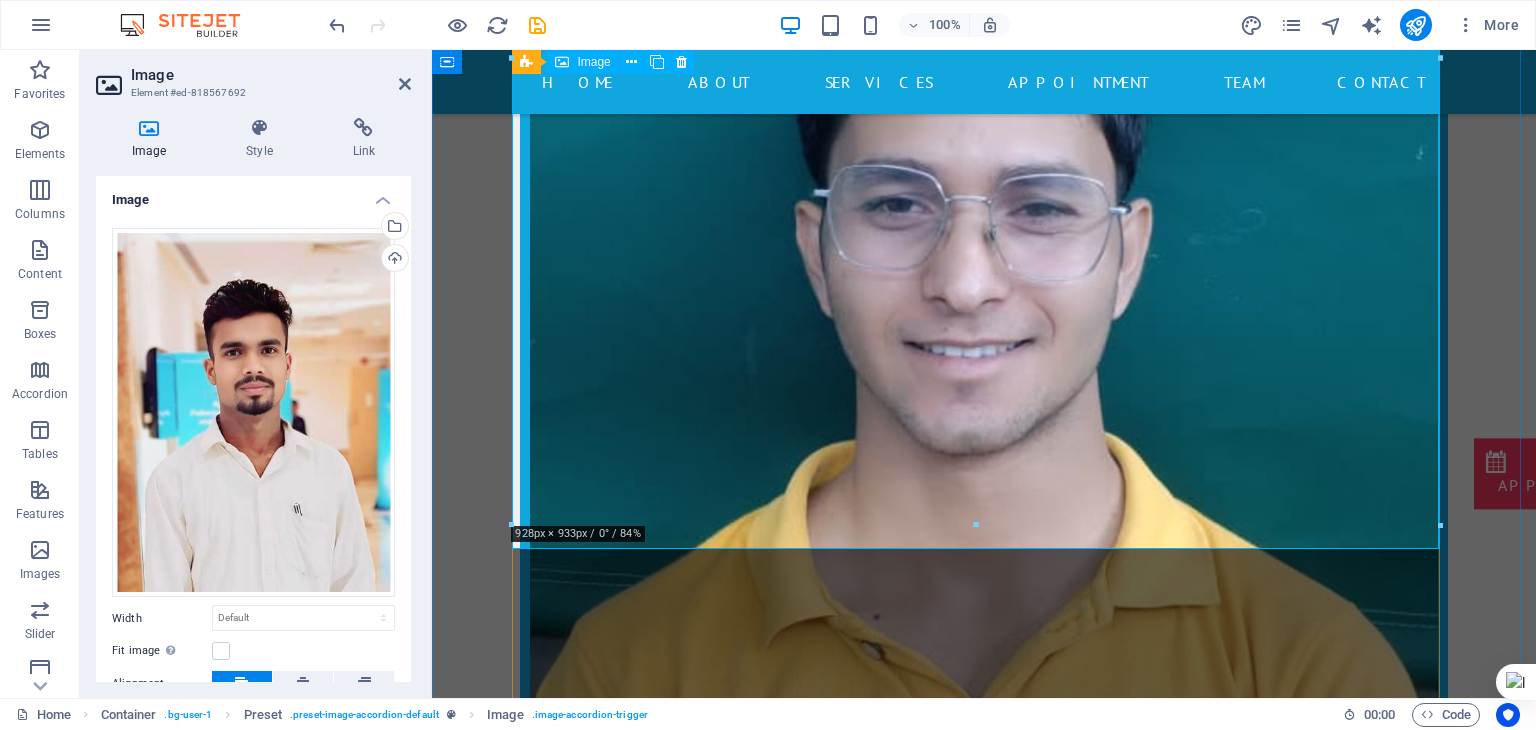 scroll, scrollTop: 13978, scrollLeft: 0, axis: vertical 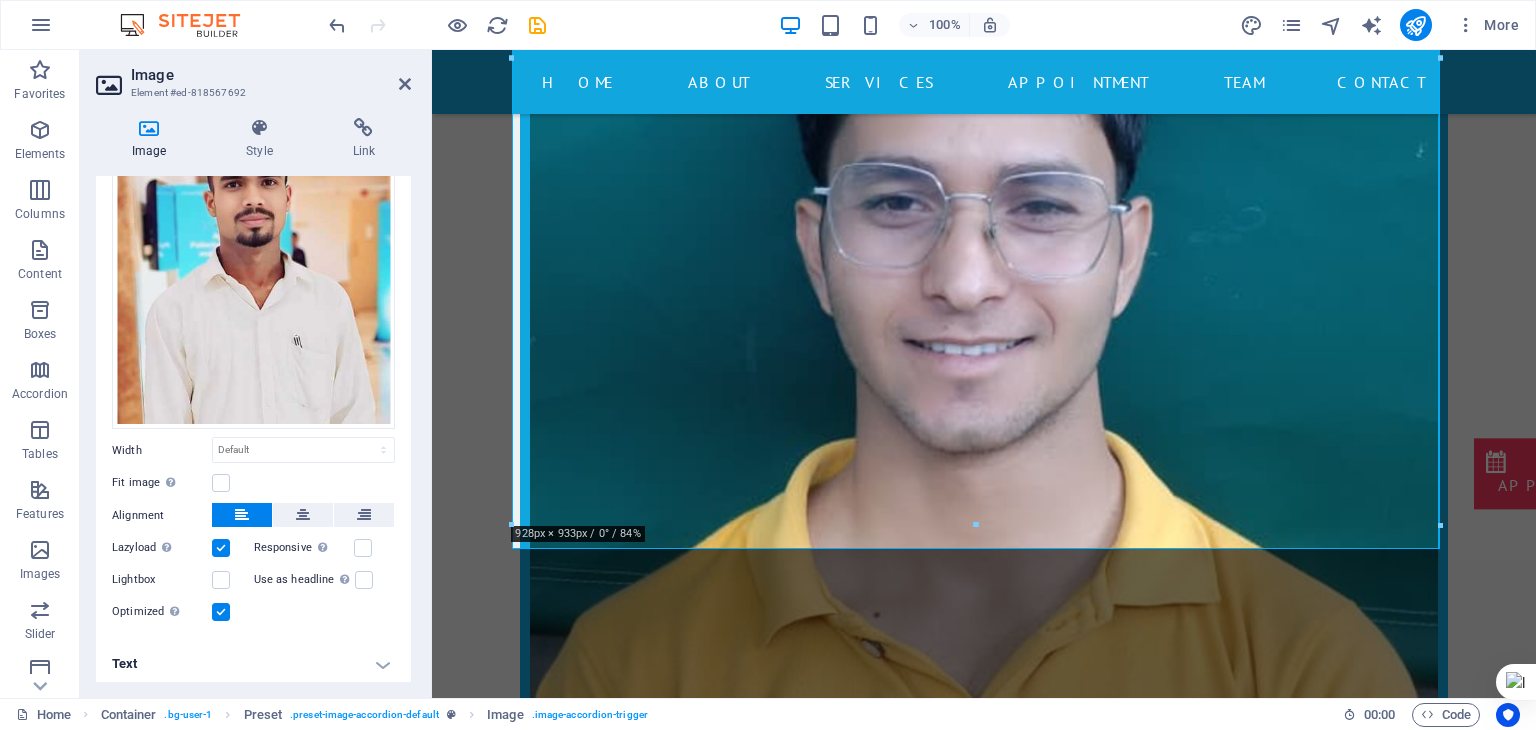 click on "Text" at bounding box center (253, 664) 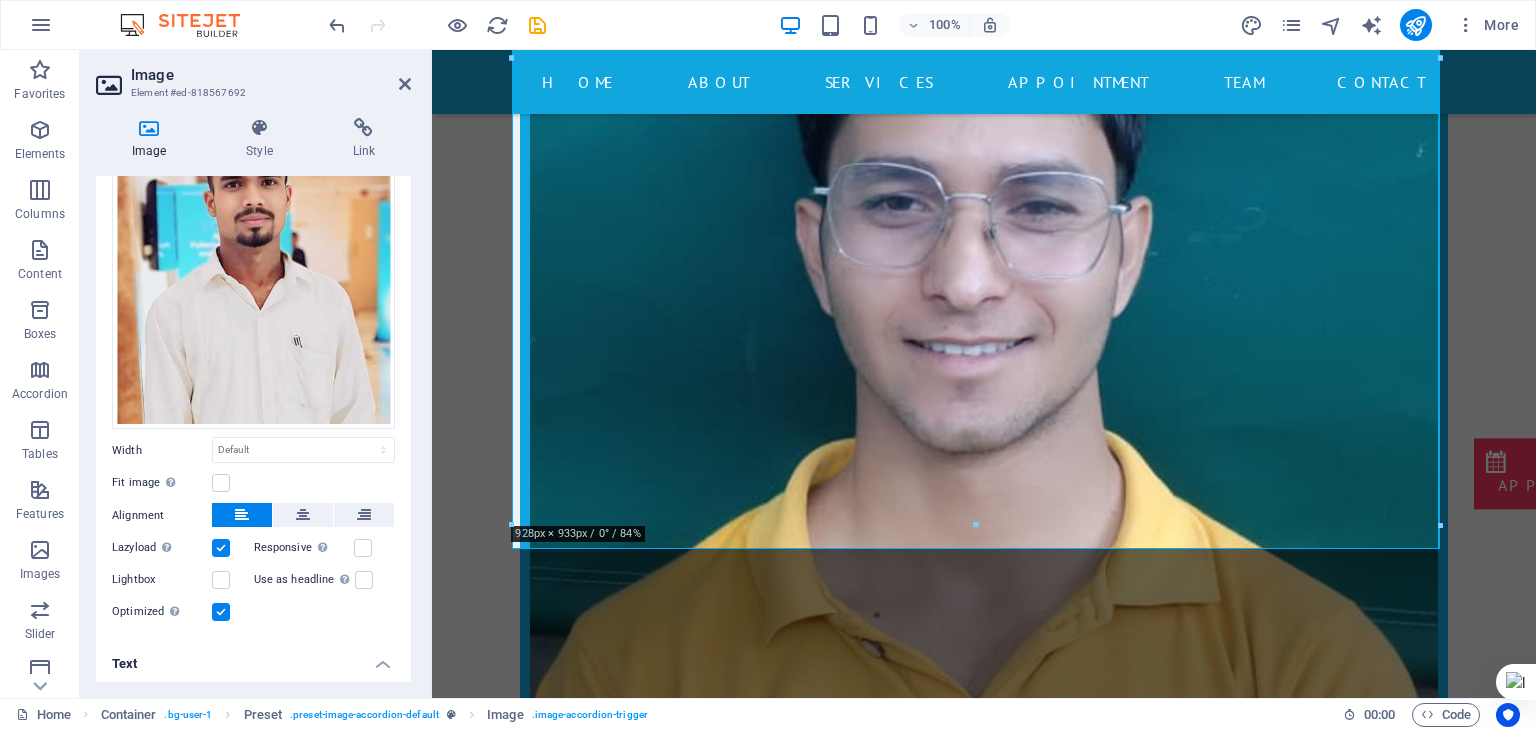 scroll, scrollTop: 356, scrollLeft: 0, axis: vertical 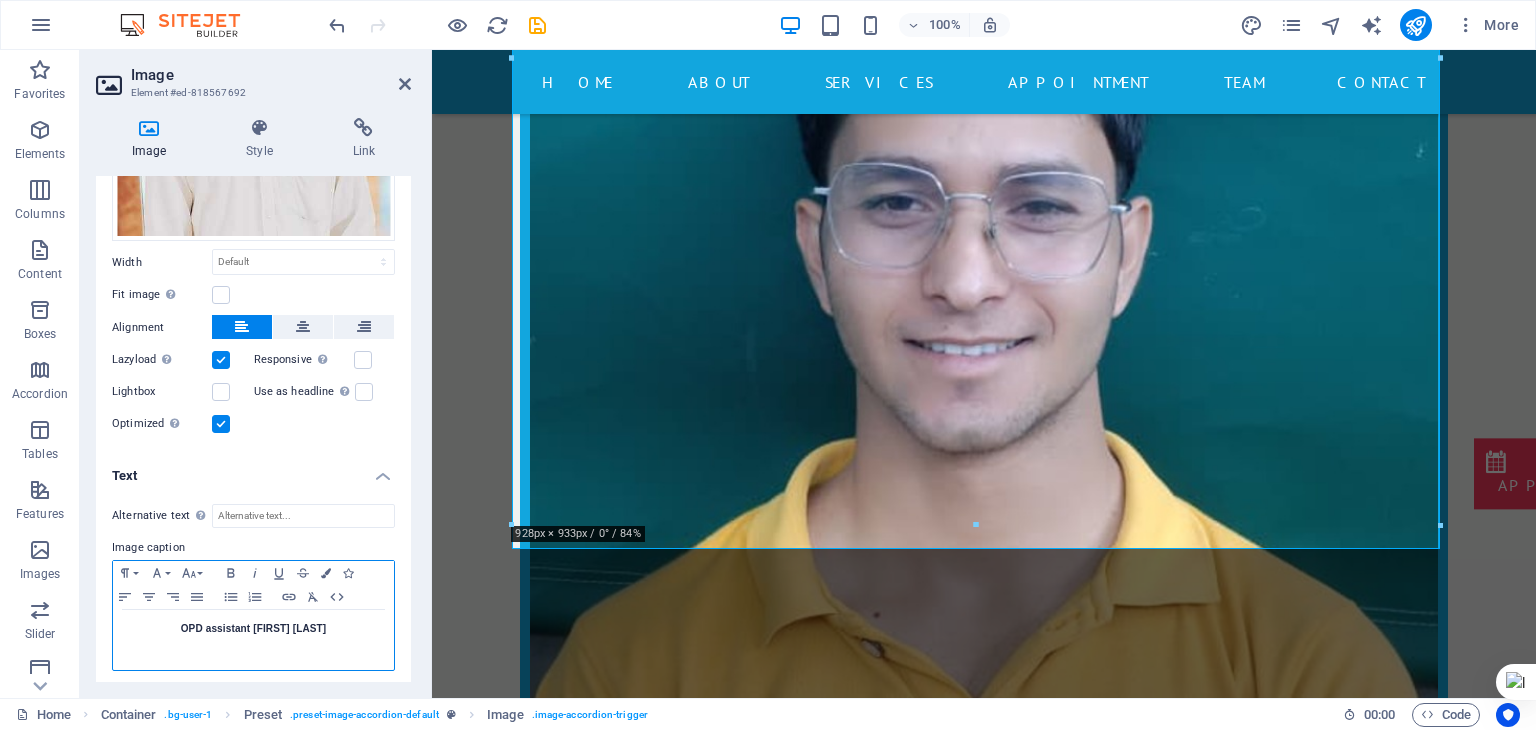 click on "OPD assistant [FIRST] [LAST]" at bounding box center (253, 640) 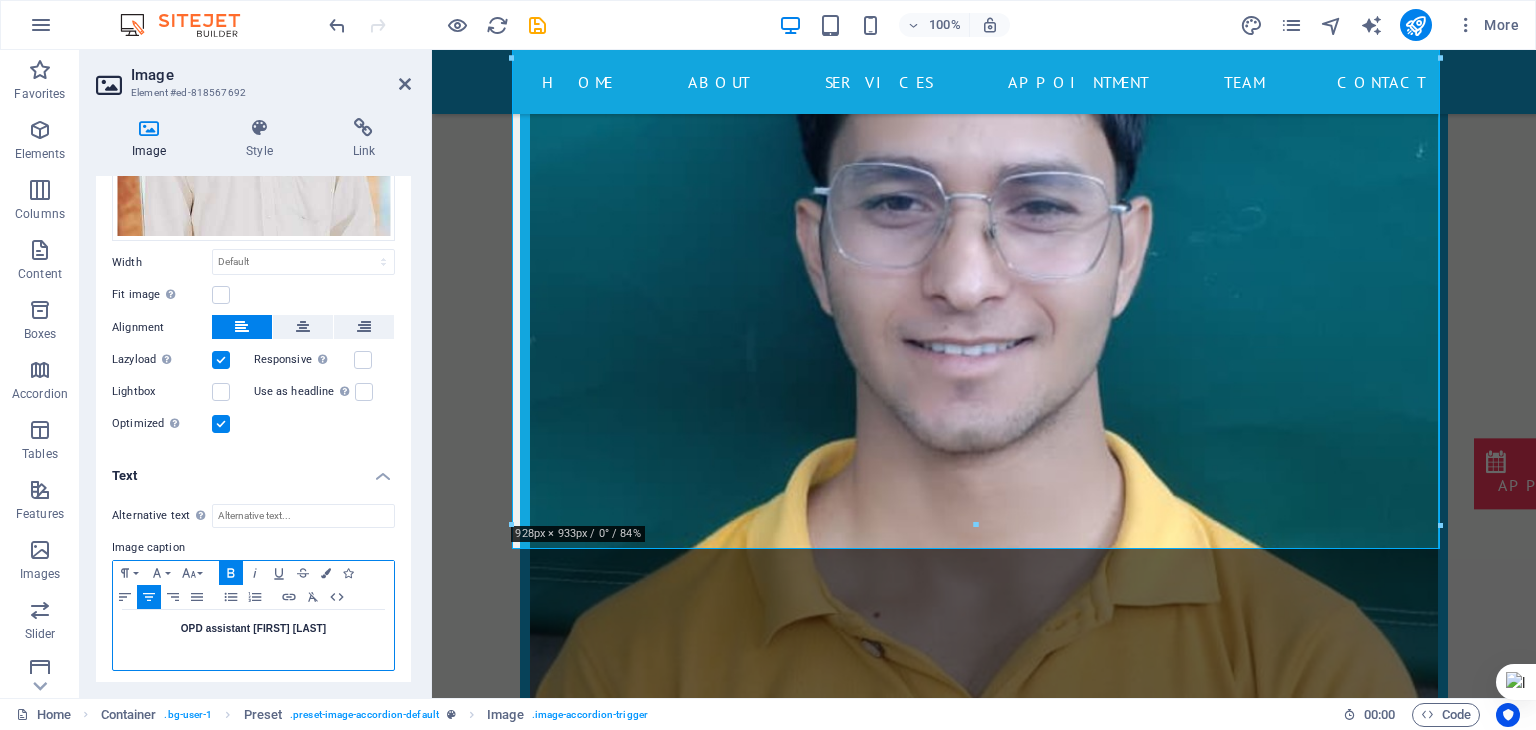 drag, startPoint x: 164, startPoint y: 612, endPoint x: 371, endPoint y: 637, distance: 208.5042 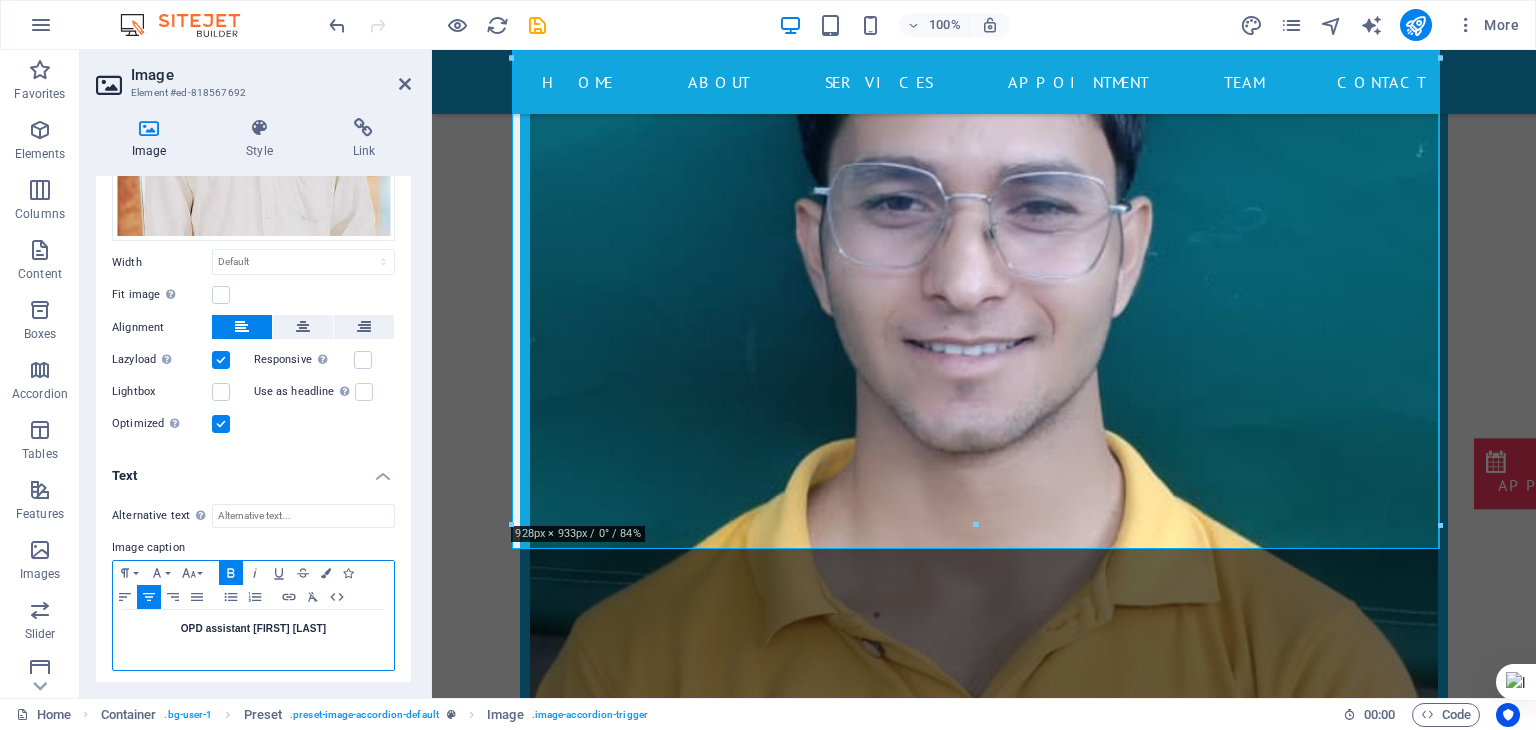 click on "OPD assistant [FIRST] [LAST]" at bounding box center [253, 640] 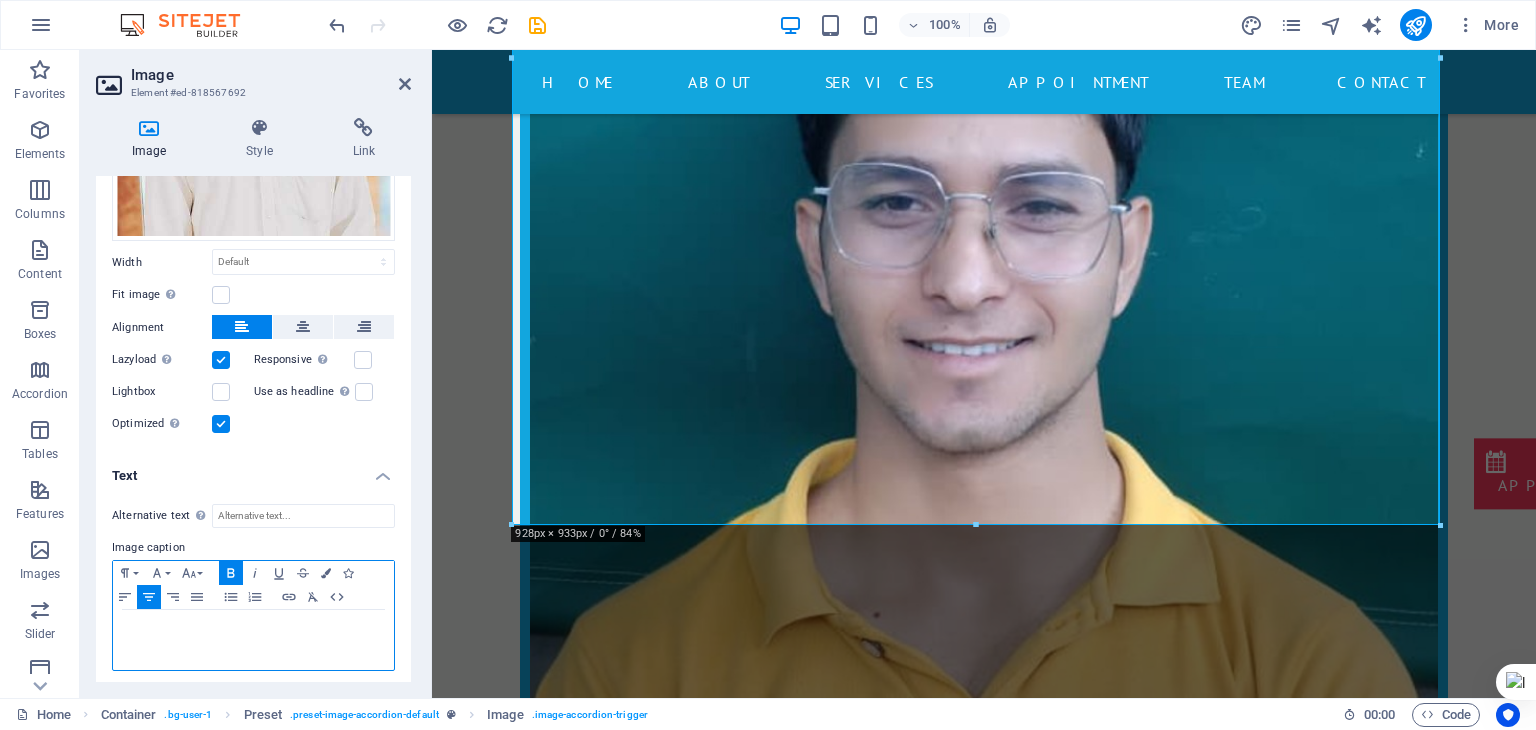 type 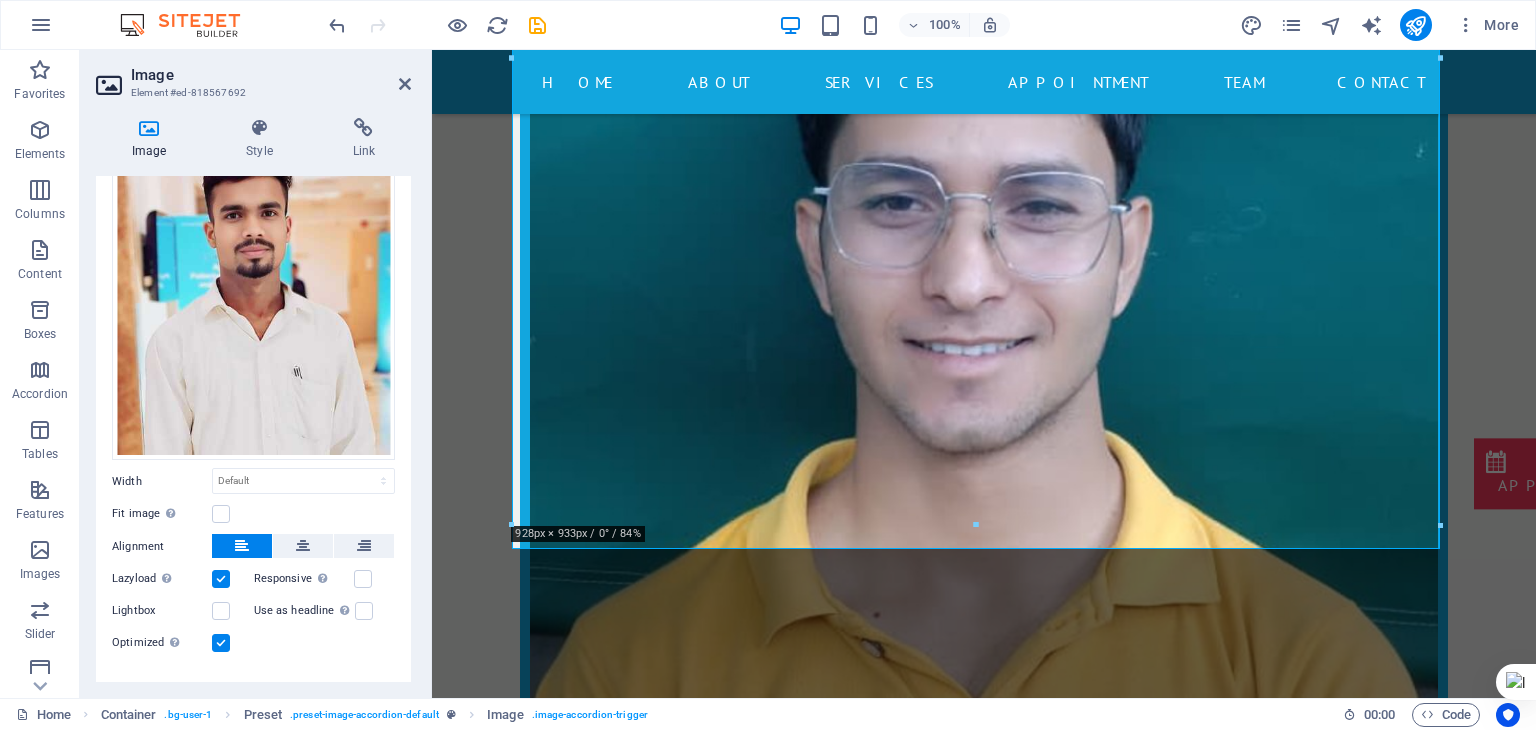 scroll, scrollTop: 304, scrollLeft: 0, axis: vertical 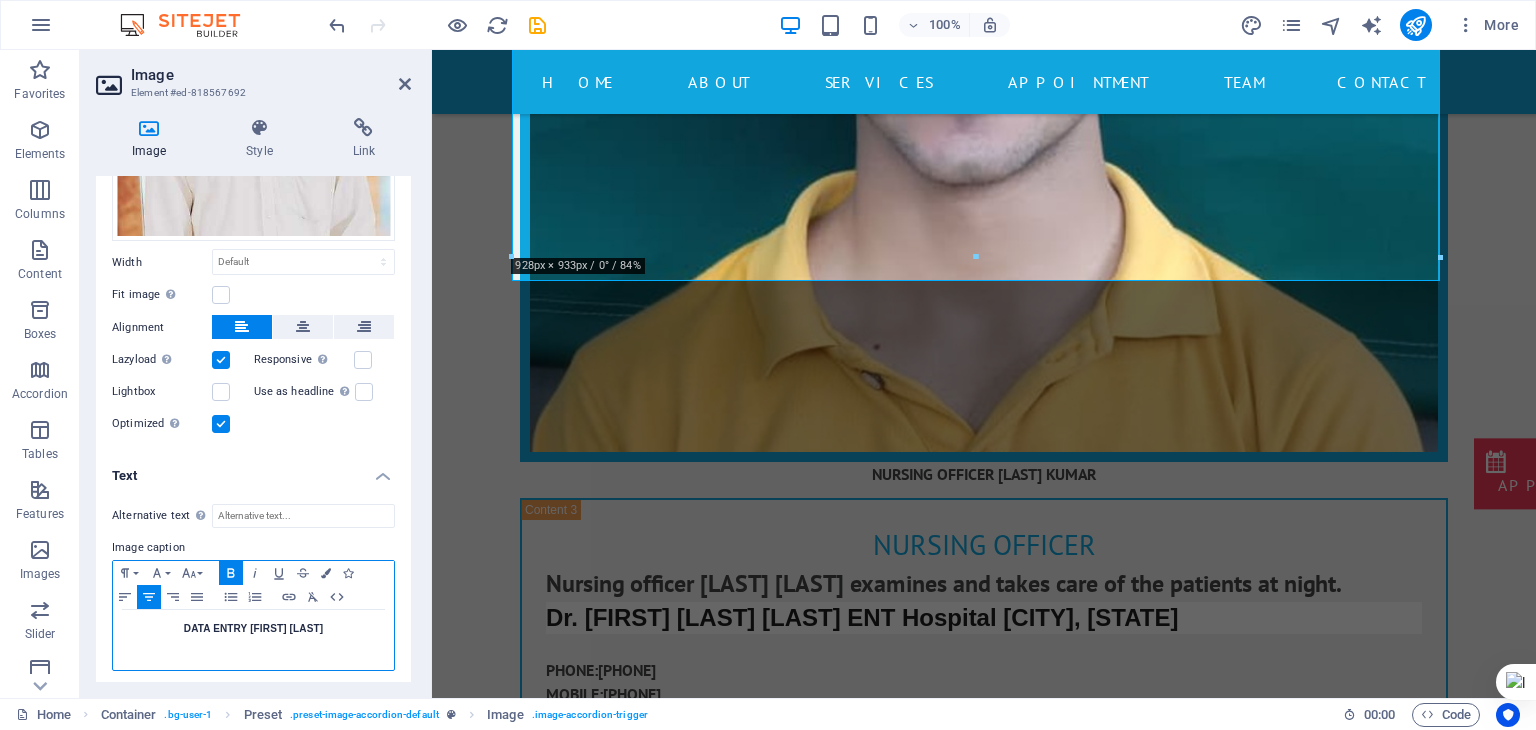 click on "DATA ENTRY [FIRST] [LAST]" at bounding box center [253, 628] 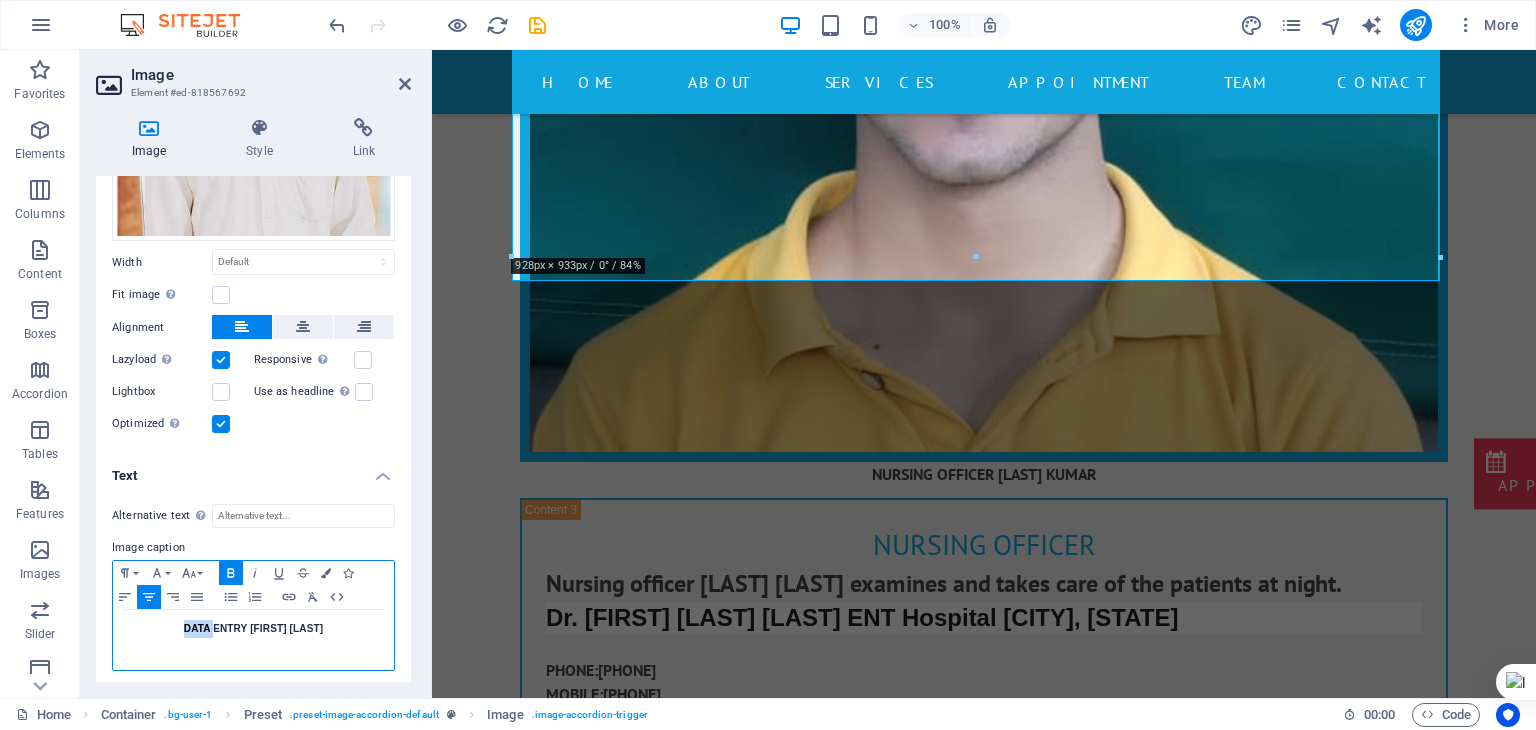click on "DATA ENTRY [FIRST] [LAST]" at bounding box center [253, 628] 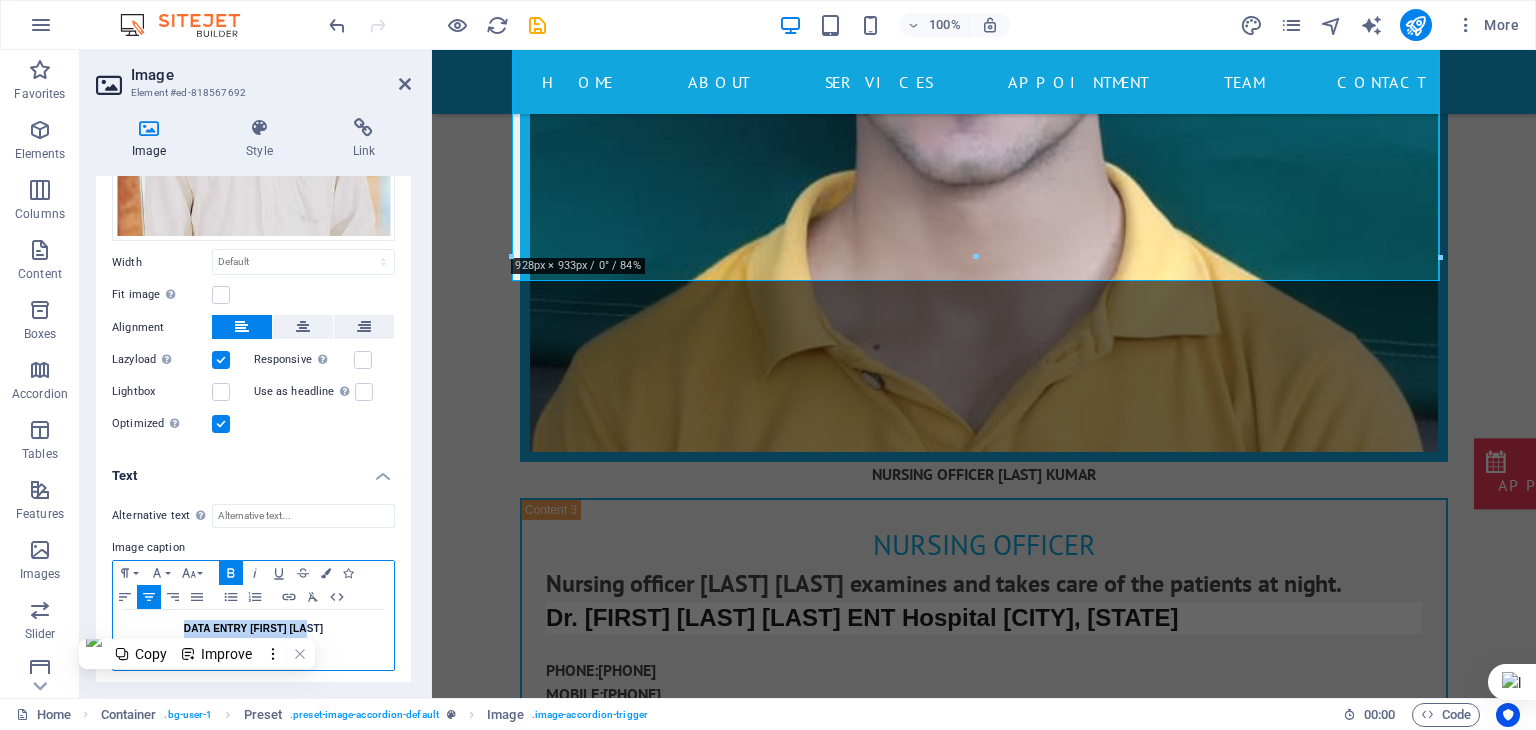 click on "DATA ENTRY [FIRST] [LAST]" at bounding box center [253, 628] 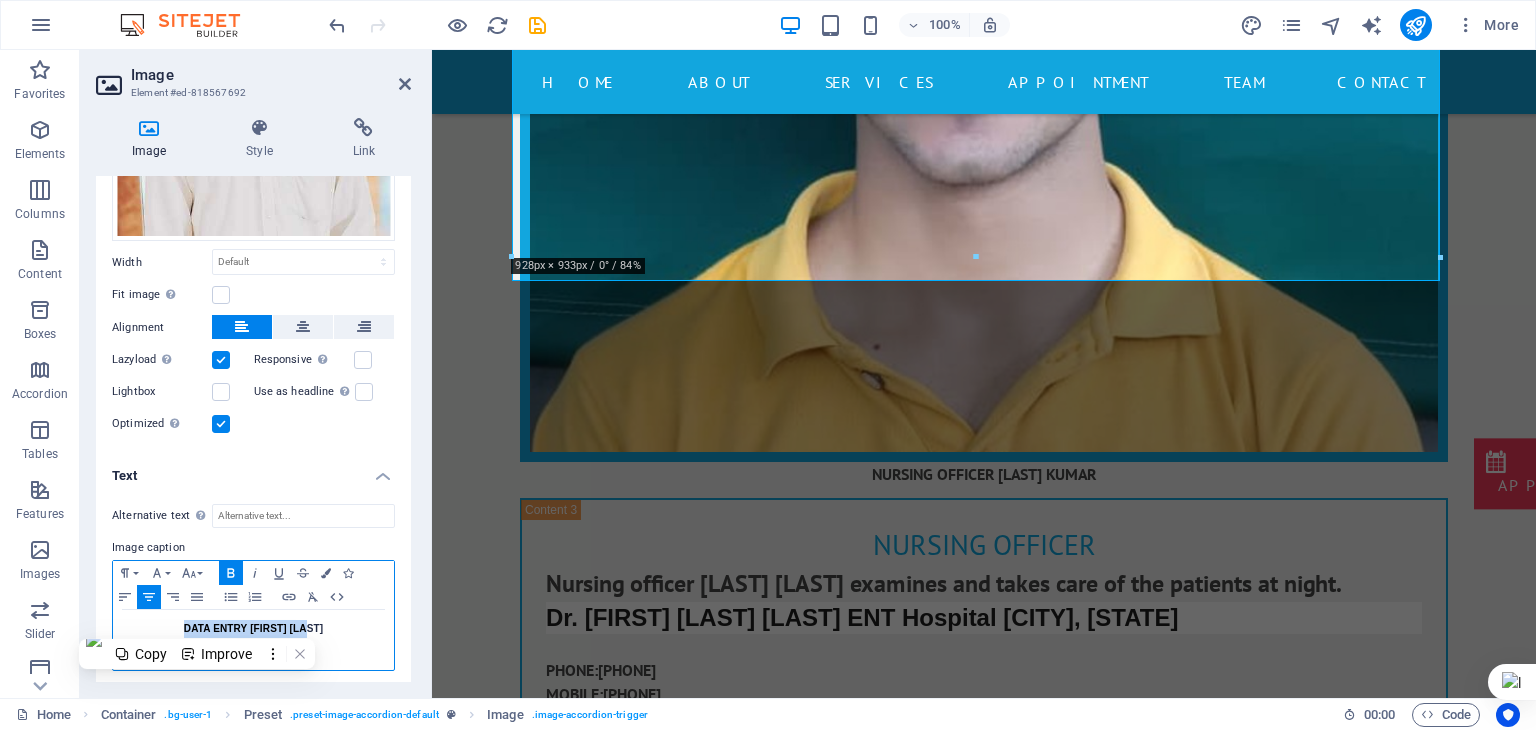 copy on "DATA ENTRY [FIRST] [LAST]" 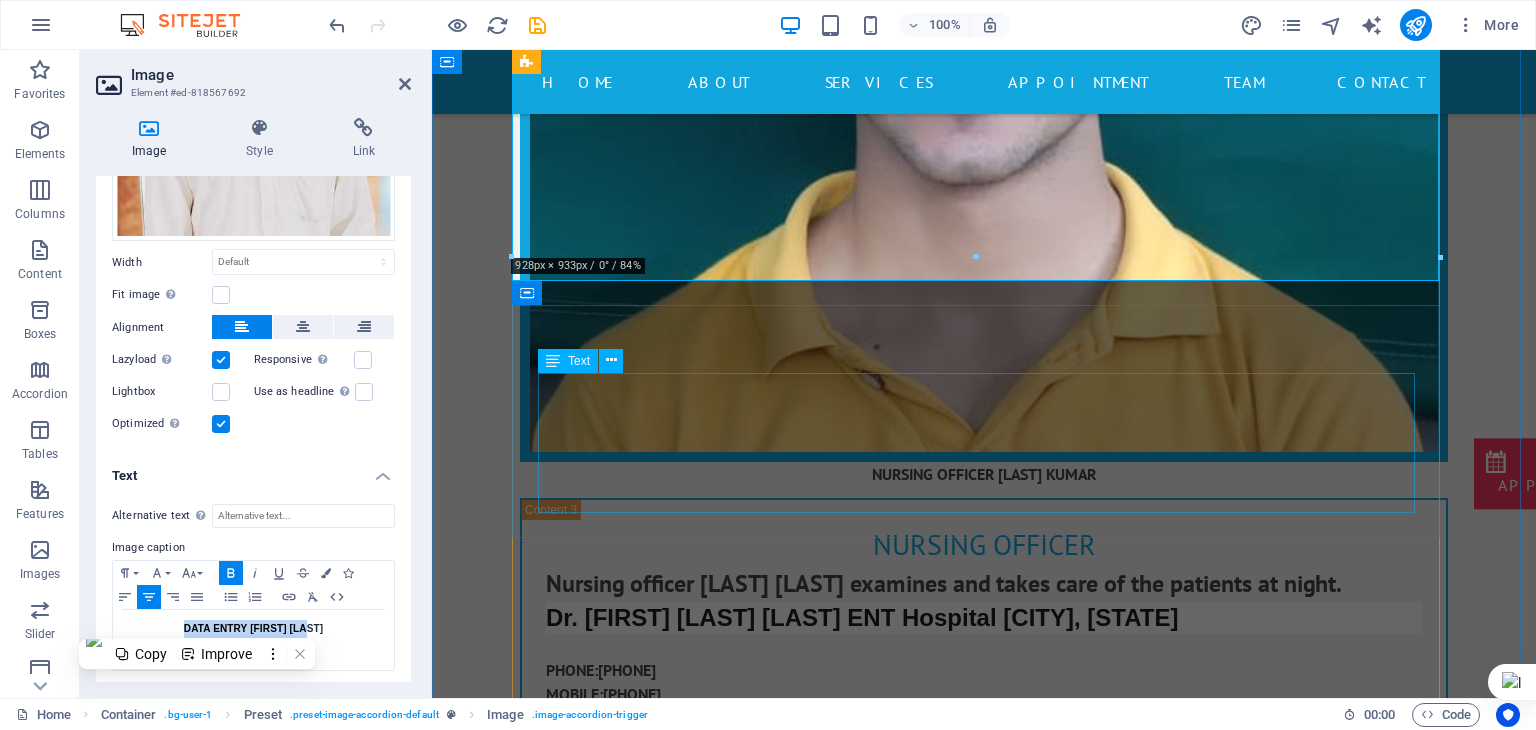 click on "OPD assistant [FIRST] [LAST]  DR. [FIRST] [LAST] [LAST] ENT HOSPITAL [CITY], [STATE] PHONE:  [PHONE] MOBILE:  [PHONE]" at bounding box center [984, 3209] 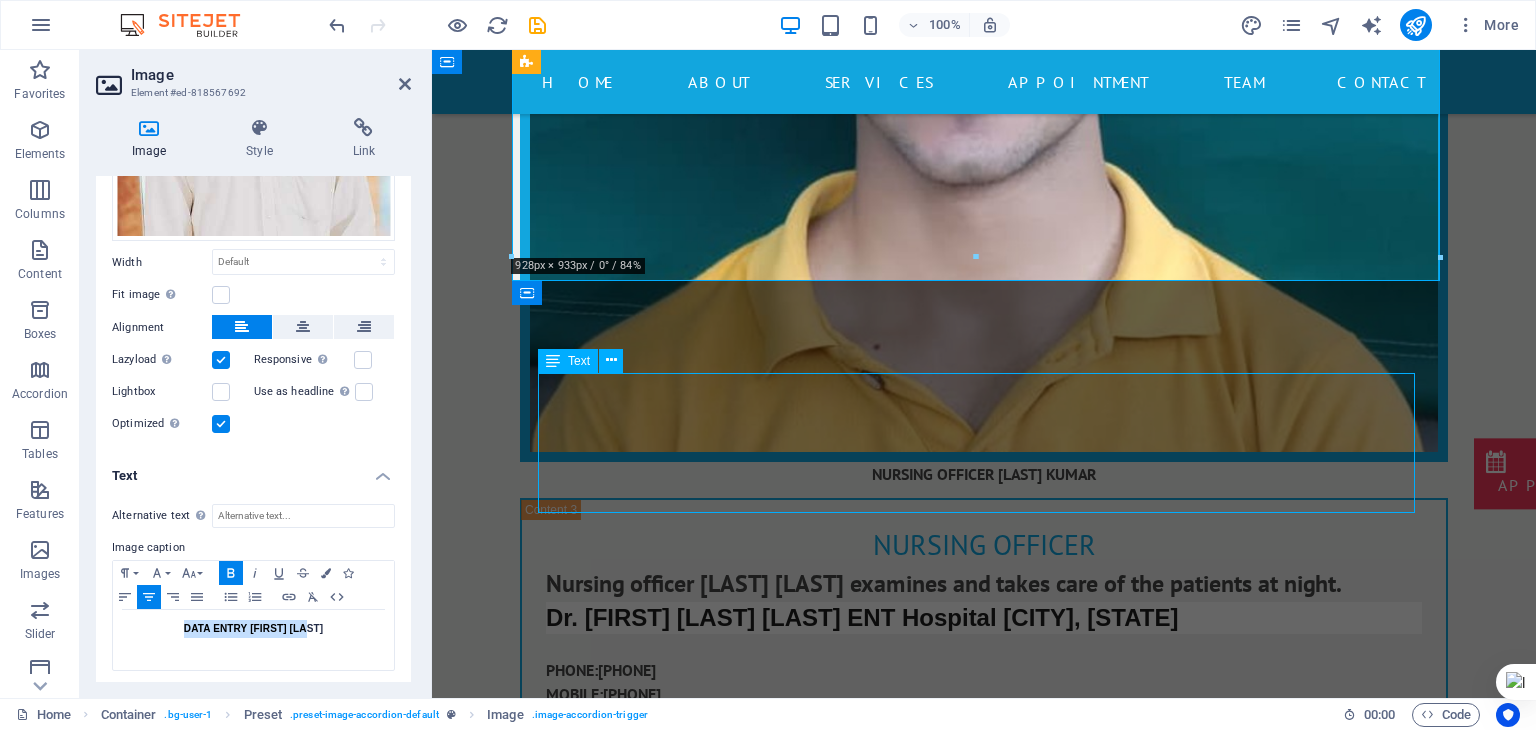 click on "OPD assistant [FIRST] [LAST]  DR. [FIRST] [LAST] [LAST] ENT HOSPITAL [CITY], [STATE] PHONE:  [PHONE] MOBILE:  [PHONE]" at bounding box center (984, 3209) 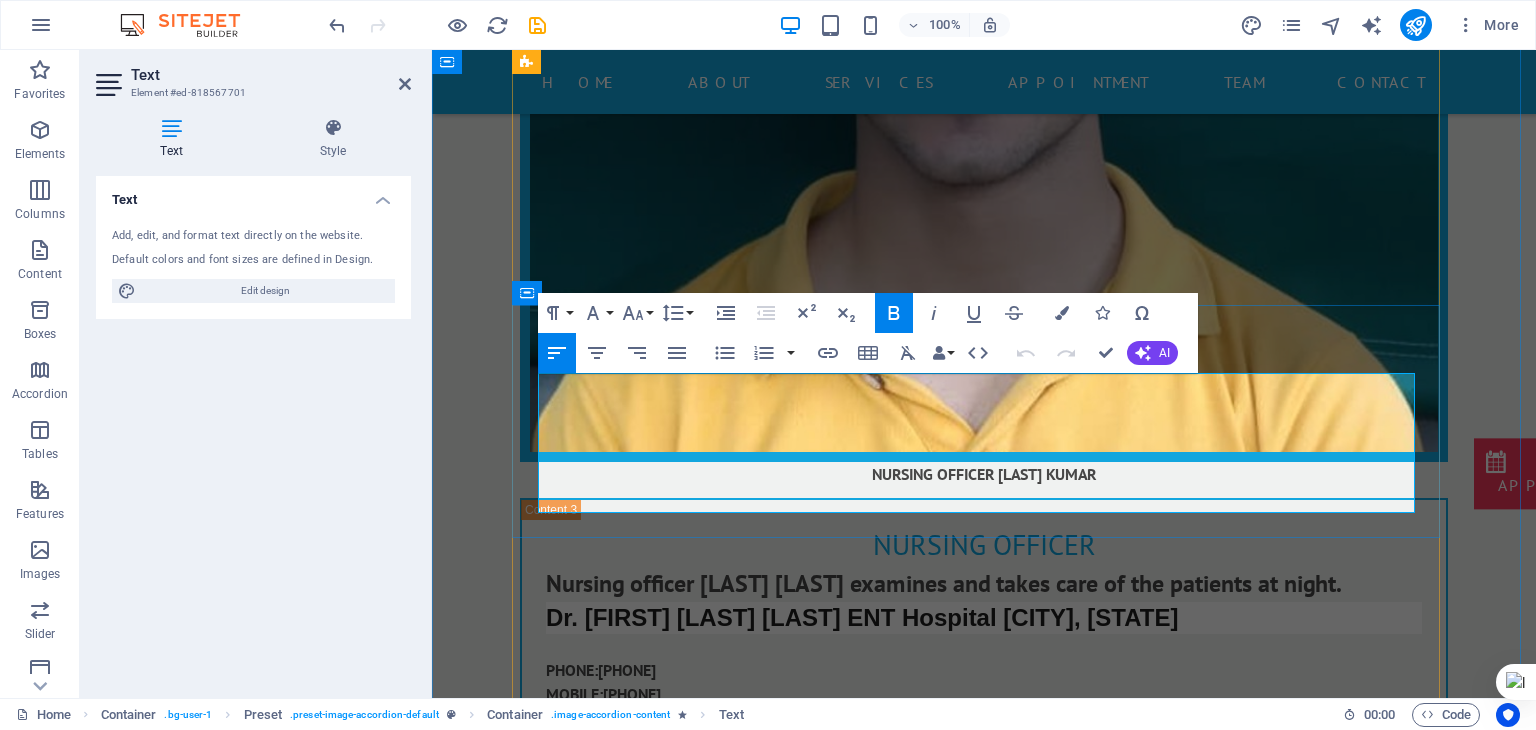 click on "OPD assistant [FIRST] [LAST]" at bounding box center [694, 3156] 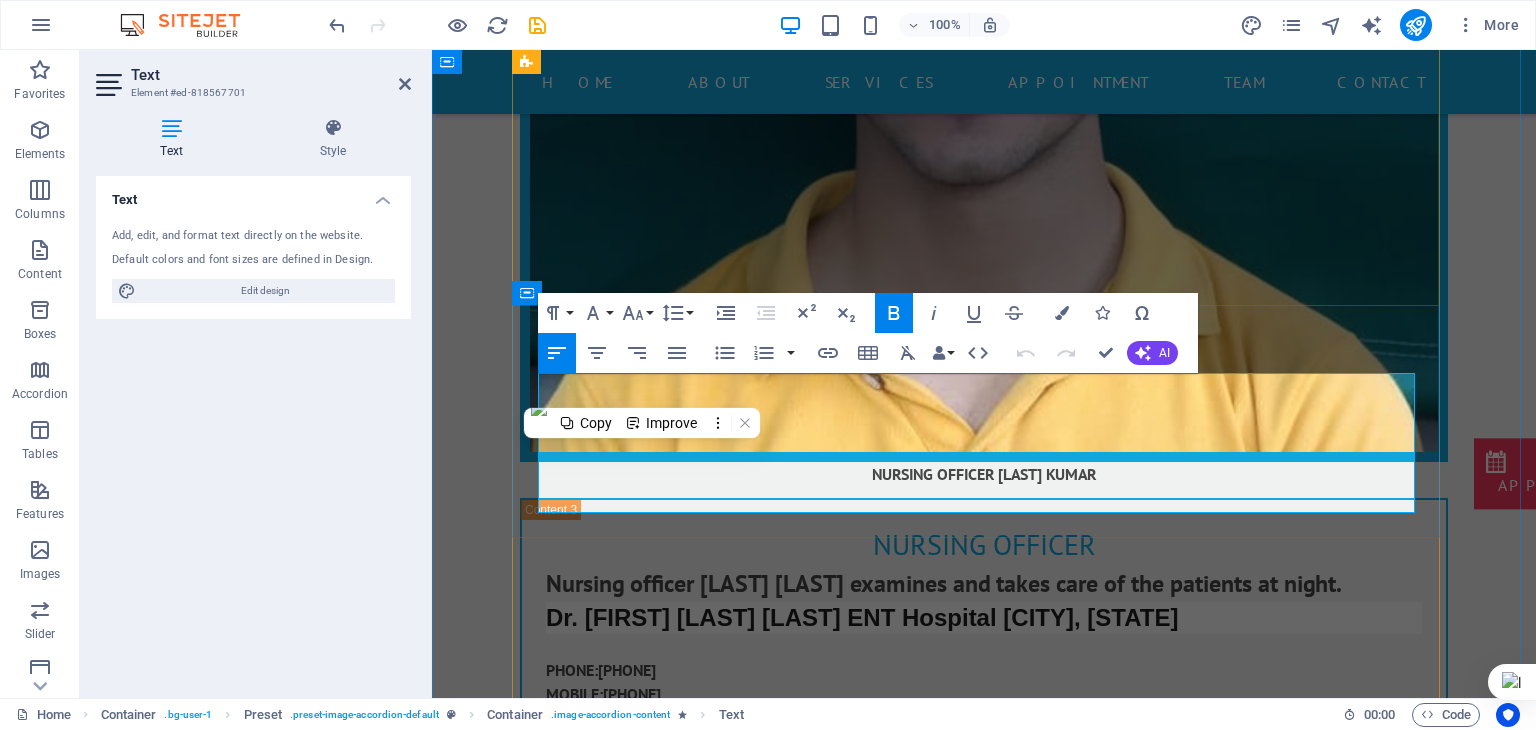 click on "OPD assistant [FIRST] [LAST]" at bounding box center [694, 3156] 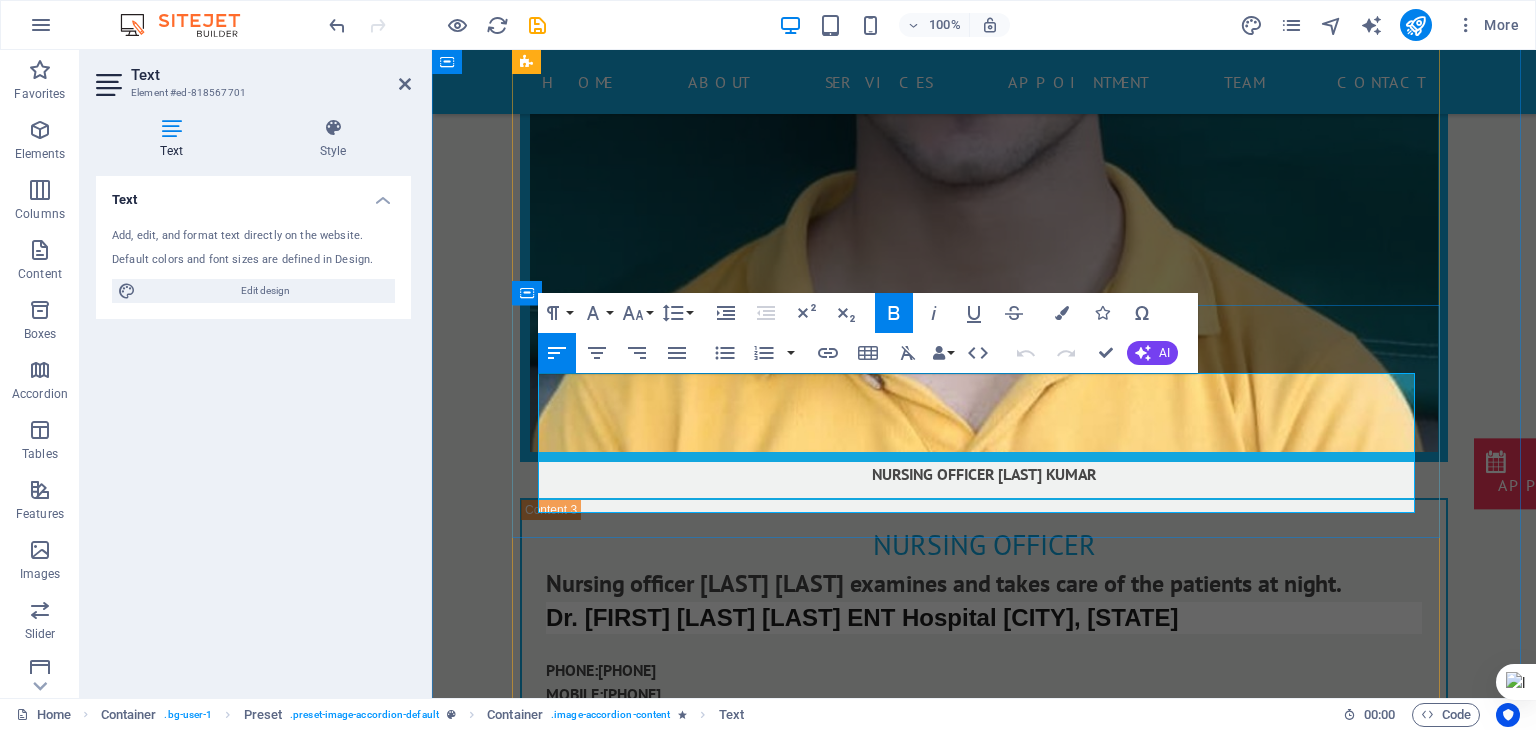 click on "OPD assistant [FIRST] [LAST]" at bounding box center [694, 3156] 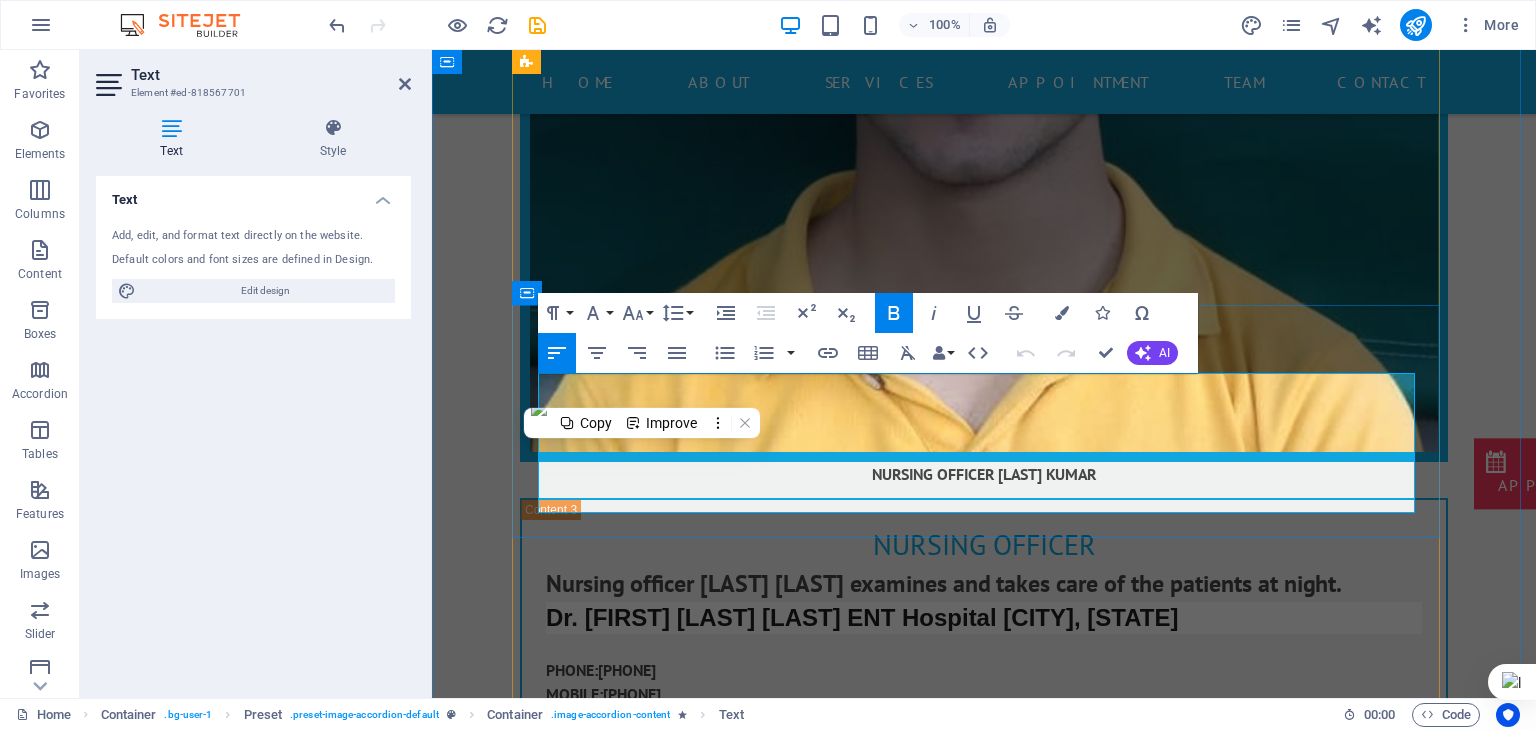 click on "OPD assistant [FIRST] [LAST]" at bounding box center (694, 3156) 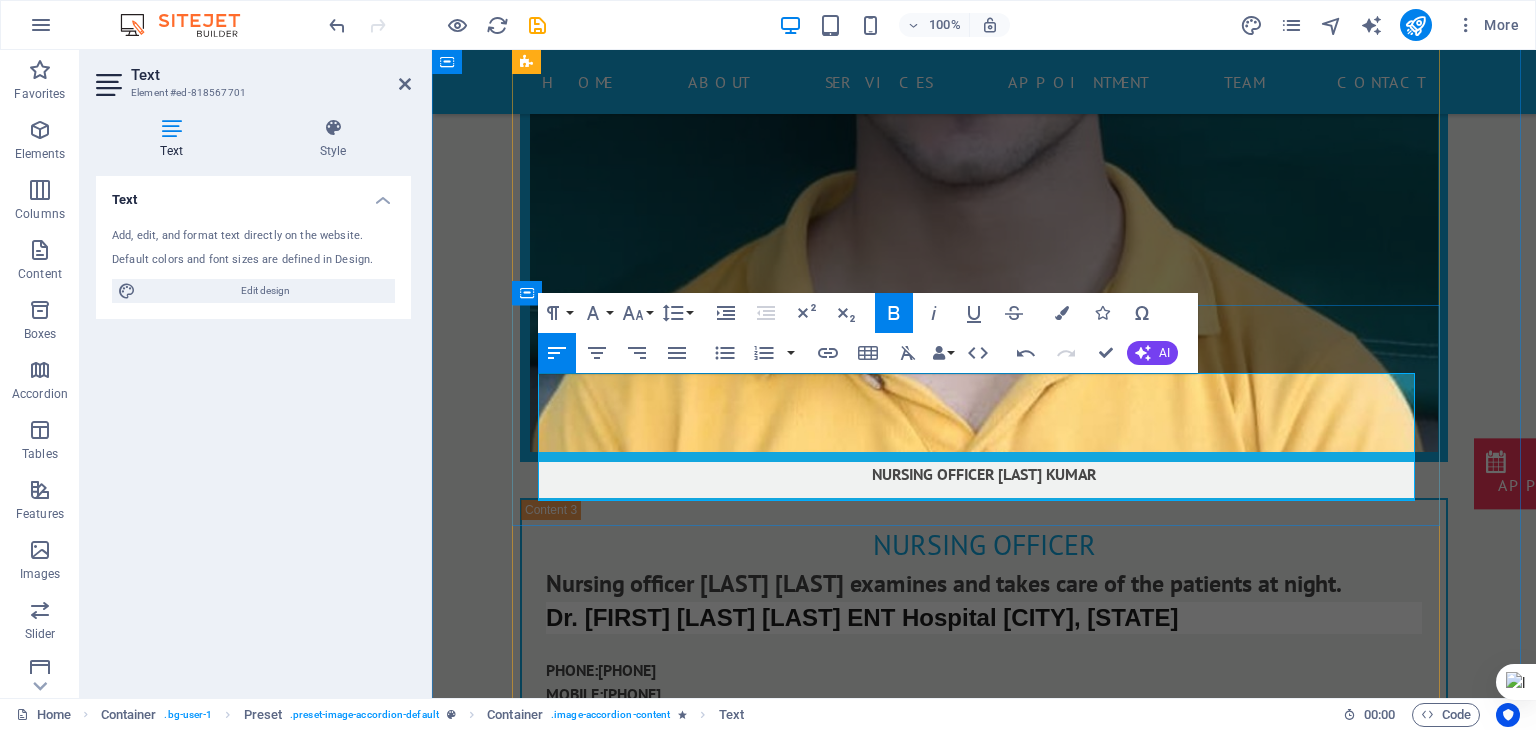 click on "DATA ENTRY [FIRST] [LAST]" at bounding box center (615, 3153) 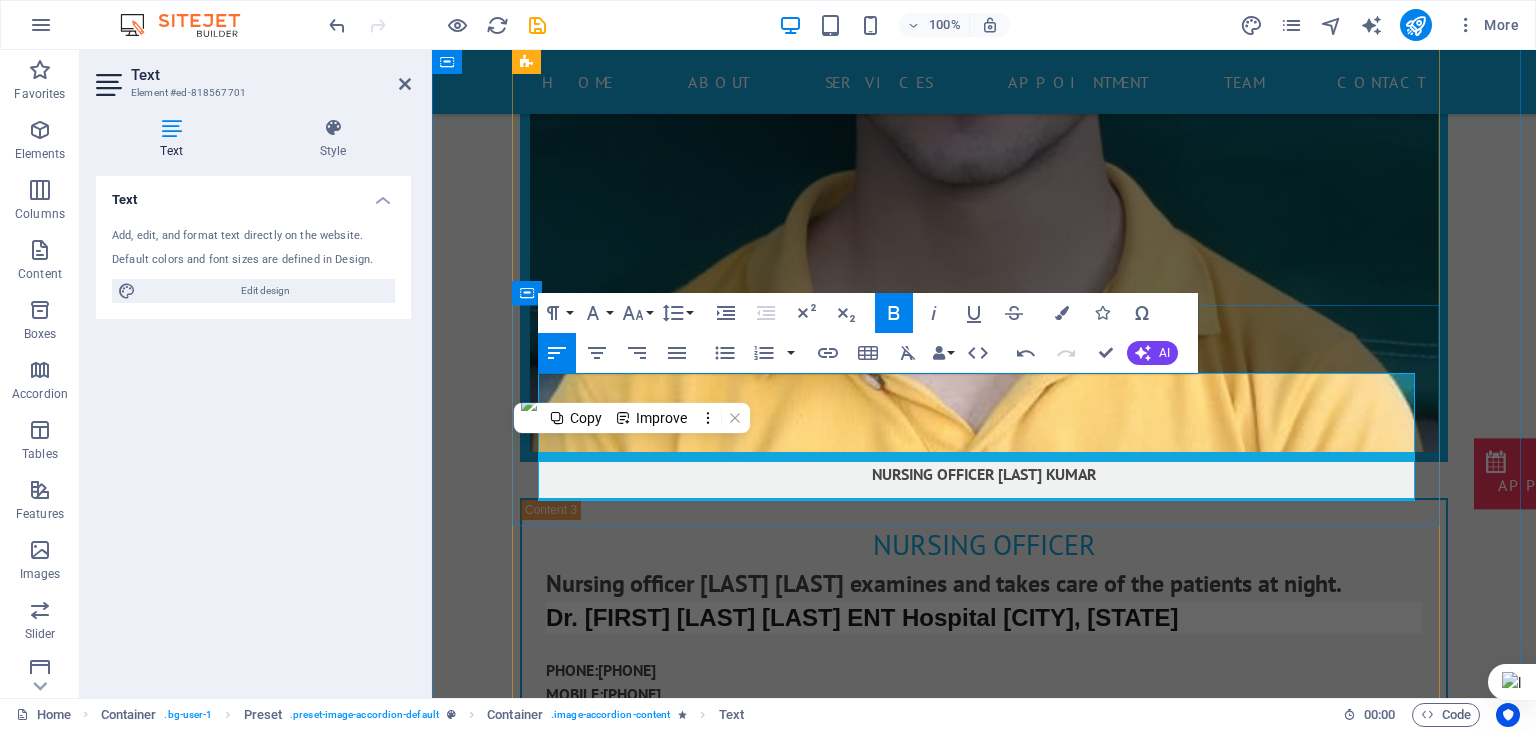 click on "DATA ENTRY [FIRST] [LAST]" at bounding box center (615, 3153) 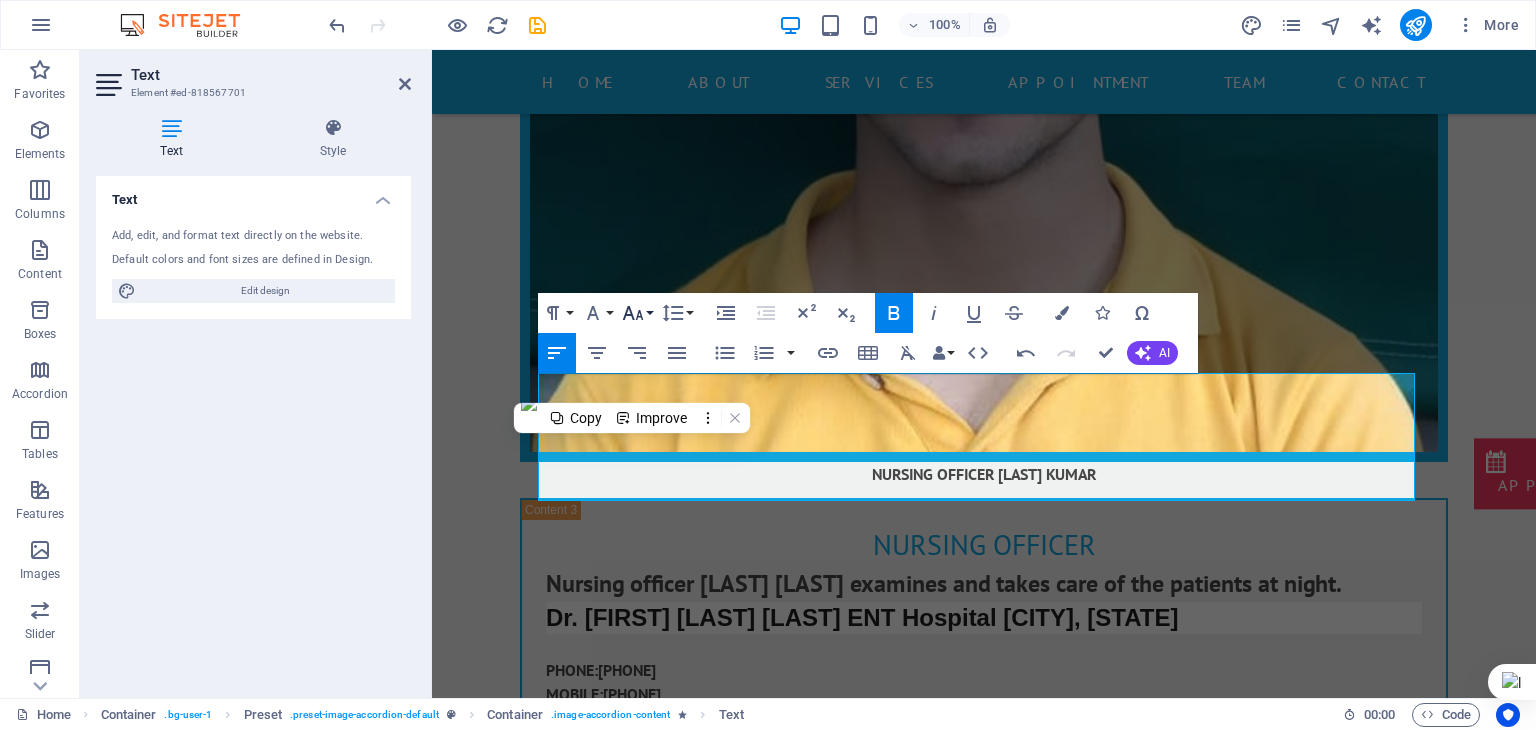 click on "Font Size" at bounding box center (637, 313) 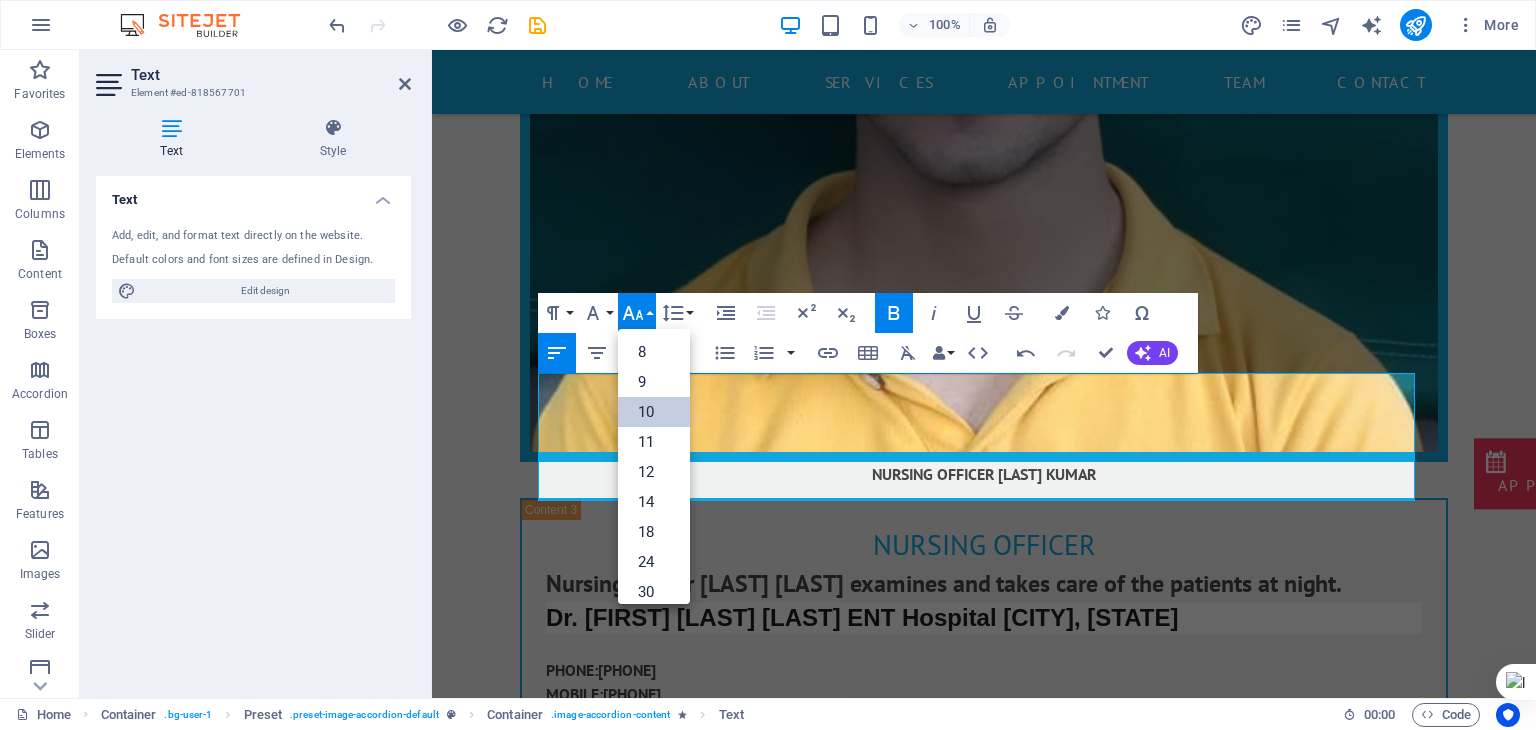 scroll, scrollTop: 83, scrollLeft: 0, axis: vertical 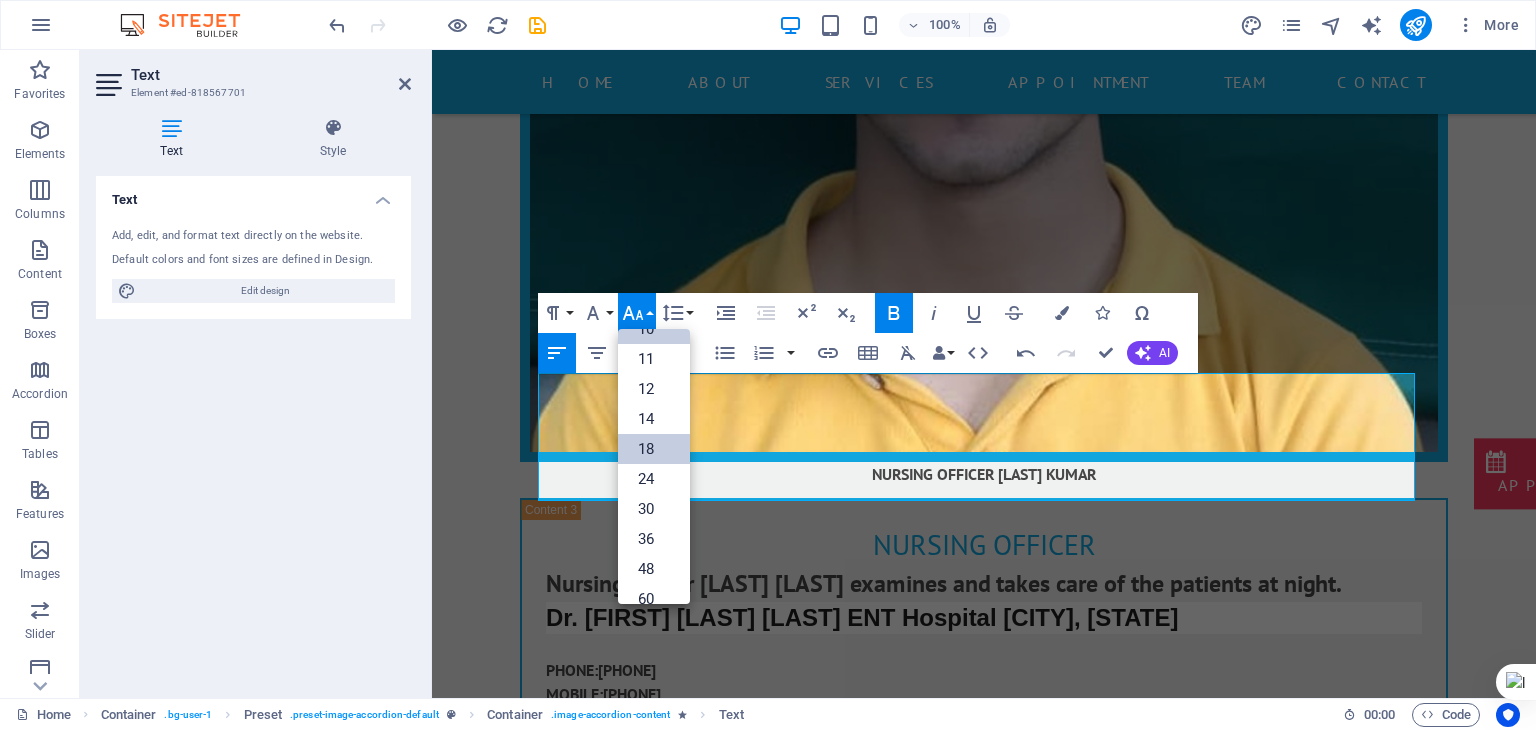 click on "18" at bounding box center [654, 449] 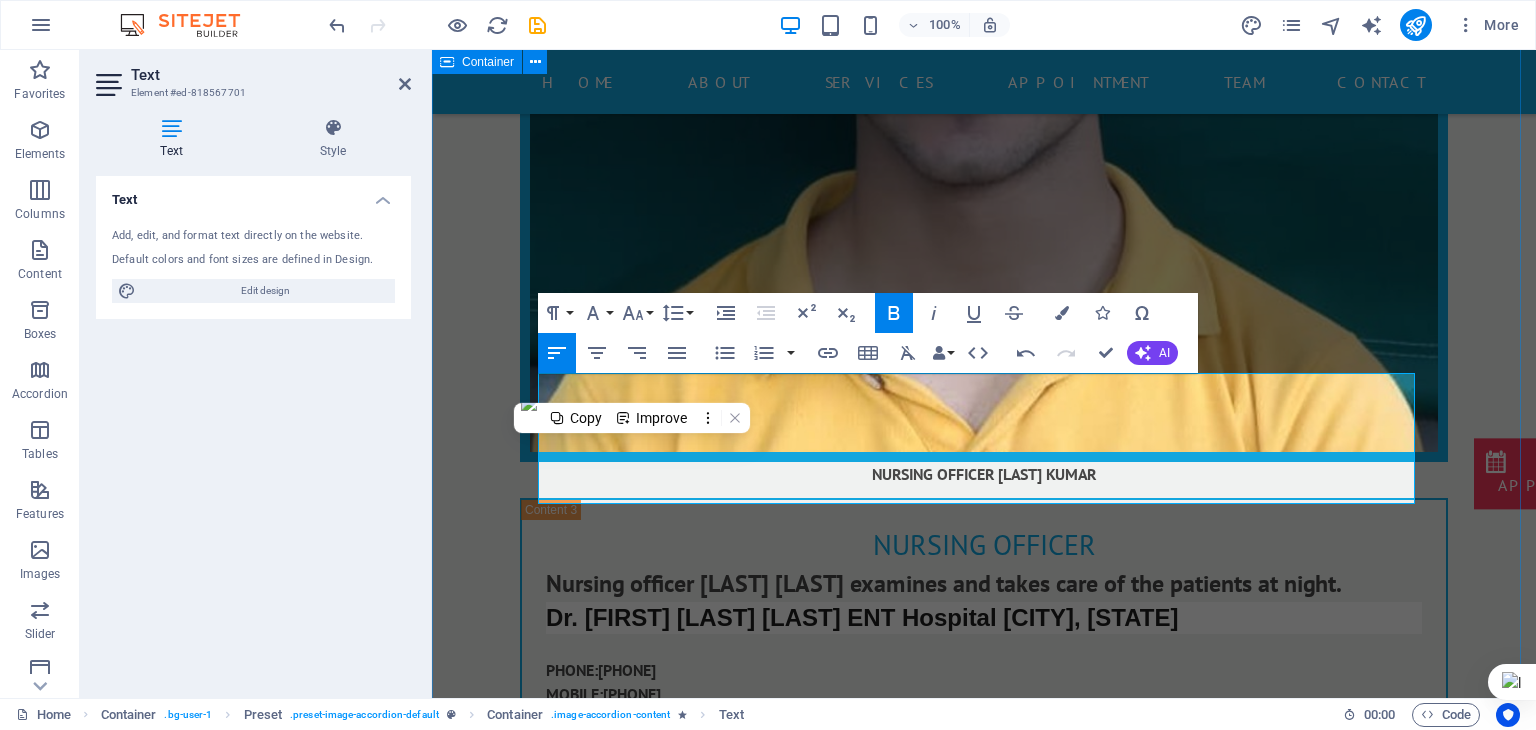 click on "IT INCHARGE [FIRST] [LAST] IT INCHARGE IT INCHARGE [FIRST] [LAST]   DR. [FIRST] [LAST] [LAST] ENT HOSPITAL [CITY], [STATE] PHONE:  [PHONE] MOBILE:  [PHONE] DATA ENTRY [FIRST] [LAST] Accountant DATA ENTRY [FIRST] [LAST] DR. [FIRST] [LAST] [LAST] ENT HOSPITAL [CITY], [STATE] PHONE:  [PHONE] MOBILE:  [PHONE] OT ASSISTANT [FIRST] [LAST] OT ASSISTANT OT Assistant [FIRST] [LAST]  DR. [FIRST] [LAST] [LAST] ENT HOSPITAL [CITY], [STATE] PHONE:  [PHONE] MOBILE:  [PHONE]" at bounding box center [984, 2688] 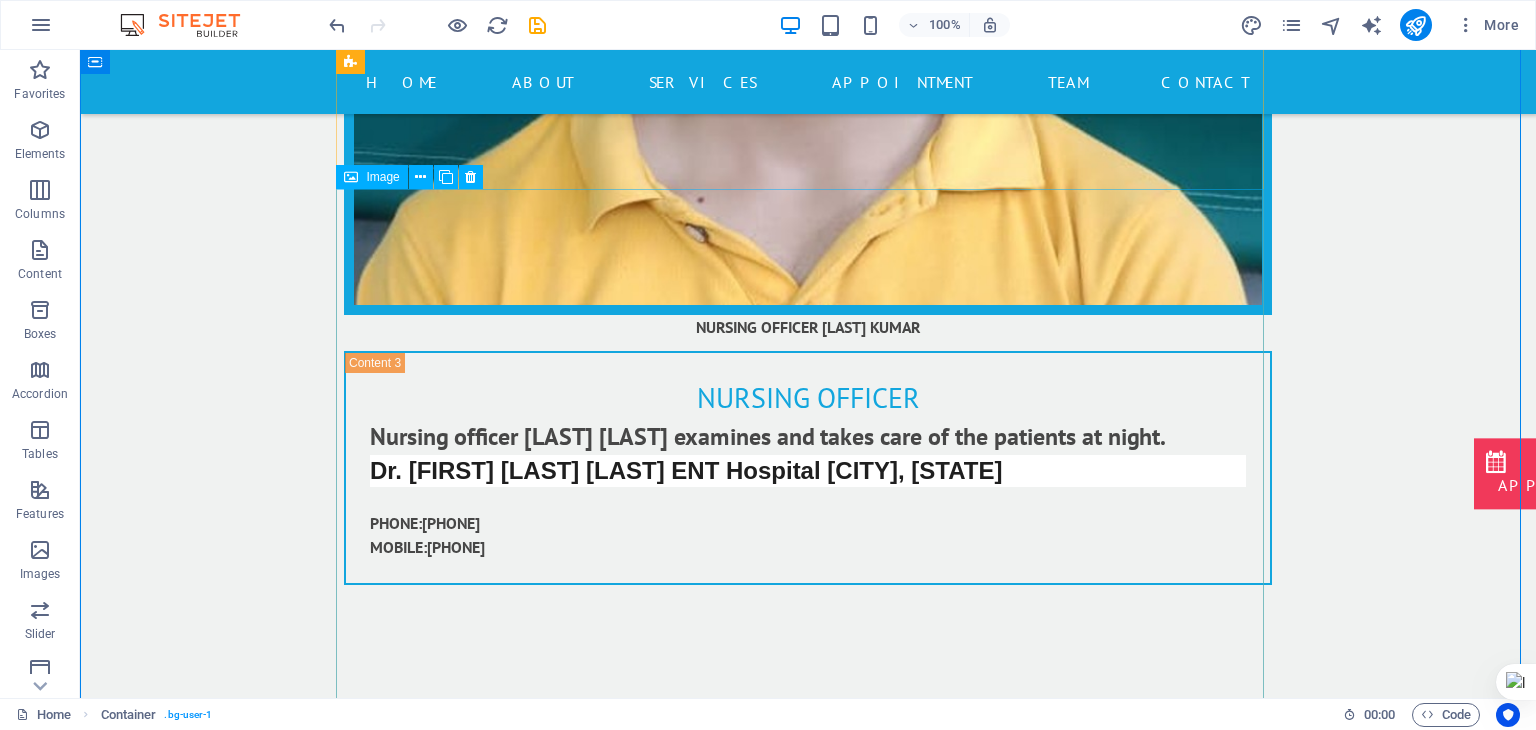 scroll, scrollTop: 14614, scrollLeft: 0, axis: vertical 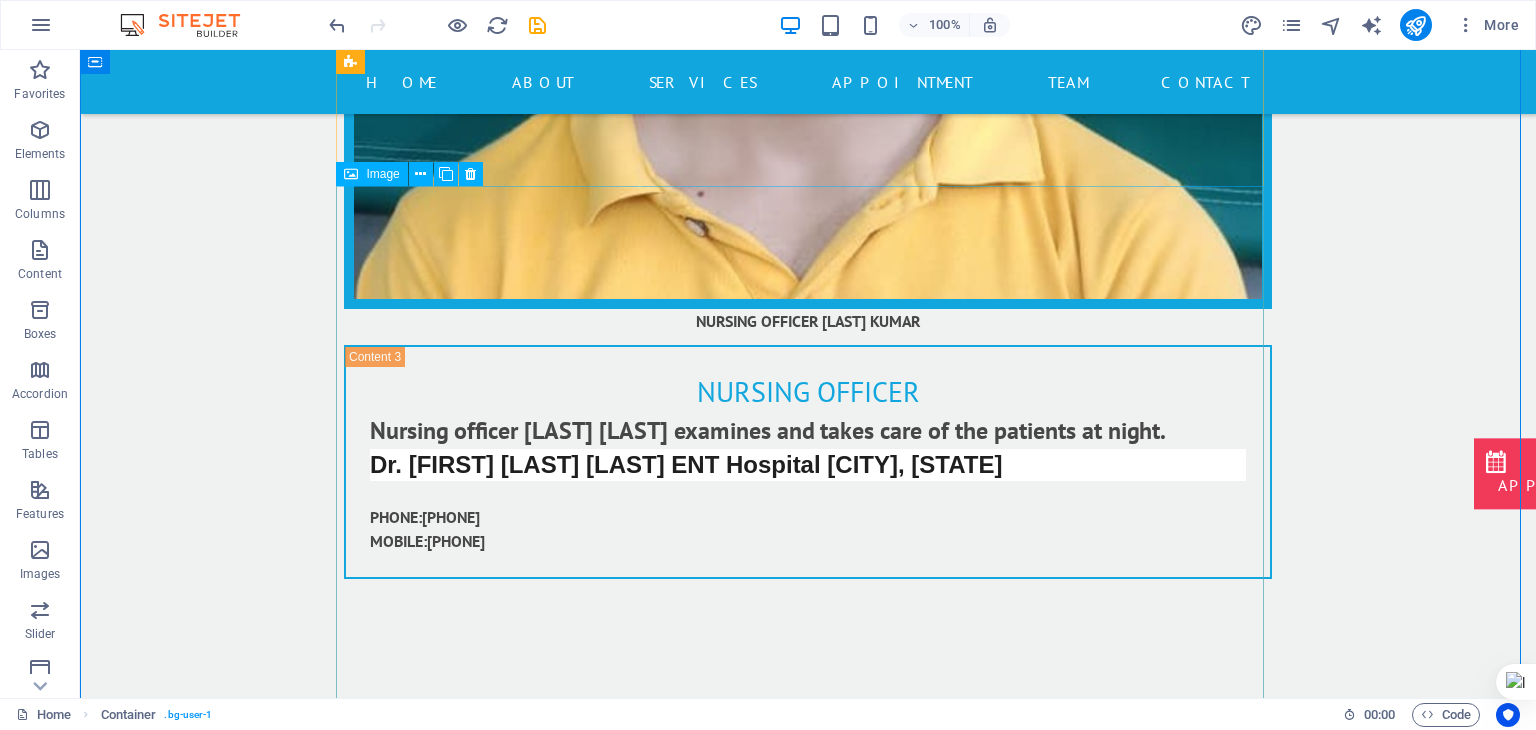 click on "OT ASSISTANT [FIRST] [LAST]" at bounding box center [808, 3632] 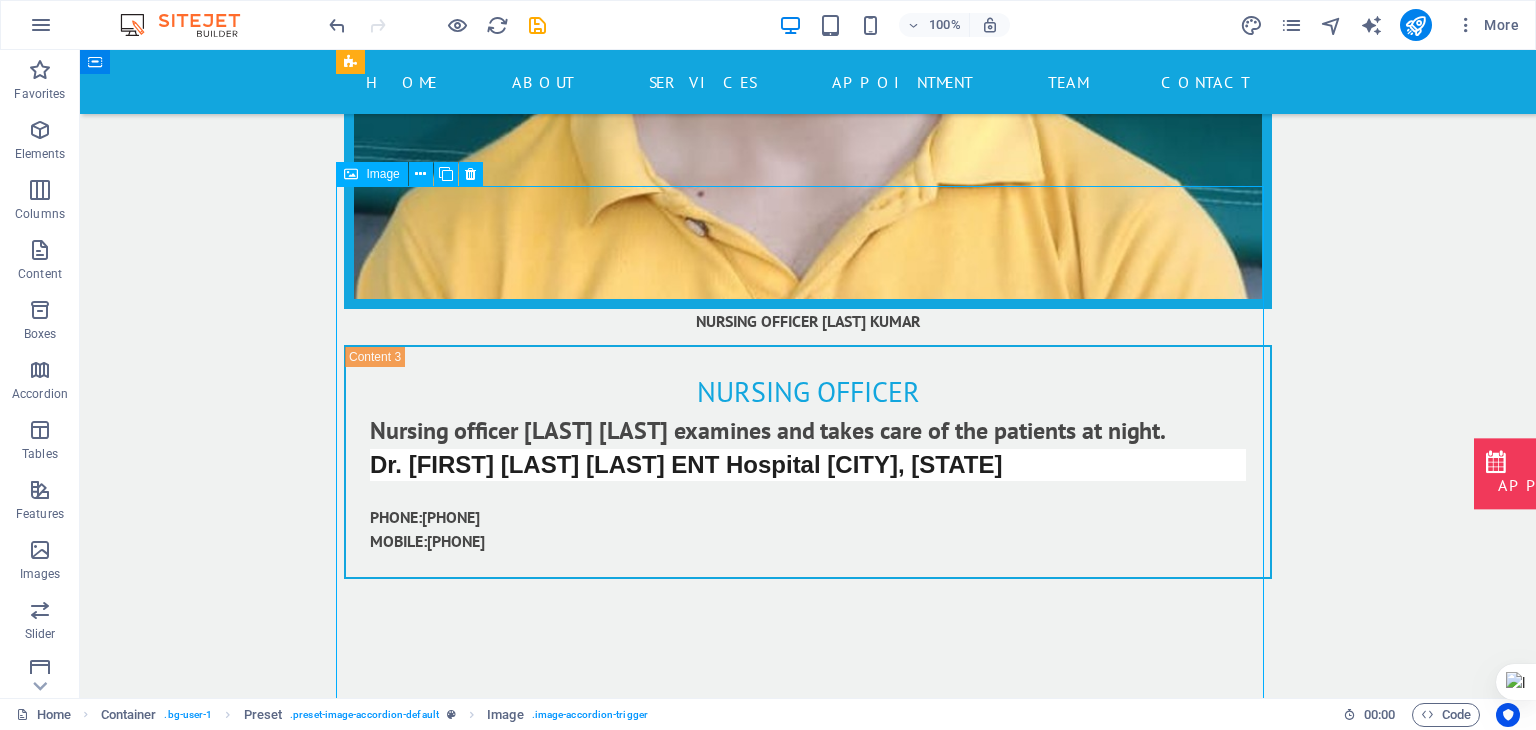 click on "OT ASSISTANT [FIRST] [LAST]" at bounding box center (808, 3632) 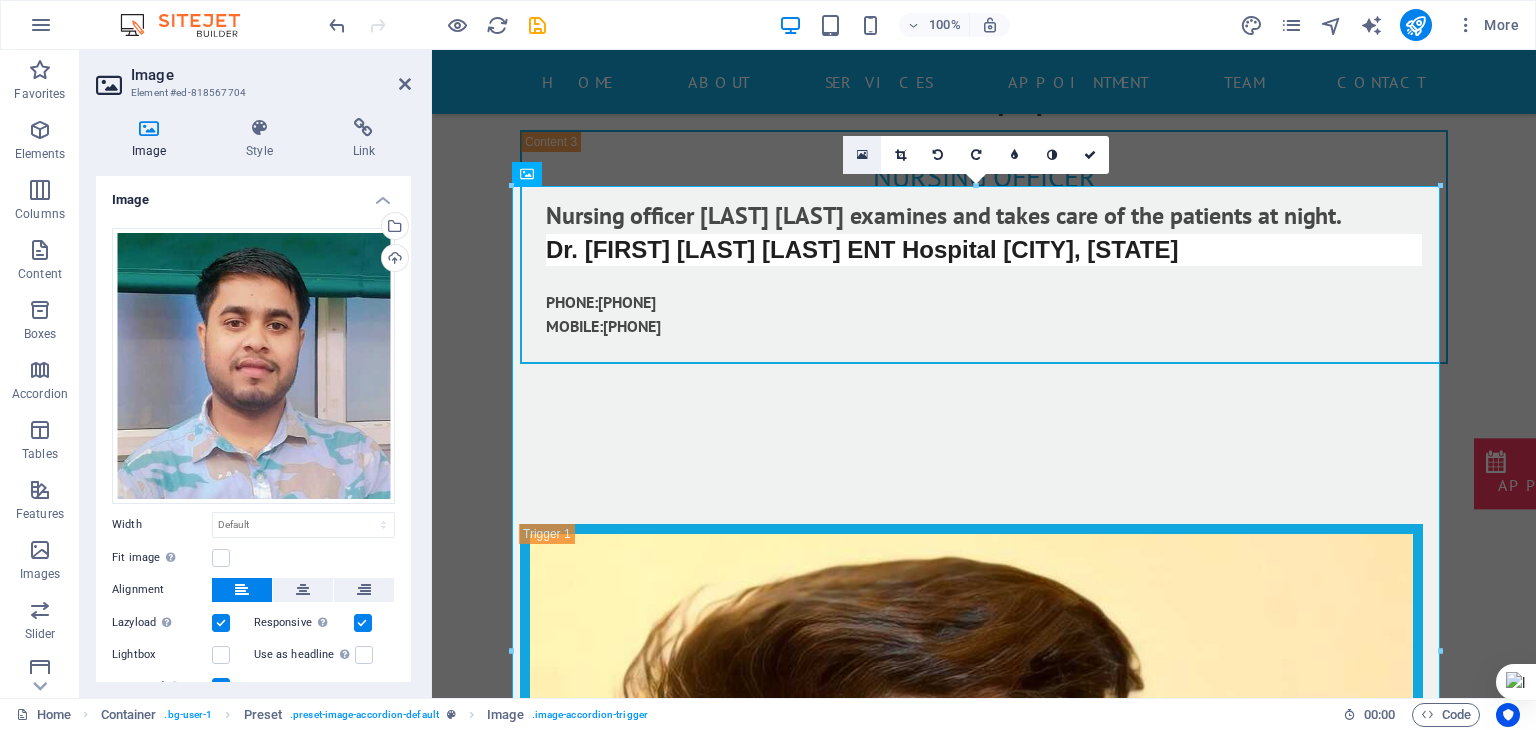 click at bounding box center [862, 155] 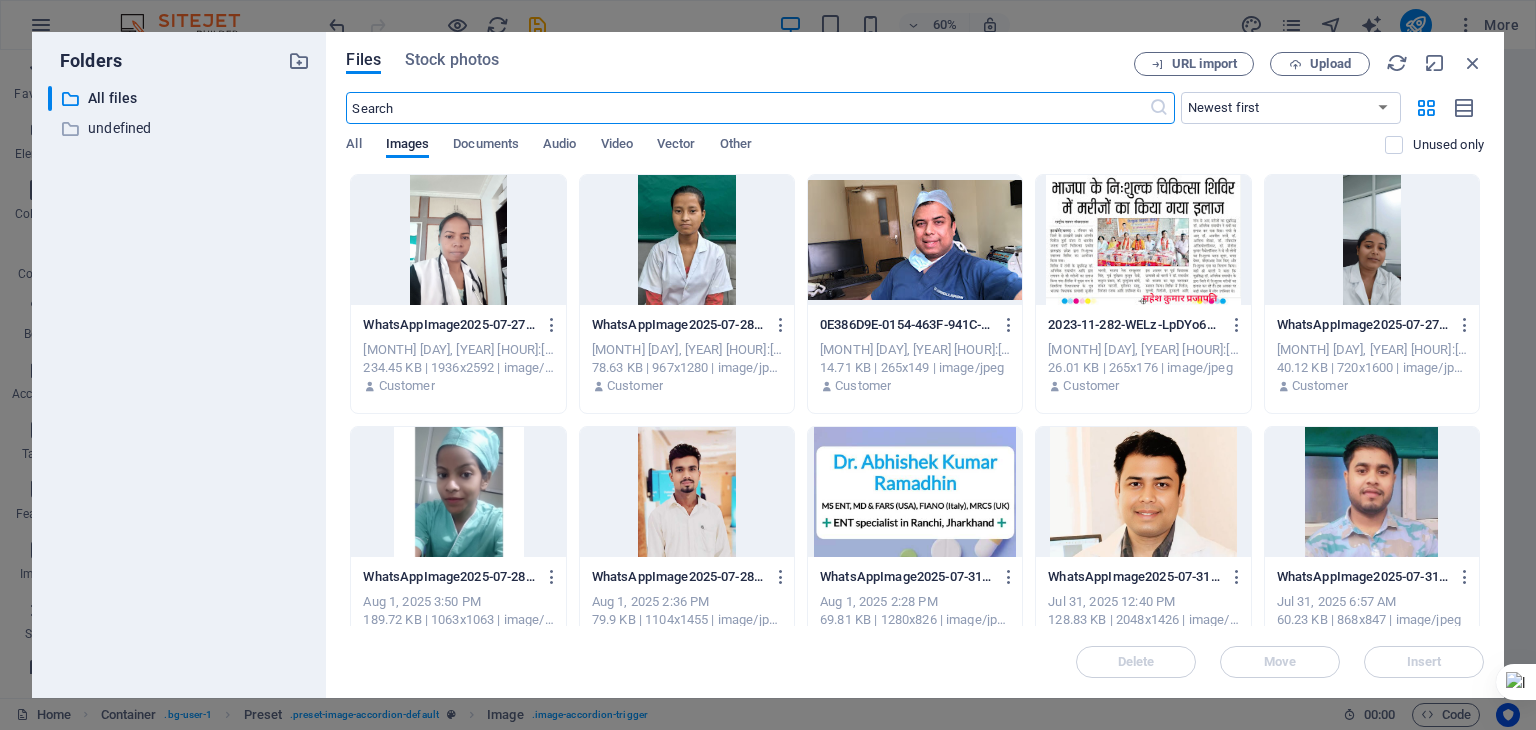 scroll, scrollTop: 14764, scrollLeft: 0, axis: vertical 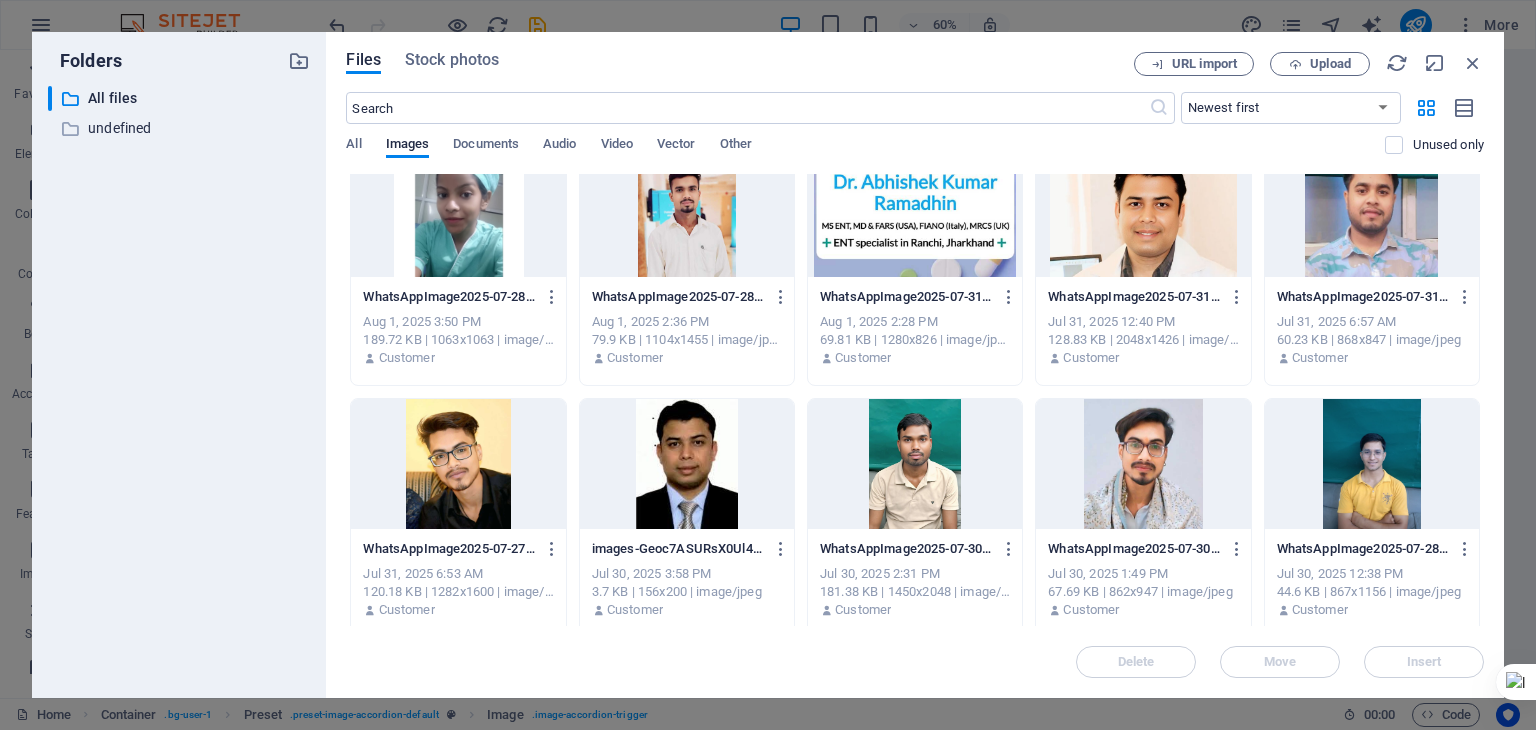 click at bounding box center [915, 464] 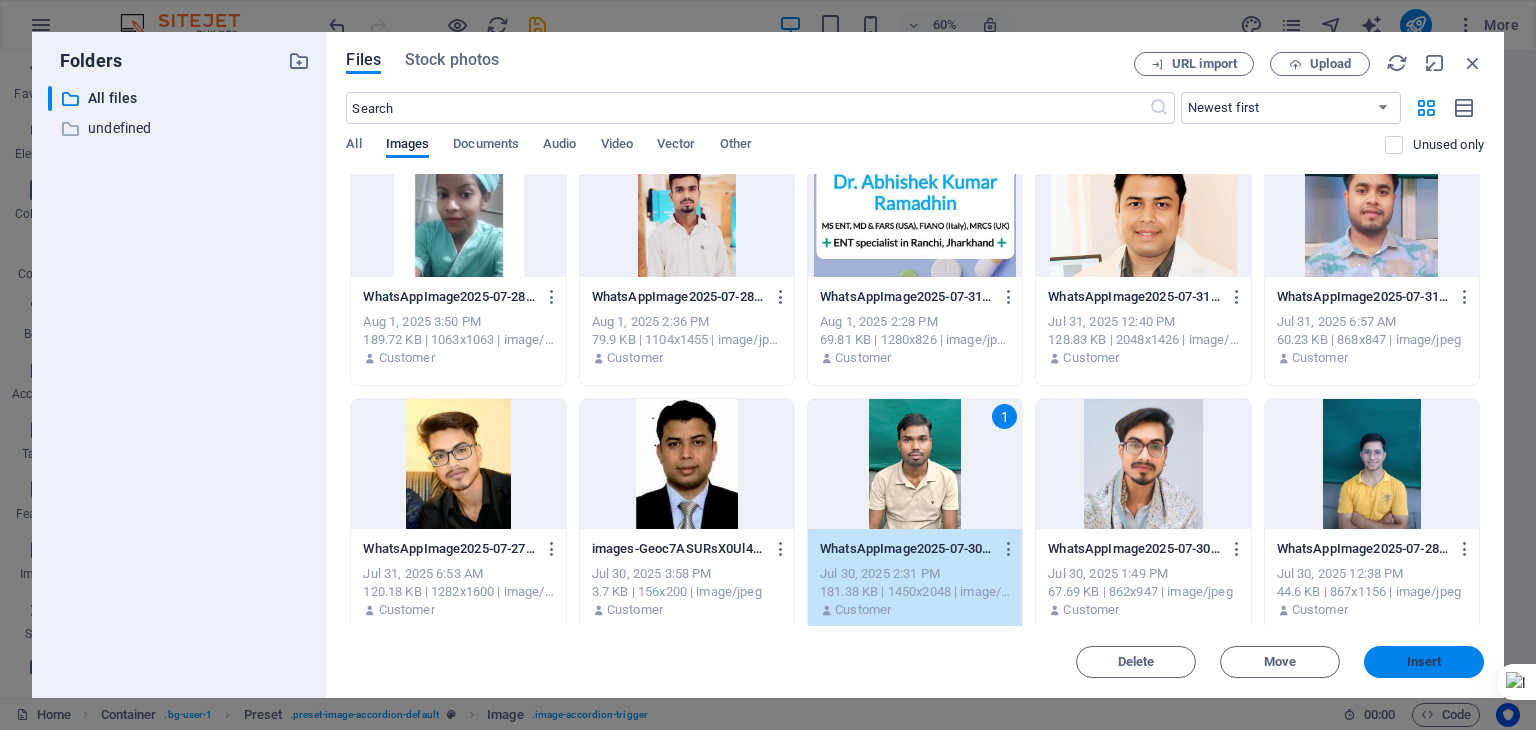 click on "Insert" at bounding box center [1424, 662] 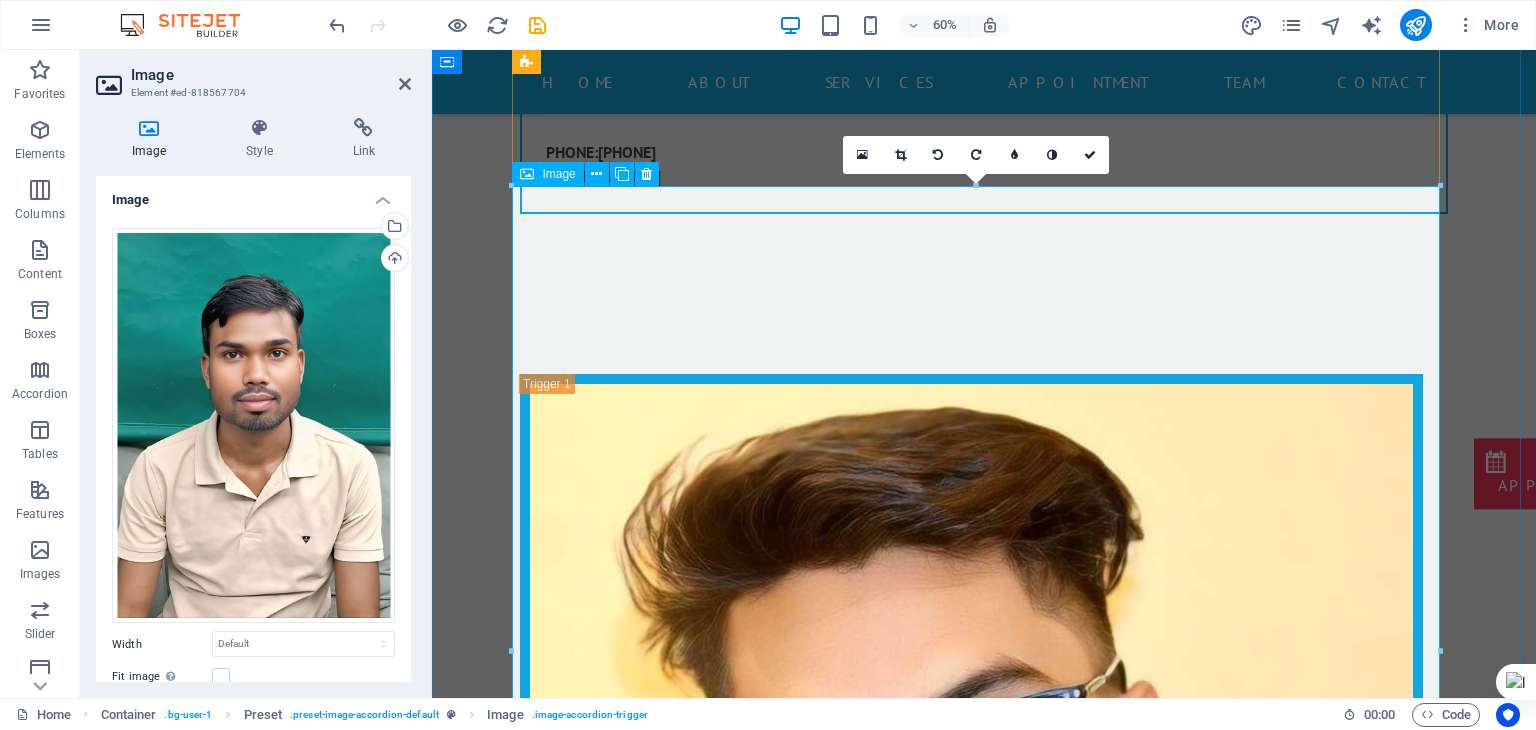 scroll, scrollTop: 14614, scrollLeft: 0, axis: vertical 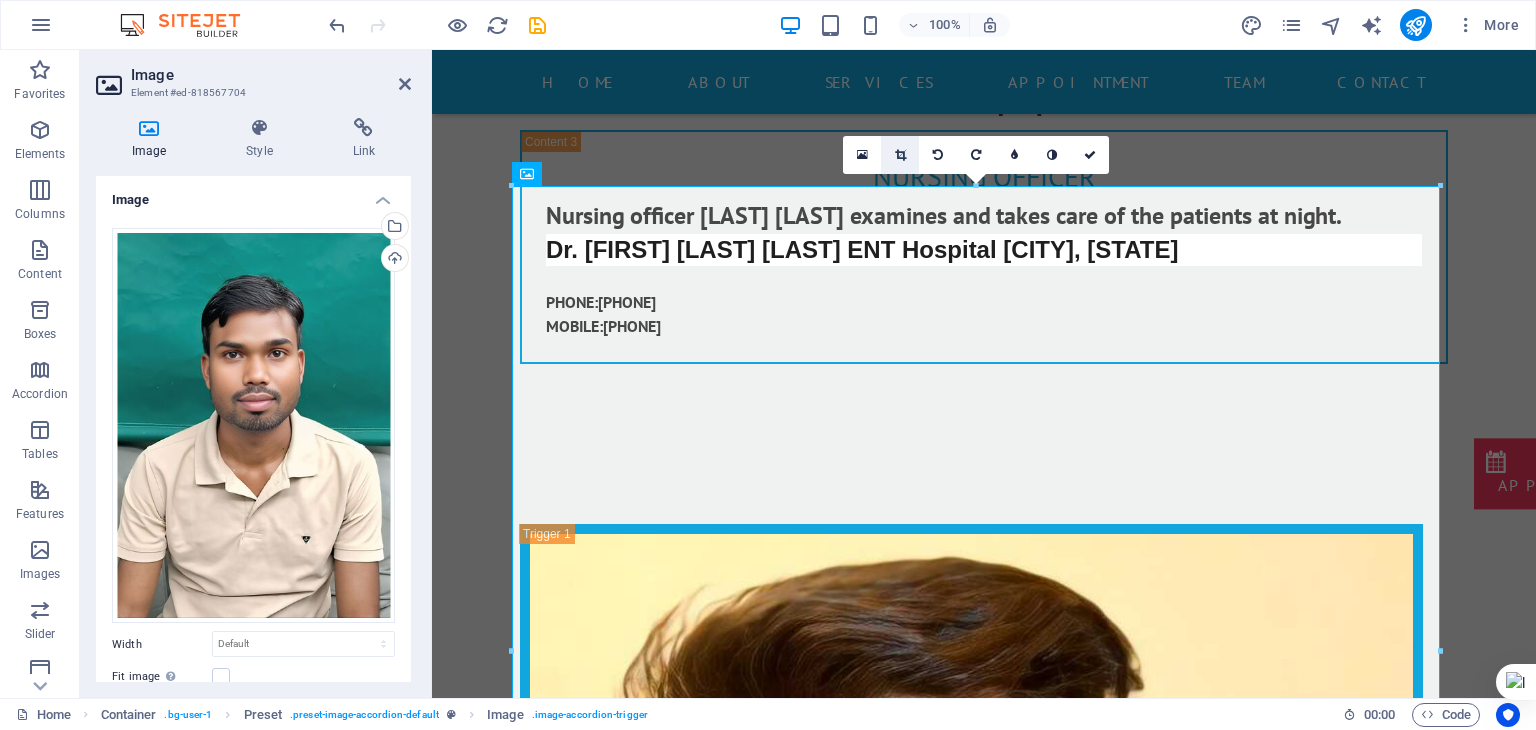 click at bounding box center (900, 155) 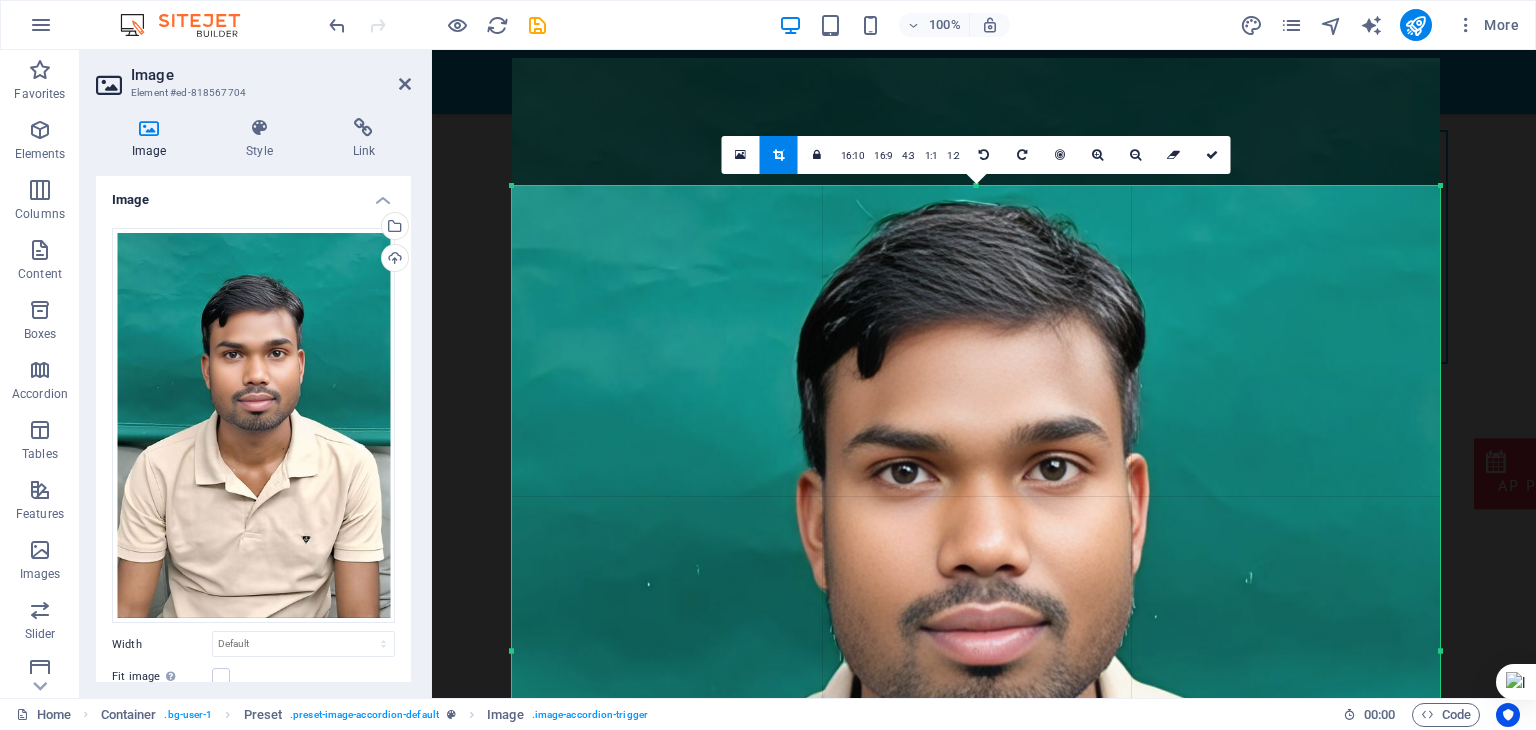 drag, startPoint x: 894, startPoint y: 285, endPoint x: 892, endPoint y: 348, distance: 63.03174 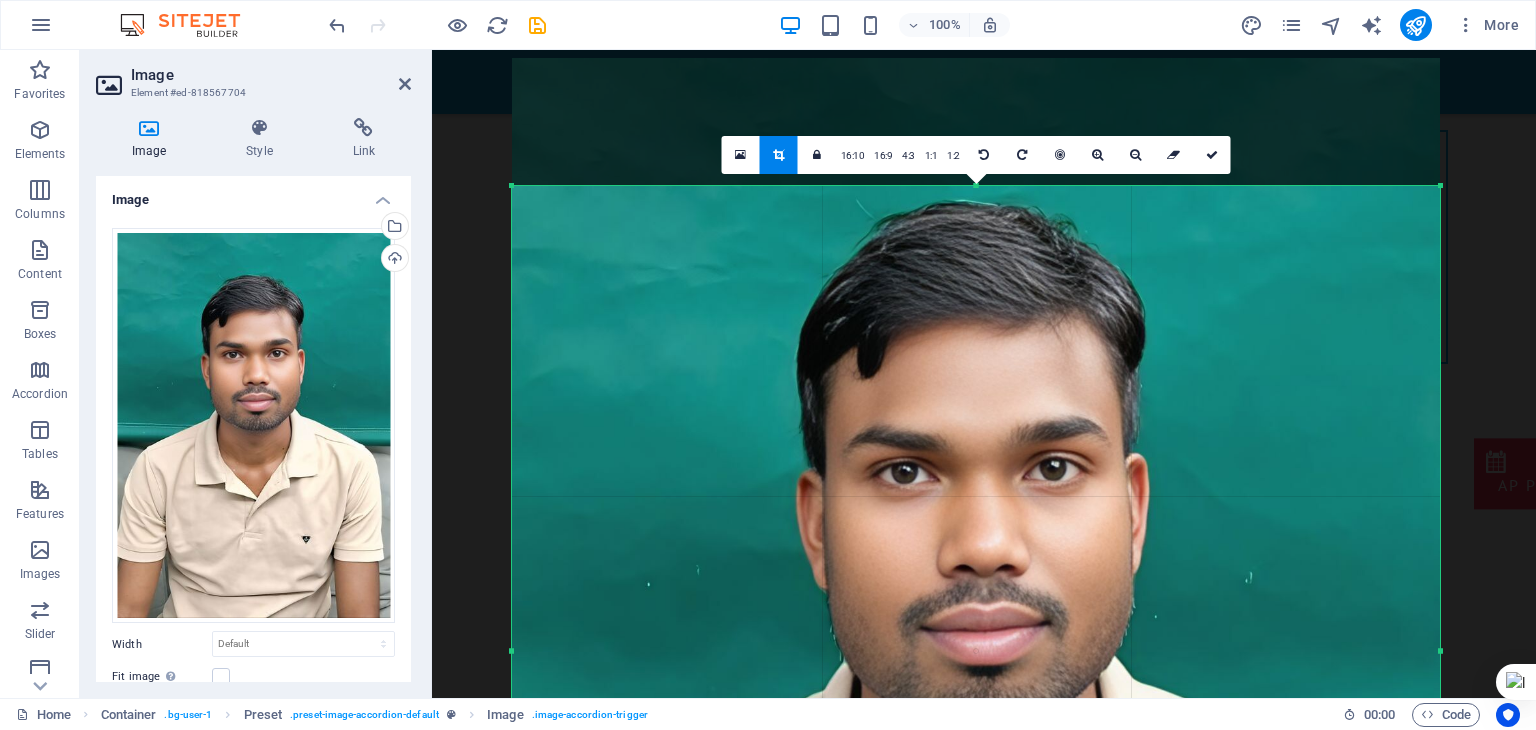 click at bounding box center [976, 713] 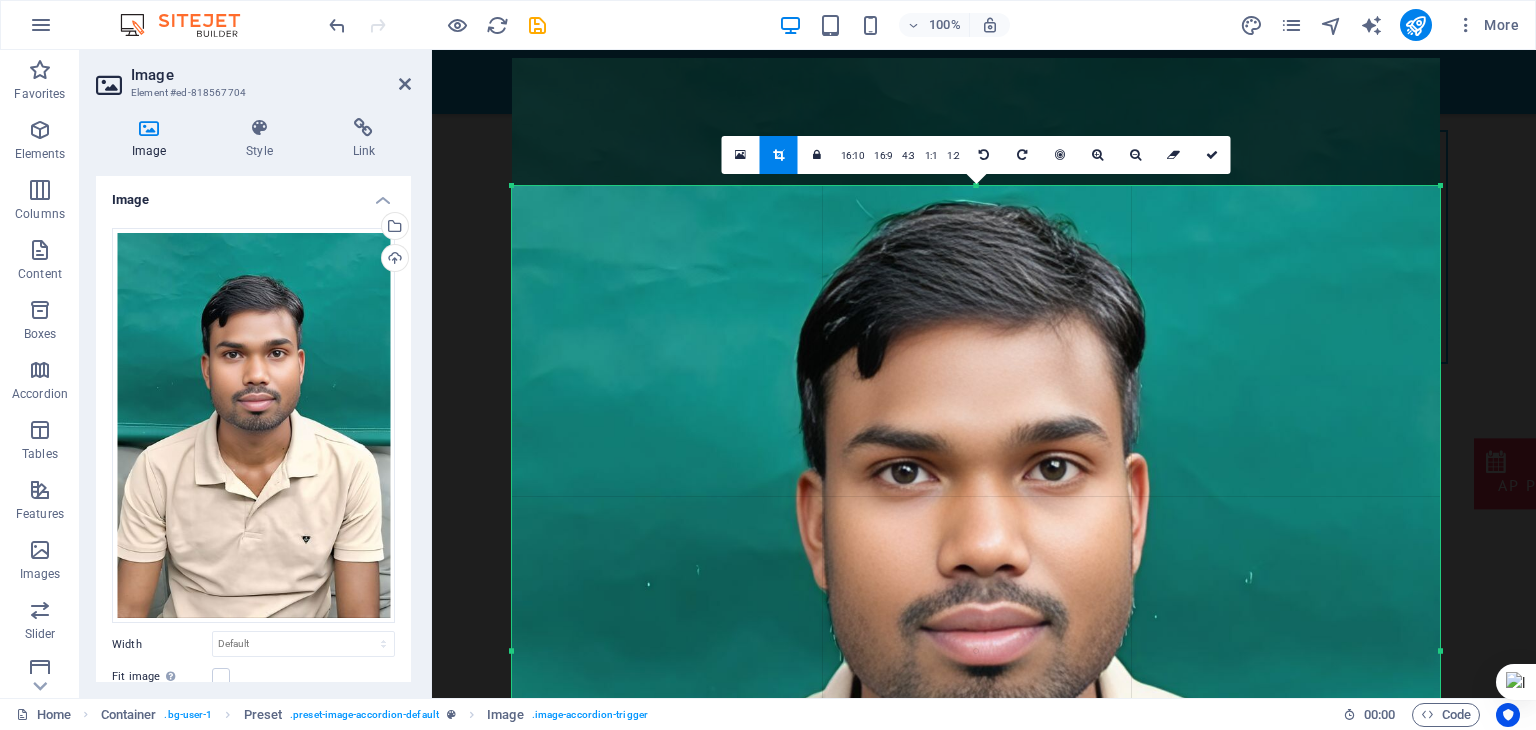 click at bounding box center (976, 713) 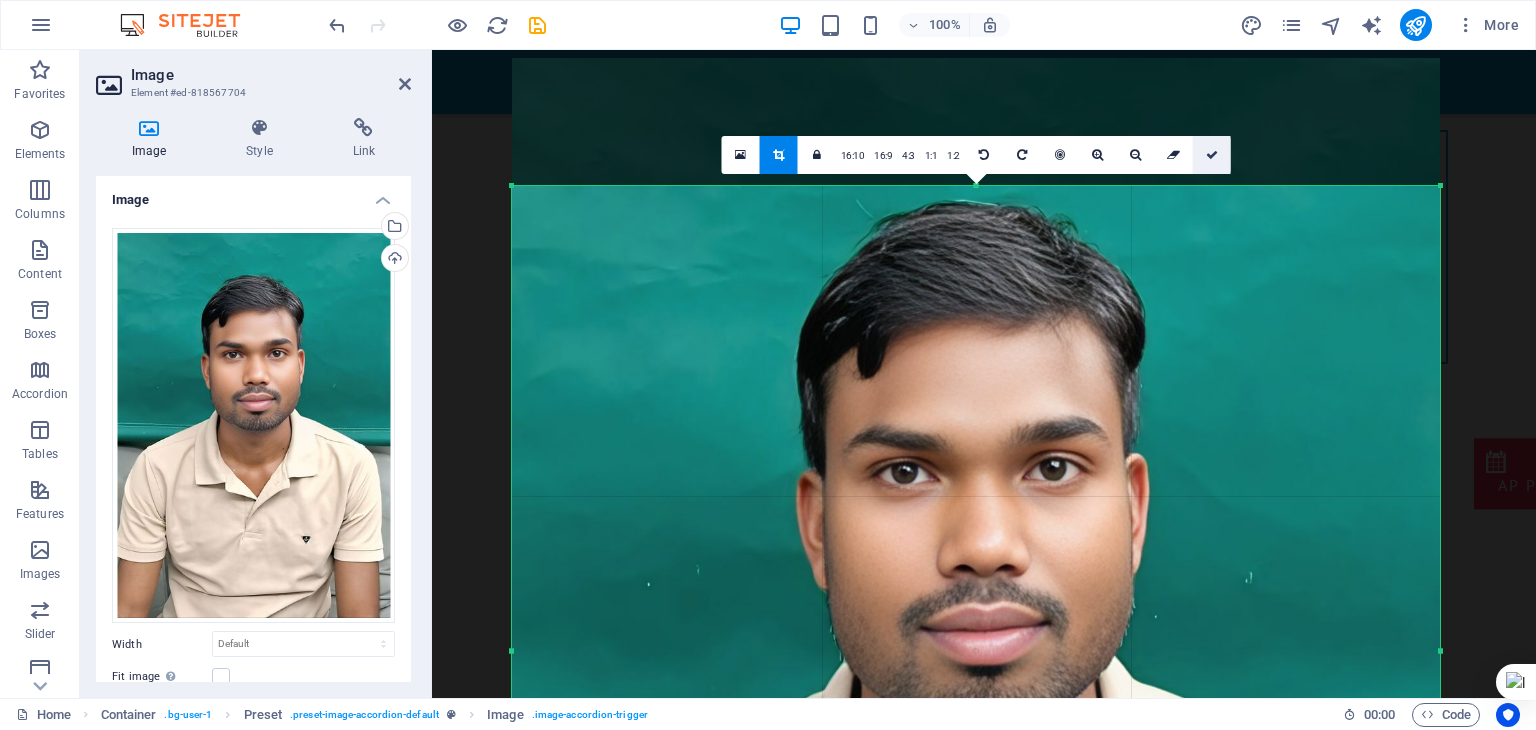 click at bounding box center [1212, 155] 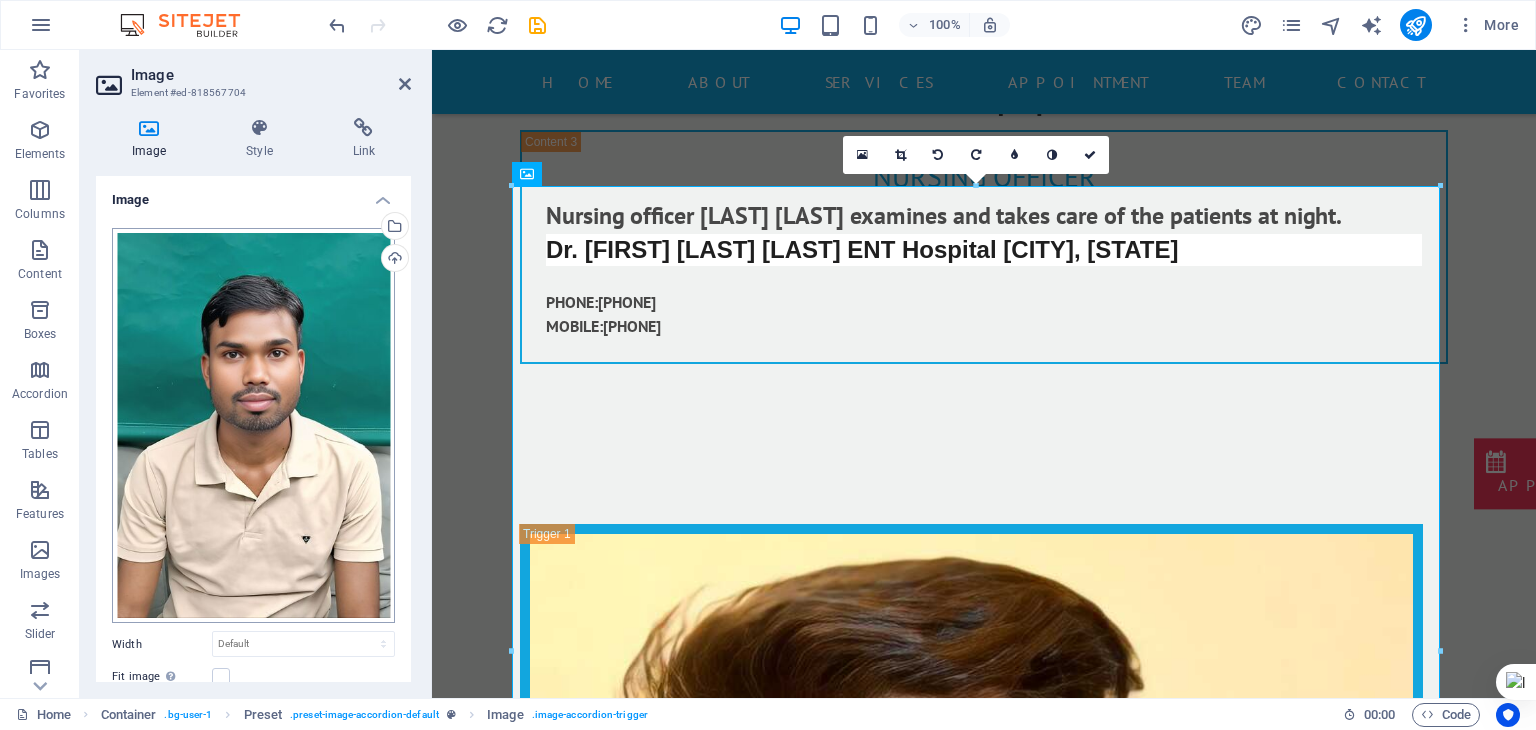 scroll, scrollTop: 194, scrollLeft: 0, axis: vertical 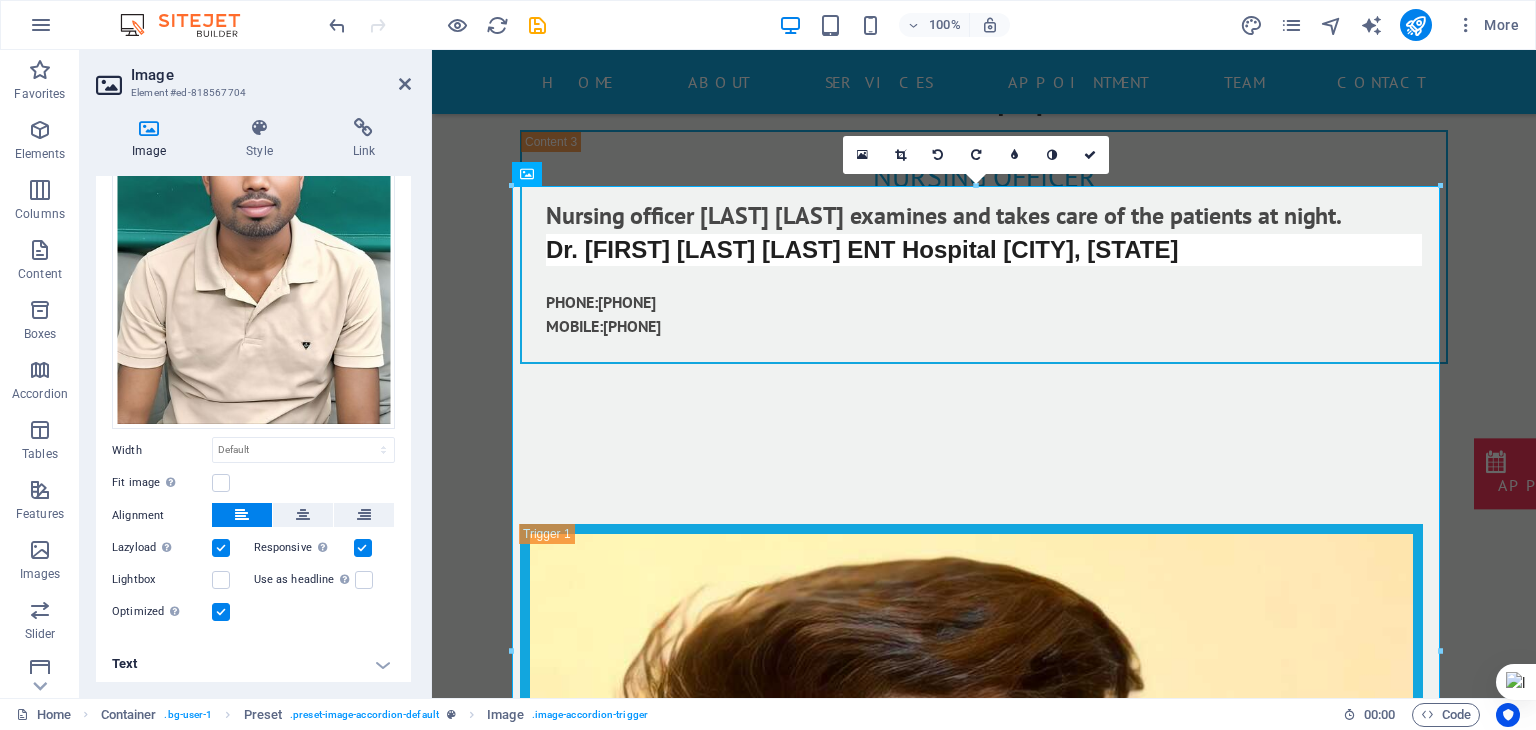 click on "Text" at bounding box center (253, 664) 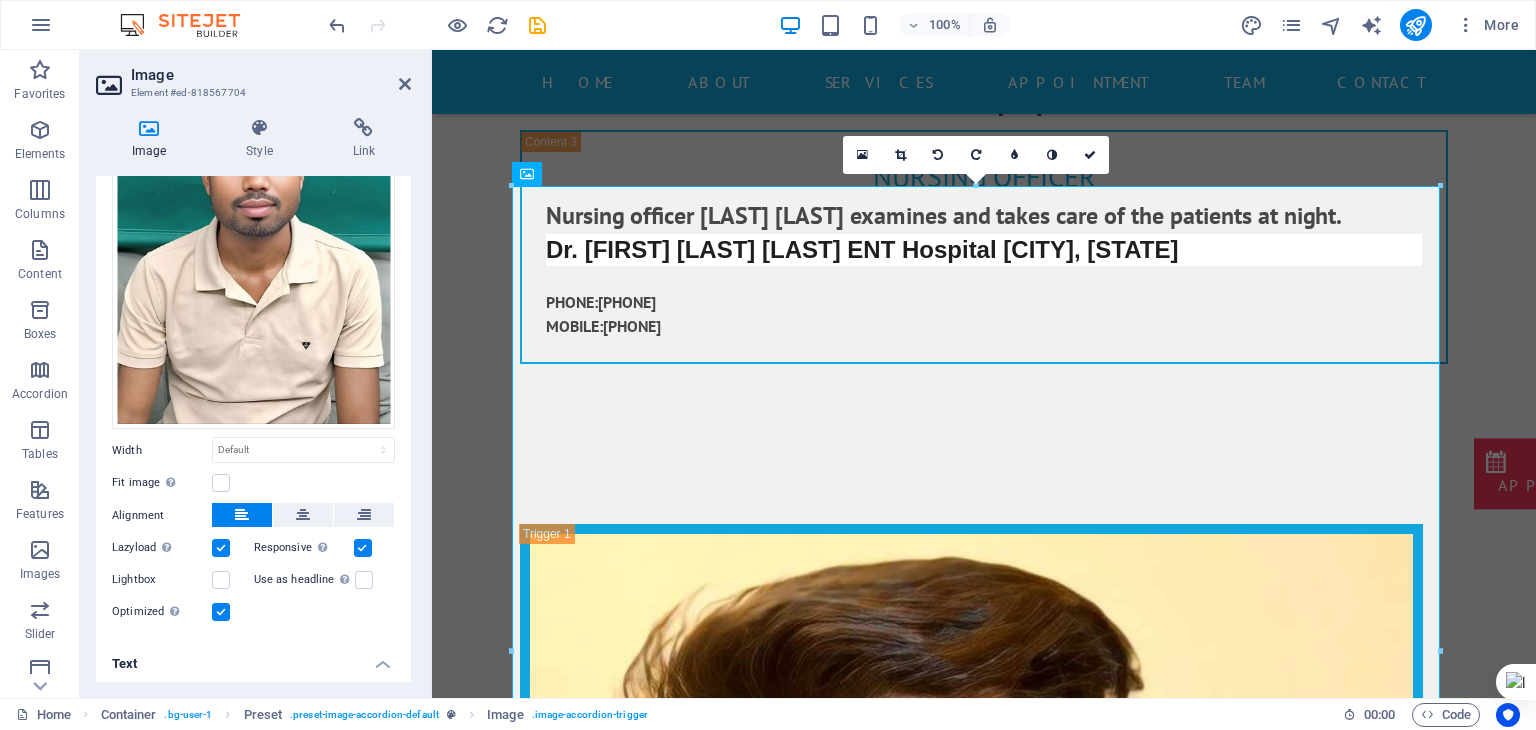 scroll, scrollTop: 382, scrollLeft: 0, axis: vertical 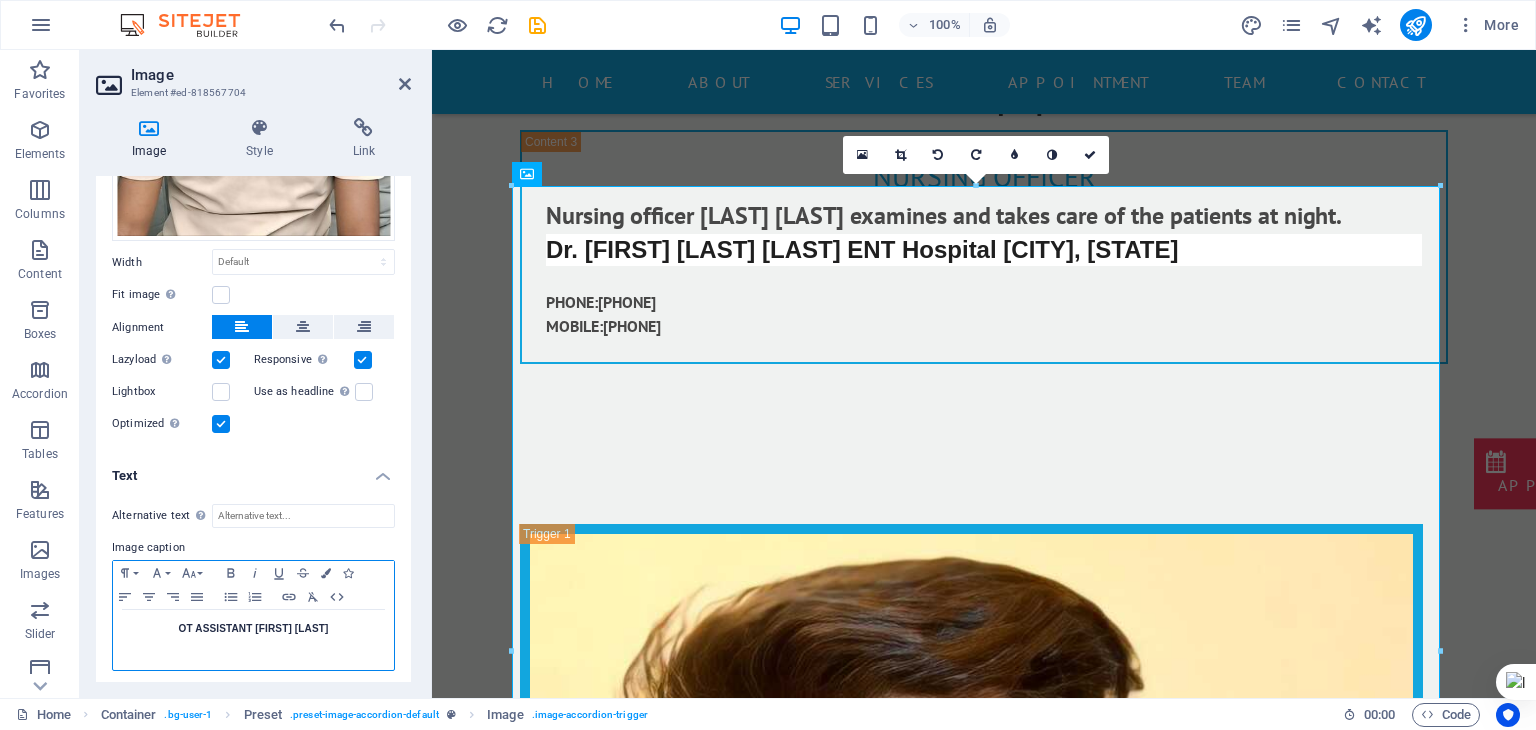 click on "OT ASSISTANT [FIRST] [LAST]" at bounding box center [254, 628] 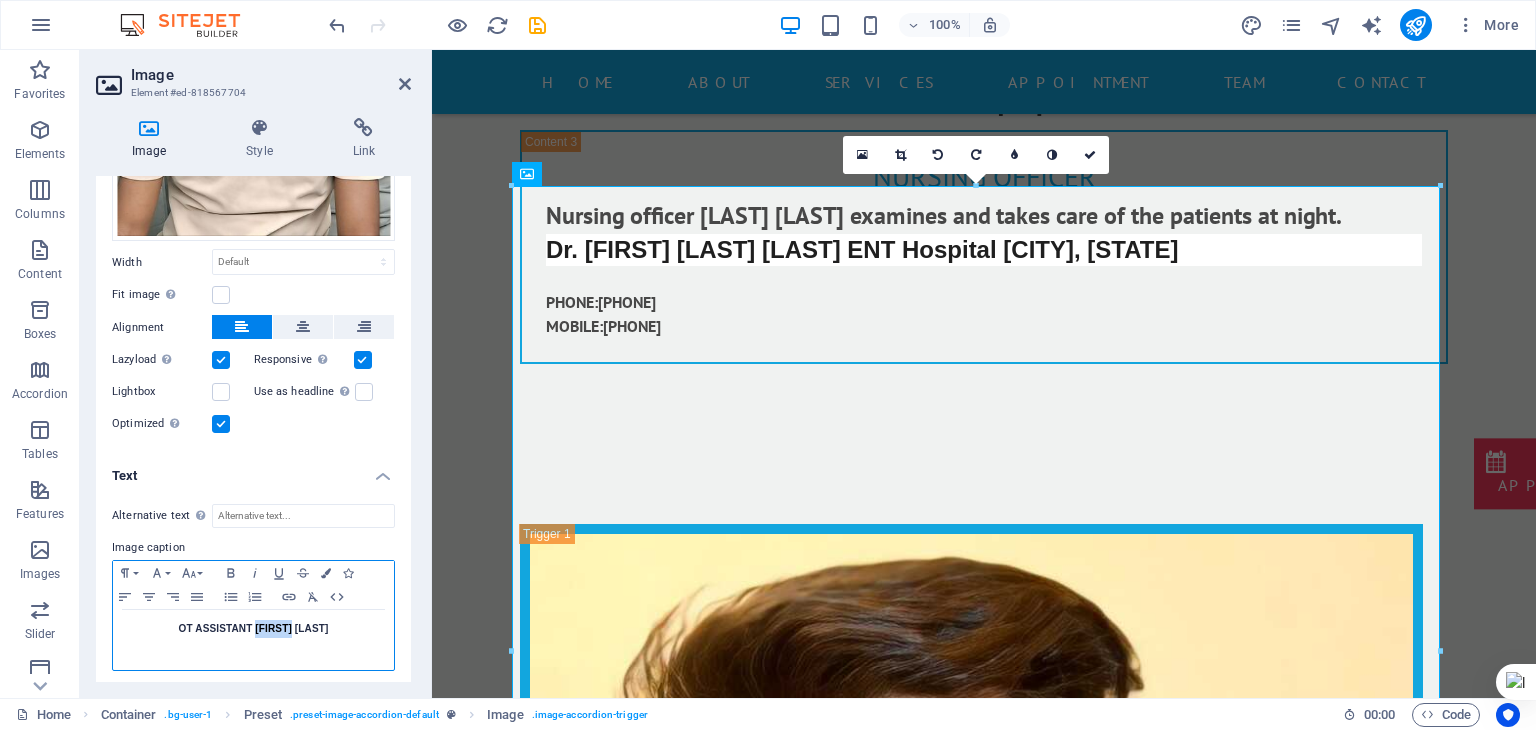 click on "OT ASSISTANT [FIRST] [LAST]" at bounding box center [254, 628] 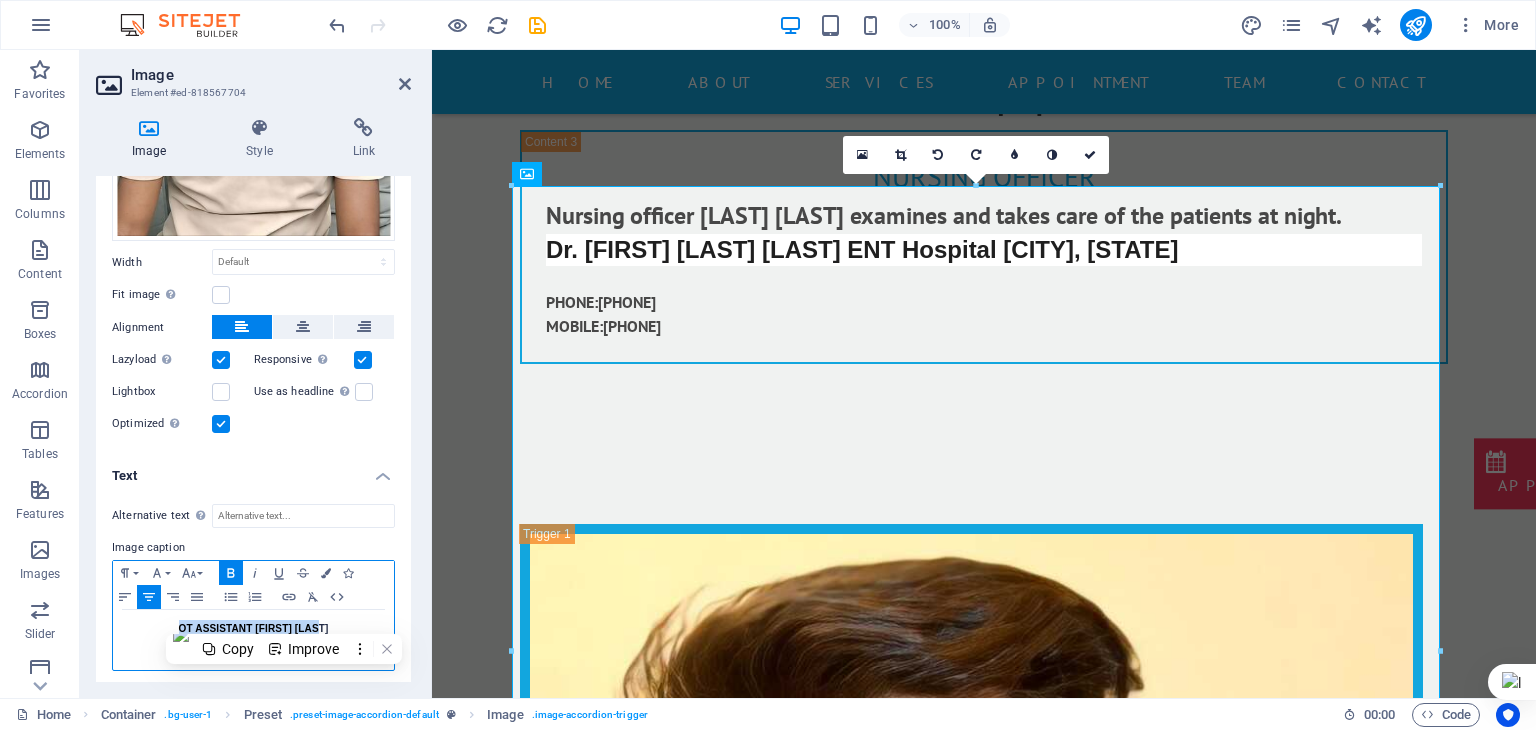 click on "OT ASSISTANT [FIRST] [LAST]" at bounding box center [254, 628] 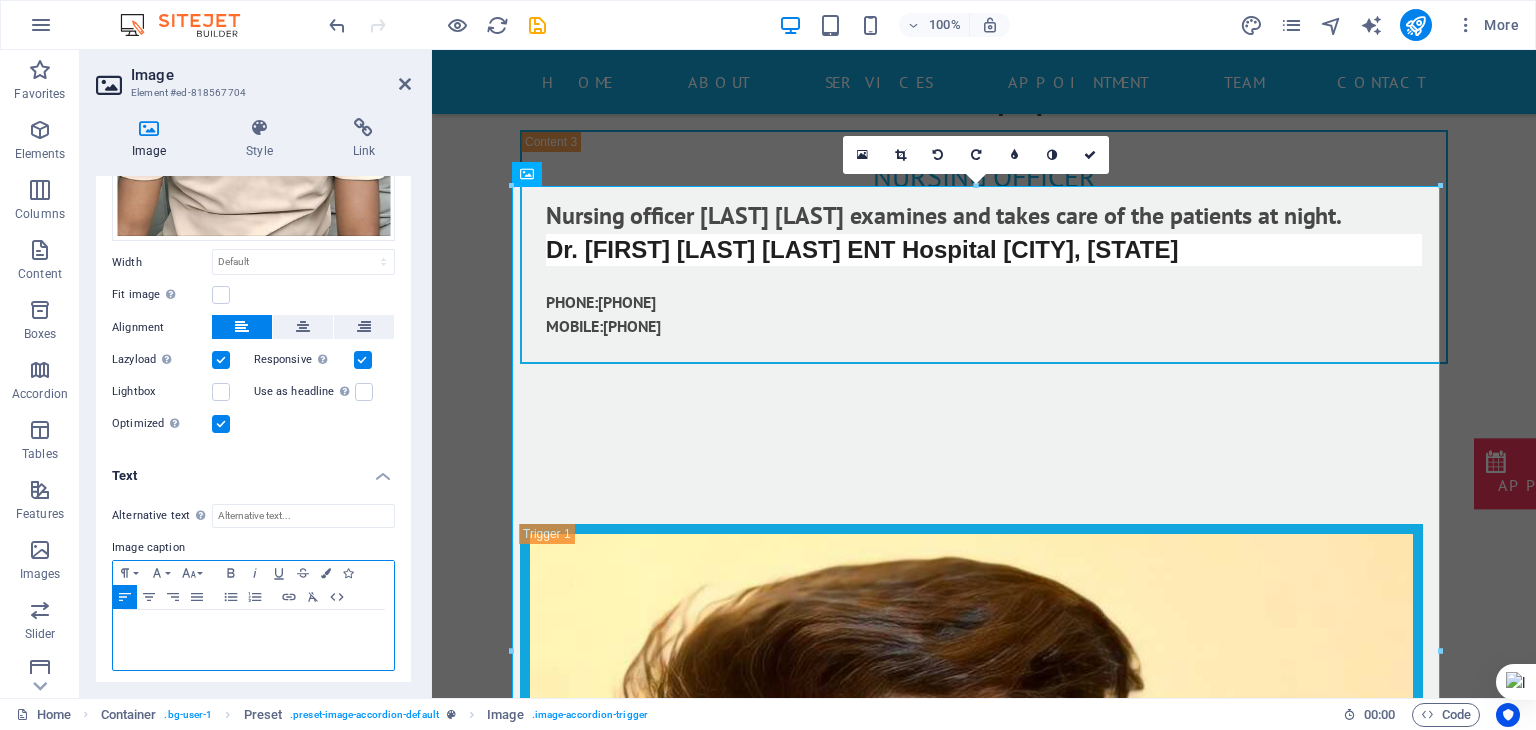 type 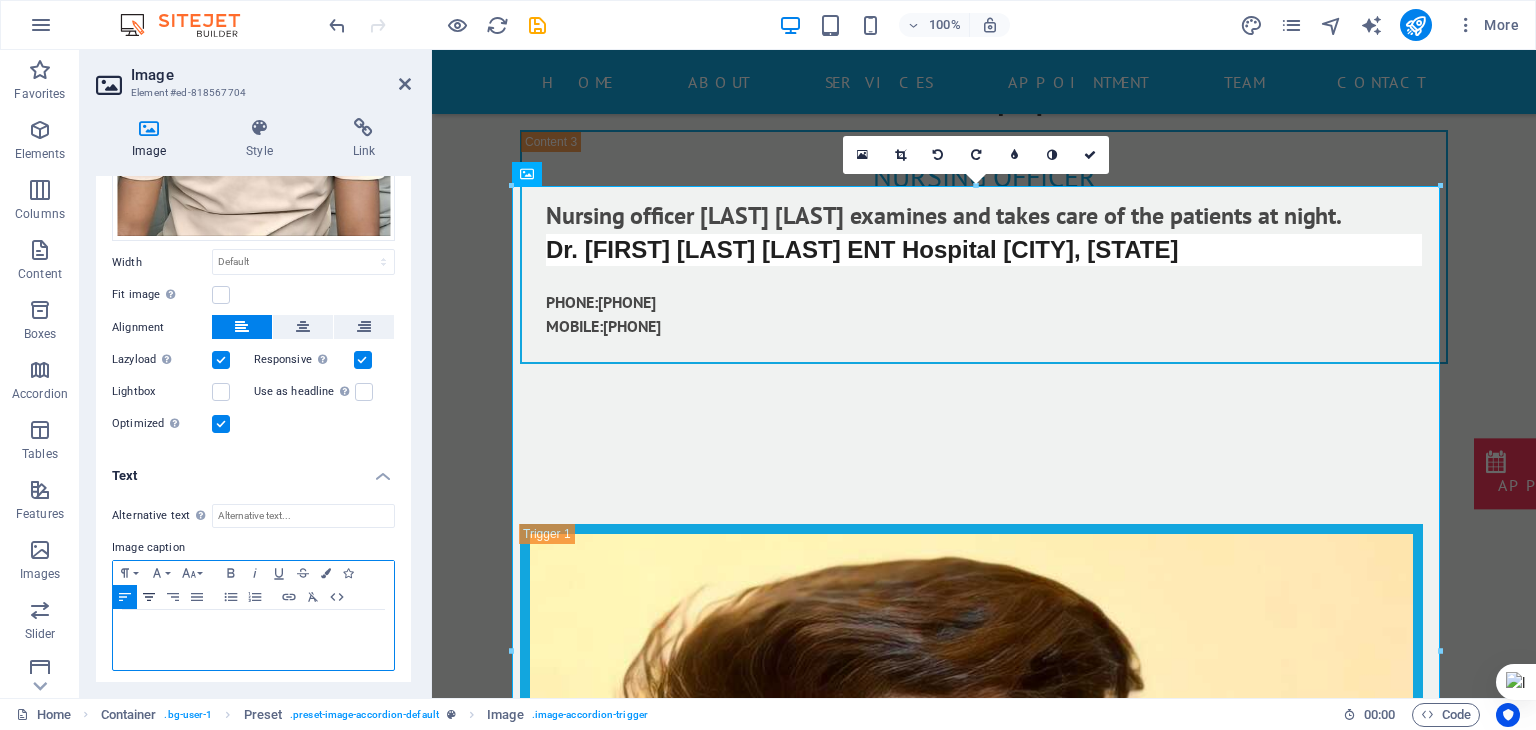 click 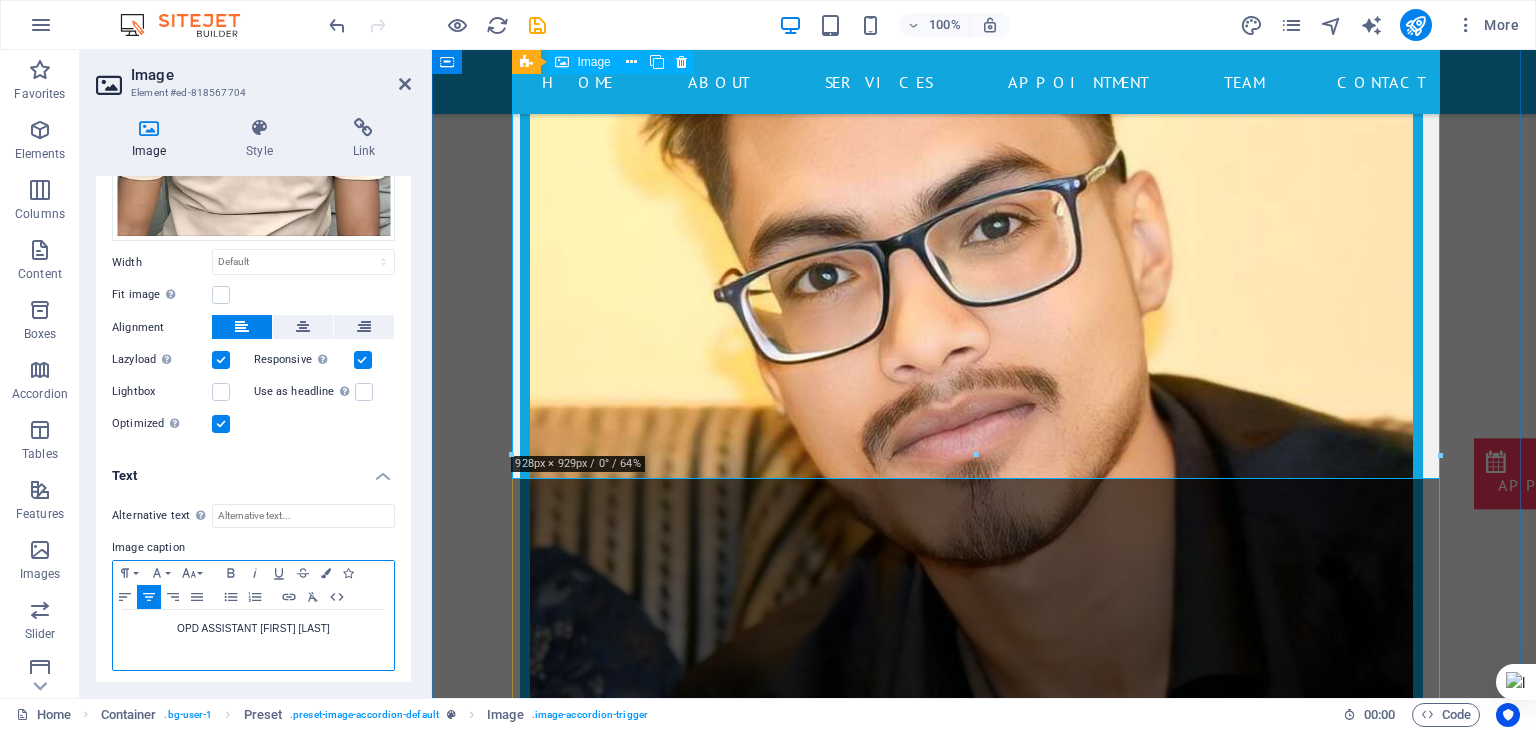 scroll, scrollTop: 15274, scrollLeft: 0, axis: vertical 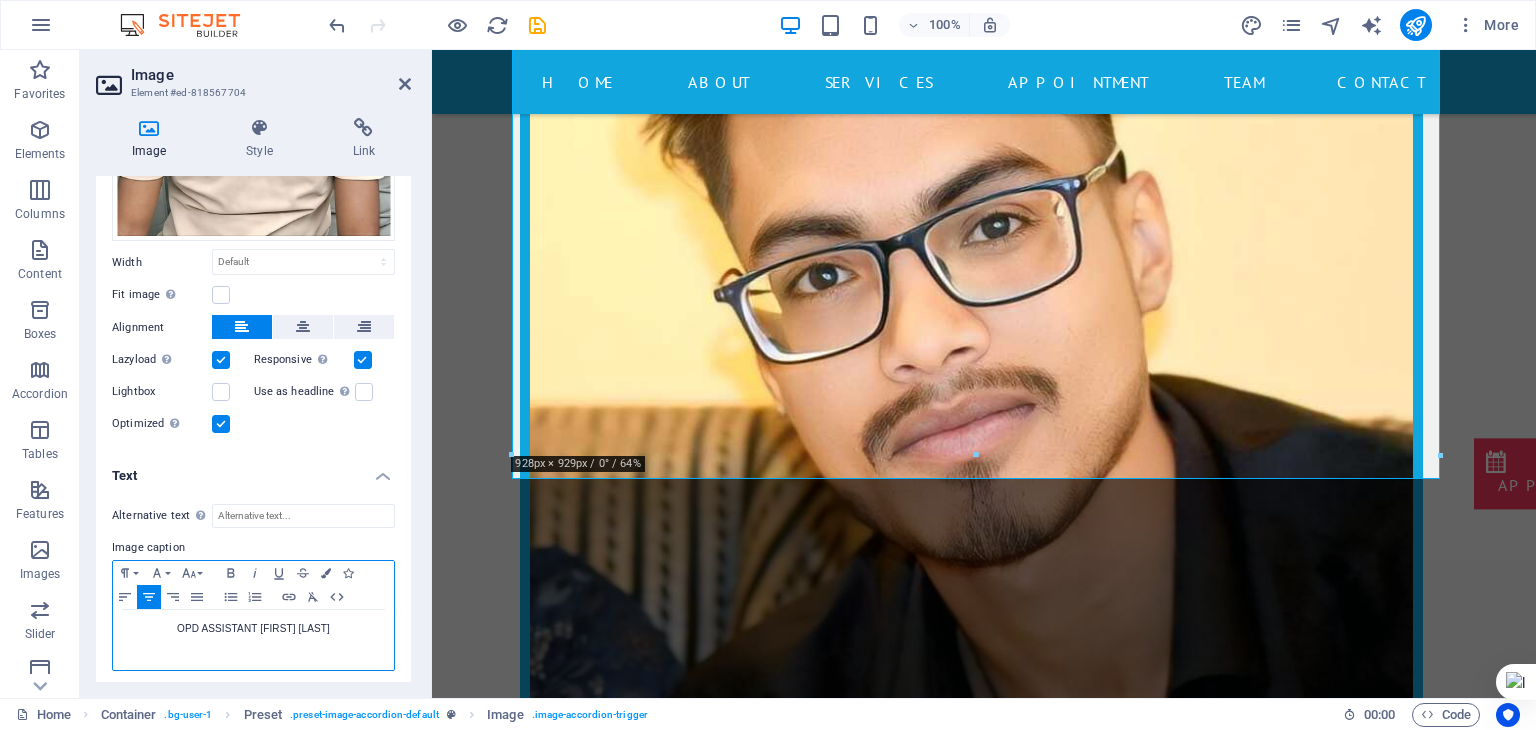 click on "​OPD ASSISTANT [FIRST] [LAST]" at bounding box center (253, 640) 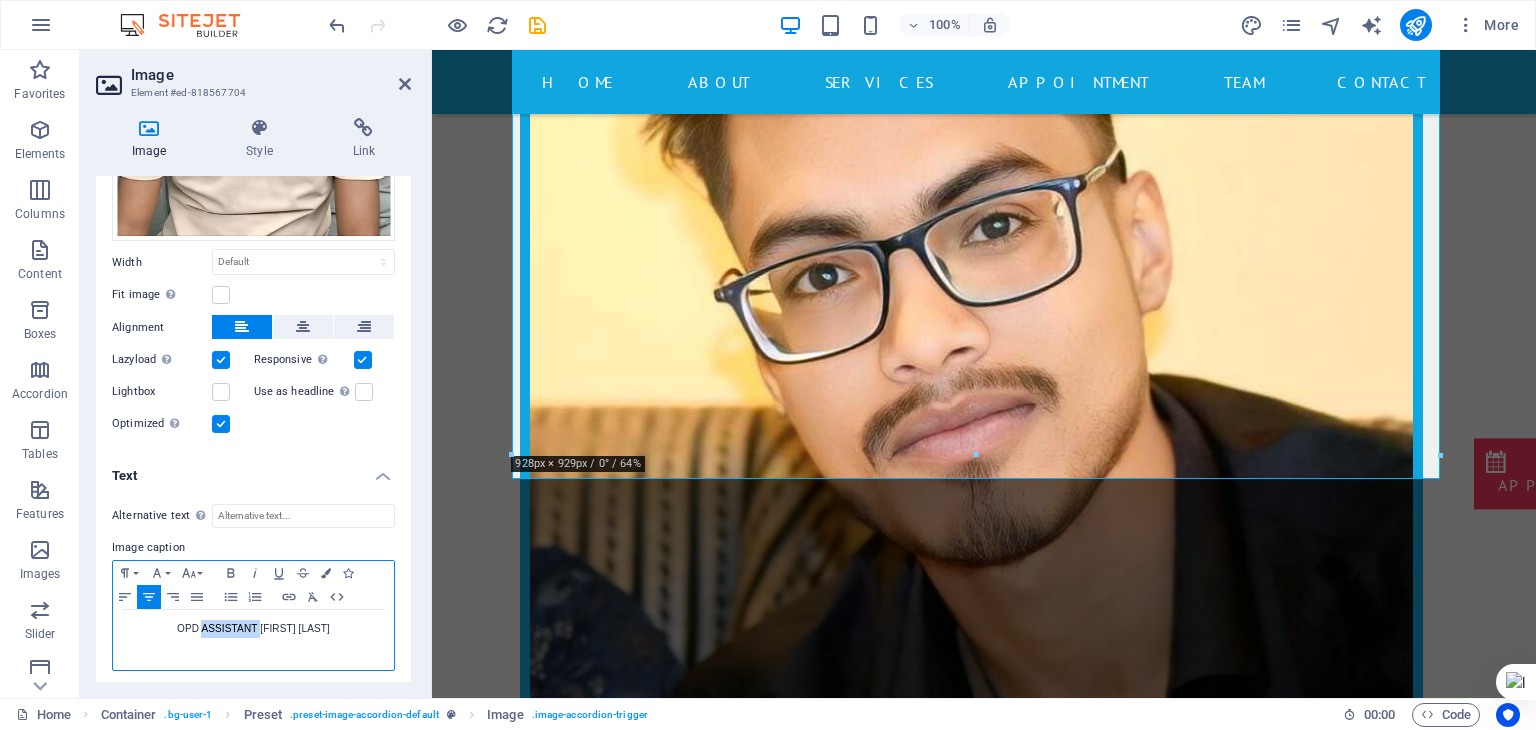click on "​OPD ASSISTANT [FIRST] [LAST]" at bounding box center (253, 640) 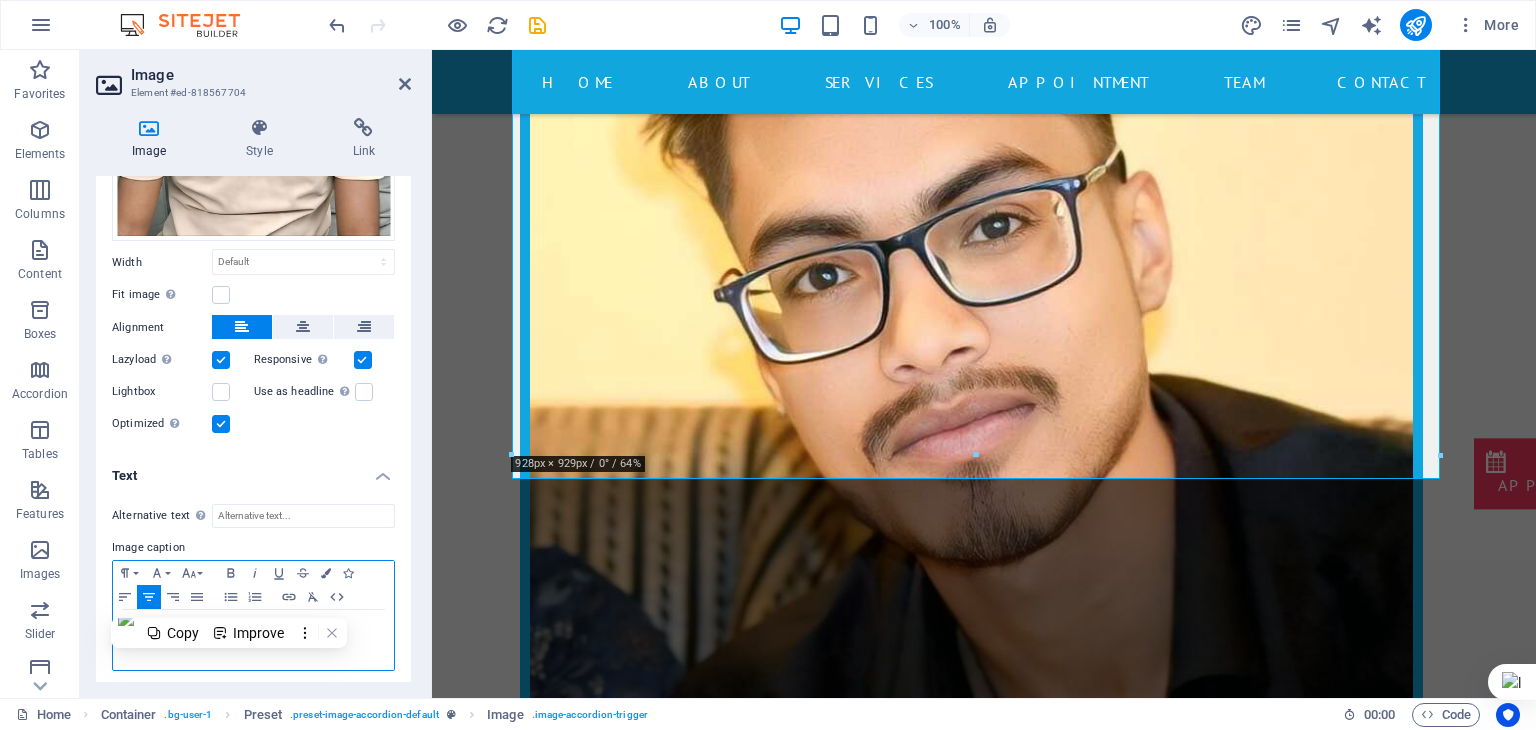 click on "​OPD ASSISTANT [FIRST] [LAST]" at bounding box center [253, 640] 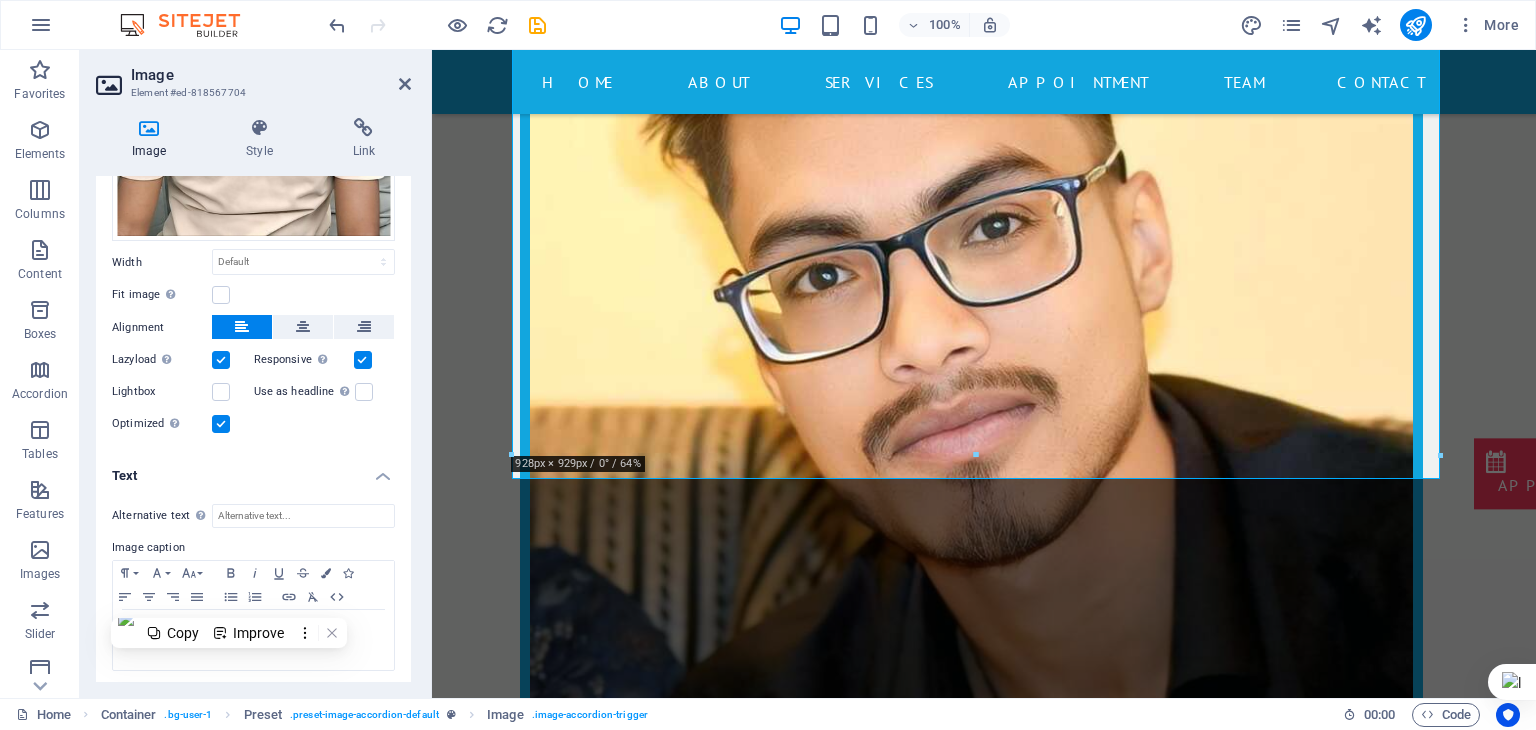 click on "​OPD ASSISTANT [FIRST] [LAST]" at bounding box center [253, 588] 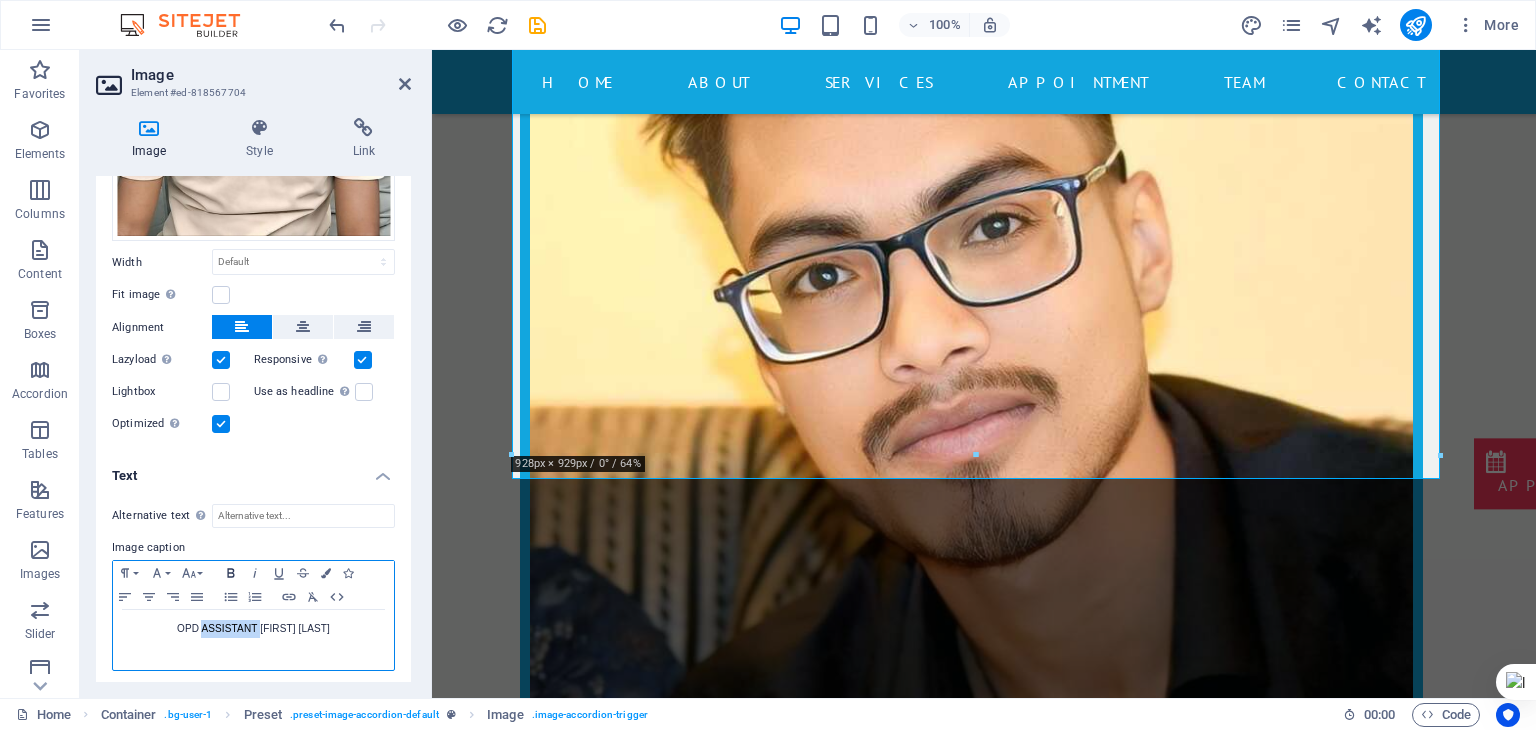 click 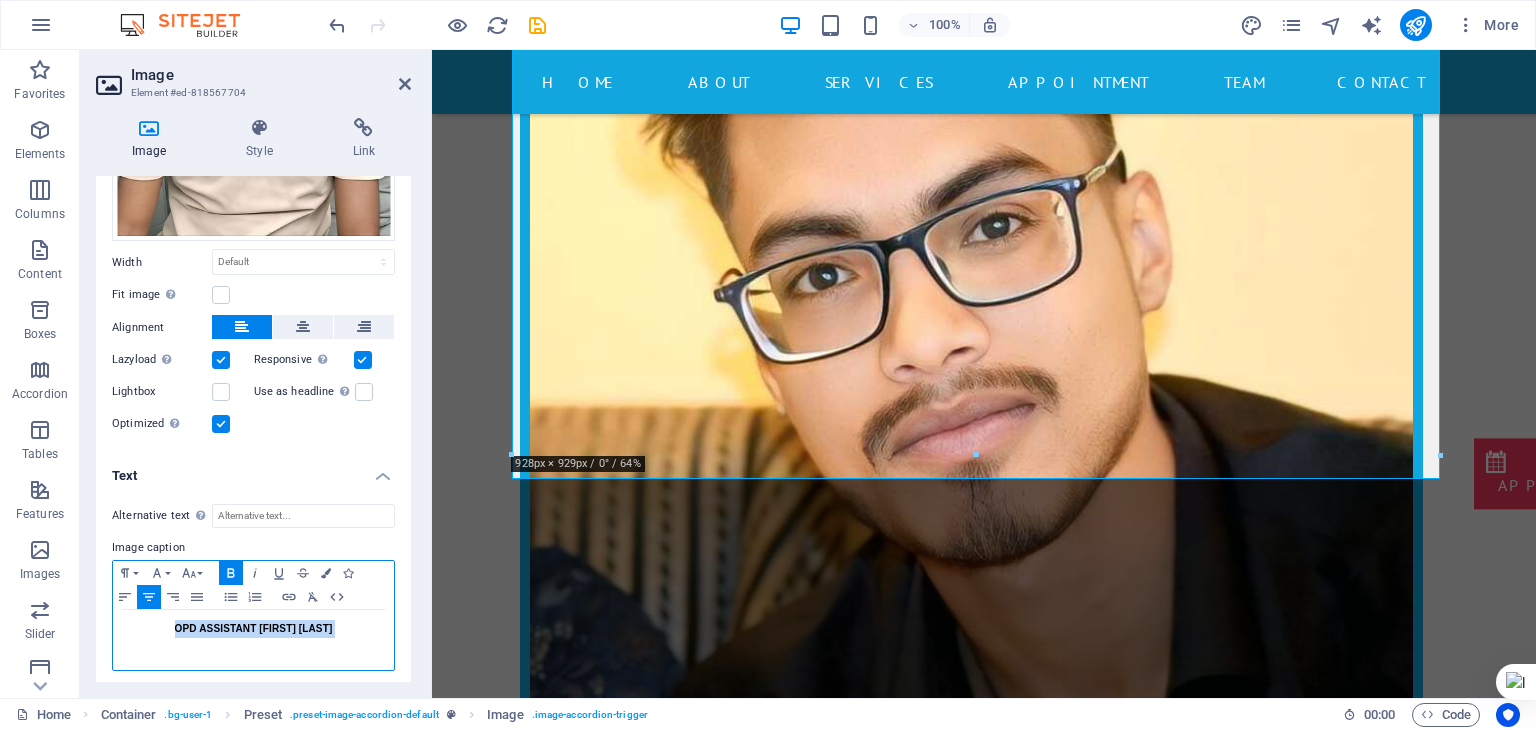 copy on "​OPD ASSISTANT [FIRST] [LAST]" 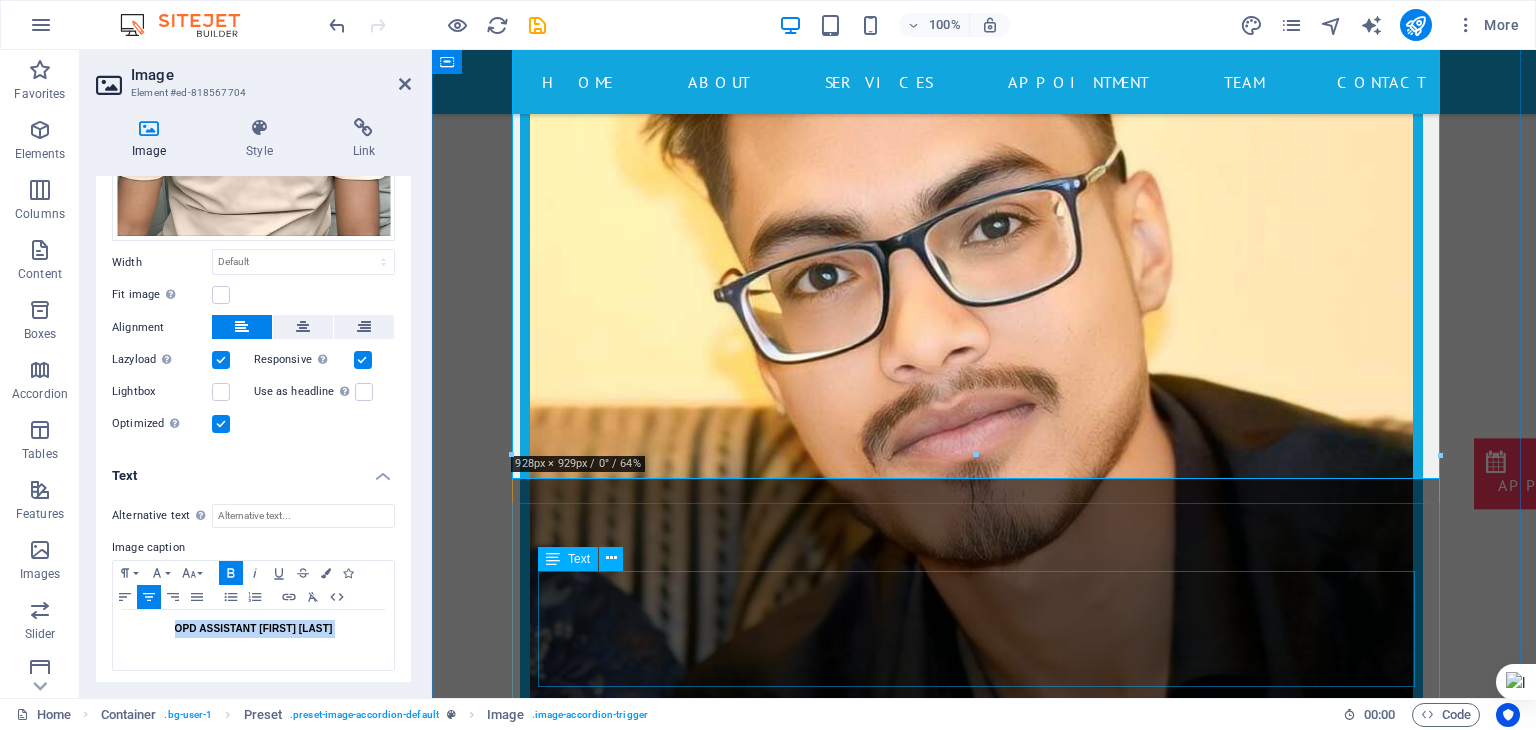 click on "OT Assistant [FIRST] [LAST]  DR. [FIRST] [LAST] [LAST] ENT HOSPITAL [CITY], [STATE] PHONE:  [PHONE] MOBILE:  [PHONE]" at bounding box center [984, 3372] 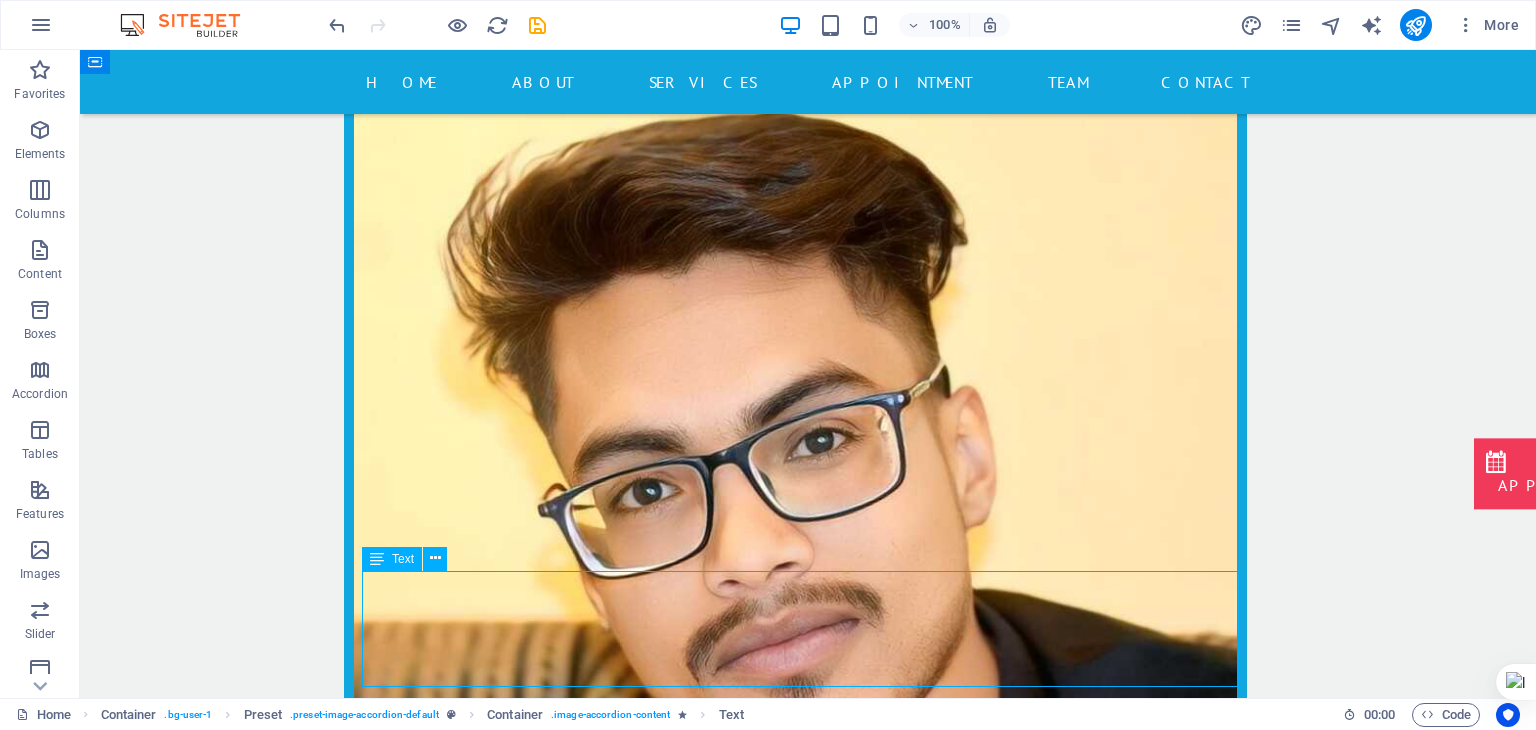 click on "OT Assistant [FIRST] [LAST]  DR. [FIRST] [LAST] [LAST] ENT HOSPITAL [CITY], [STATE] PHONE:  [PHONE] MOBILE:  [PHONE]" at bounding box center (808, 3587) 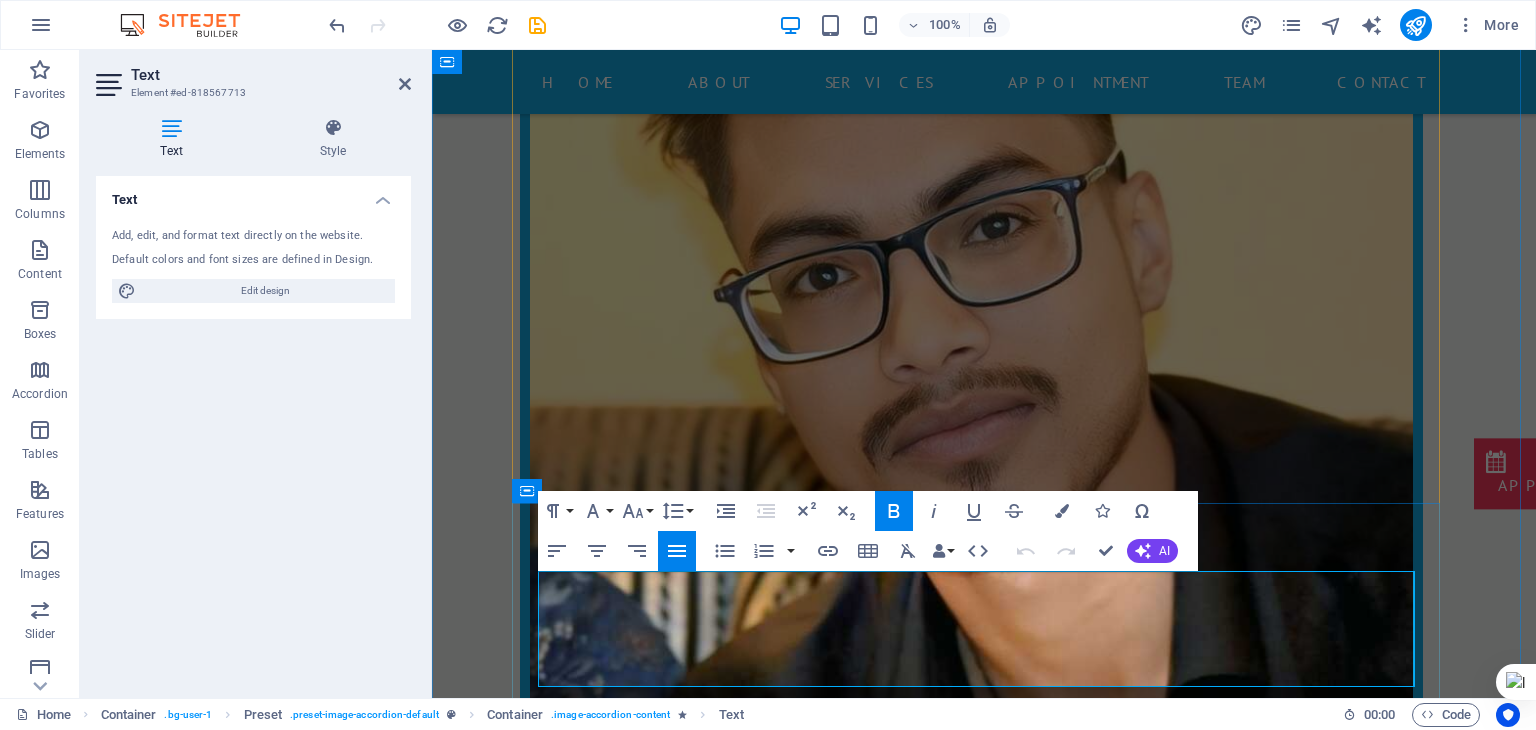 click on "OT Assistant [FIRST] [LAST]" at bounding box center (686, 3331) 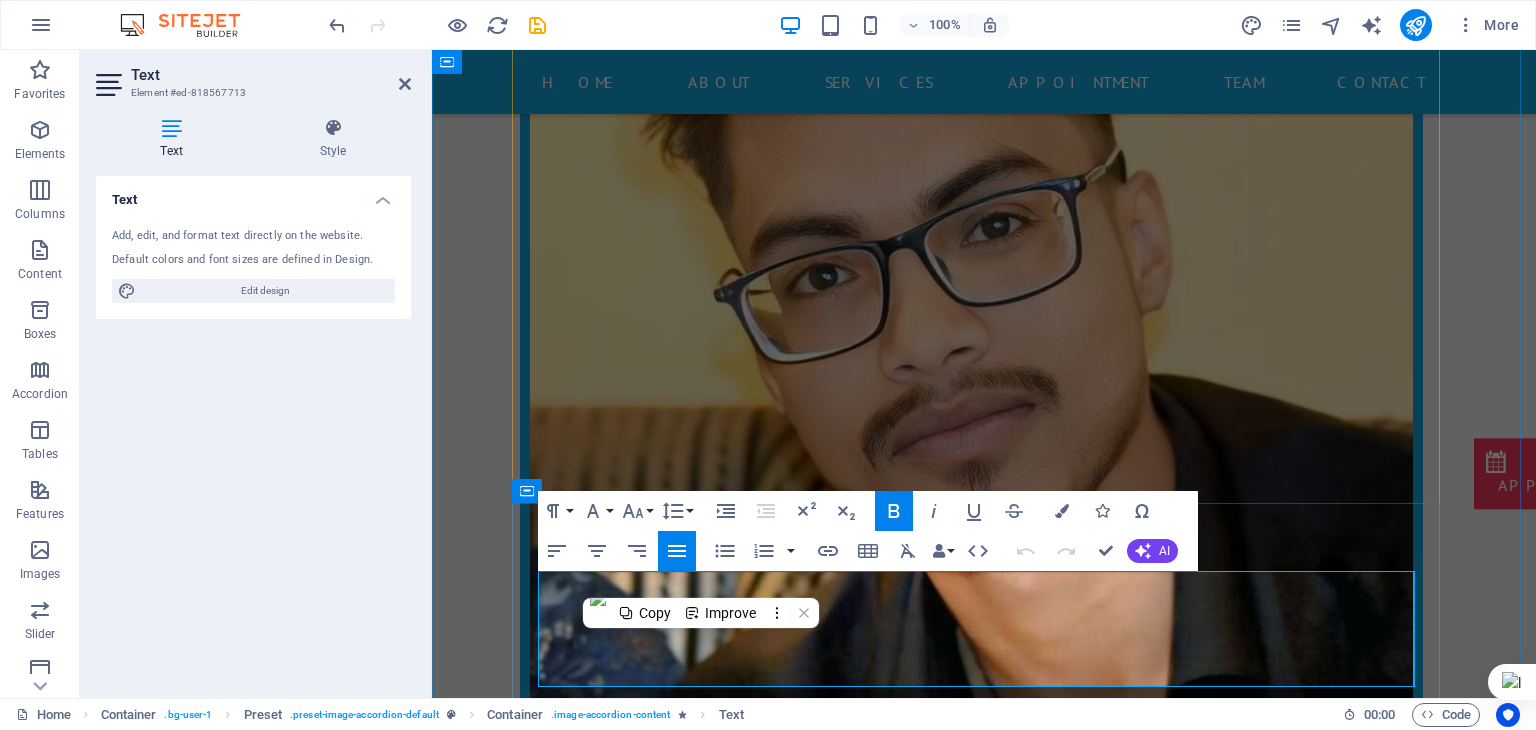 click on "OT Assistant [FIRST] [LAST]" at bounding box center [686, 3331] 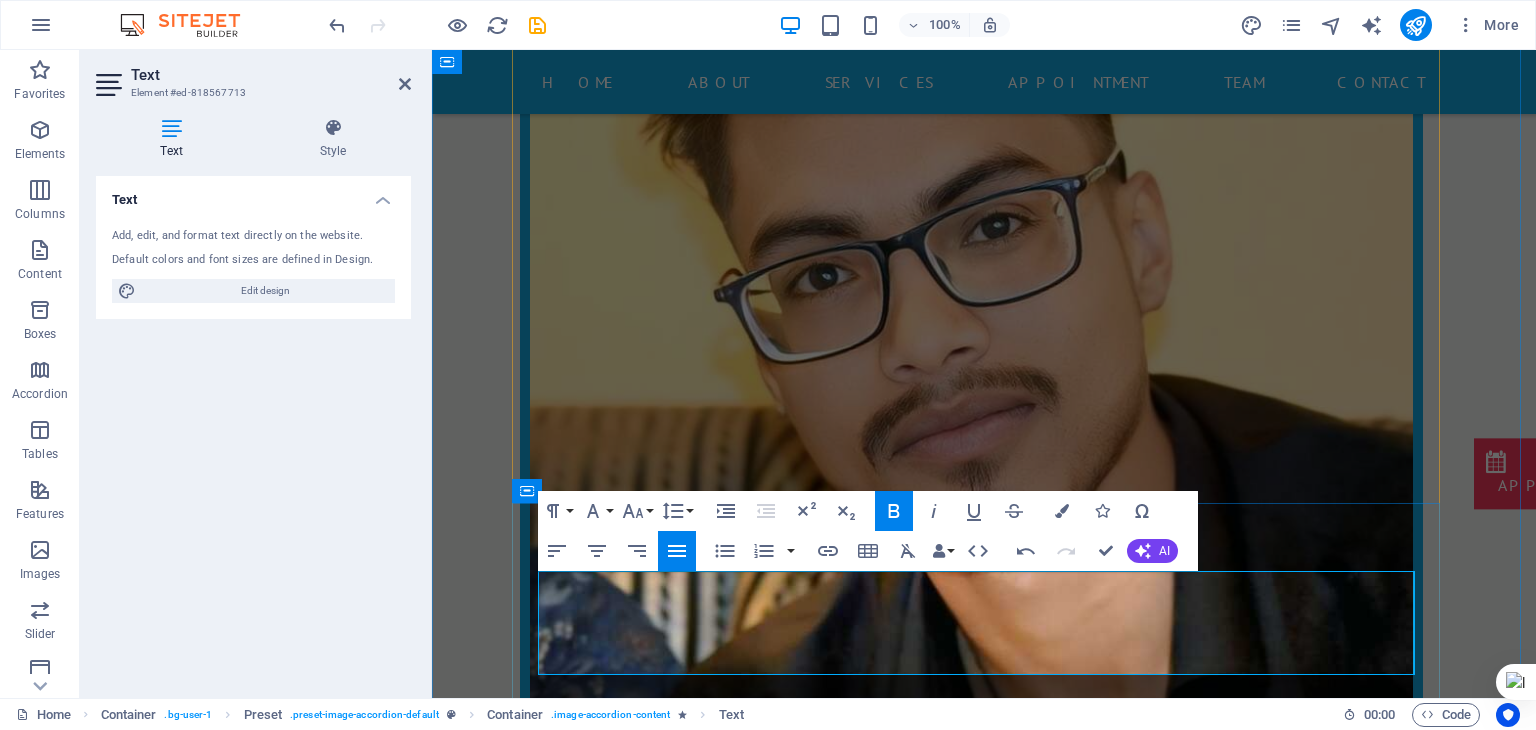 click on "OPD ASSISTANT [FIRST] [LAST]" at bounding box center (984, 3326) 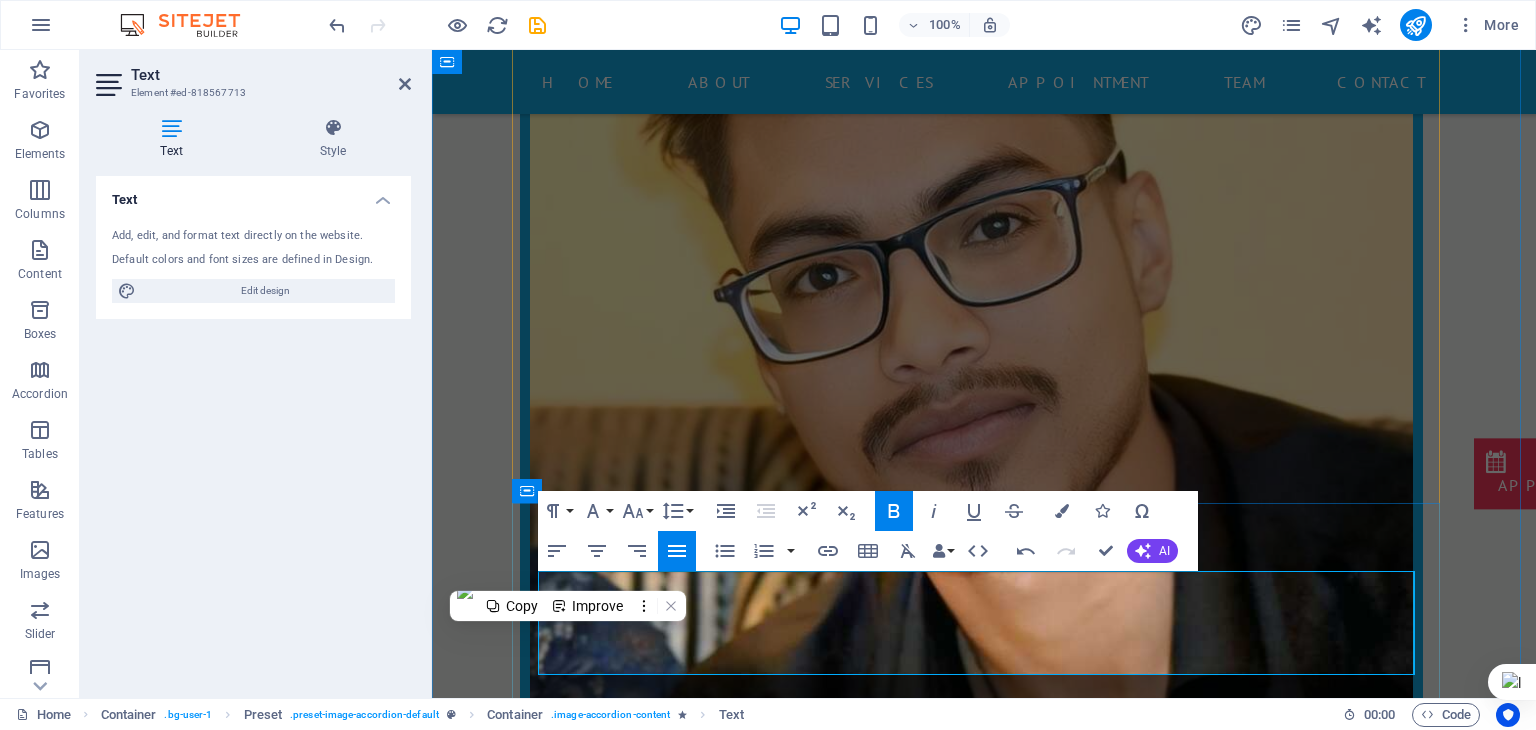 click on "OPD ASSISTANT [FIRST] [LAST]" at bounding box center [984, 3326] 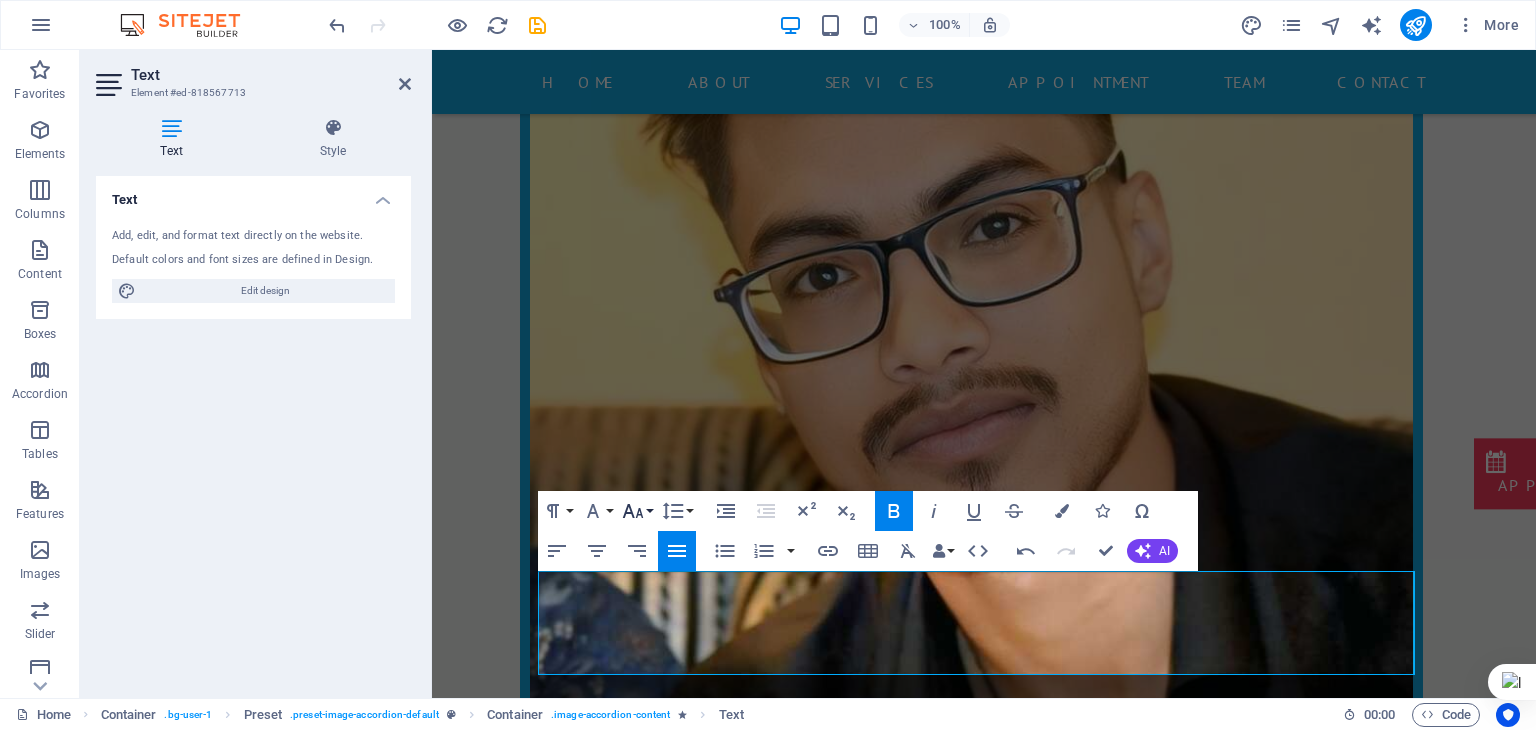 click 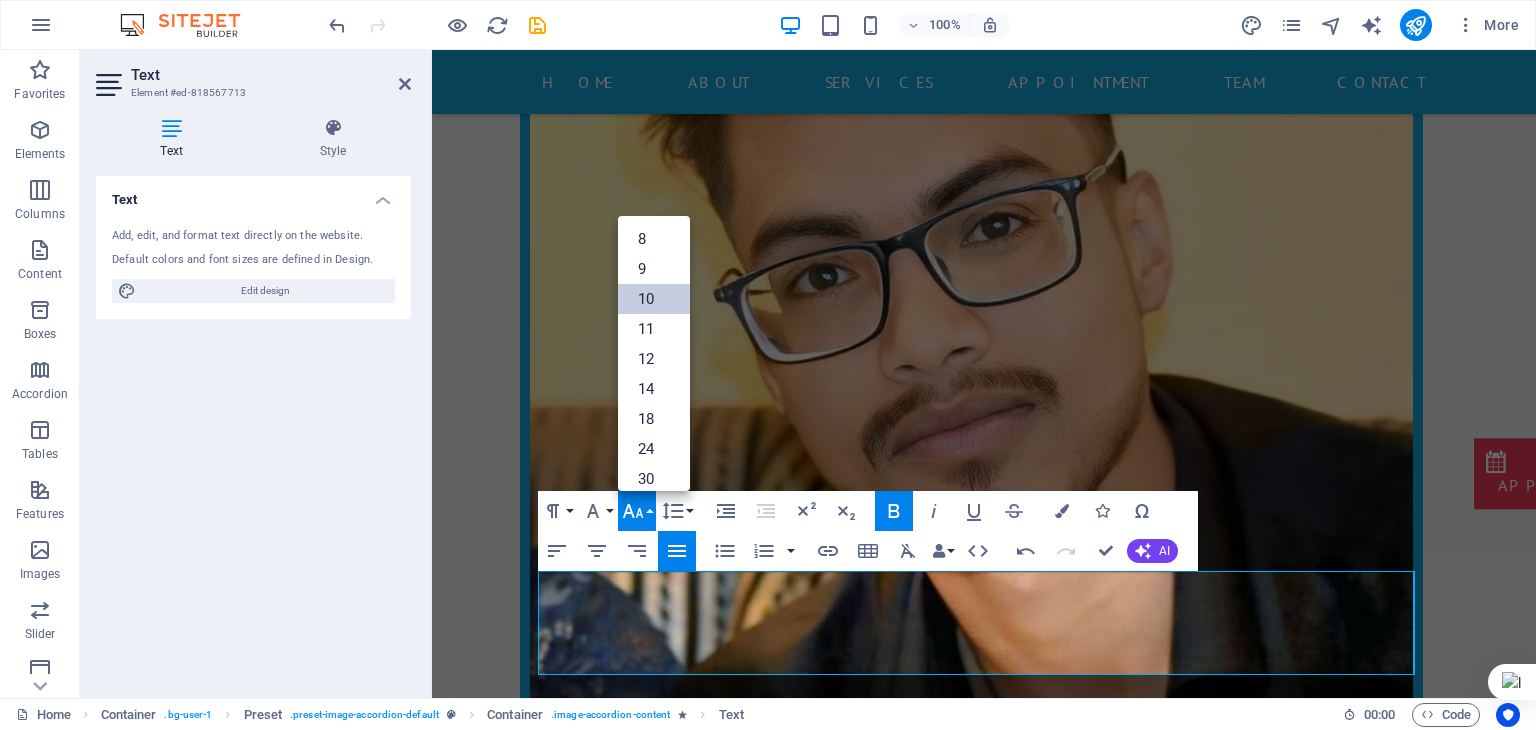 scroll, scrollTop: 83, scrollLeft: 0, axis: vertical 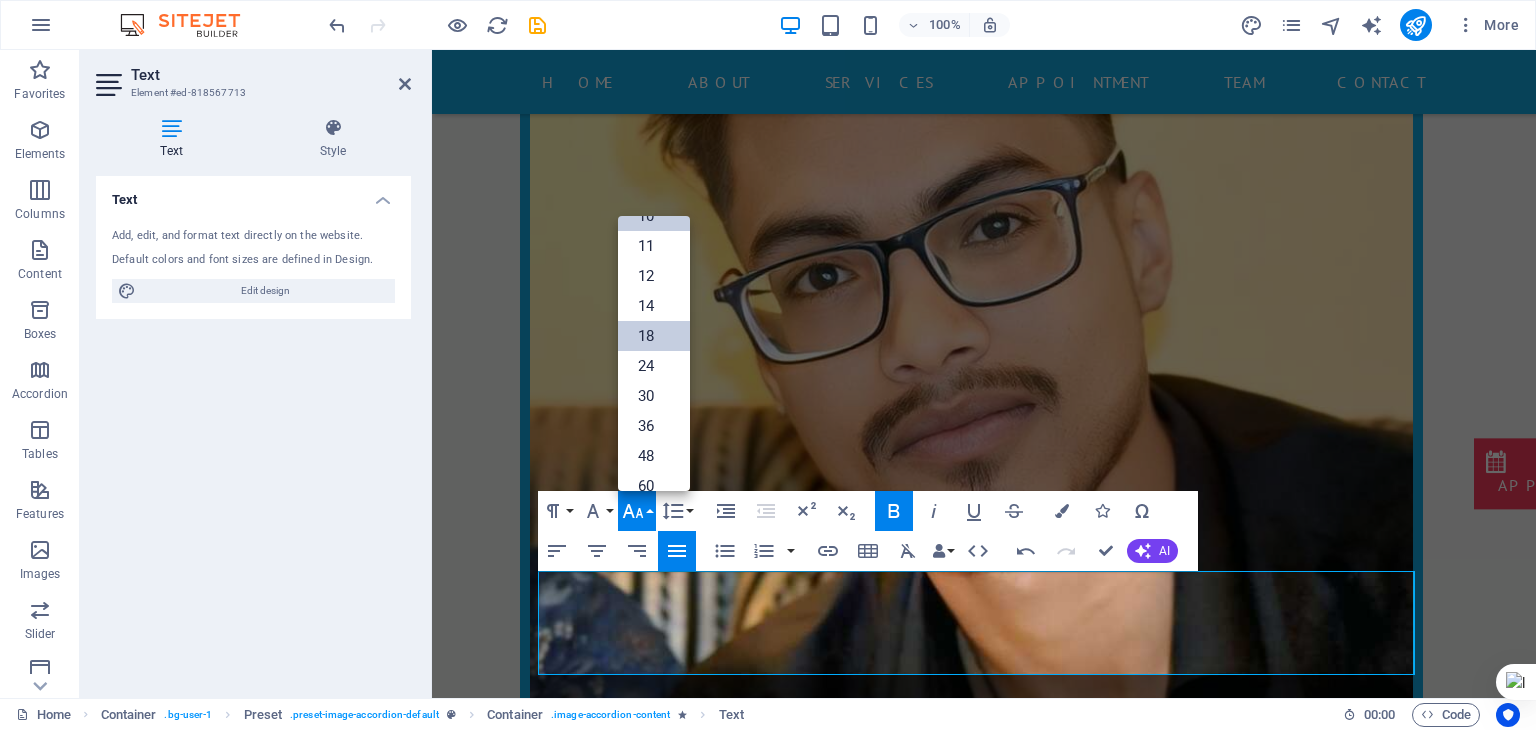 click on "18" at bounding box center (654, 336) 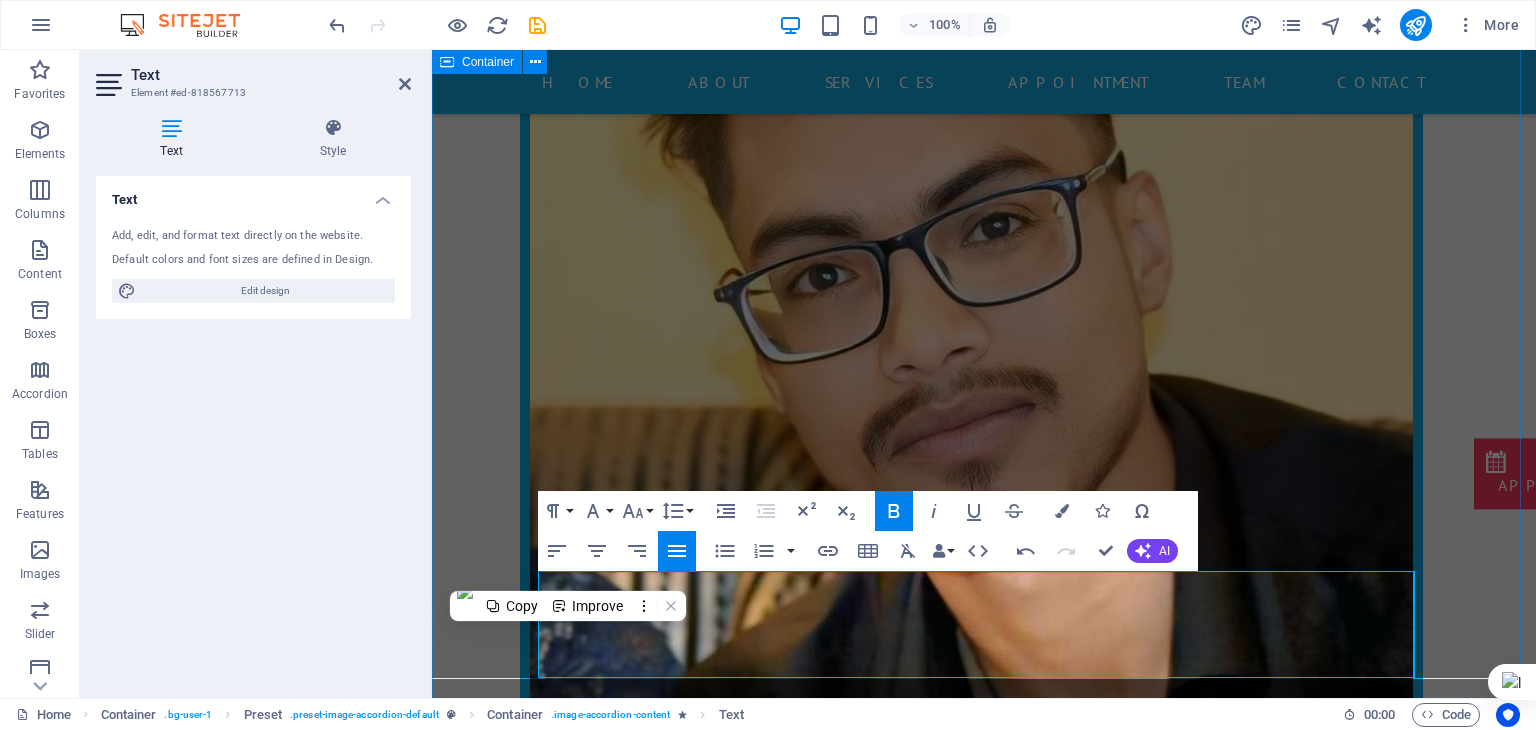 click on "IT INCHARGE [FIRST] [LAST] IT INCHARGE IT INCHARGE [FIRST] [LAST]    DR. [FIRST] [LAST] [LAST] ENT HOSPITAL [CITY], [STATE] PHONE:  [PHONE] MOBILE:  [PHONE] DATA ENTRY [FIRST] [LAST] Accountant DATA ENTRY [FIRST] [LAST] DR. [FIRST] [LAST] [LAST] ENT HOSPITAL [CITY], [STATE] PHONE:  [PHONE] MOBILE:  [PHONE] OPD ASSISTANT [FIRST] [LAST] OT ASSISTANT OPD ASSISTANT [FIRST] [LAST] DR. [FIRST] [LAST] [LAST] ENT HOSPITAL [CITY], [STATE] PHONE:  [PHONE] MOBILE:  [PHONE]" at bounding box center [984, 1656] 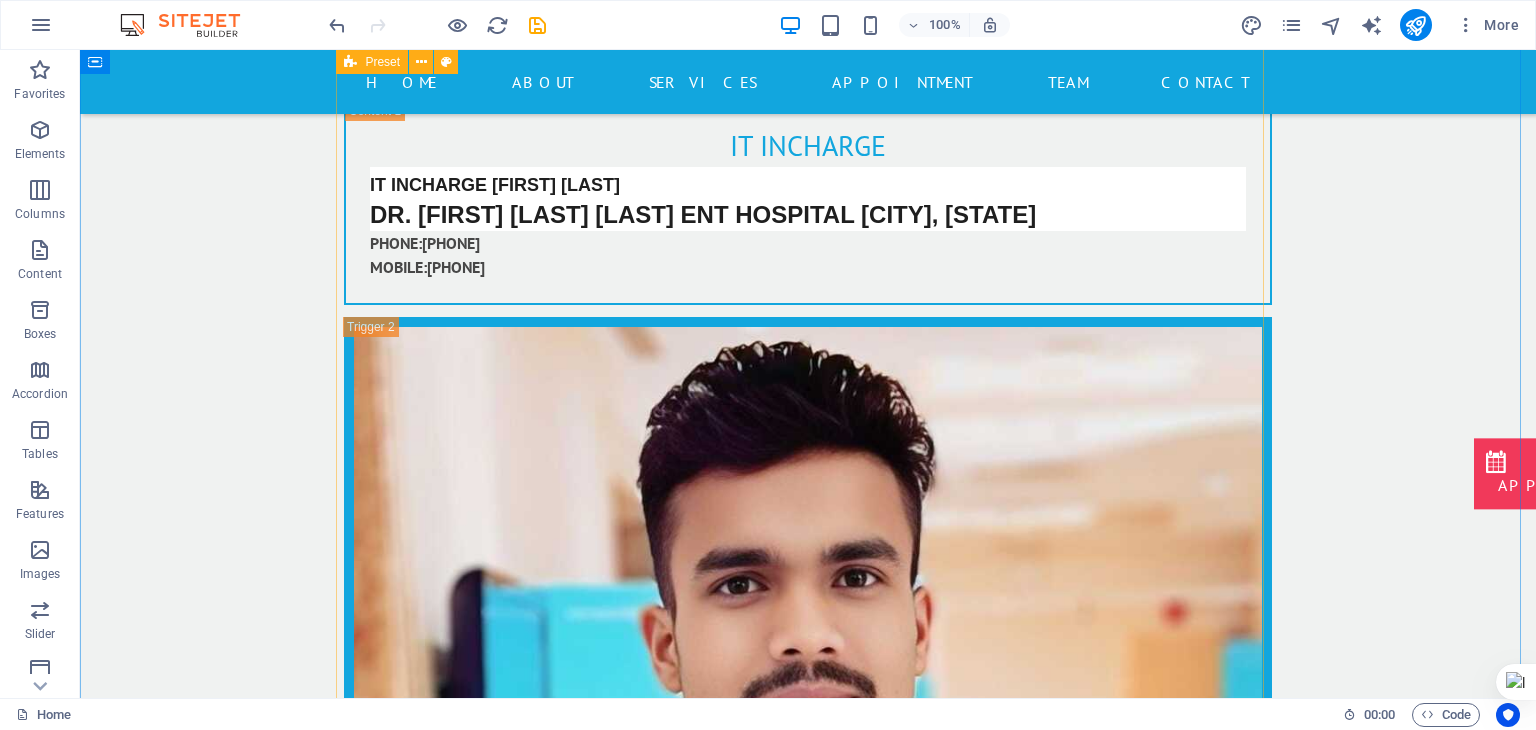 scroll, scrollTop: 16508, scrollLeft: 0, axis: vertical 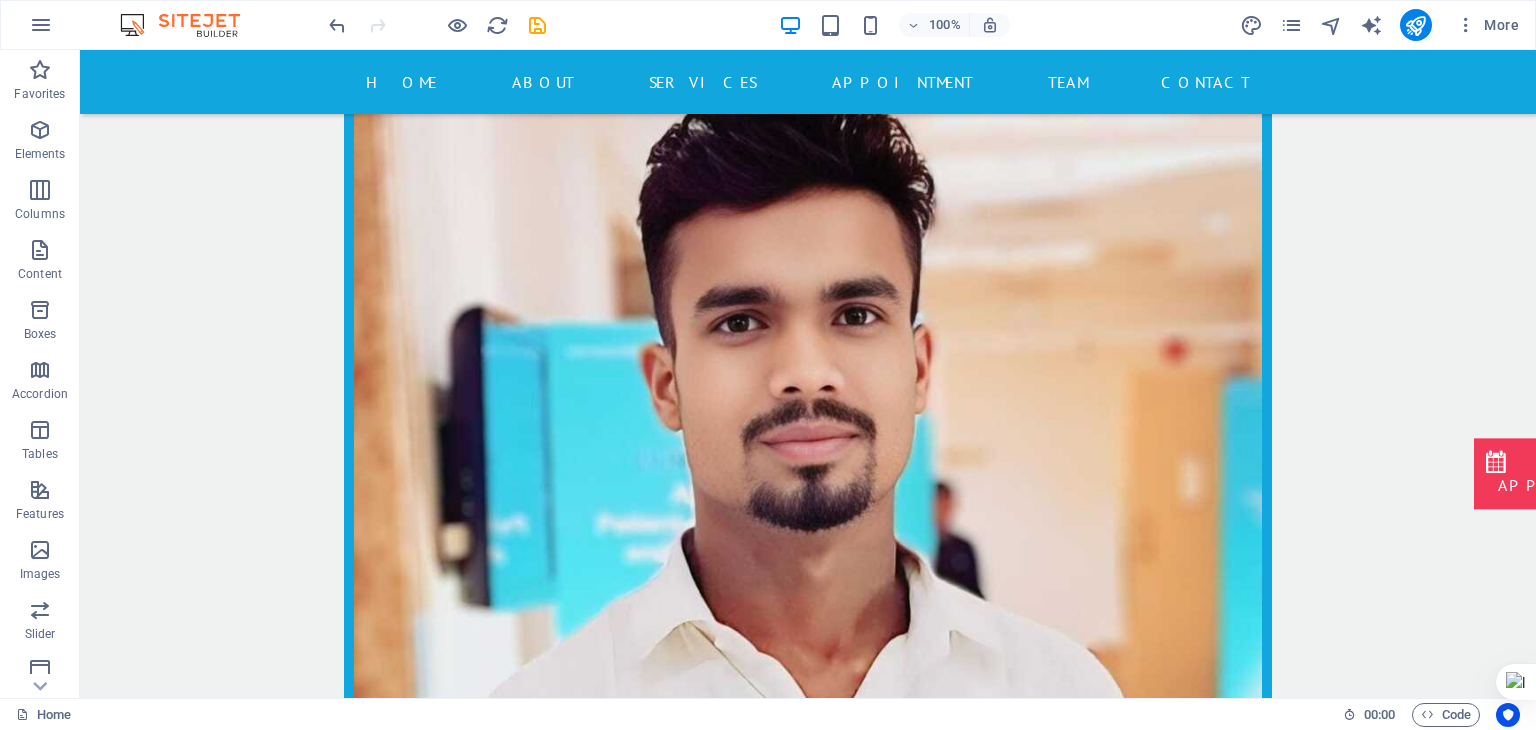 click at bounding box center [437, 25] 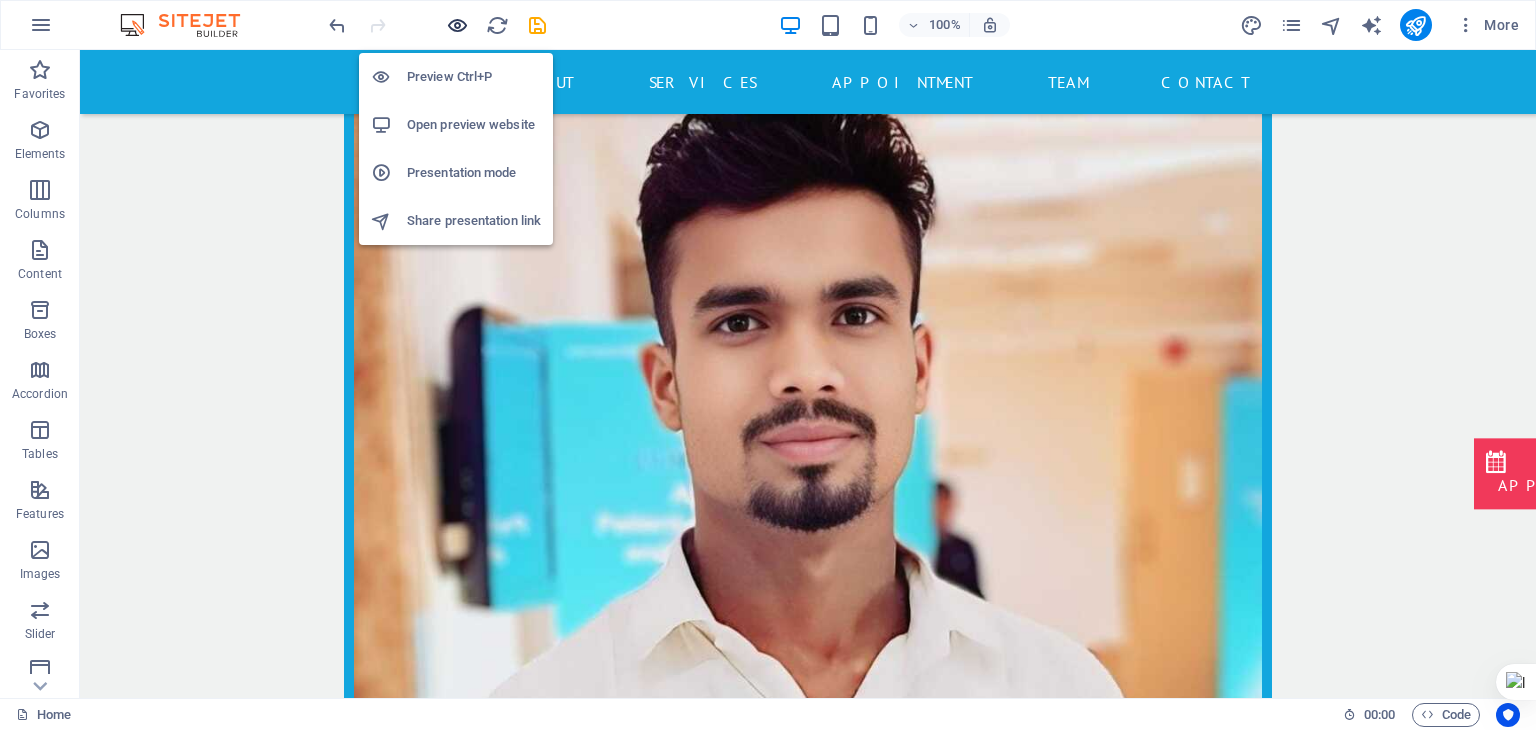 click at bounding box center [457, 25] 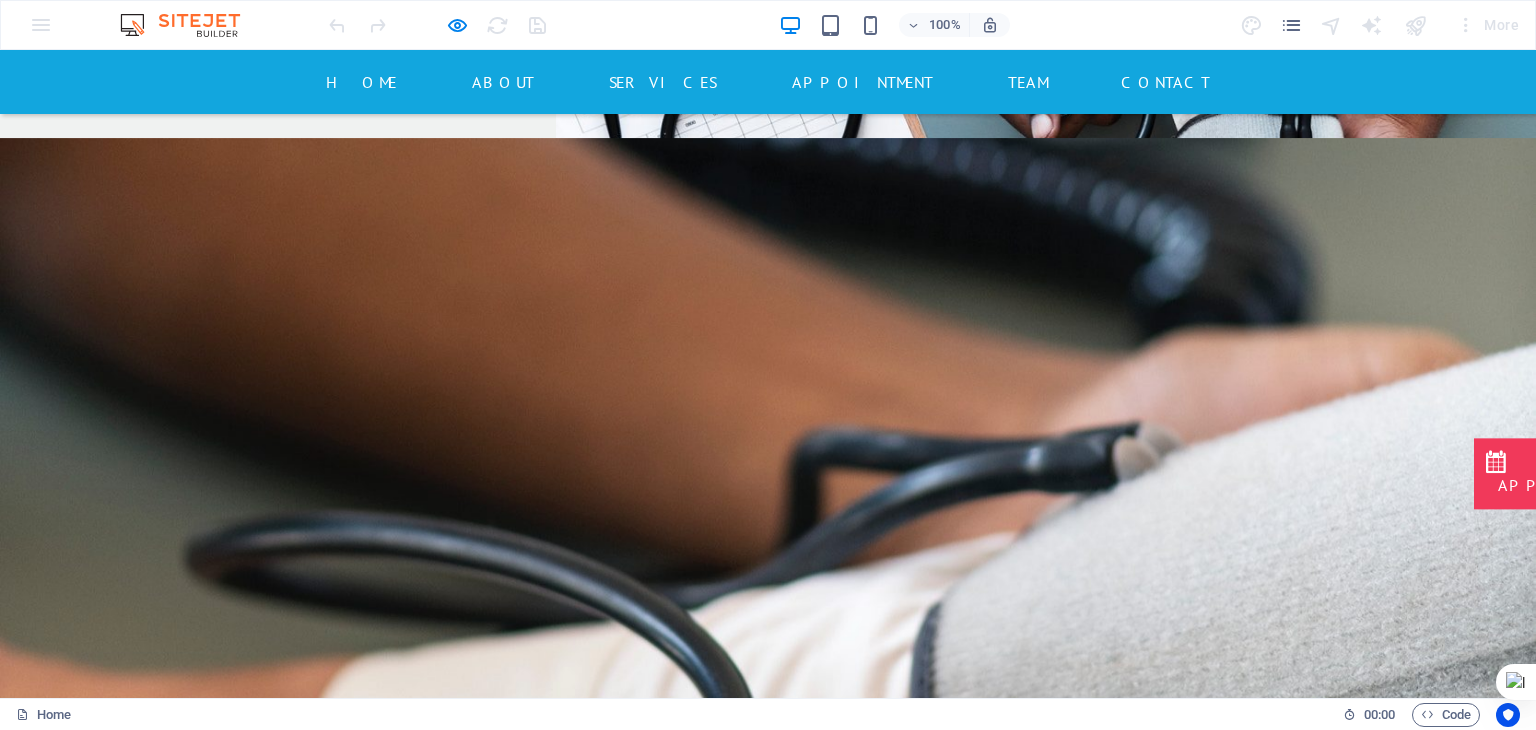 scroll, scrollTop: 4440, scrollLeft: 0, axis: vertical 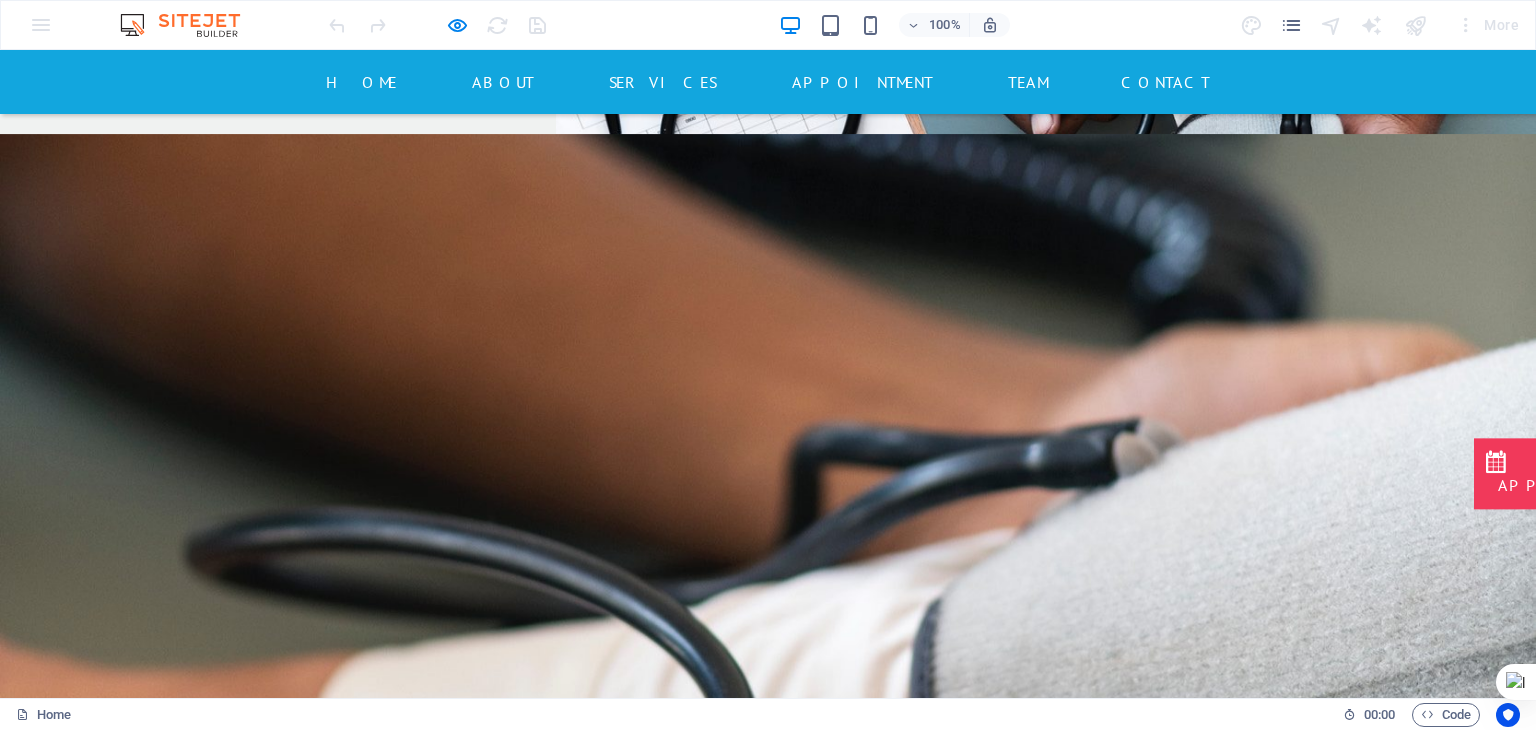 click at bounding box center (562, 11347) 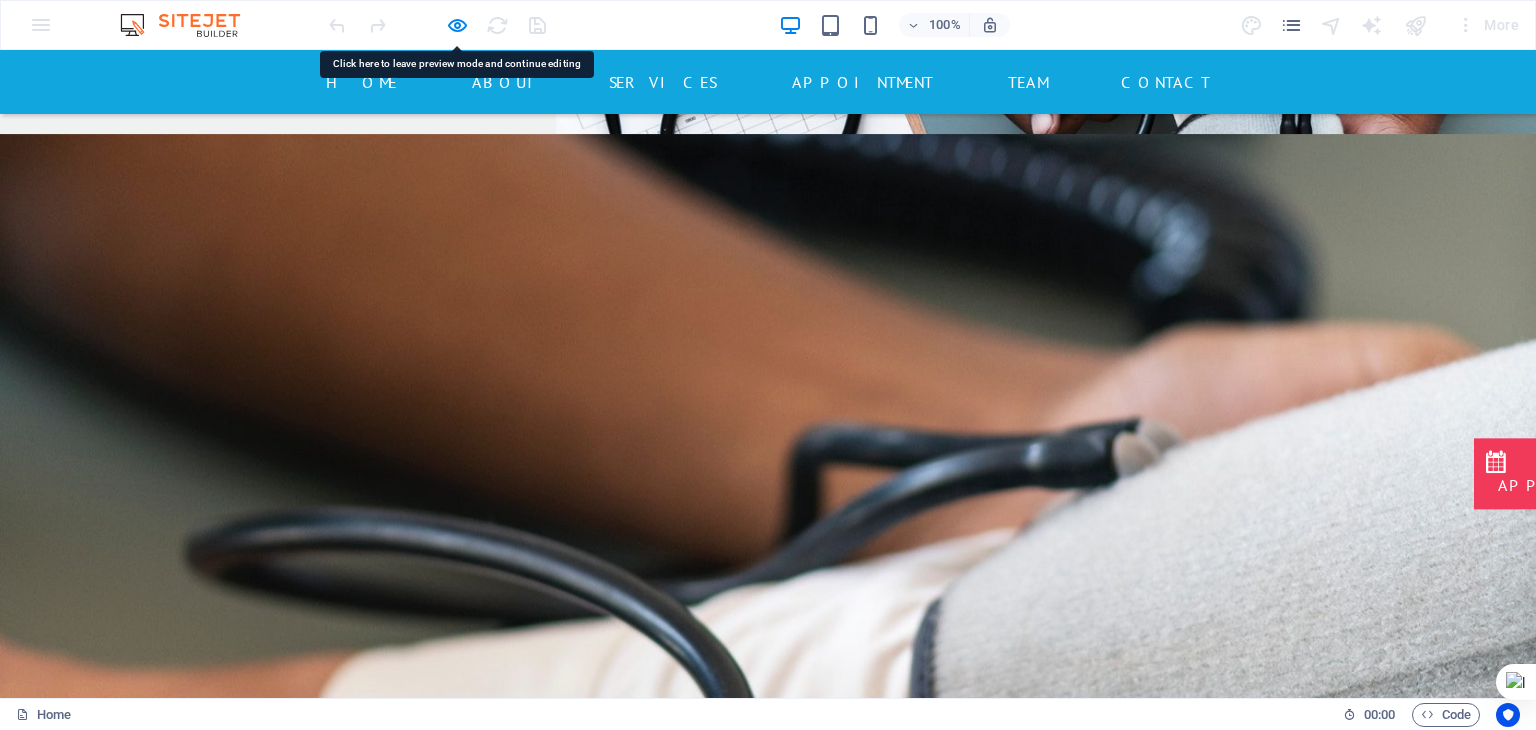 click at bounding box center [437, 25] 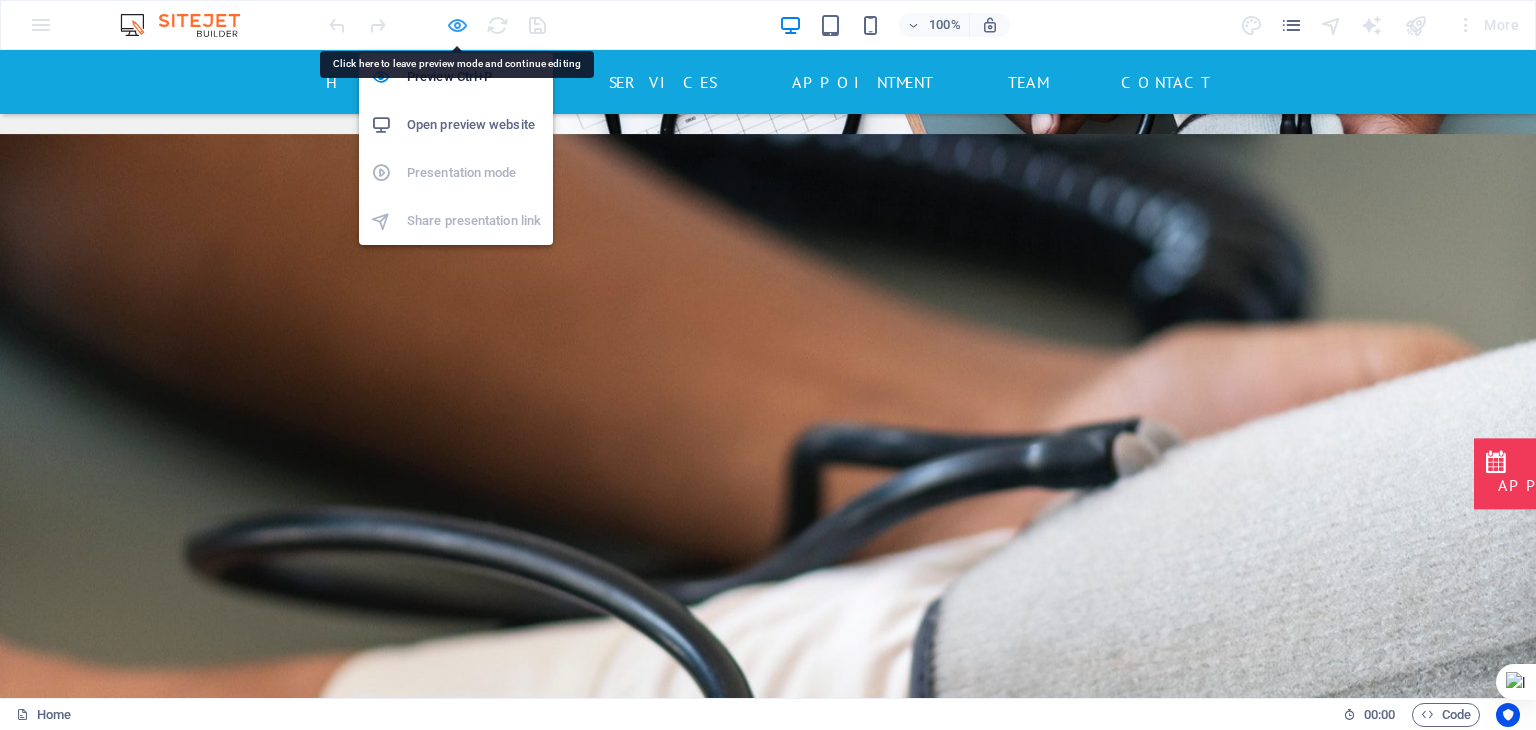 click at bounding box center (457, 25) 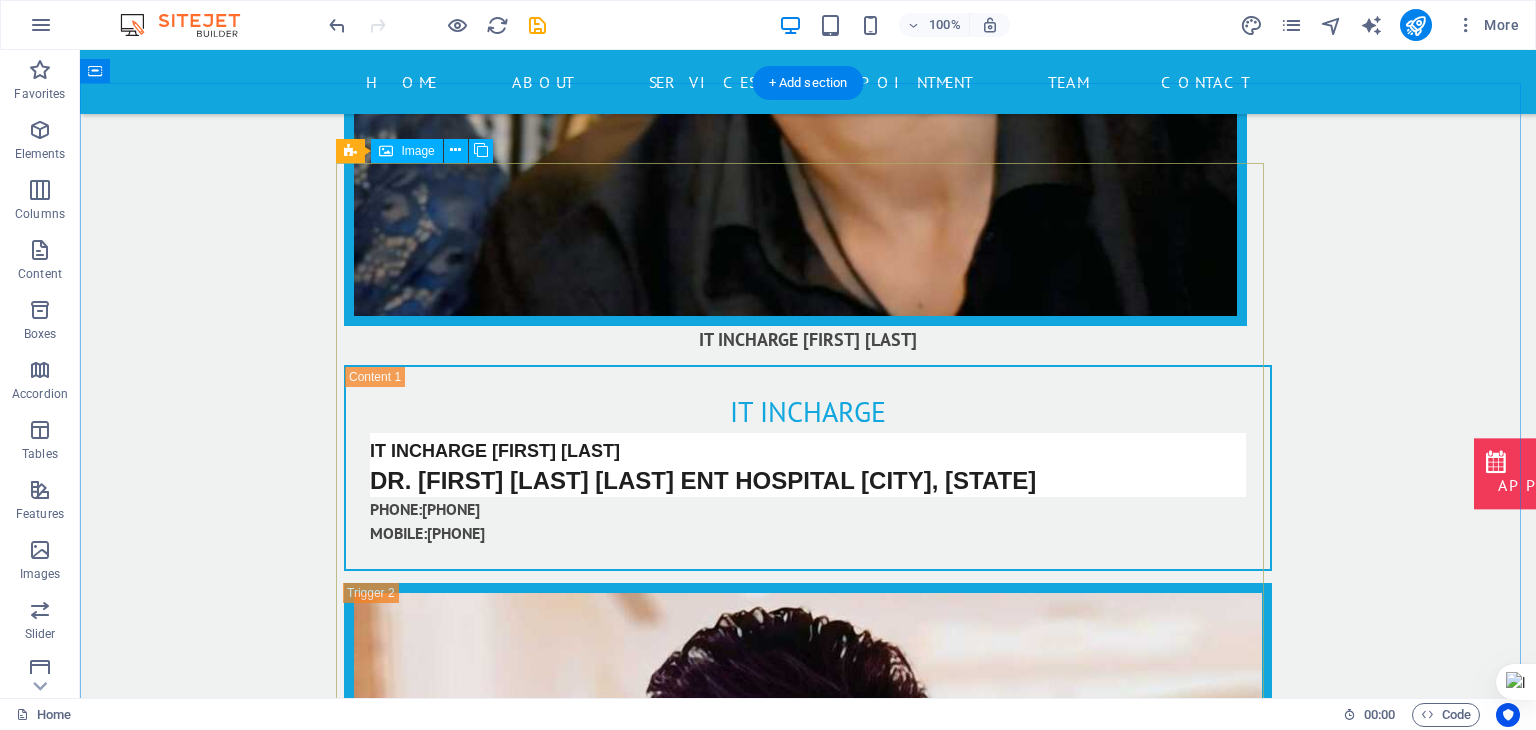 scroll, scrollTop: 15993, scrollLeft: 0, axis: vertical 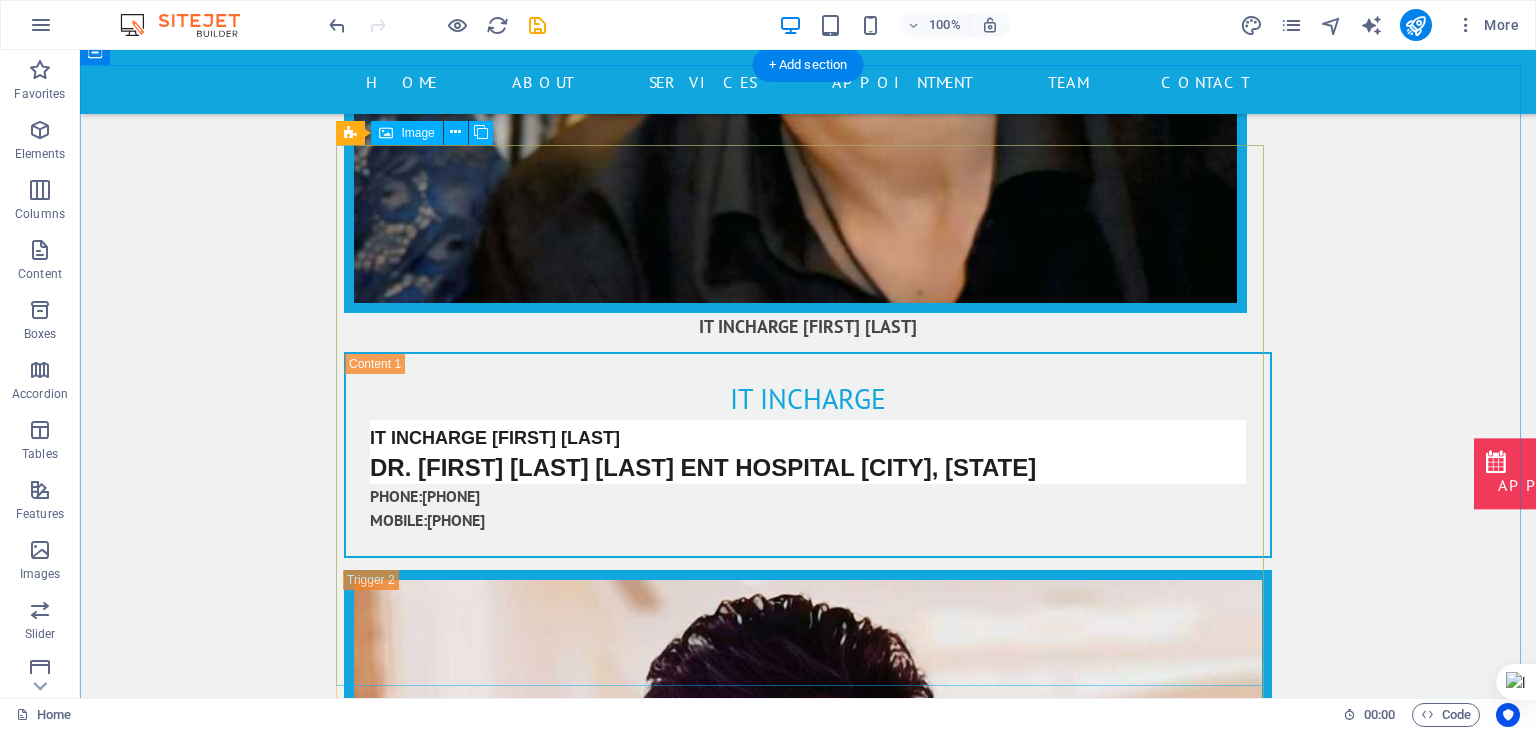 click on "data entry [FIRST] [LAST]" at bounding box center [808, 3374] 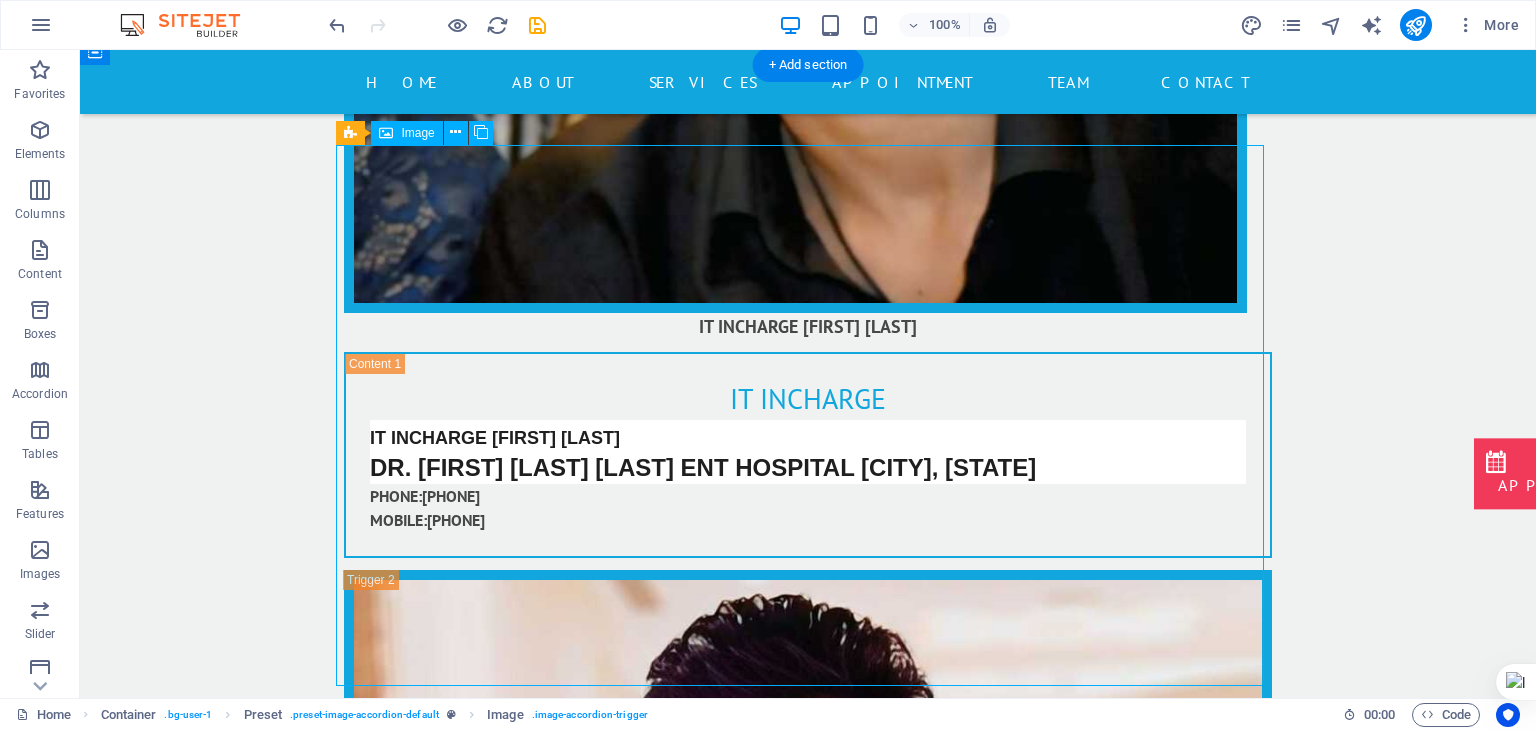 click on "data entry [FIRST] [LAST]" at bounding box center [808, 3374] 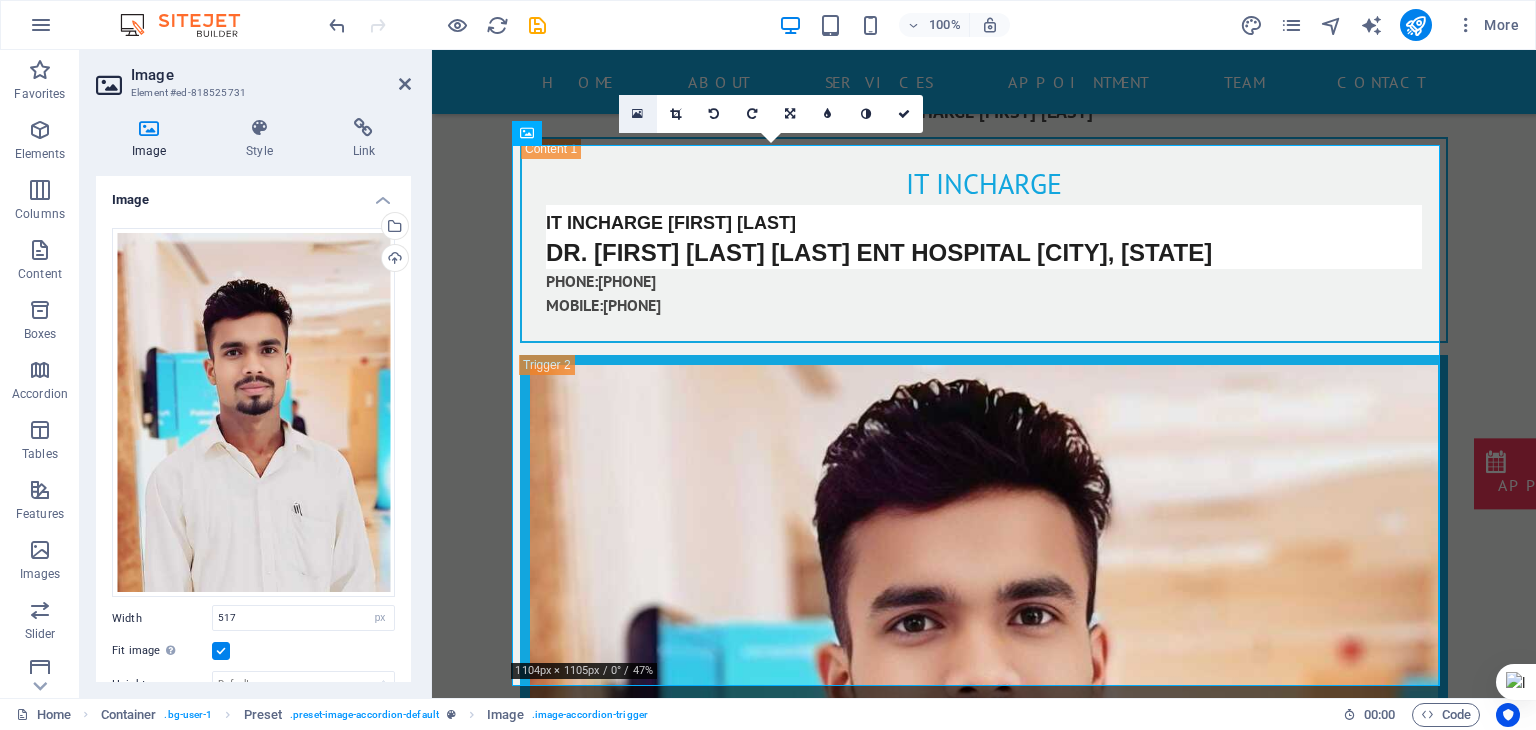 click at bounding box center [638, 114] 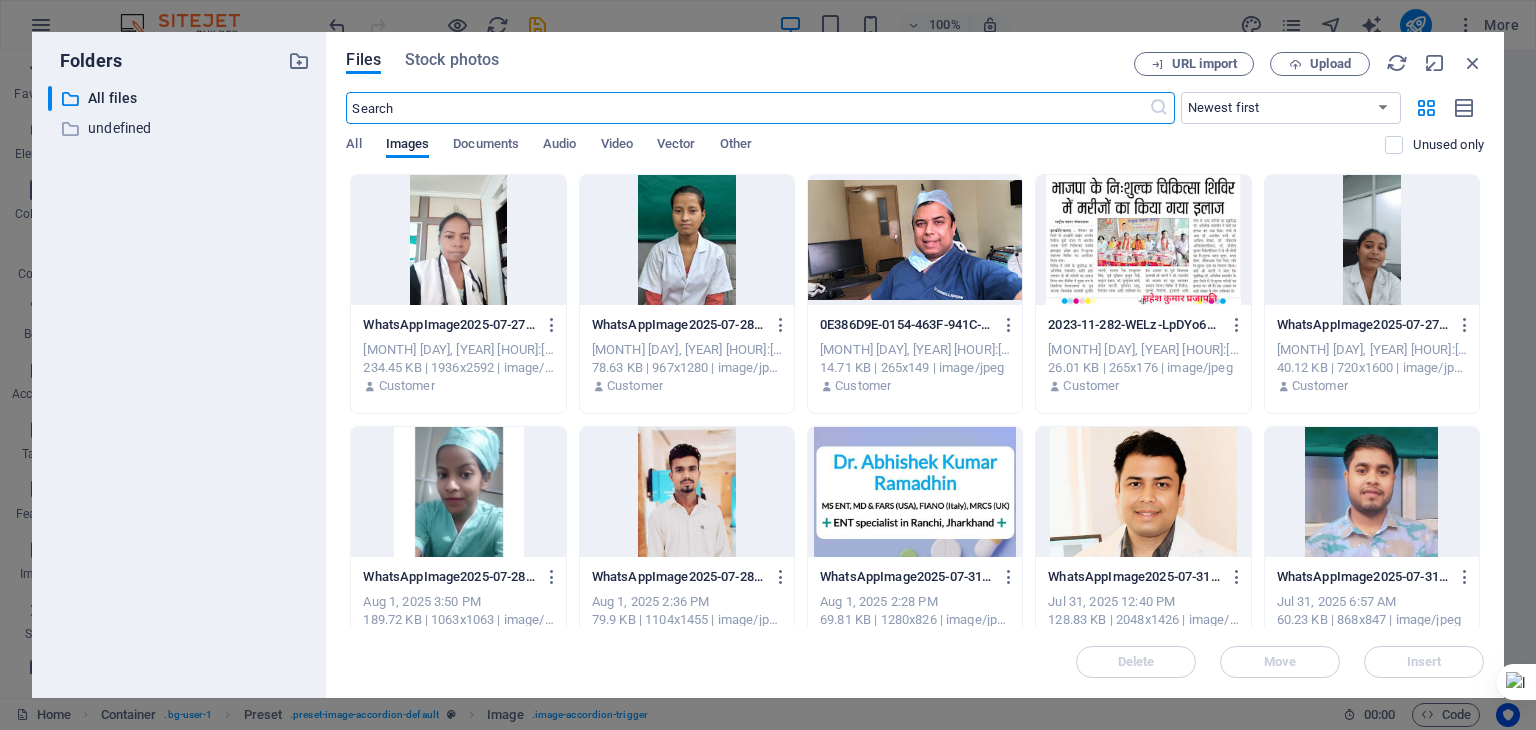 scroll, scrollTop: 16144, scrollLeft: 0, axis: vertical 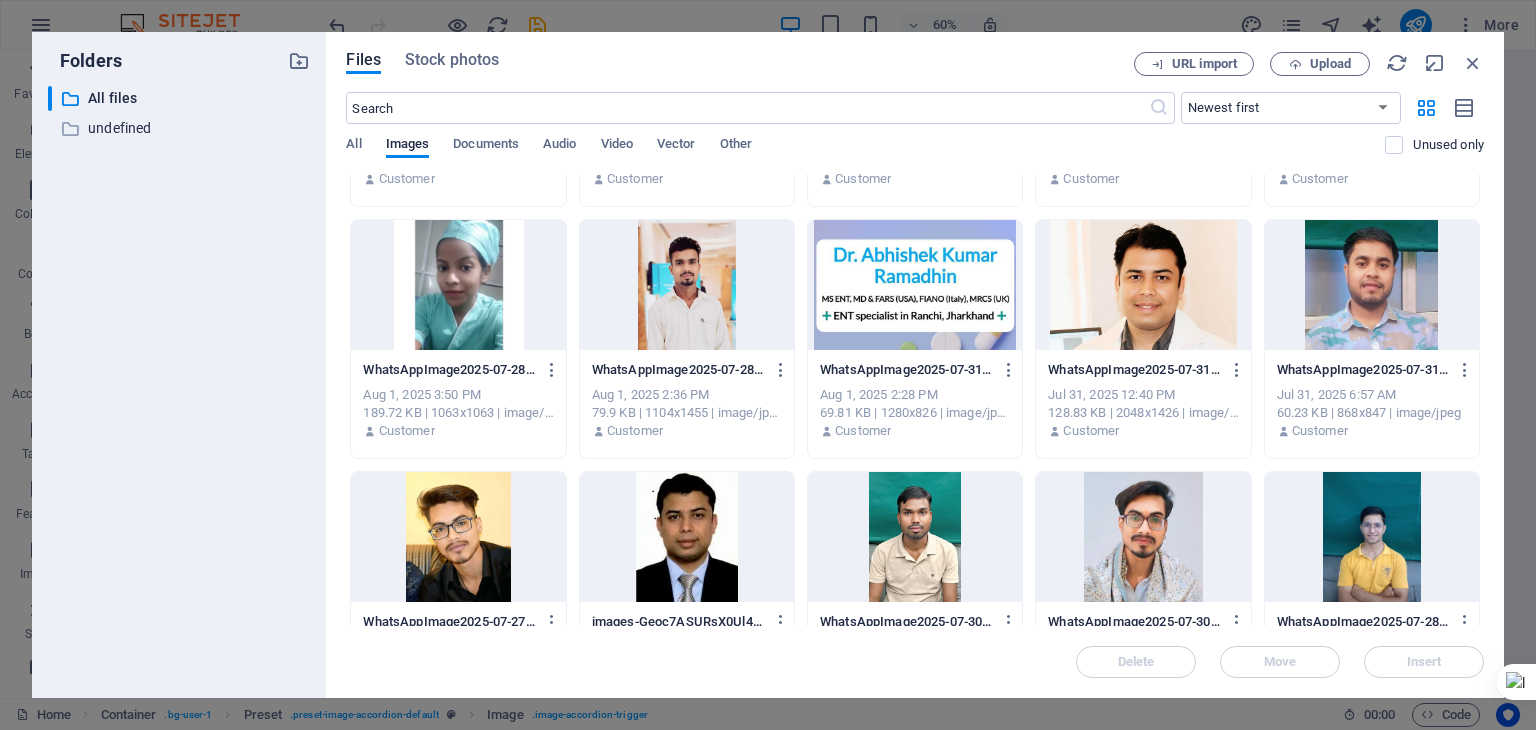 click at bounding box center (1372, 285) 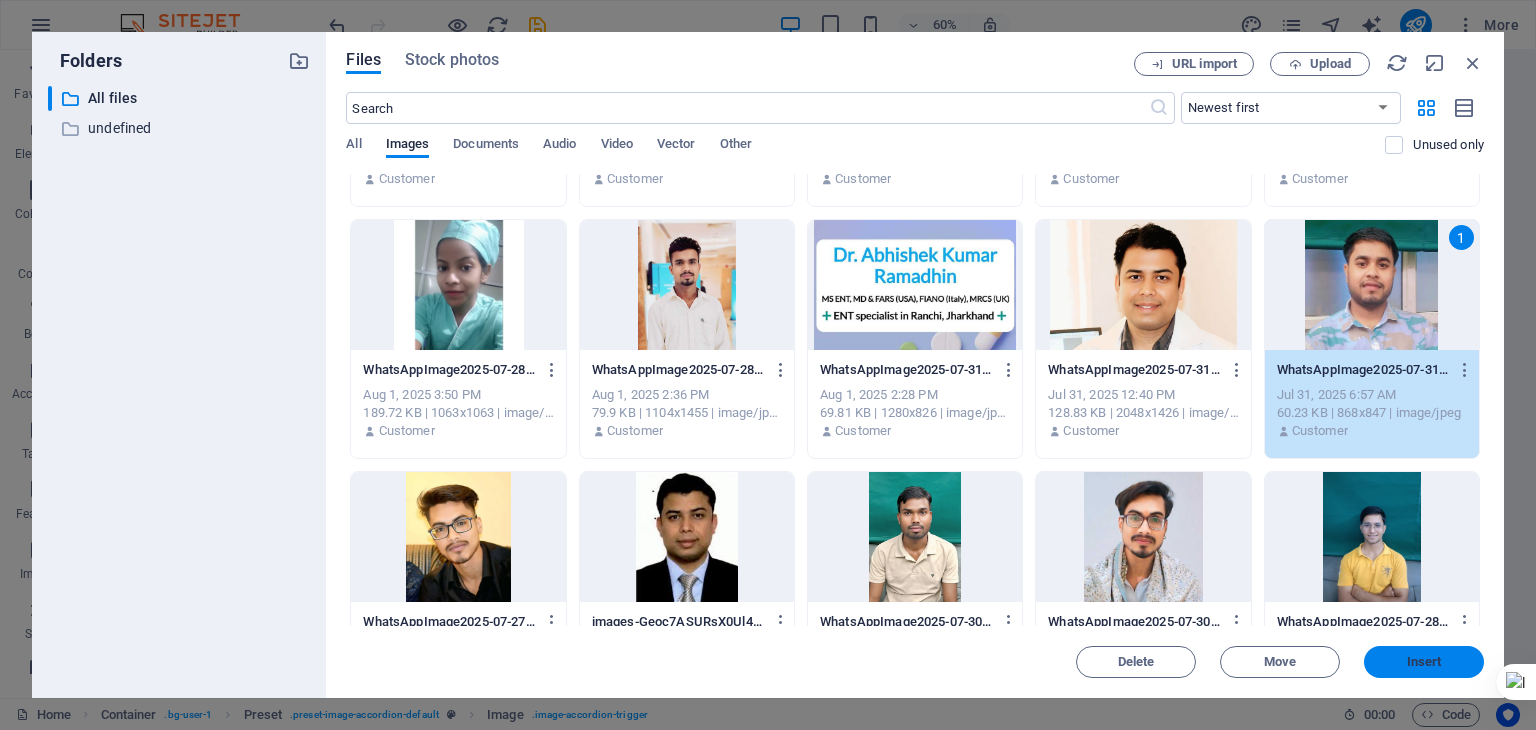 click on "Insert" at bounding box center [1424, 662] 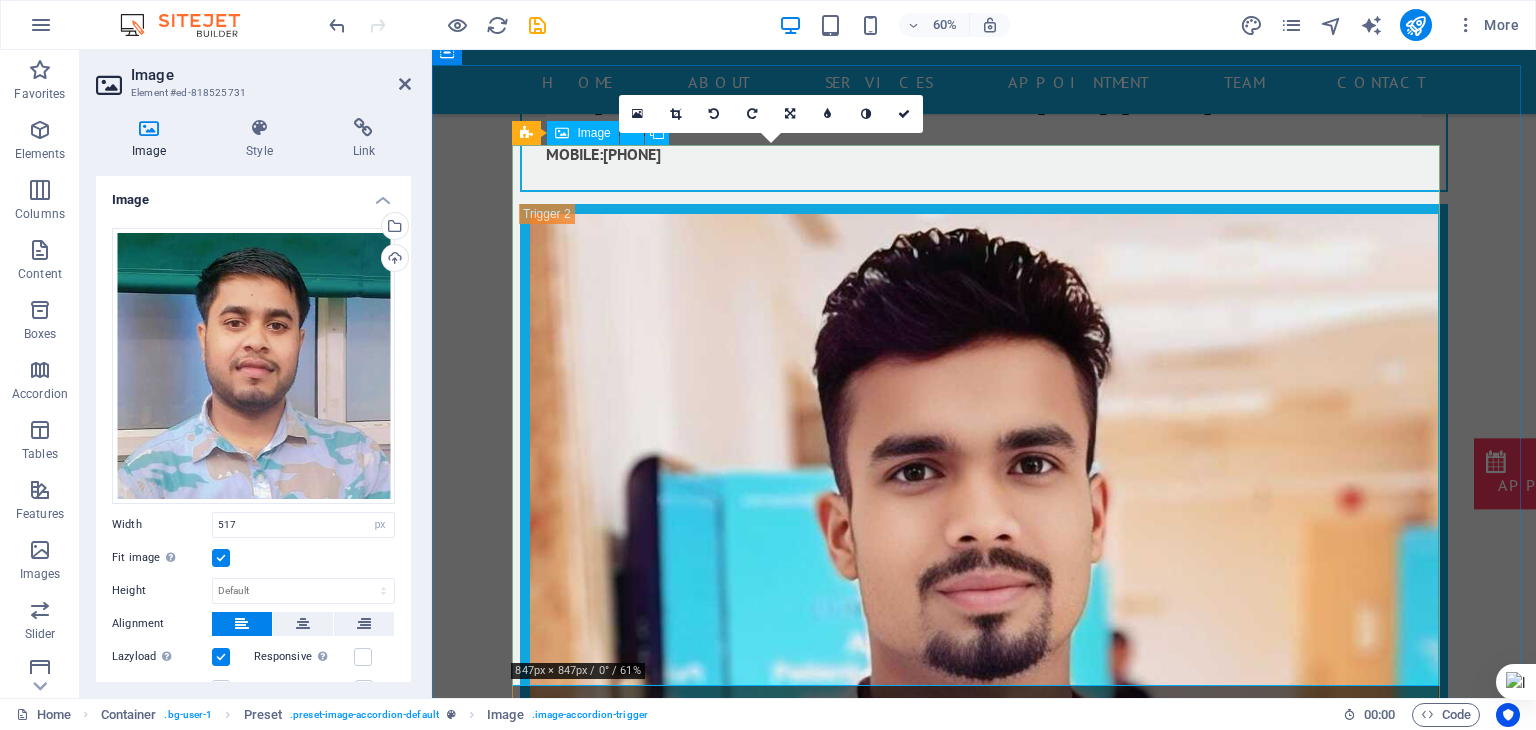 scroll, scrollTop: 15993, scrollLeft: 0, axis: vertical 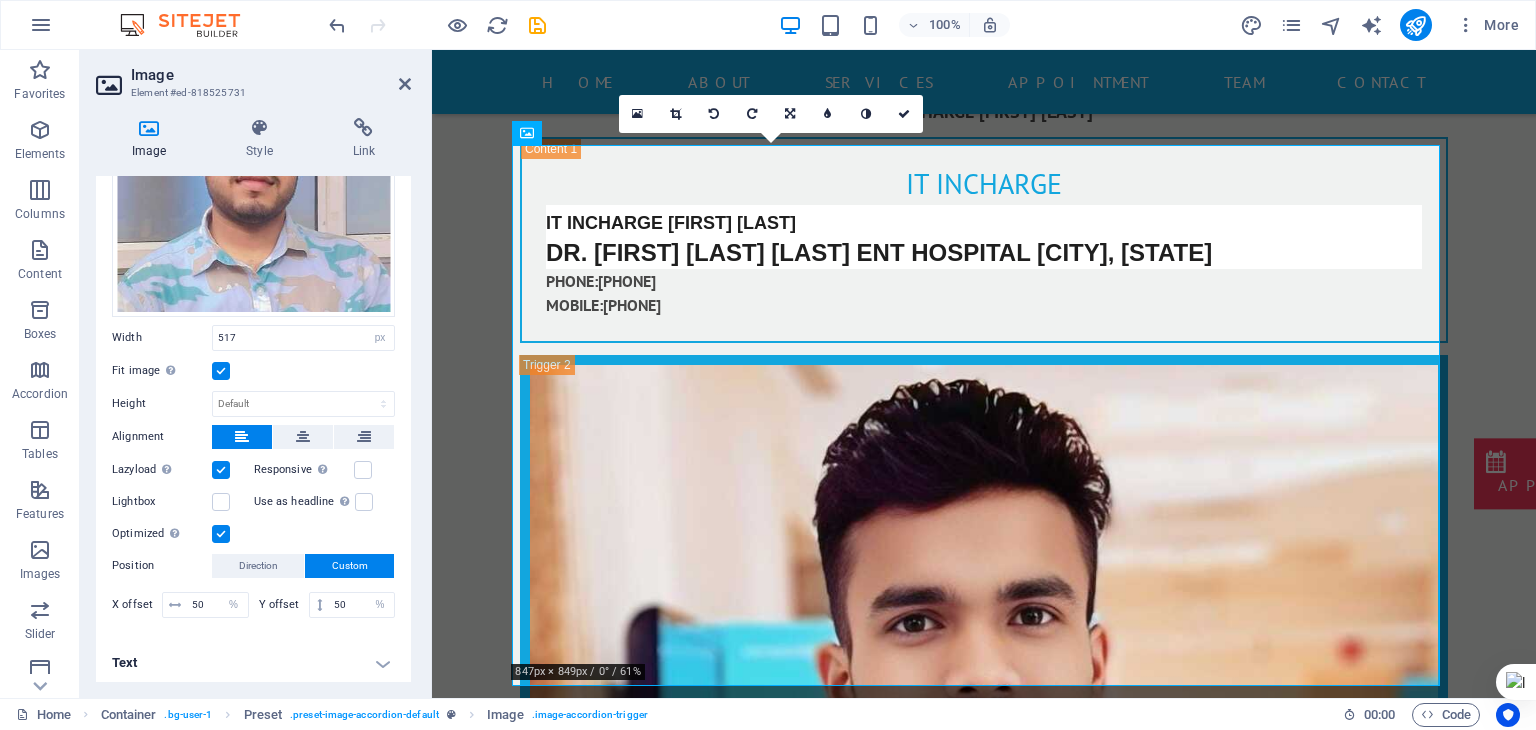 click on "Text" at bounding box center (253, 663) 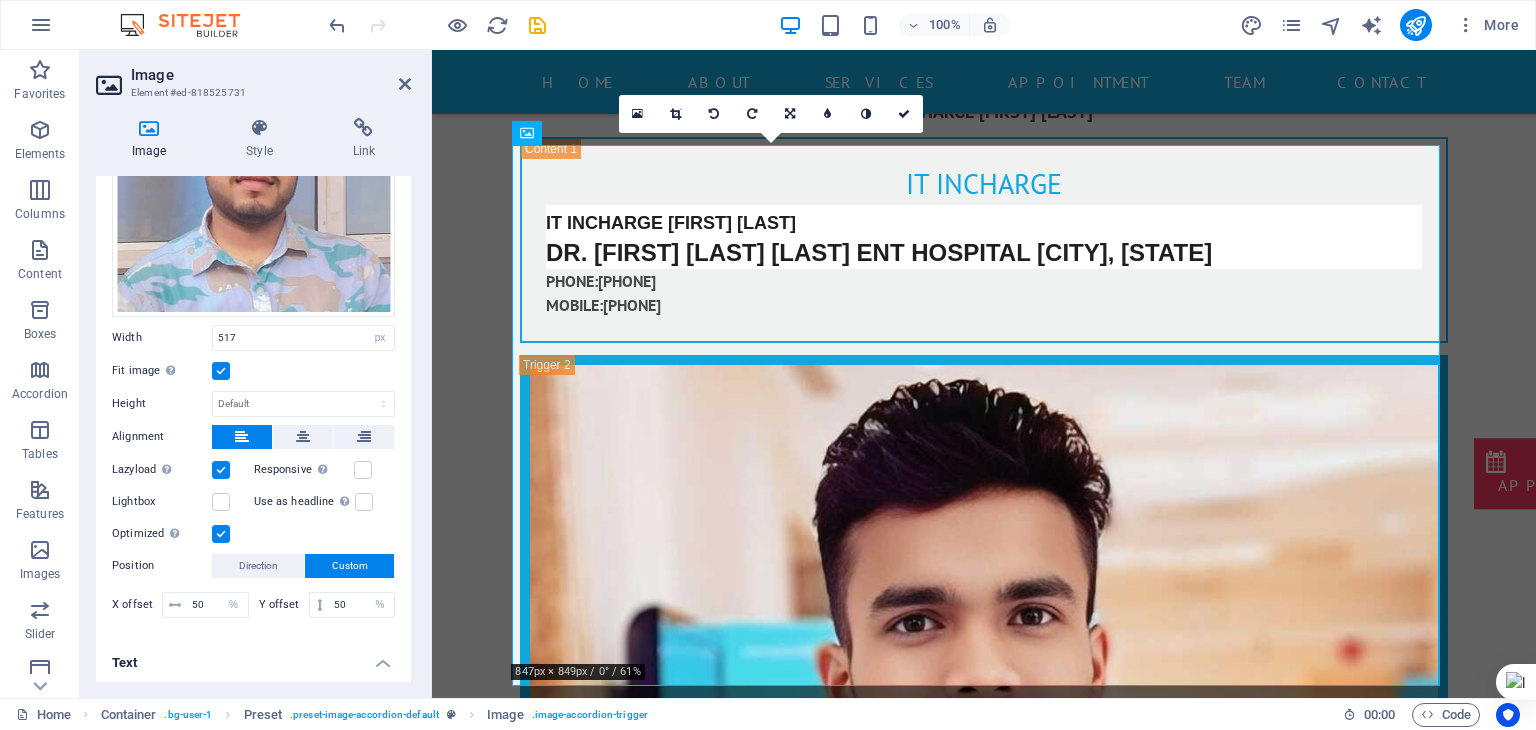 scroll, scrollTop: 374, scrollLeft: 0, axis: vertical 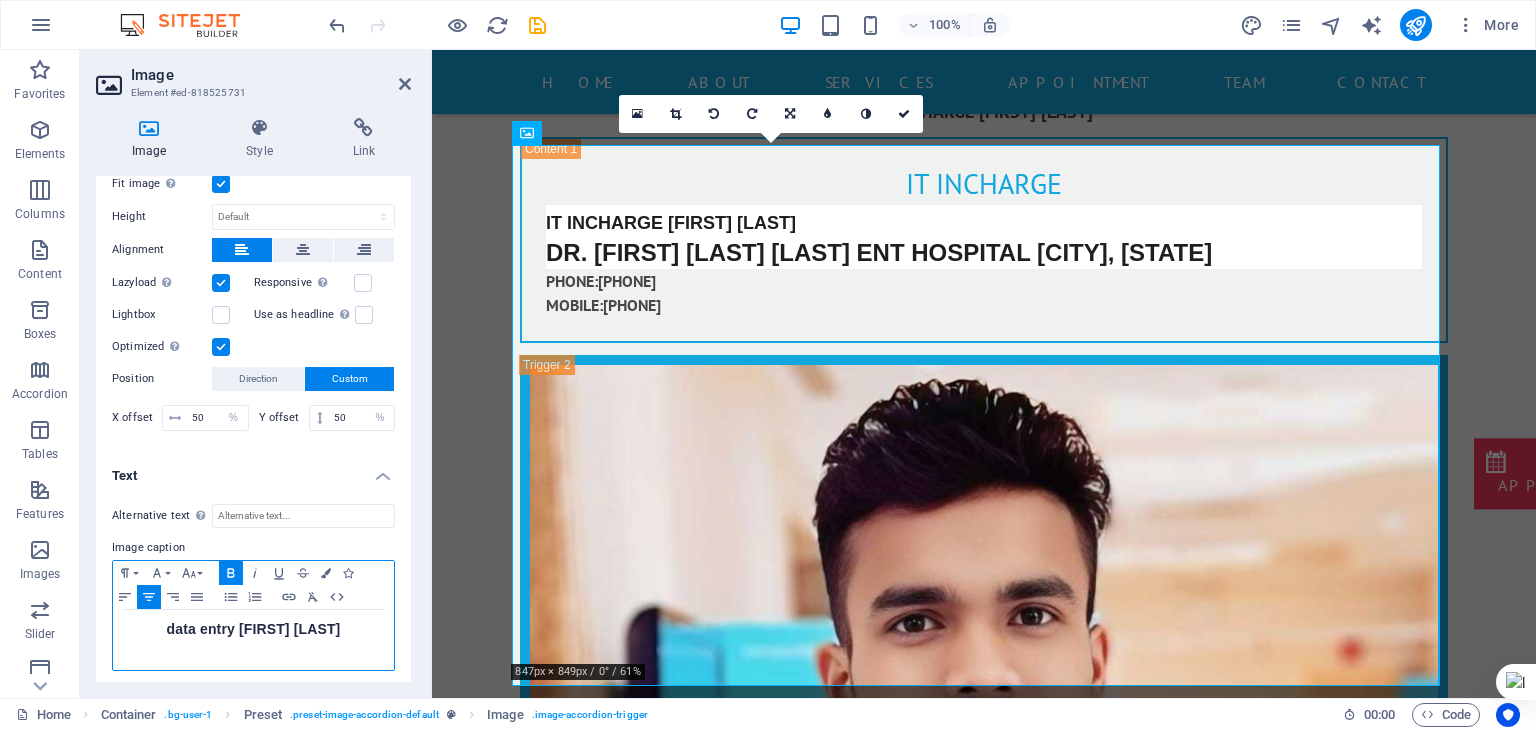 click on "data entry [FIRST] [LAST]" at bounding box center (253, 630) 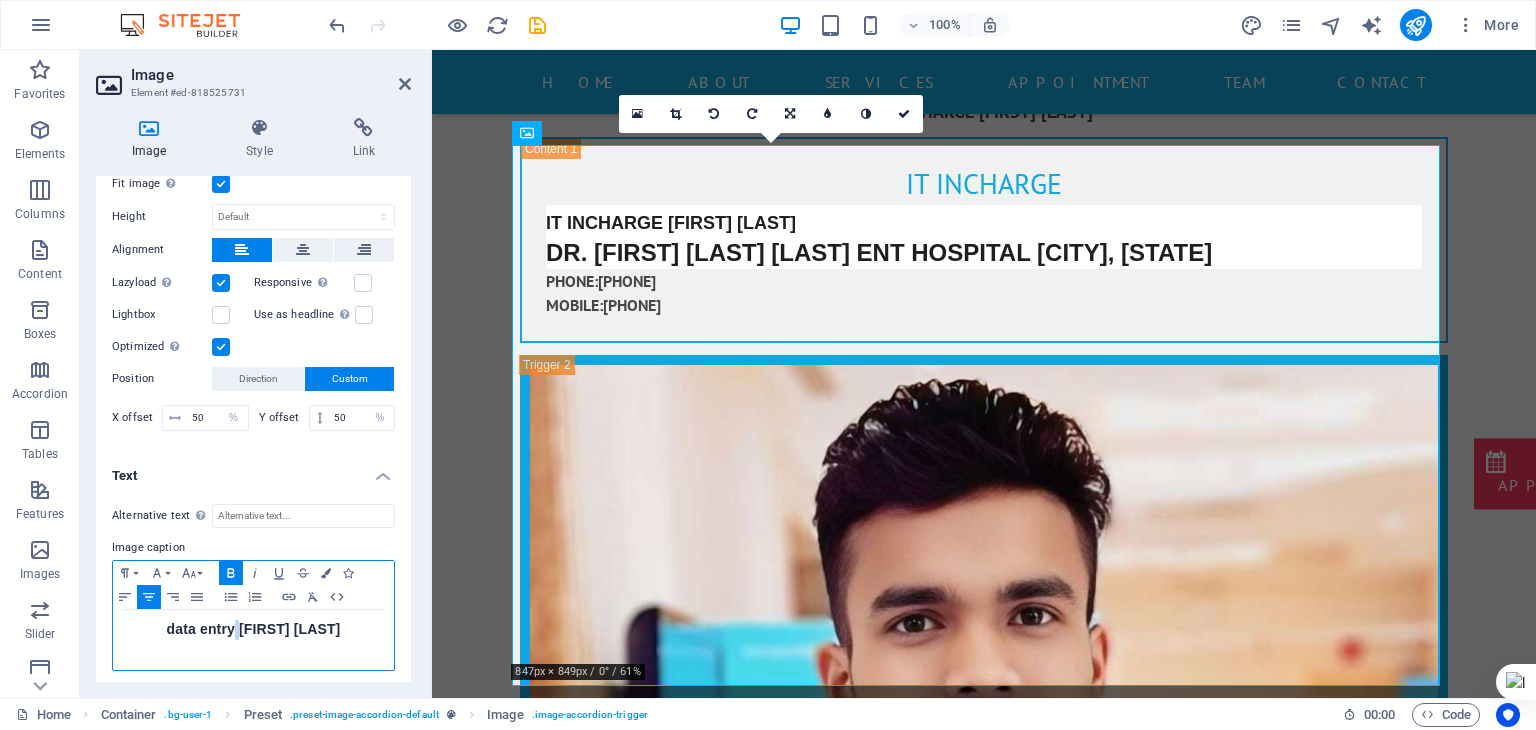 click on "data entry [FIRST] [LAST]" at bounding box center [253, 630] 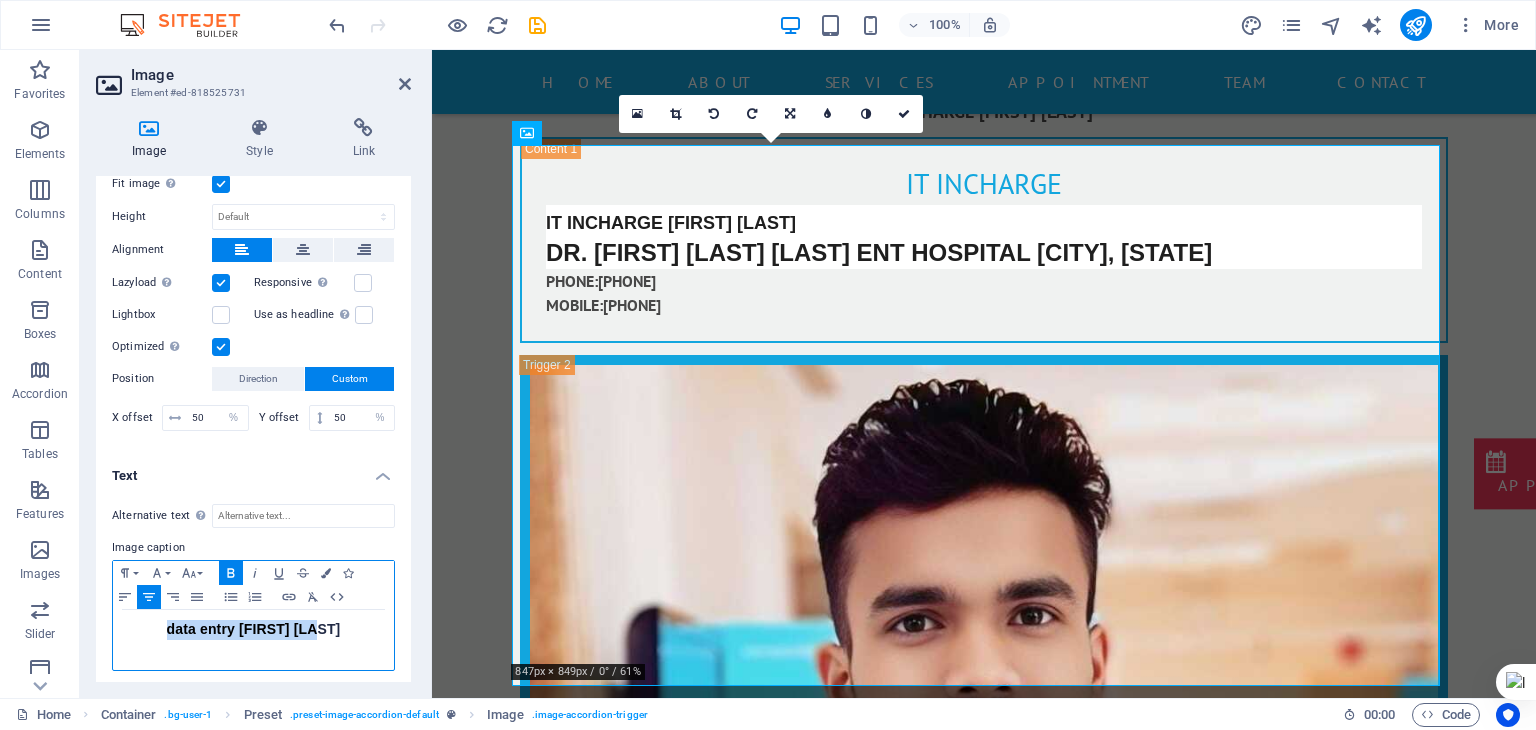click on "data entry [FIRST] [LAST]" at bounding box center (253, 630) 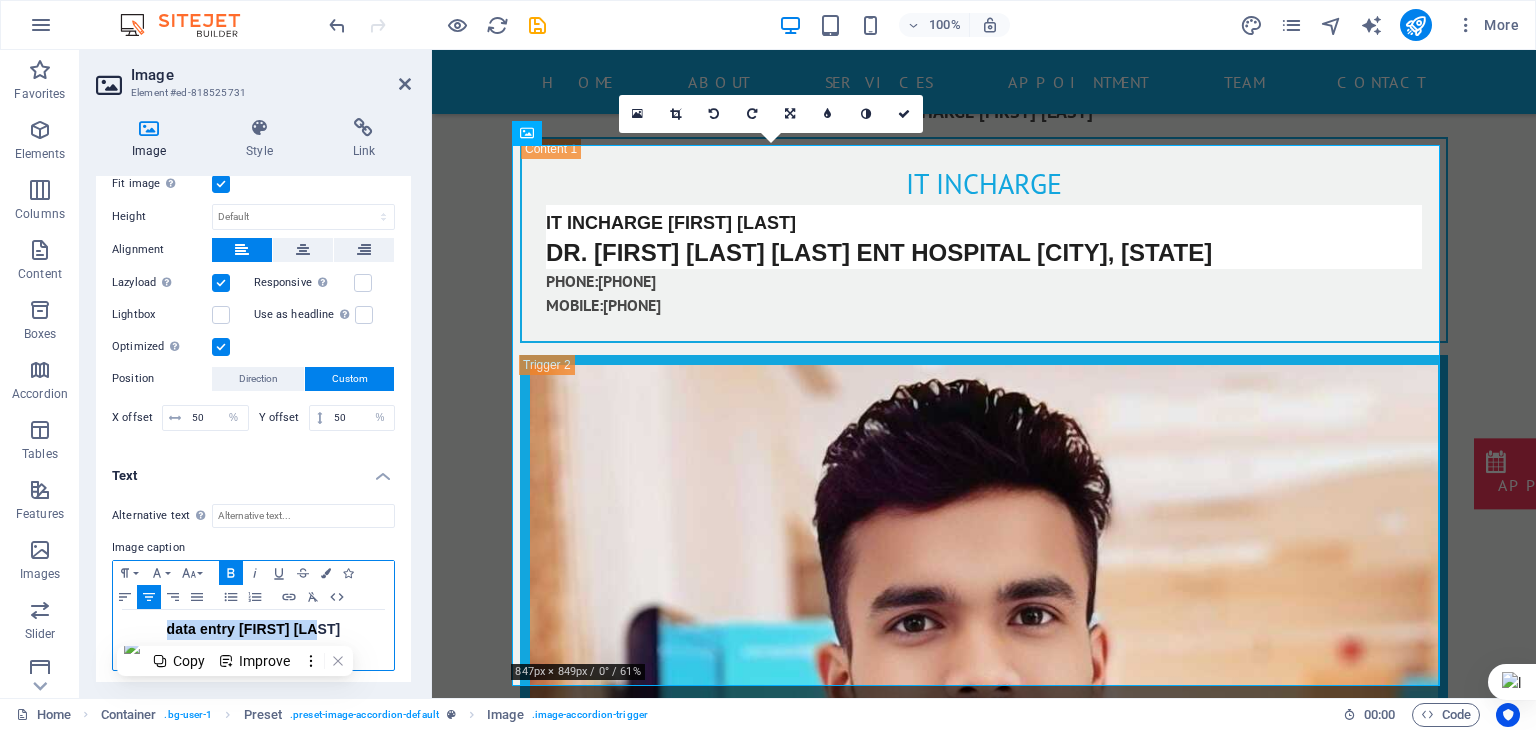 click on "data entry [FIRST] [LAST]" at bounding box center [253, 630] 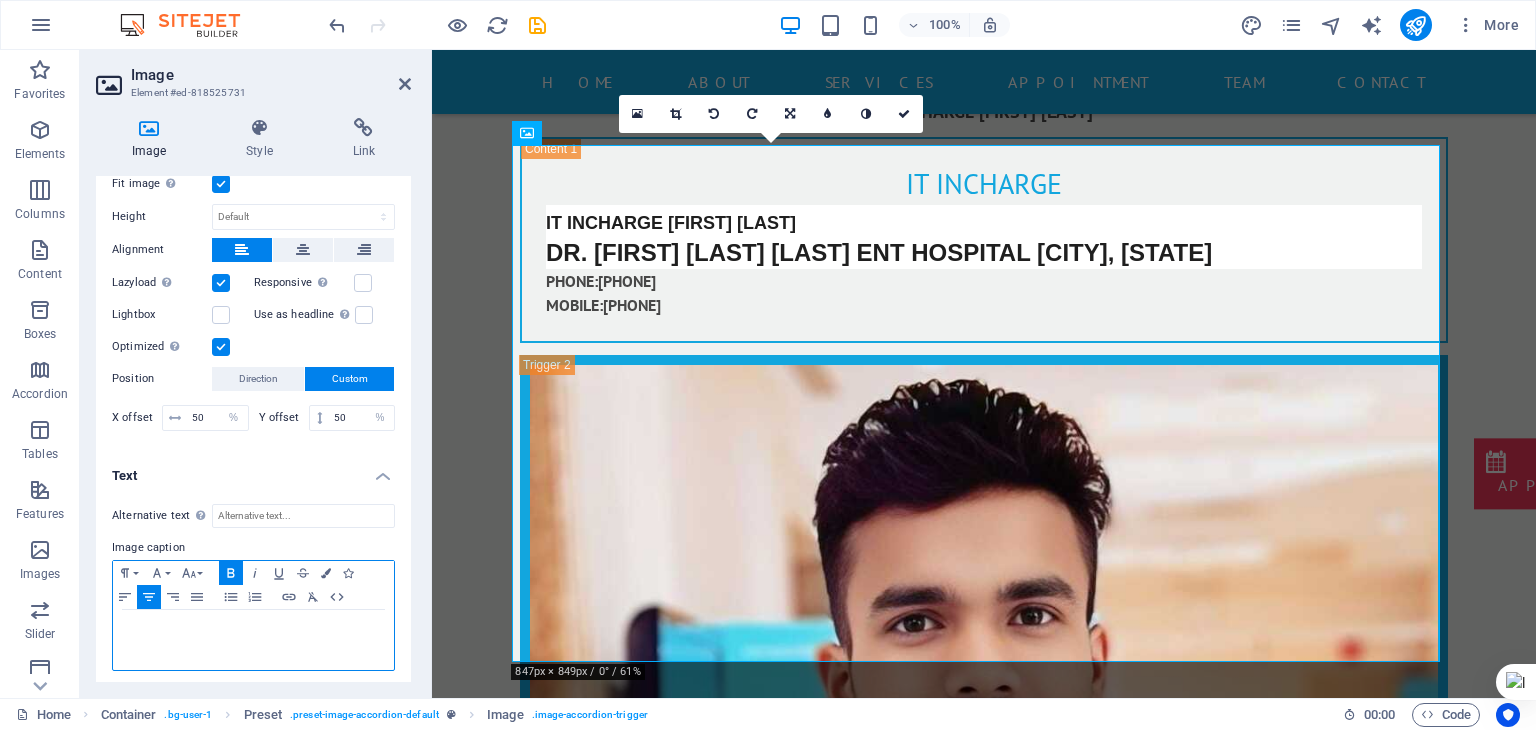 type 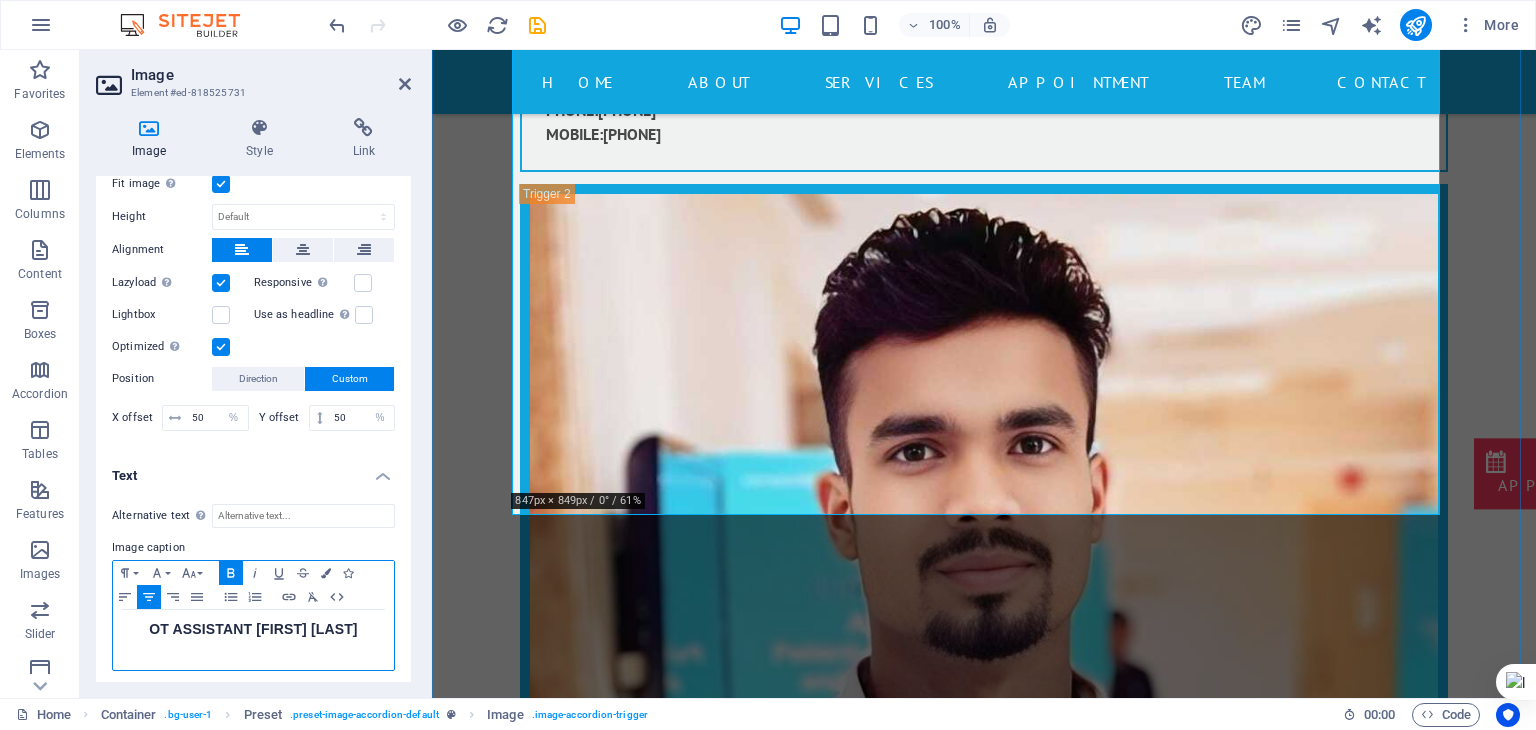 scroll, scrollTop: 16165, scrollLeft: 0, axis: vertical 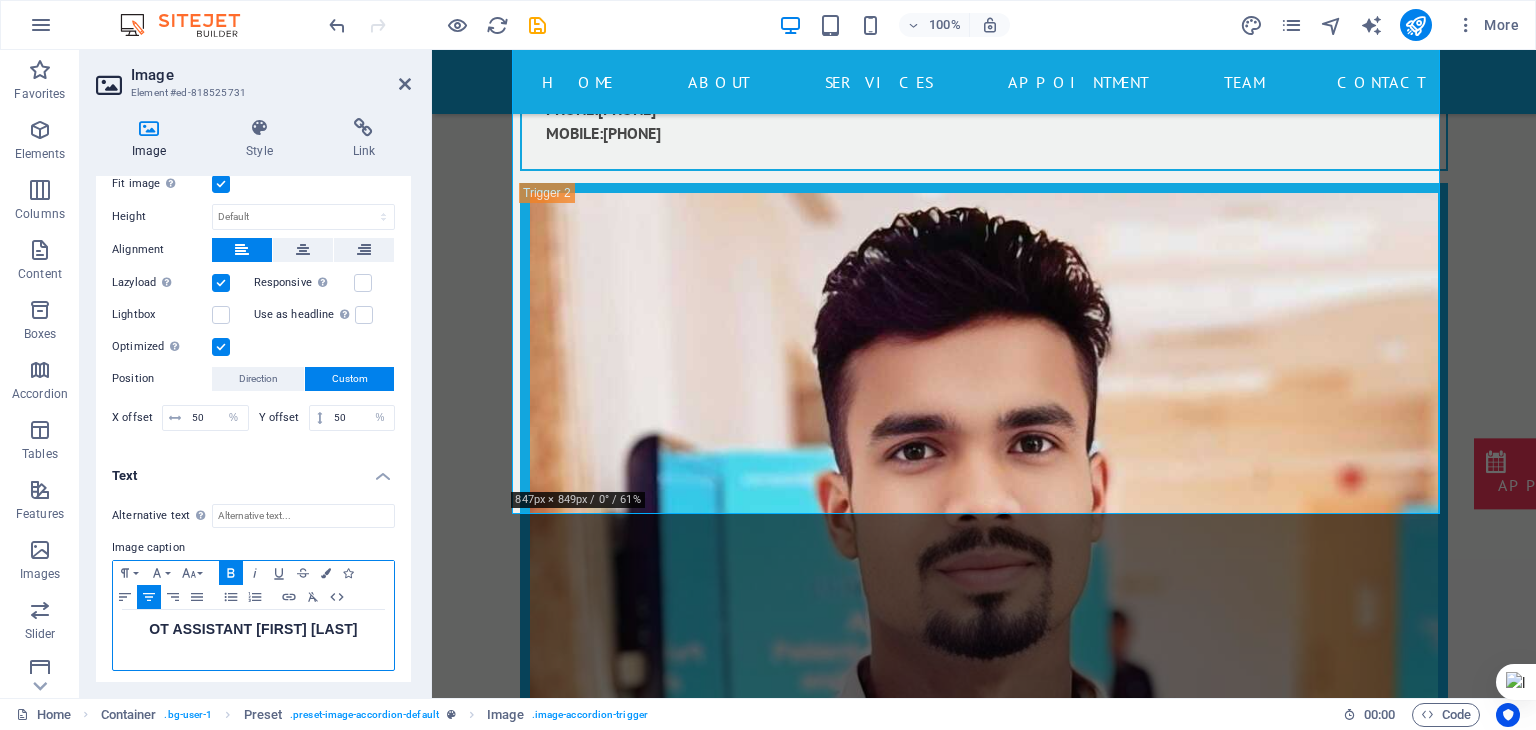 click on "OT ASSISTANT [FIRST] [LAST]" at bounding box center (253, 629) 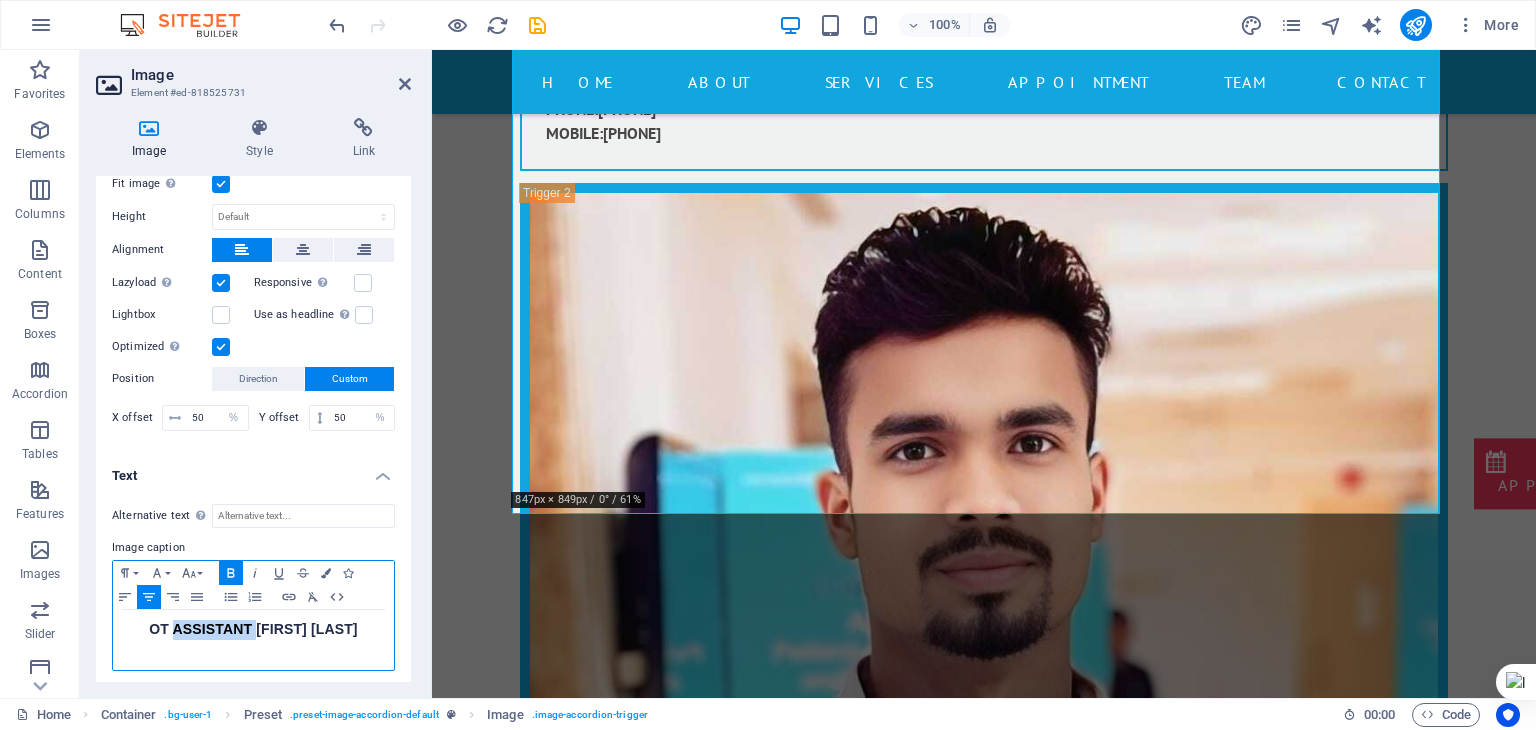 click on "OT ASSISTANT [FIRST] [LAST]" at bounding box center [253, 629] 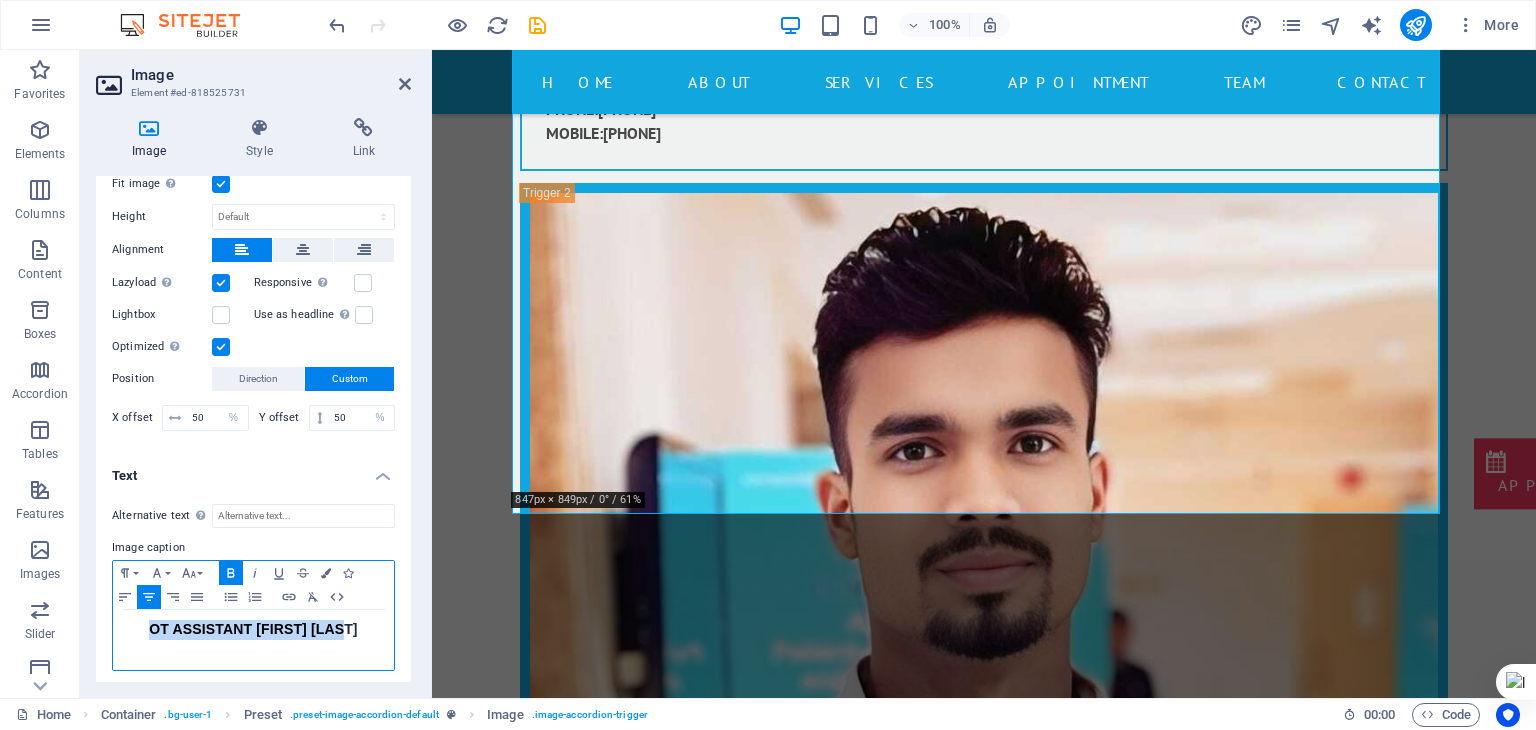 click on "OT ASSISTANT [FIRST] [LAST]" at bounding box center (253, 629) 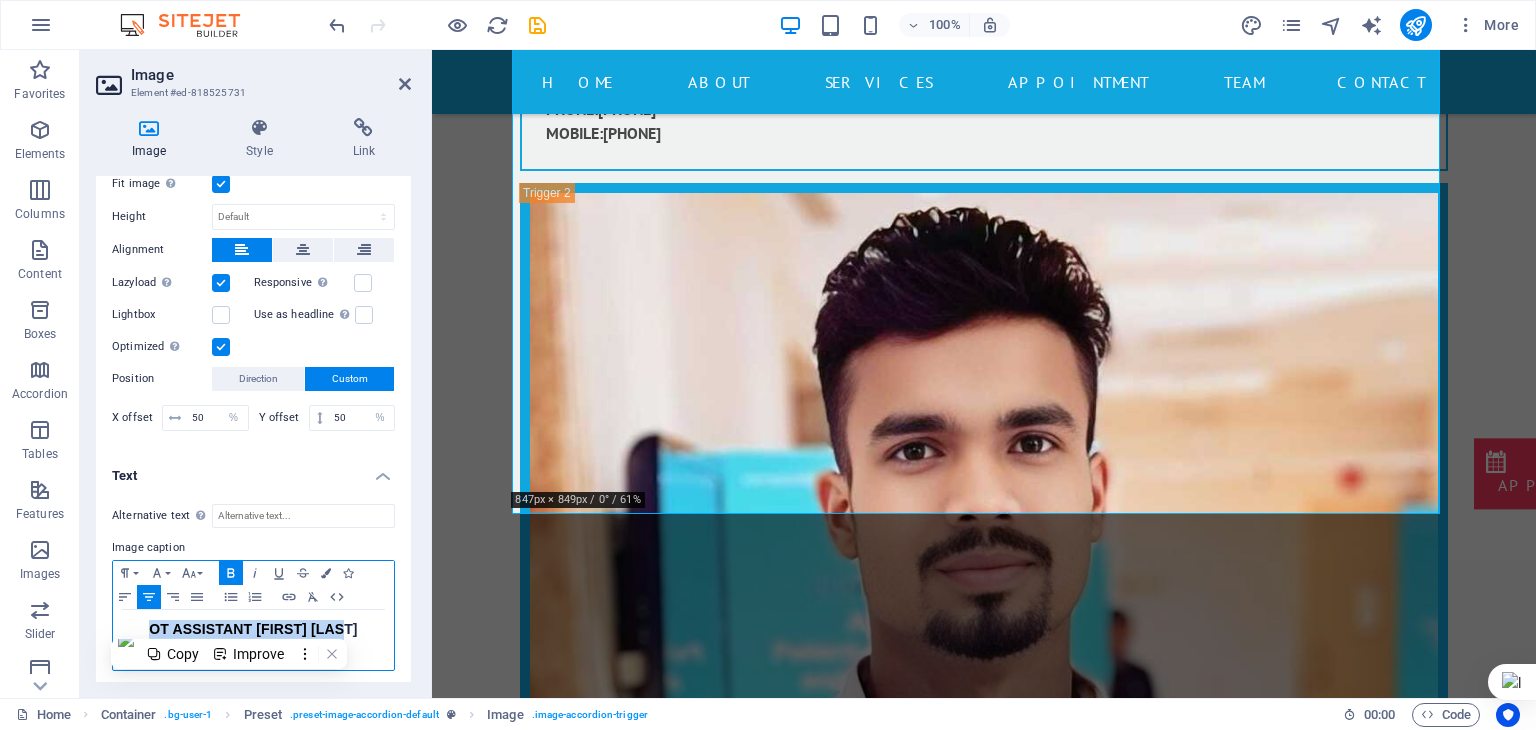 click on "OT ASSISTANT [FIRST] [LAST]" at bounding box center (253, 629) 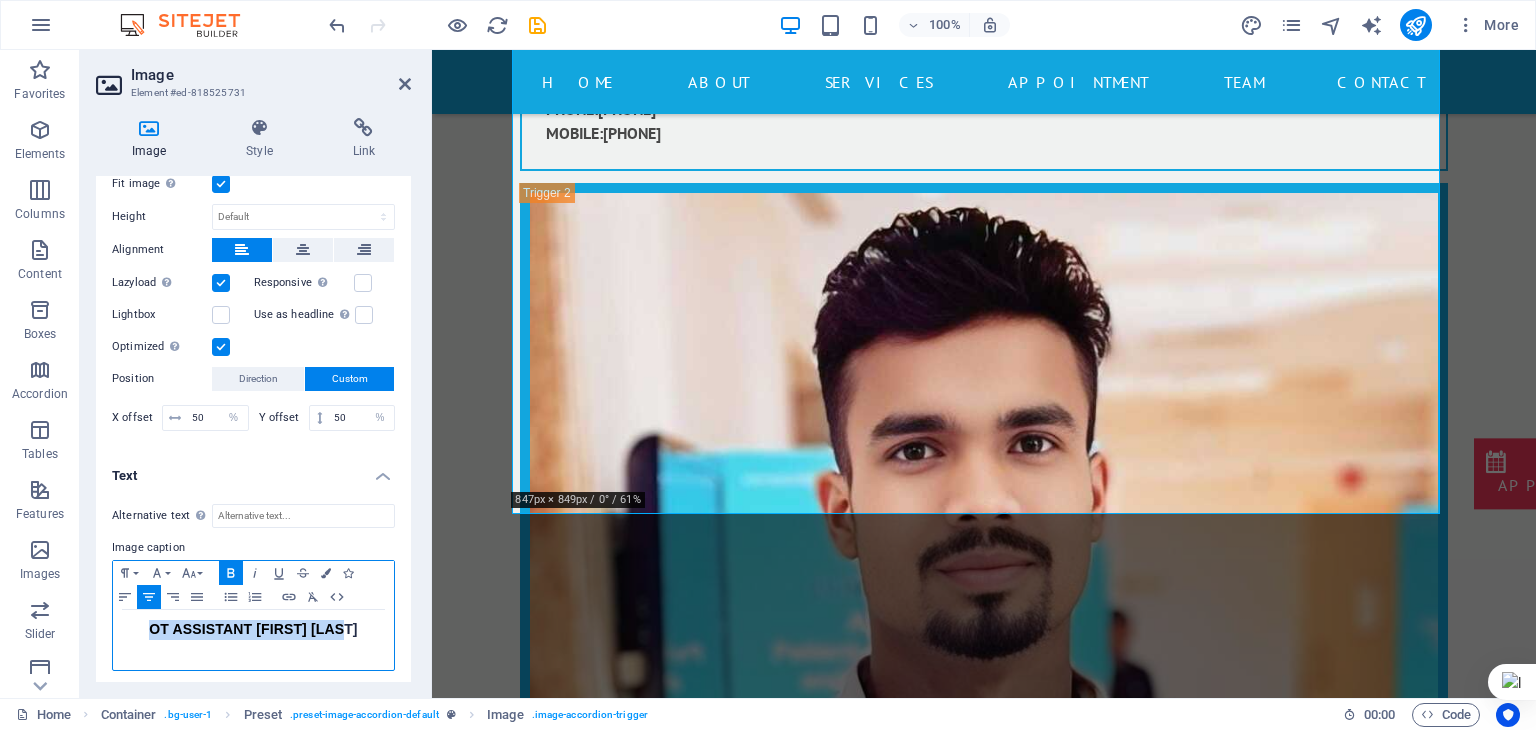 copy on "OT ASSISTANT [FIRST] [LAST]" 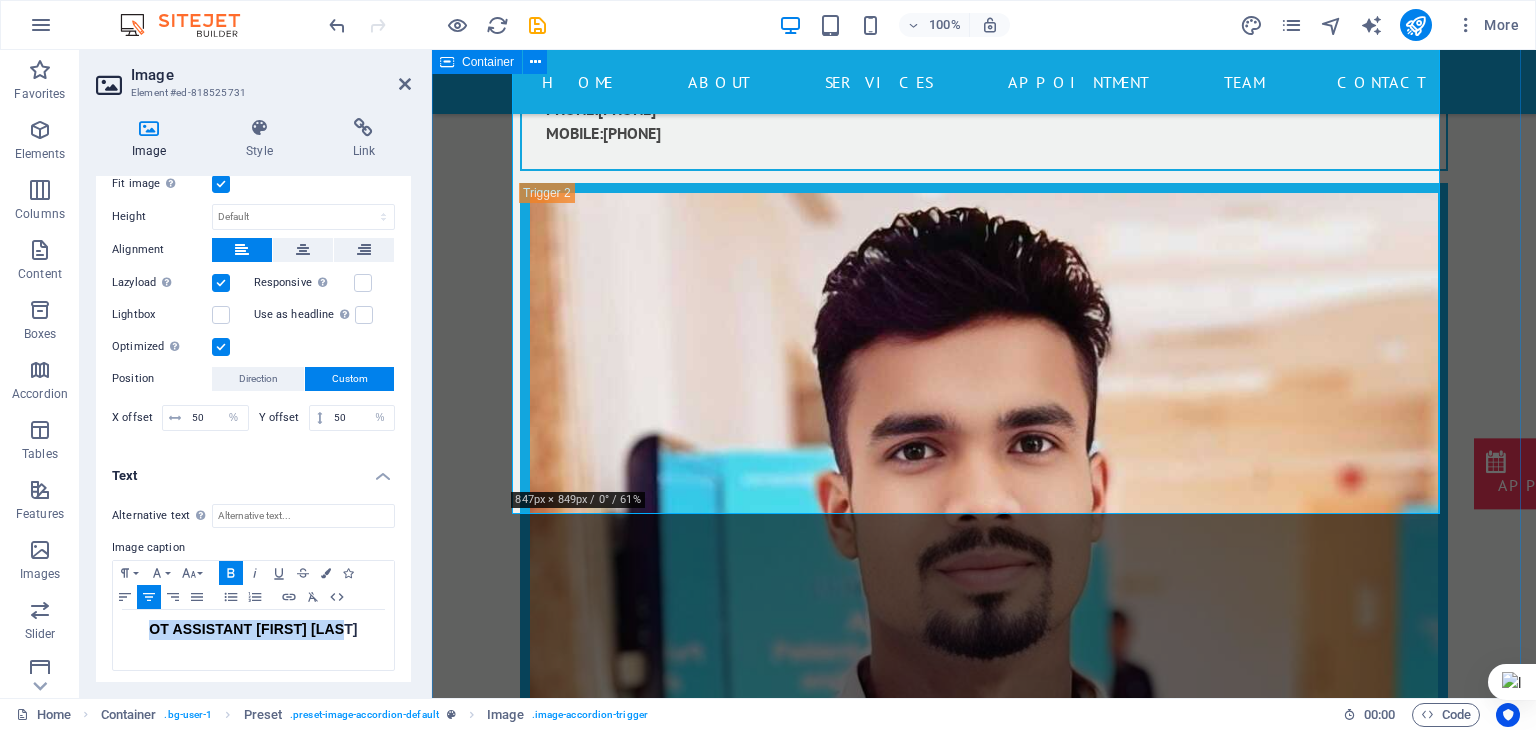 click on "OT Assistant [FIRST] [LAST] our Doctor [FIRST] [LAST] [LAST] data eentry.   DR. [FIRST] [LAST] [LAST] ENT HOSPITAL [CITY], [STATE] PHONE:  [PHONE] MOBILE:  [PHONE] OT ASSISTANT [FIRST] OT ASSISTANT [FIRST] DR. [FIRST] [LAST] [LAST] ENT HOSPITAL [CITY], [STATE] PHONE:  [PHONE] MOBILE:  [PHONE] OT ASSISTANT [FIRST] [LAST] OT ASSISTANT OT ASSISTANT [FIRST] [LAST] DR. [FIRST] [LAST] [LAST] ENT HOSPITAL [CITY], [STATE] PHONE:  [PHONE] MOBILE:  [PHONE]" at bounding box center (984, 4259) 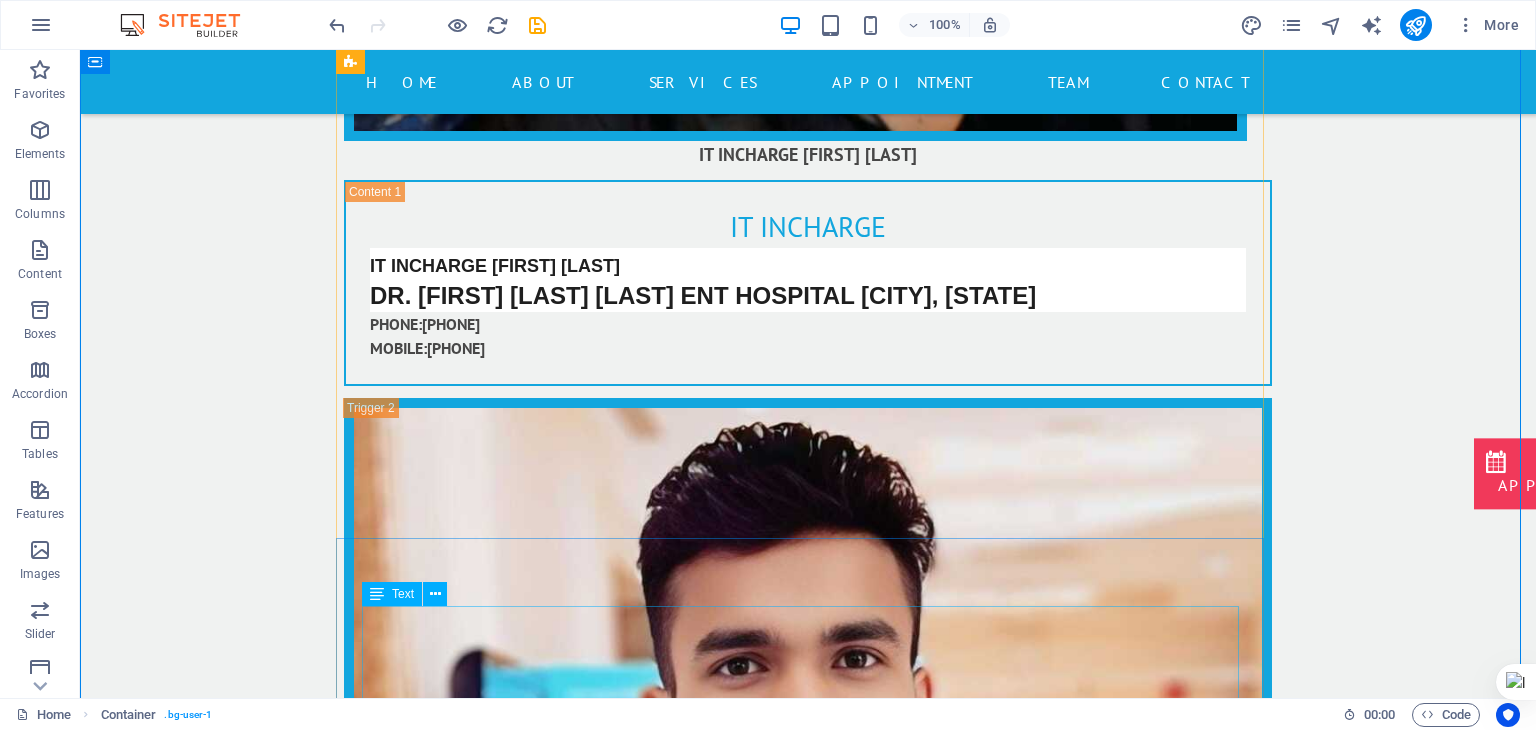 click on "[FIRST] [LAST] [LAST] data eentry.   DR. [FIRST] [LAST] [LAST] ENT HOSPITAL [CITY], [STATE] PHONE:  [PHONE] MOBILE:  [PHONE]" at bounding box center [808, 3610] 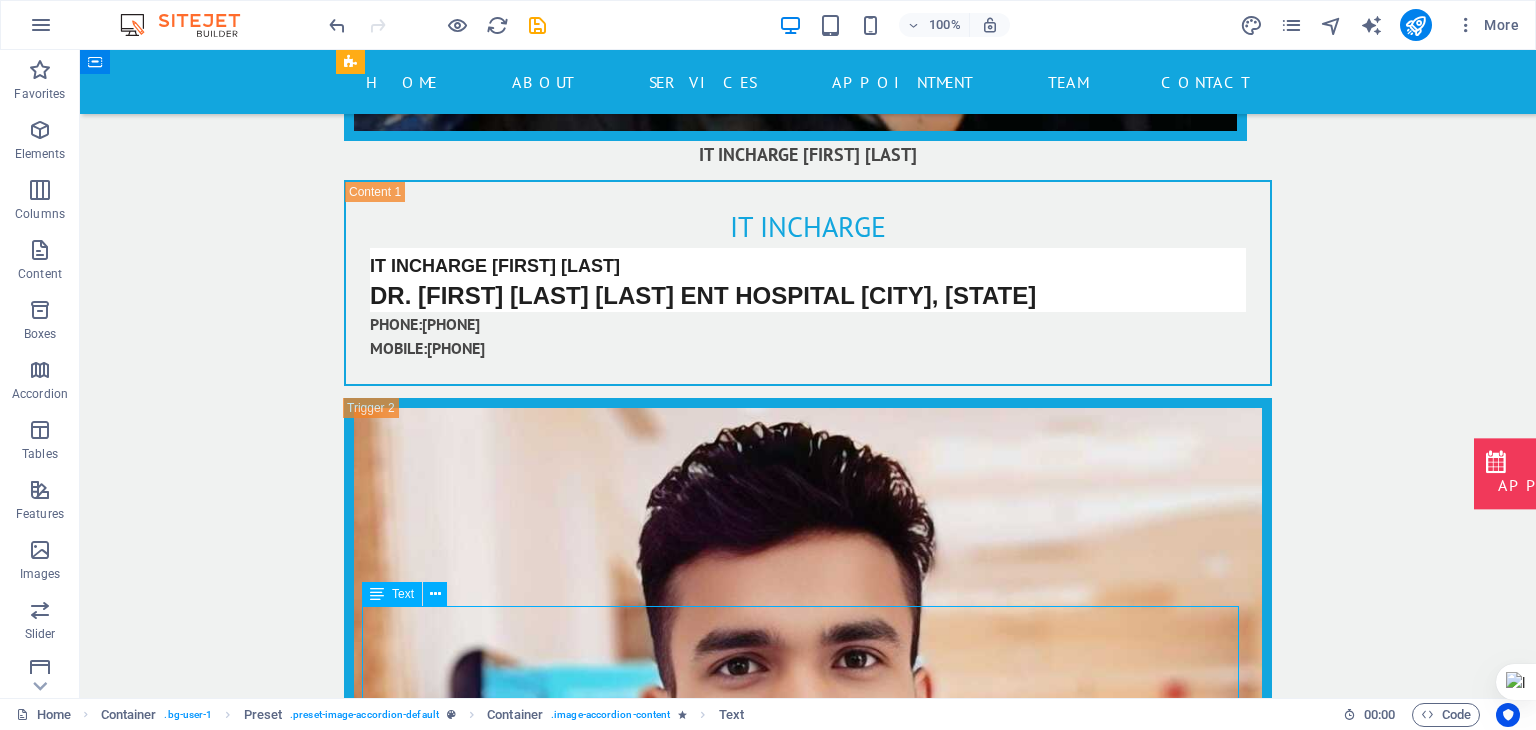 click on "[FIRST] [LAST] [LAST] data eentry.   DR. [FIRST] [LAST] [LAST] ENT HOSPITAL [CITY], [STATE] PHONE:  [PHONE] MOBILE:  [PHONE]" at bounding box center (808, 3610) 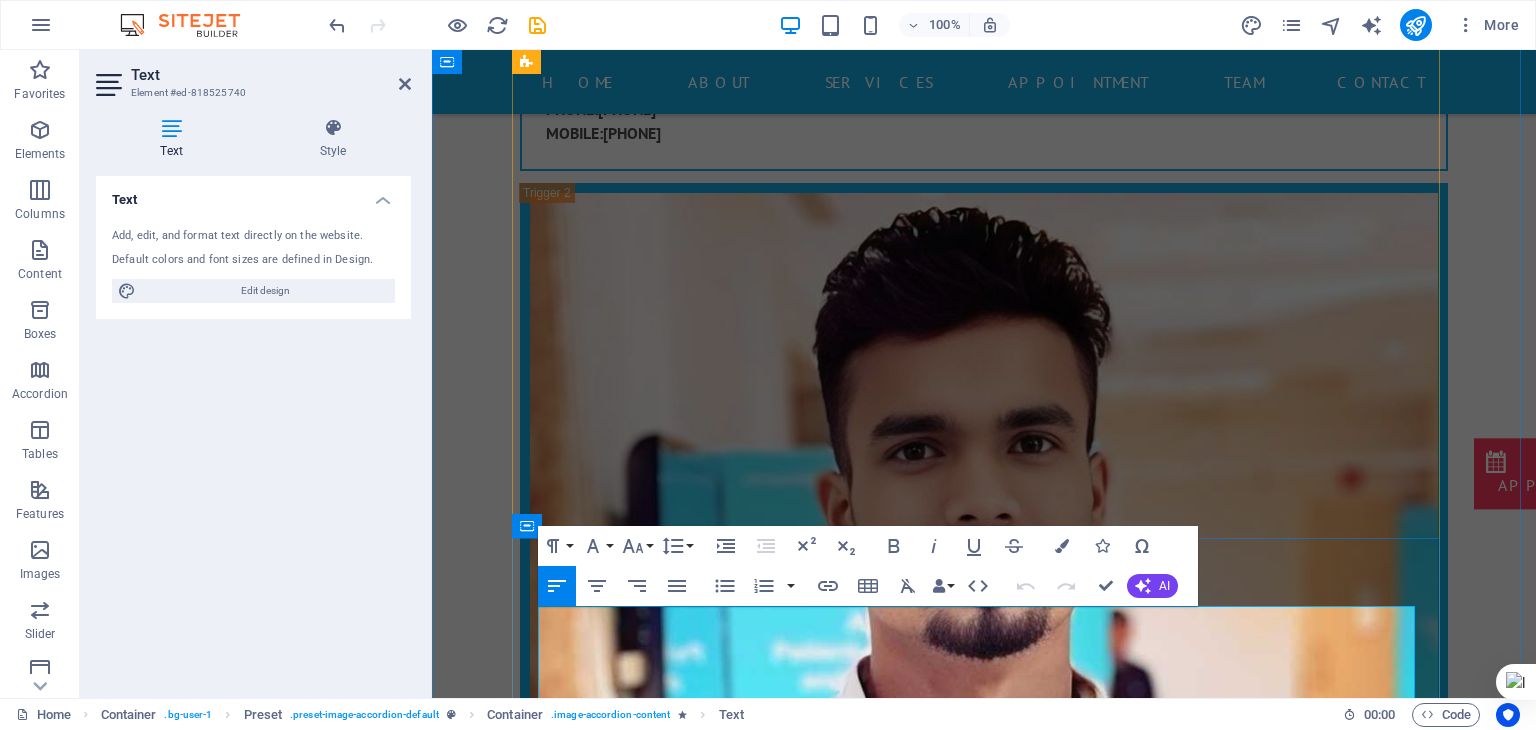 click on "[FIRST] [LAST] [LAST] data eentry." at bounding box center [984, 3355] 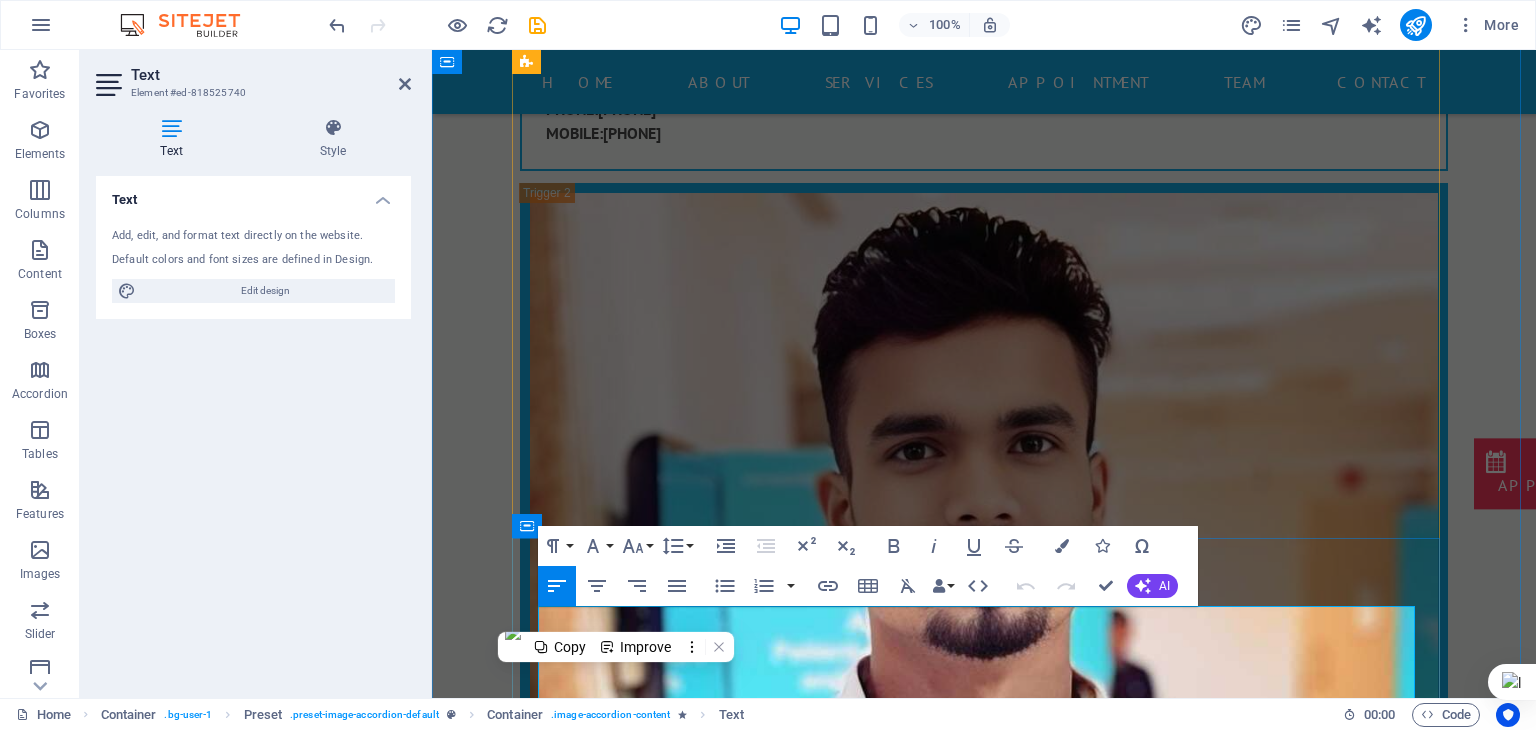 click on "[FIRST] [LAST] [LAST] data eentry." at bounding box center (984, 3355) 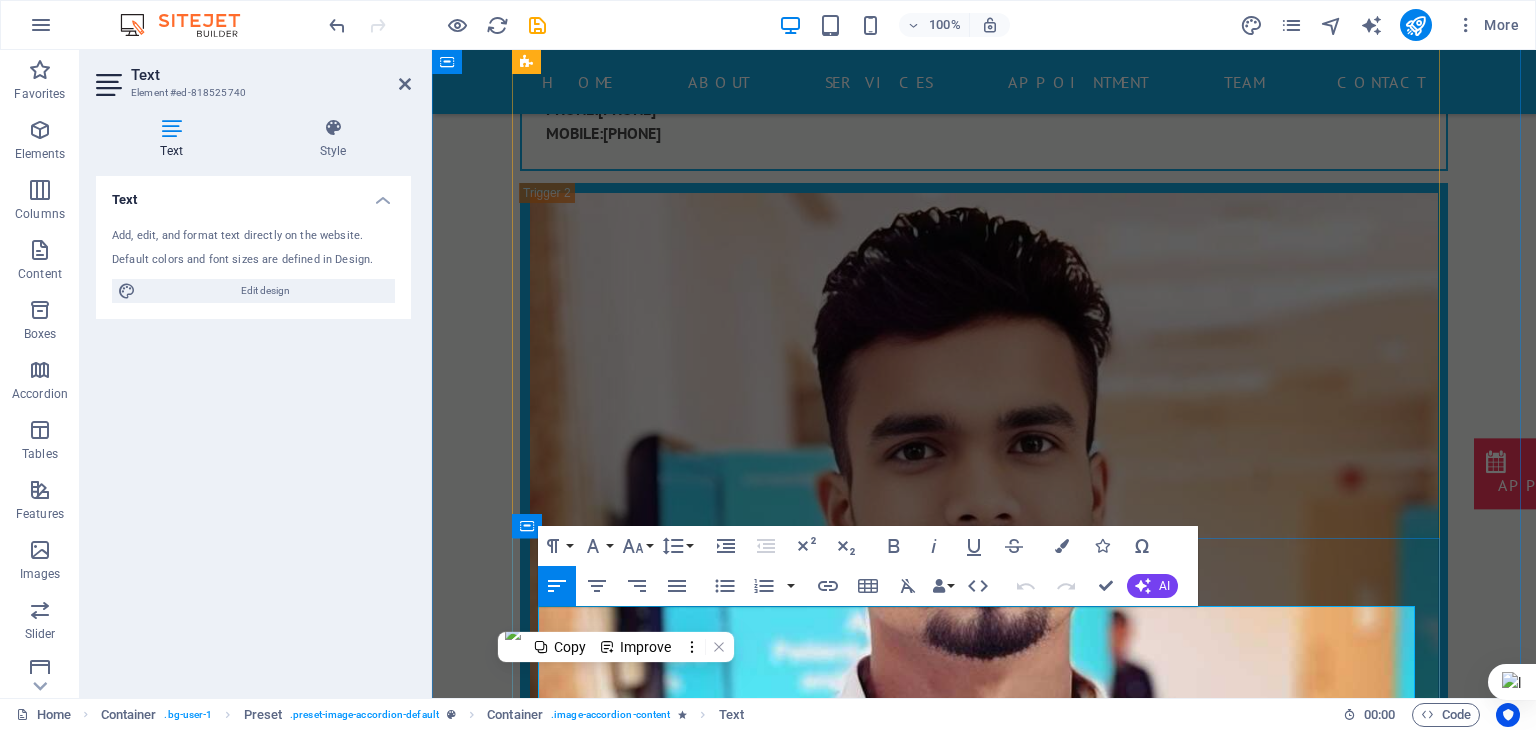 click on "[FIRST] [LAST] [LAST] data eentry." at bounding box center [984, 3355] 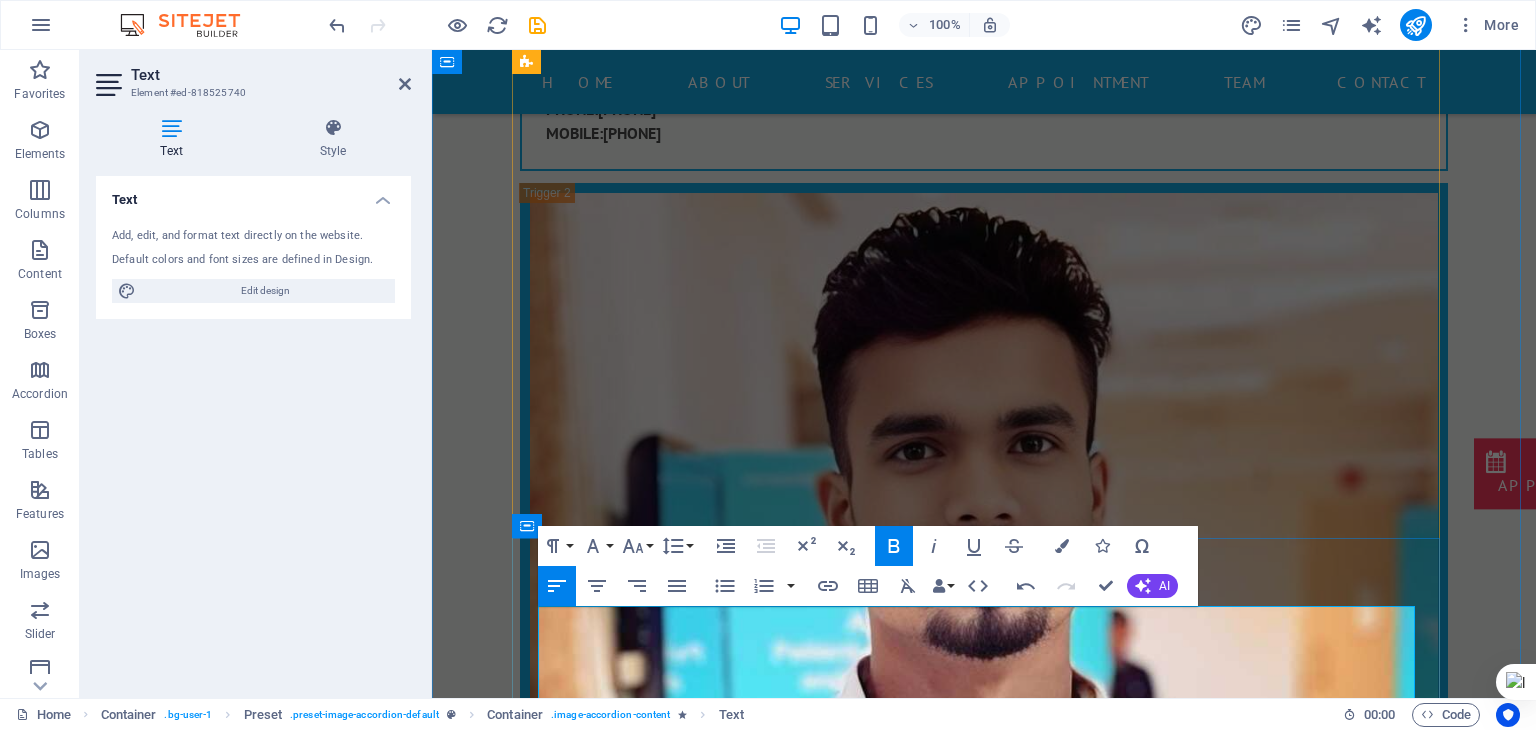 click on "OT ASSISTANT [FIRST] [LAST]" at bounding box center [650, 3358] 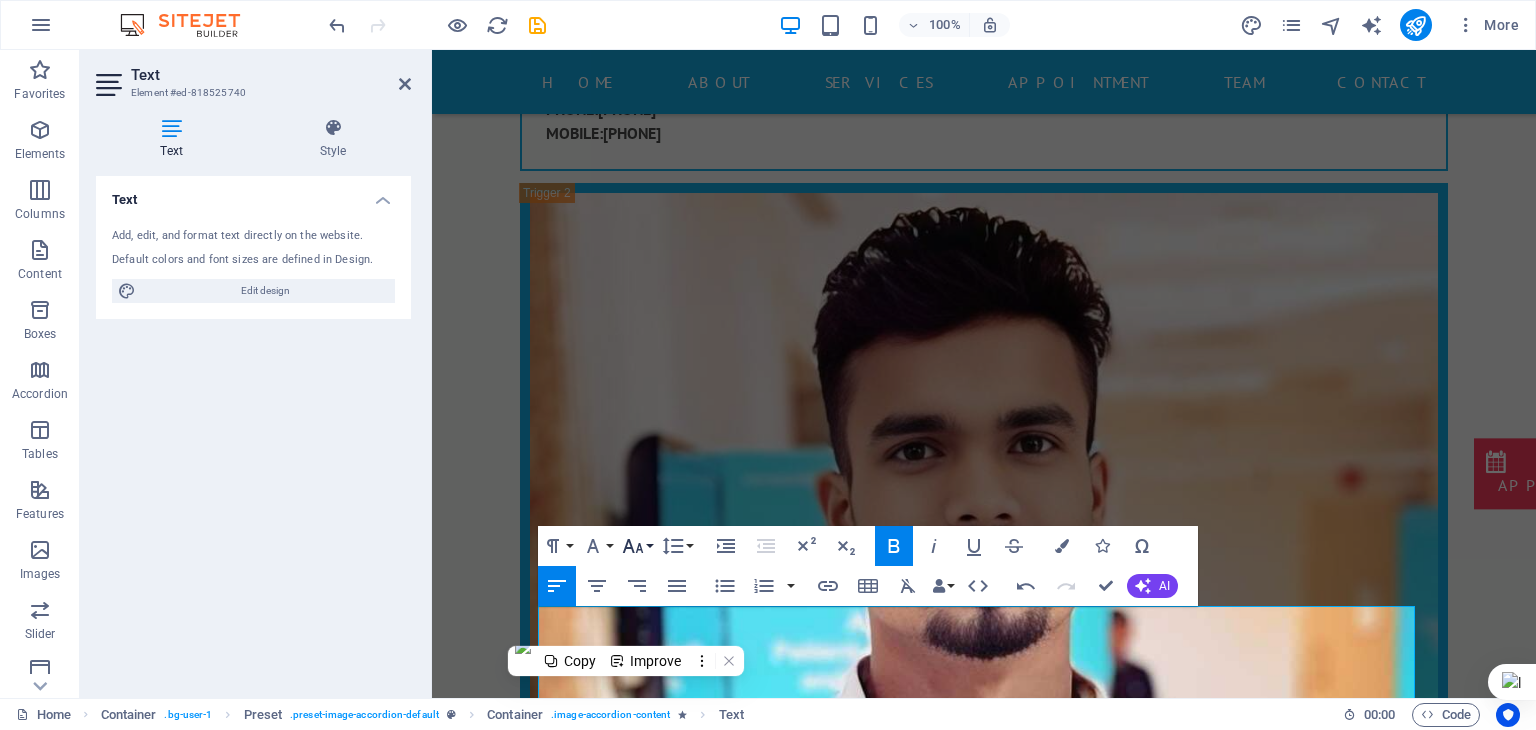 click on "Font Size" at bounding box center (637, 546) 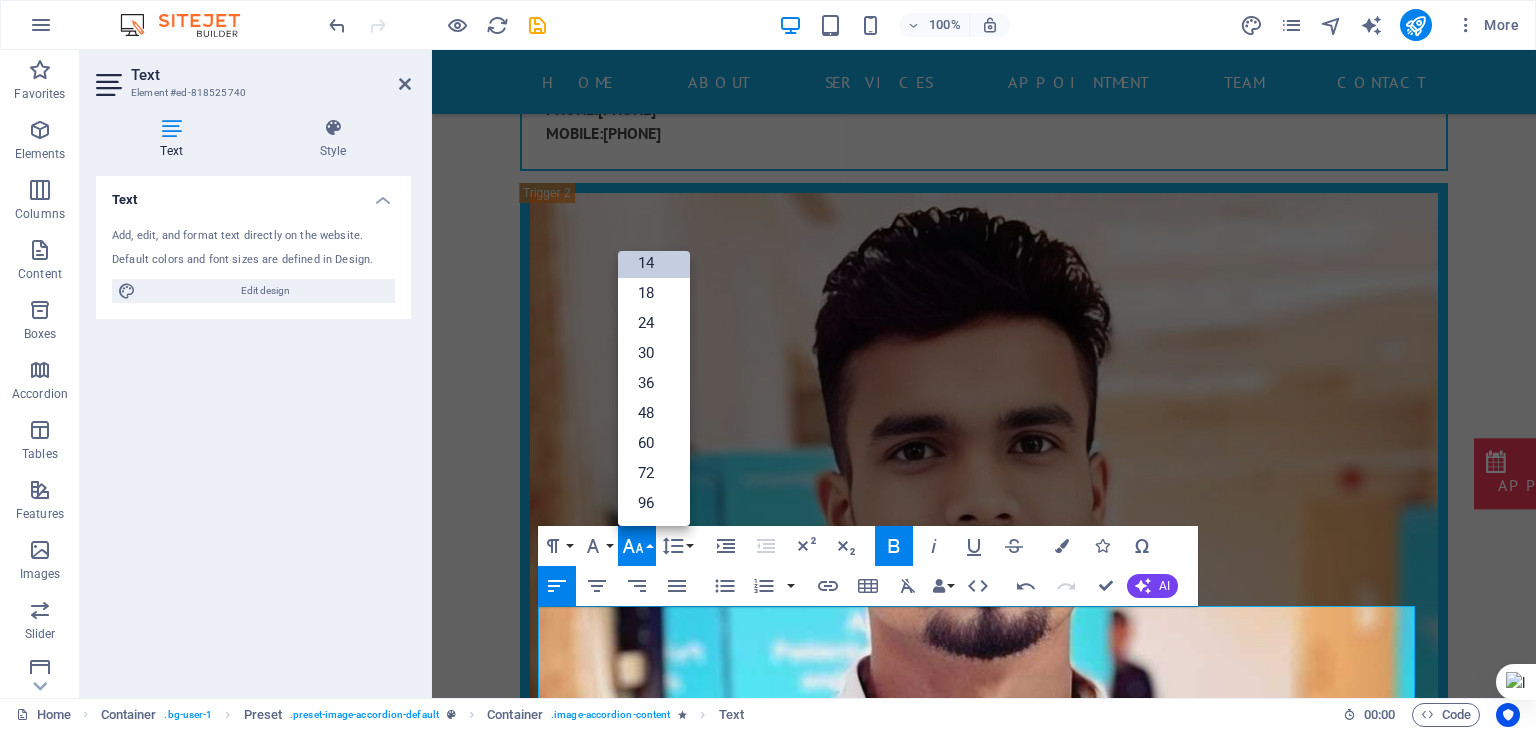 scroll, scrollTop: 160, scrollLeft: 0, axis: vertical 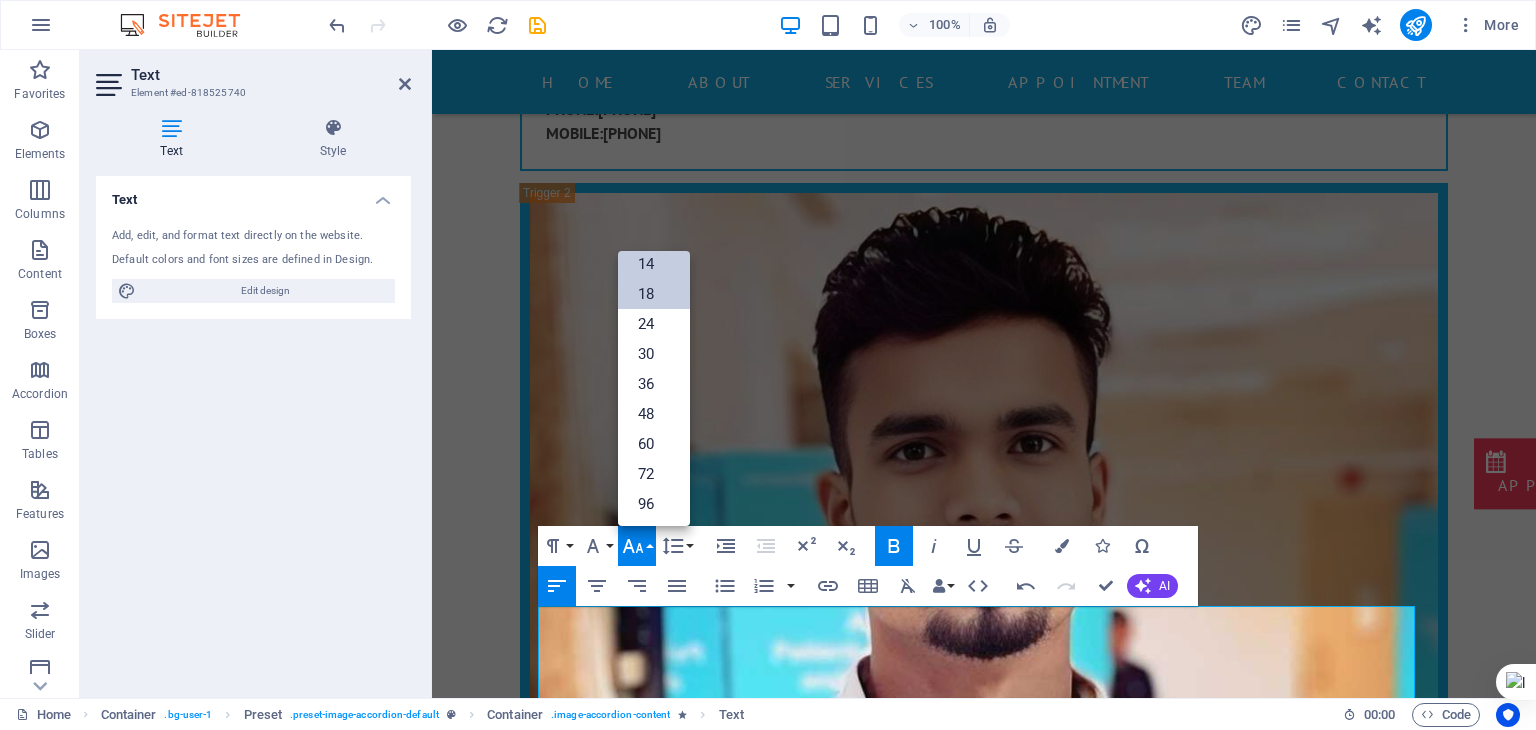 click on "18" at bounding box center [654, 294] 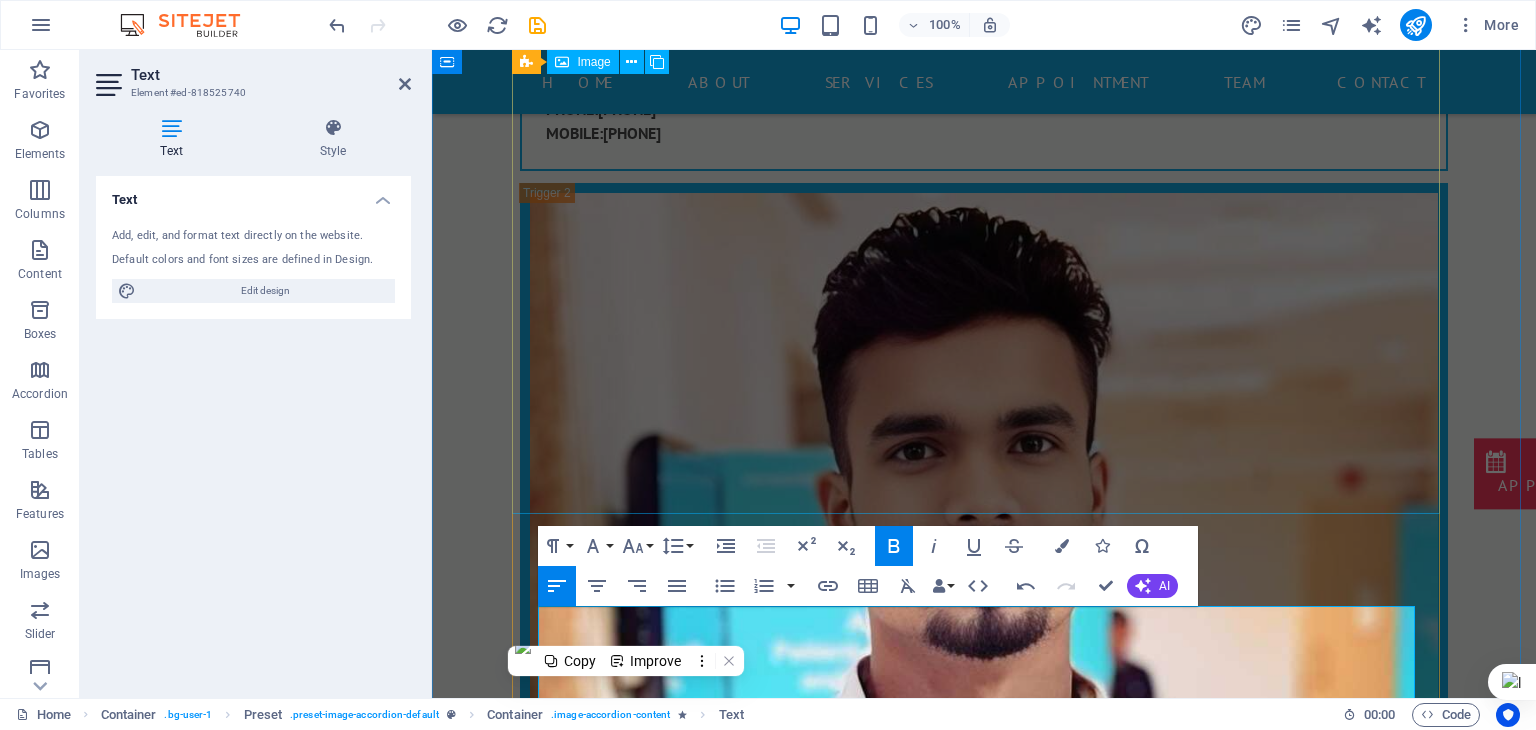 click on "OT ASSISTANT [FIRST] [LAST]" at bounding box center [984, 2989] 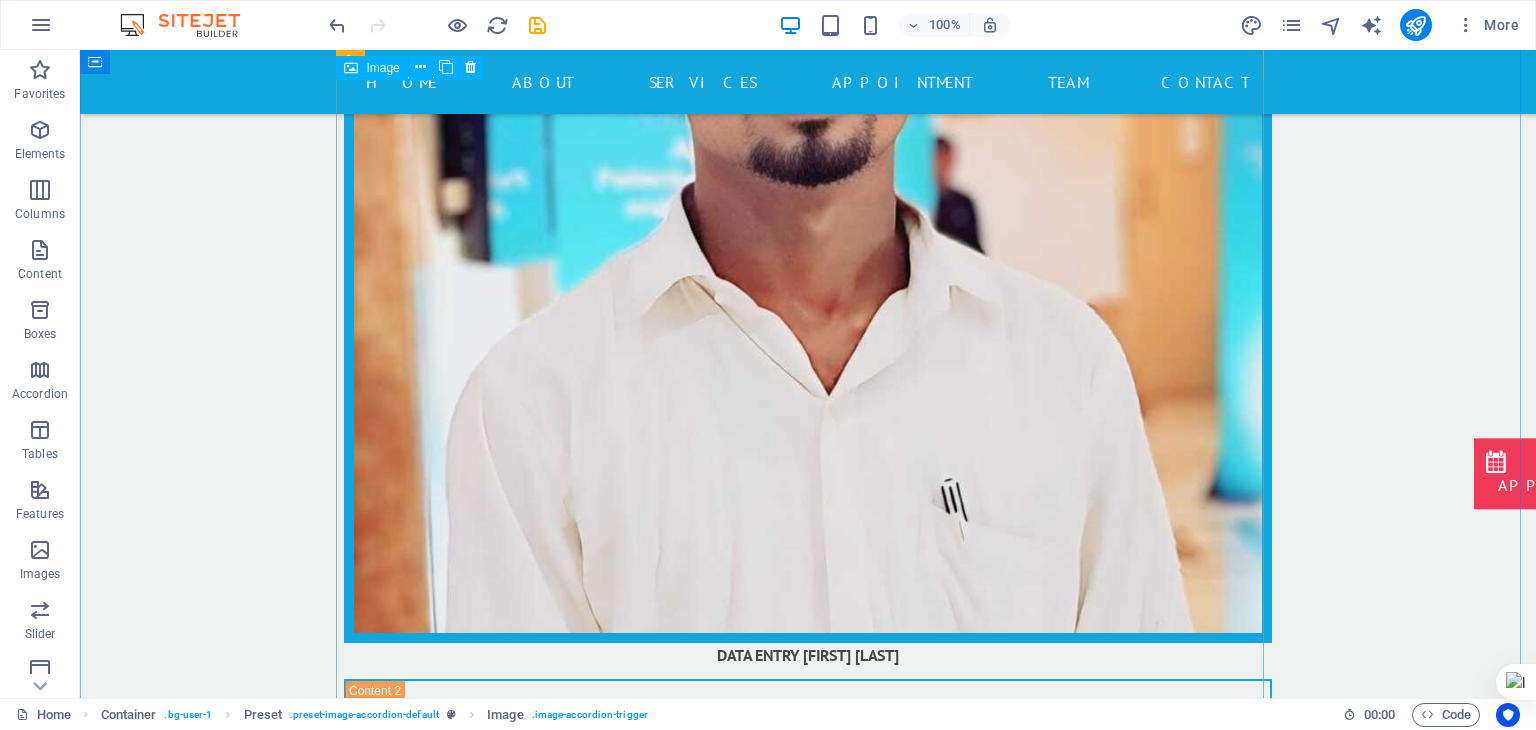 scroll, scrollTop: 16854, scrollLeft: 0, axis: vertical 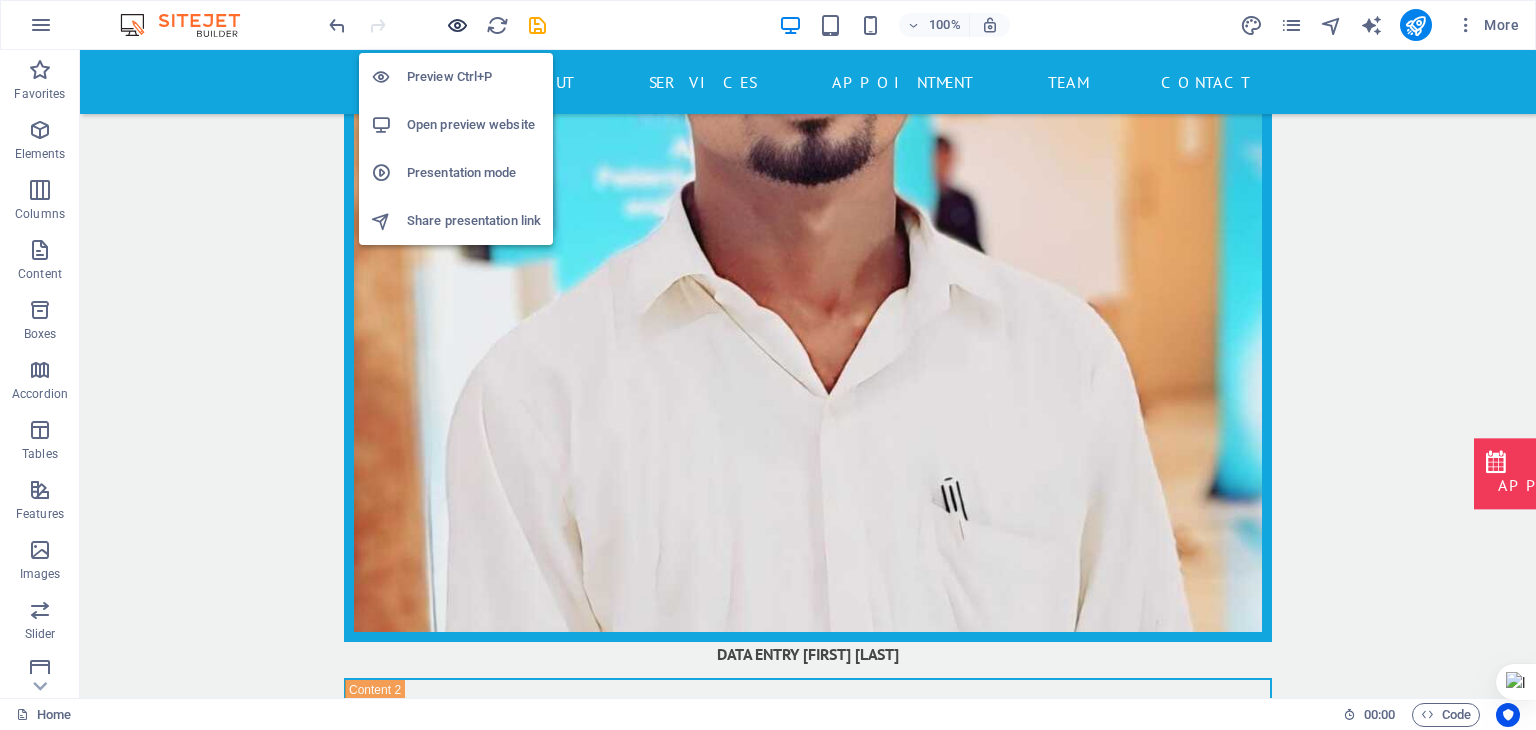 click at bounding box center (457, 25) 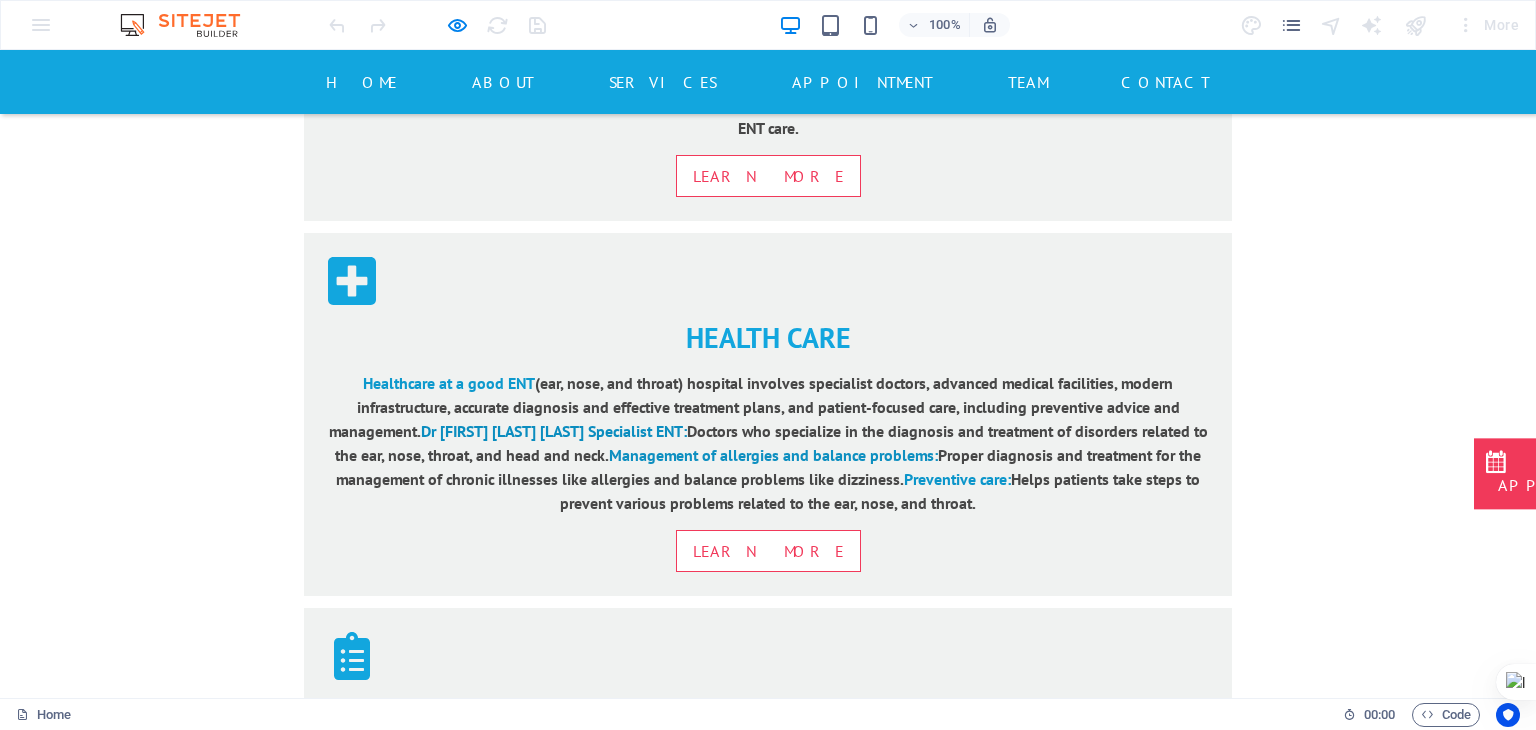 scroll, scrollTop: 2991, scrollLeft: 0, axis: vertical 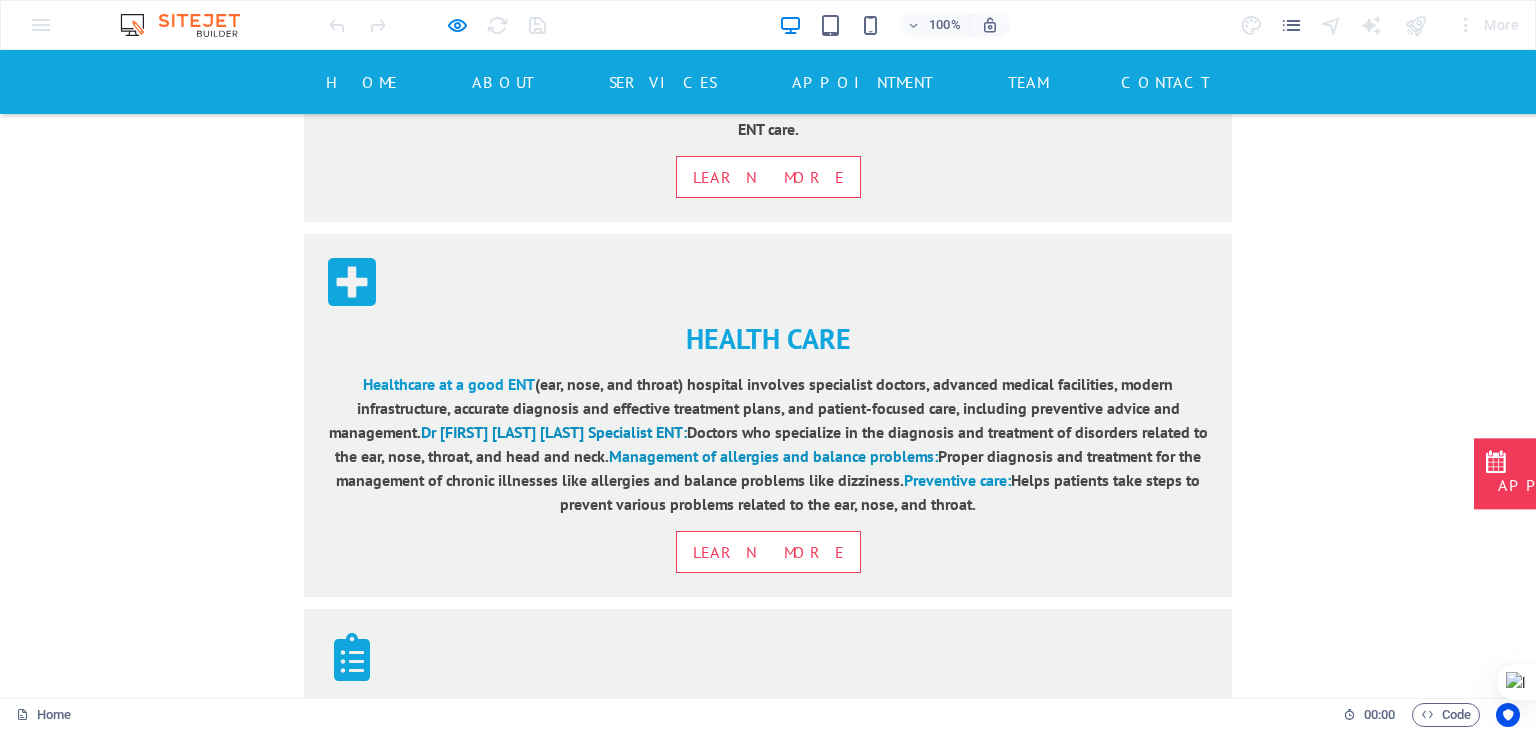 click at bounding box center (750, 4838) 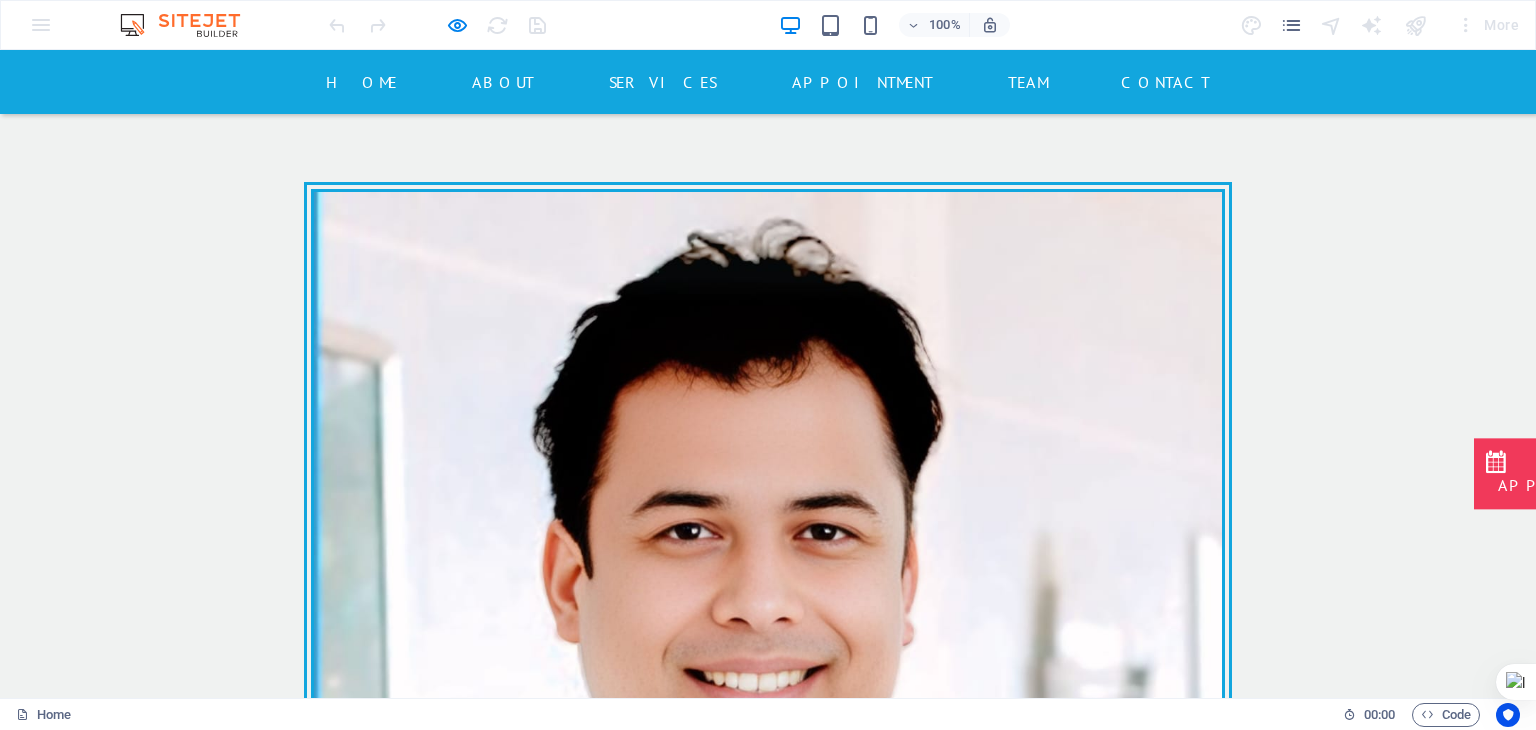 scroll, scrollTop: 6206, scrollLeft: 0, axis: vertical 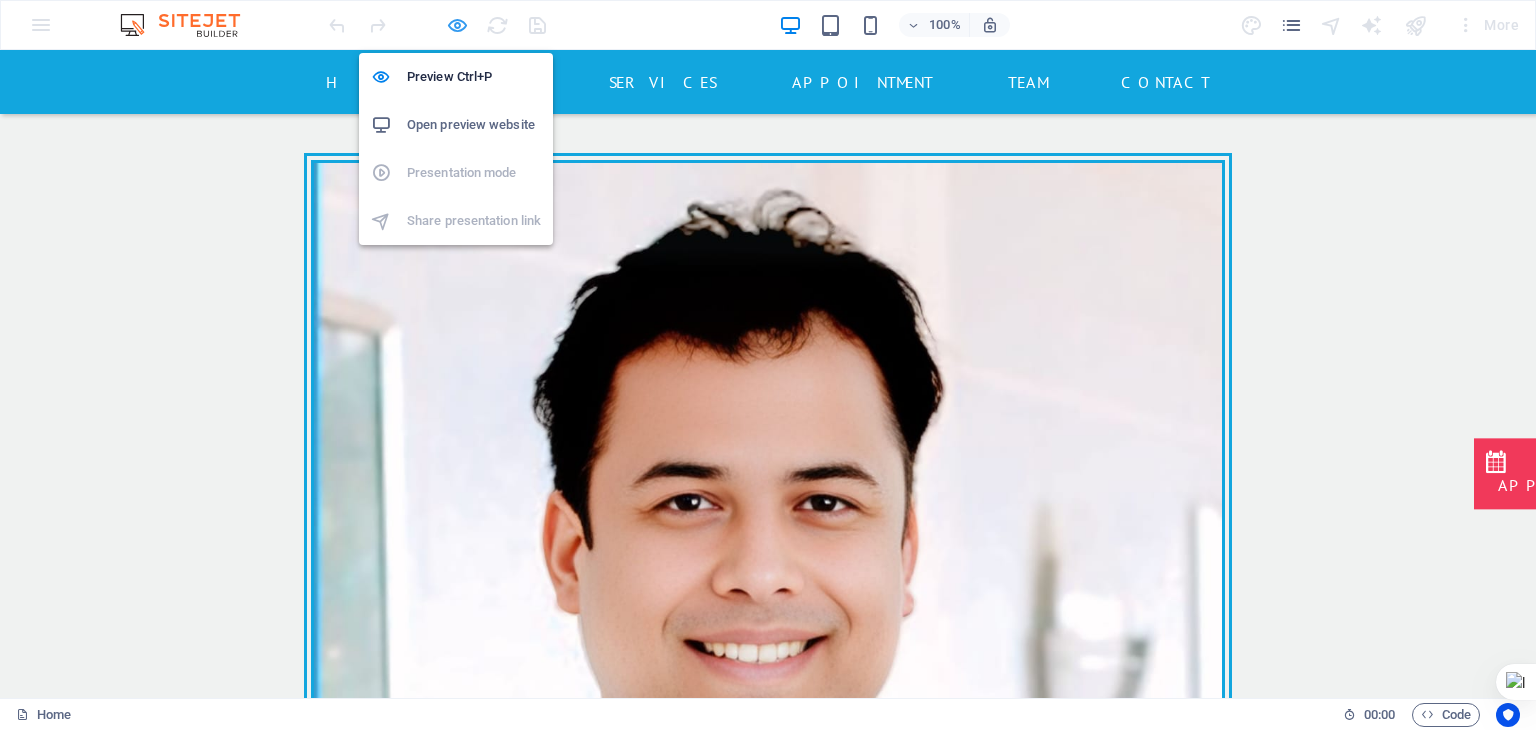 click at bounding box center (457, 25) 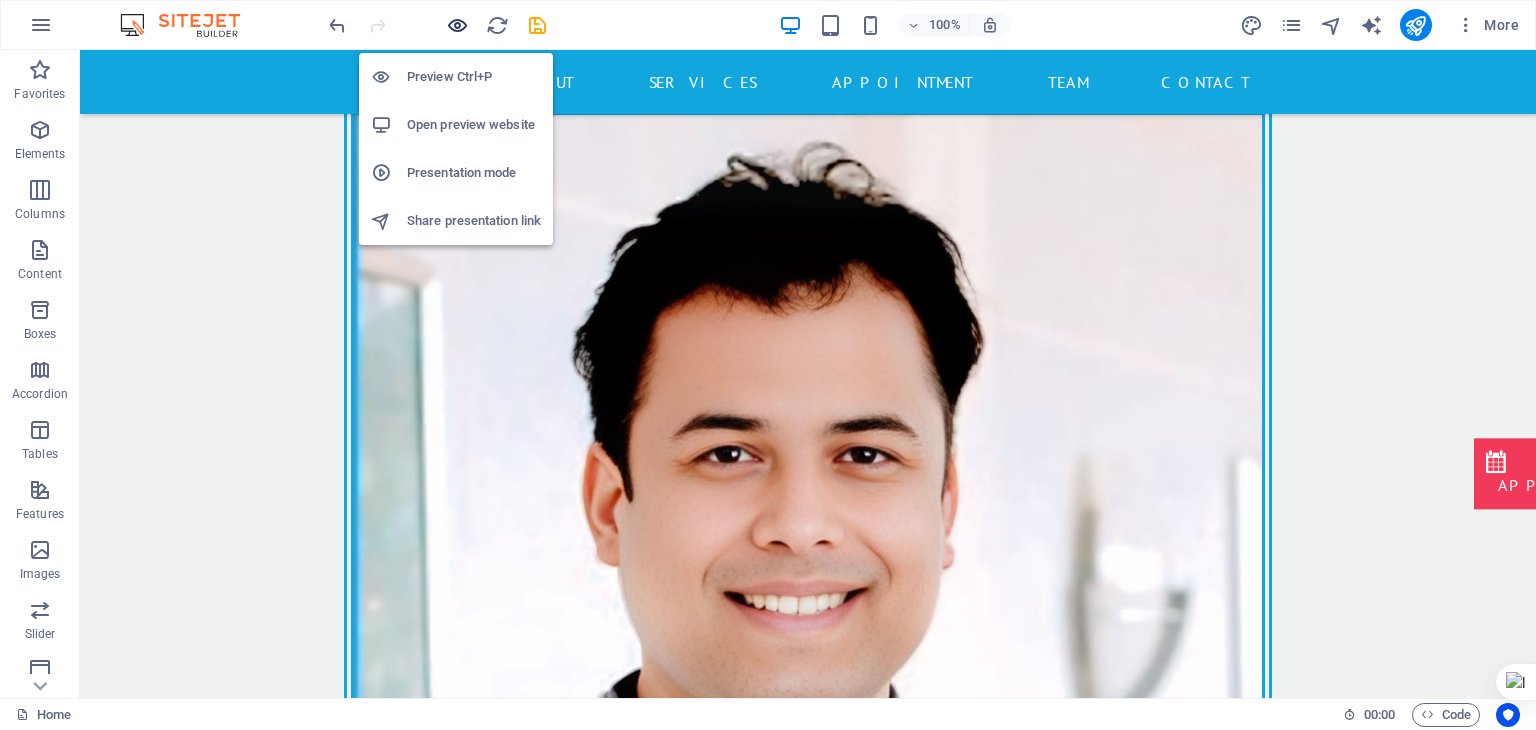 scroll, scrollTop: 21995, scrollLeft: 0, axis: vertical 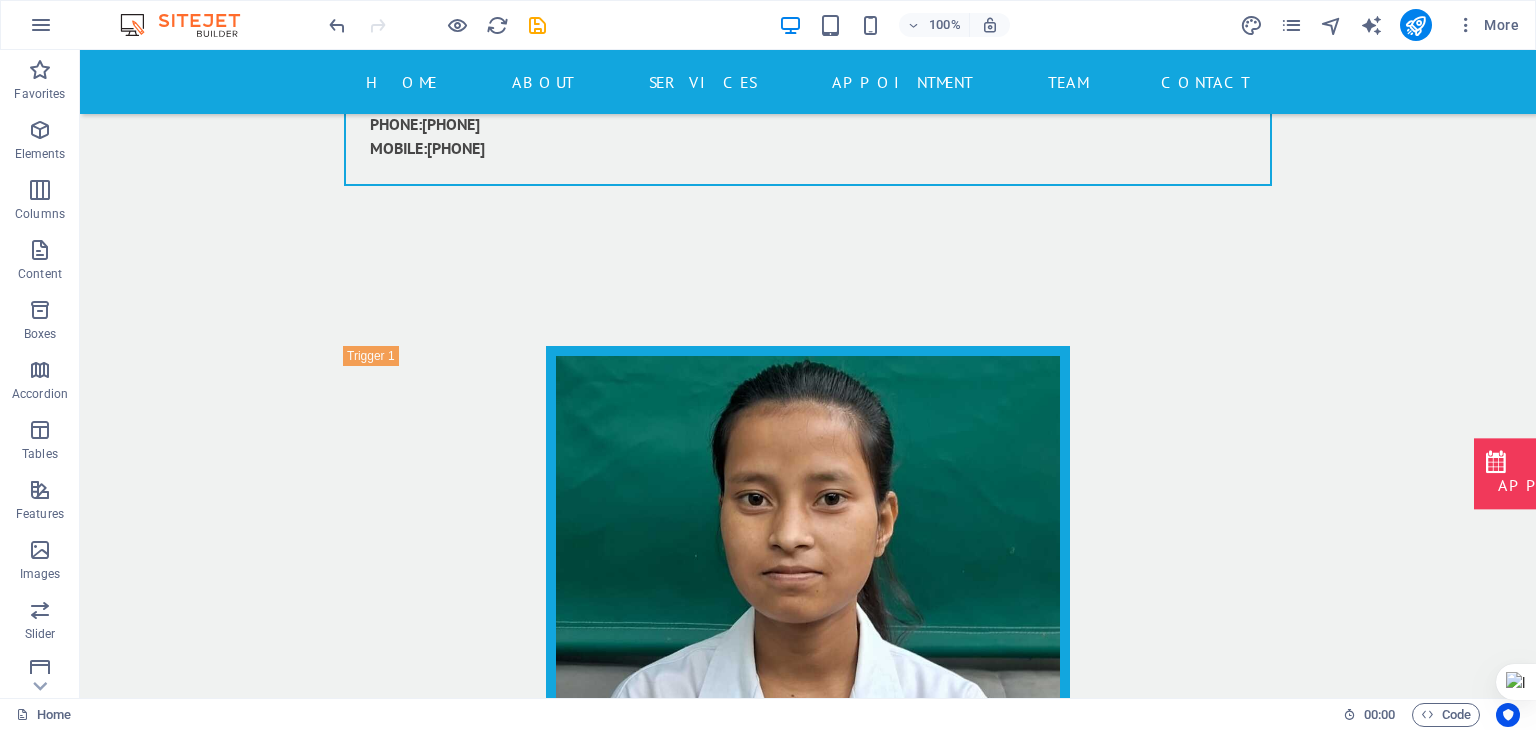 click at bounding box center (437, 25) 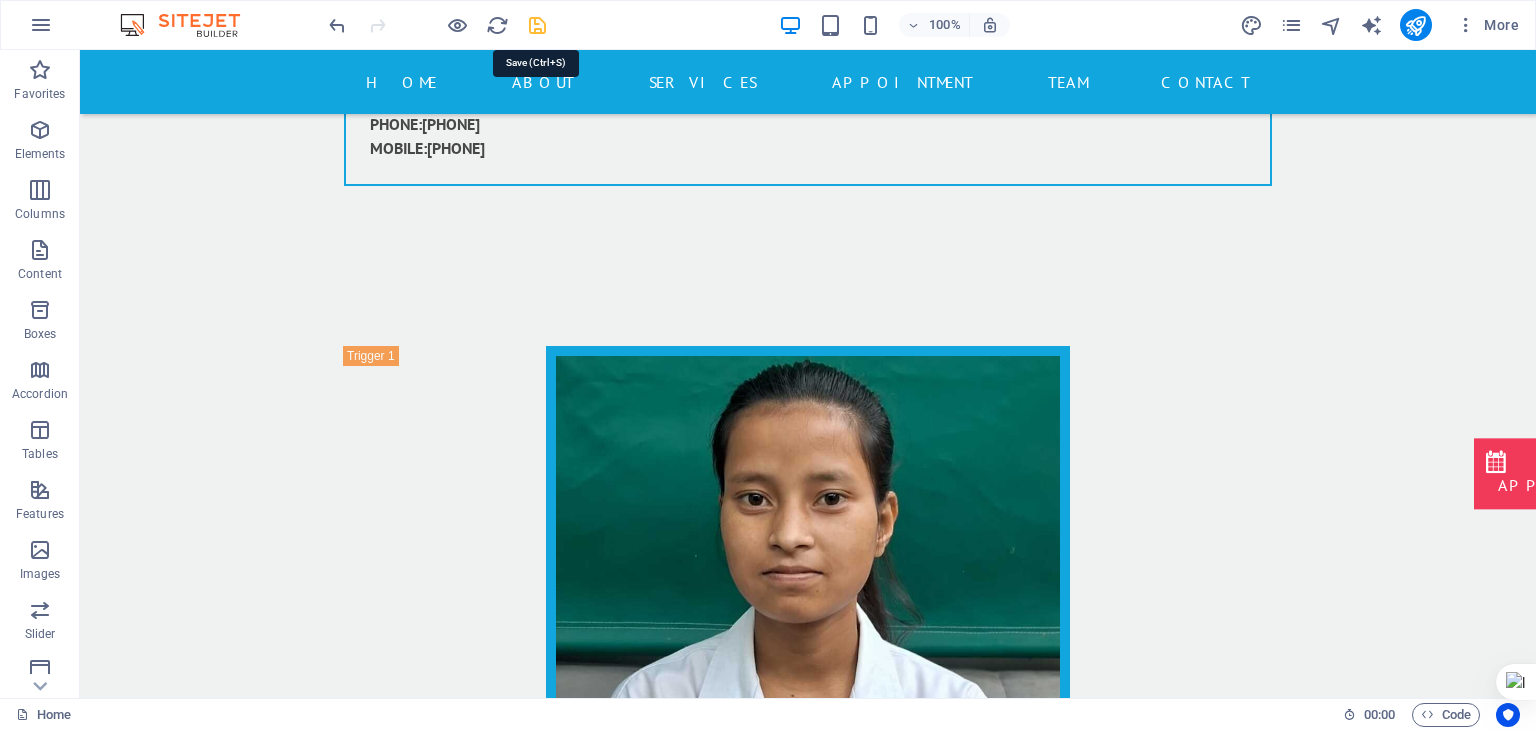 click at bounding box center (537, 25) 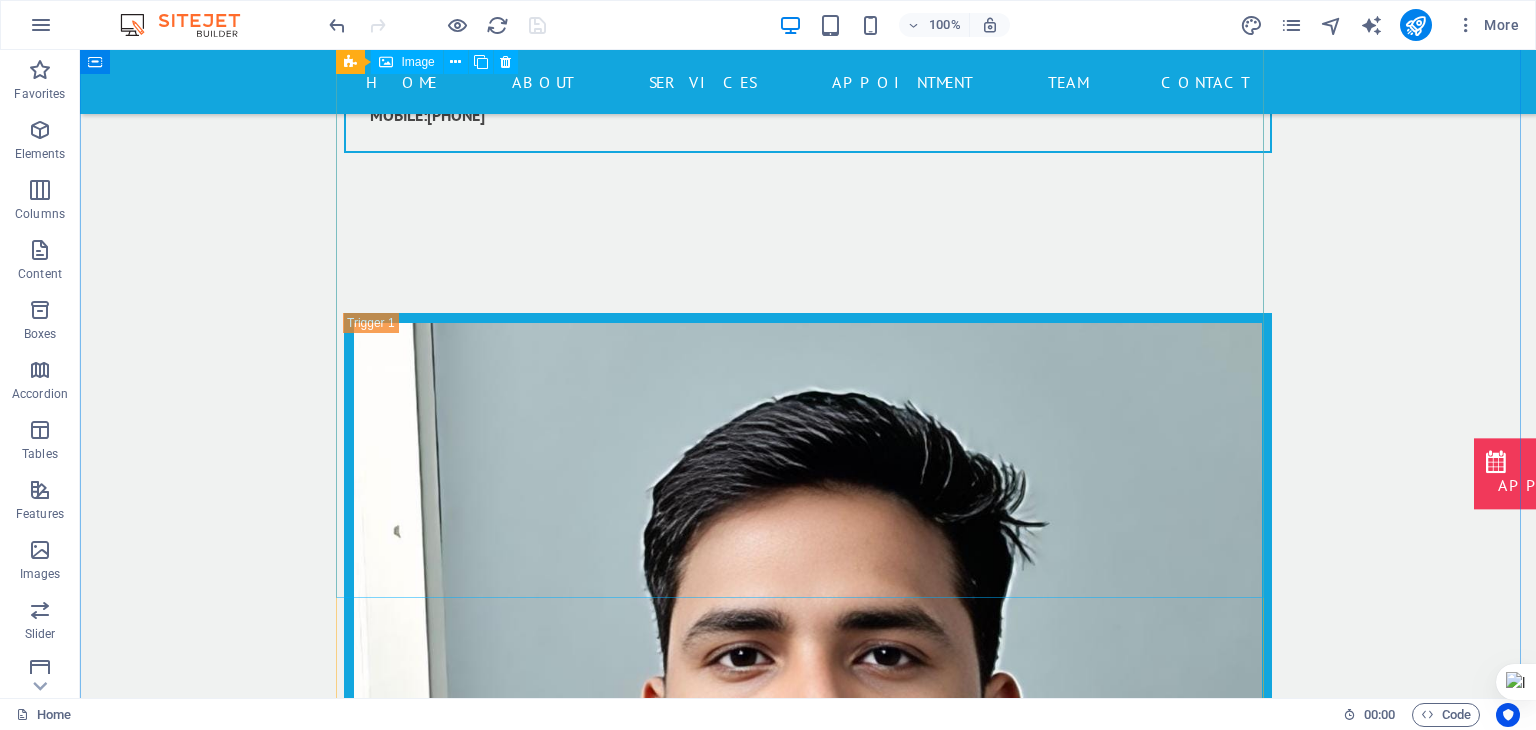 scroll, scrollTop: 11248, scrollLeft: 0, axis: vertical 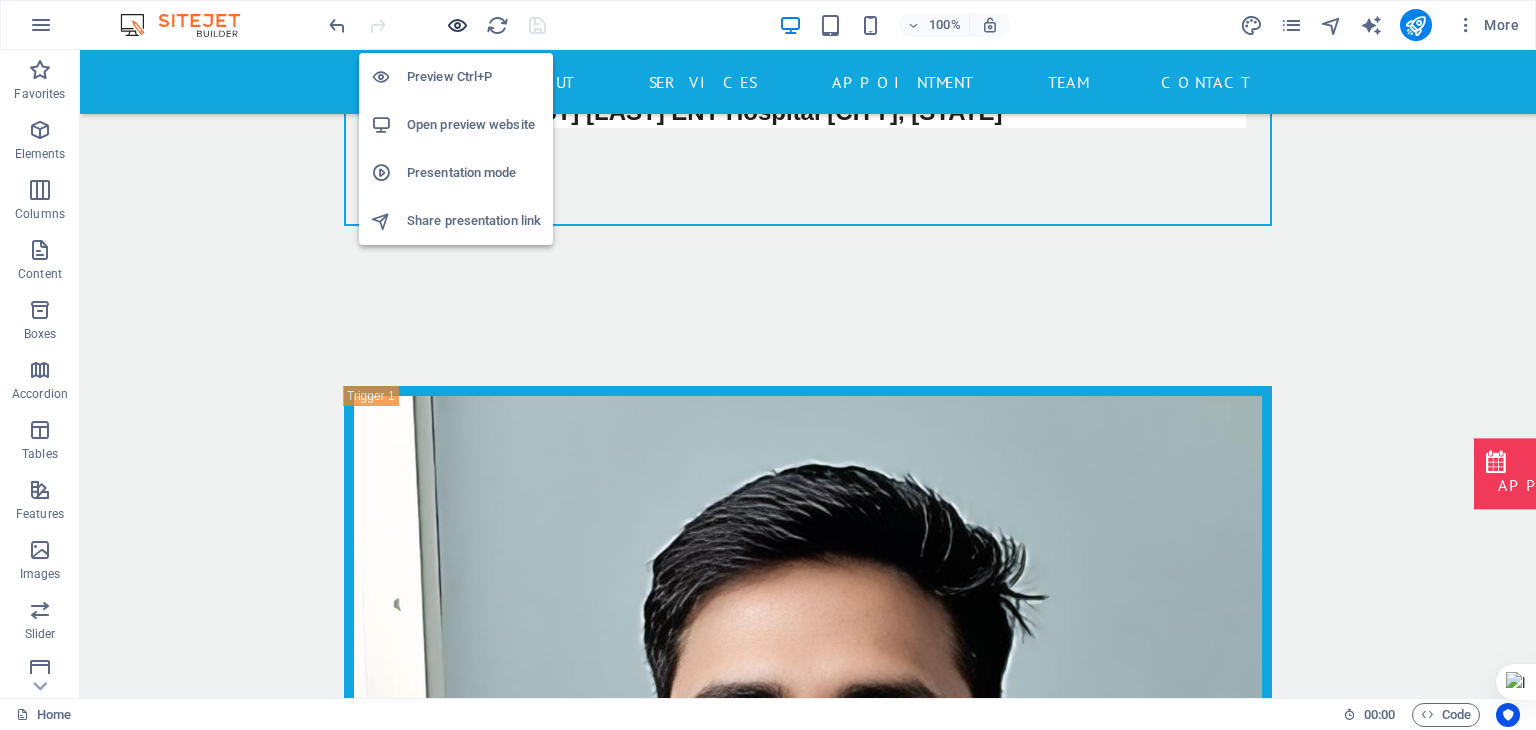 click at bounding box center [457, 25] 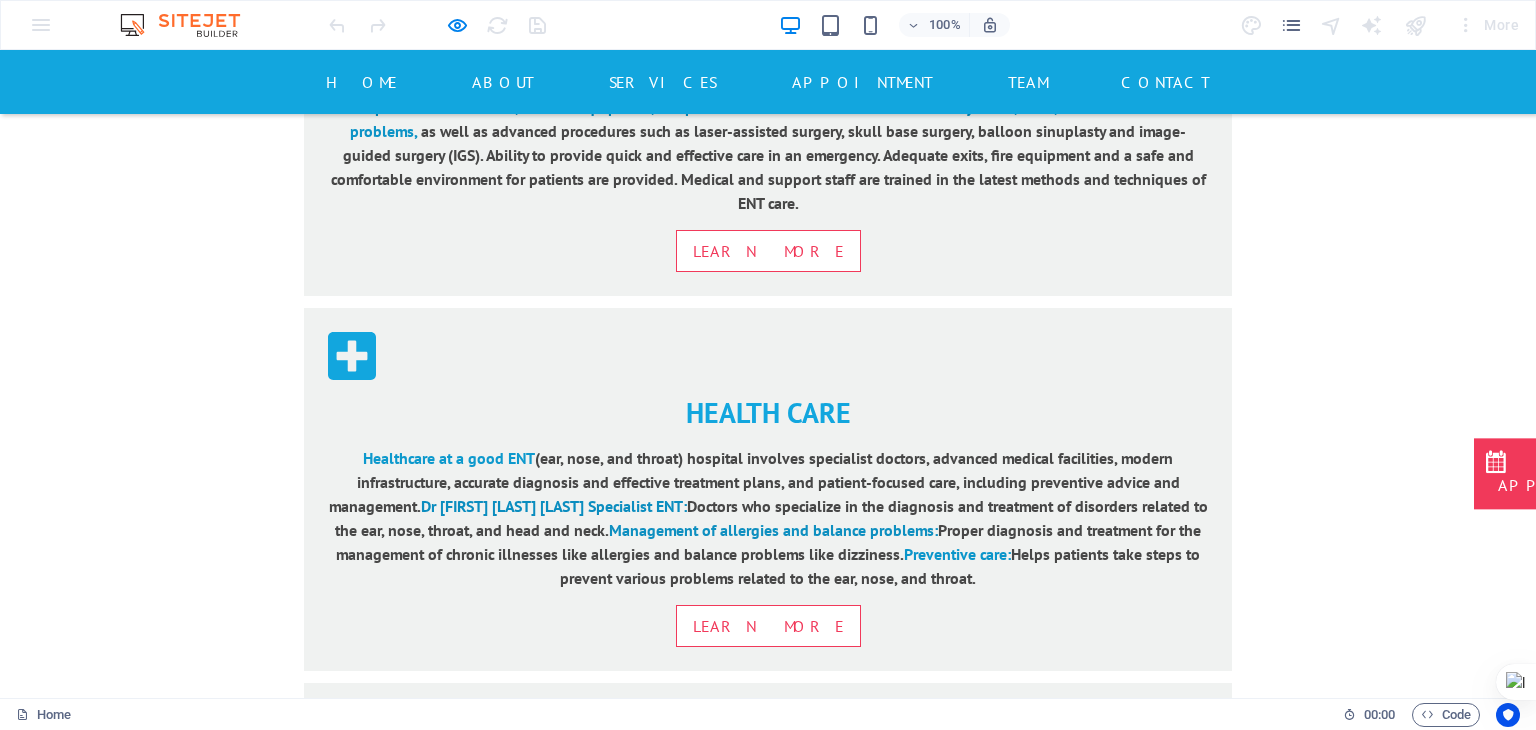 scroll, scrollTop: 3416, scrollLeft: 0, axis: vertical 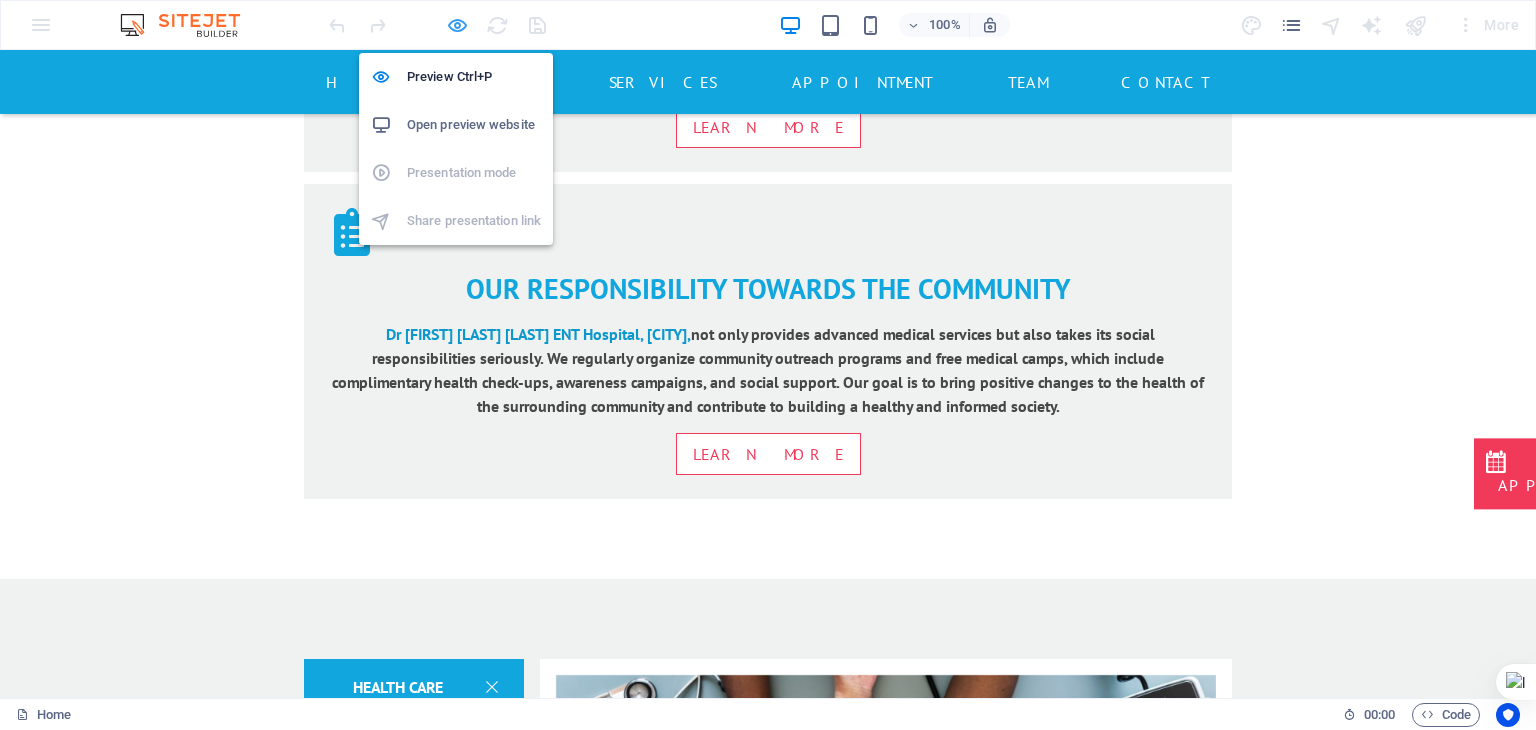 click at bounding box center (457, 25) 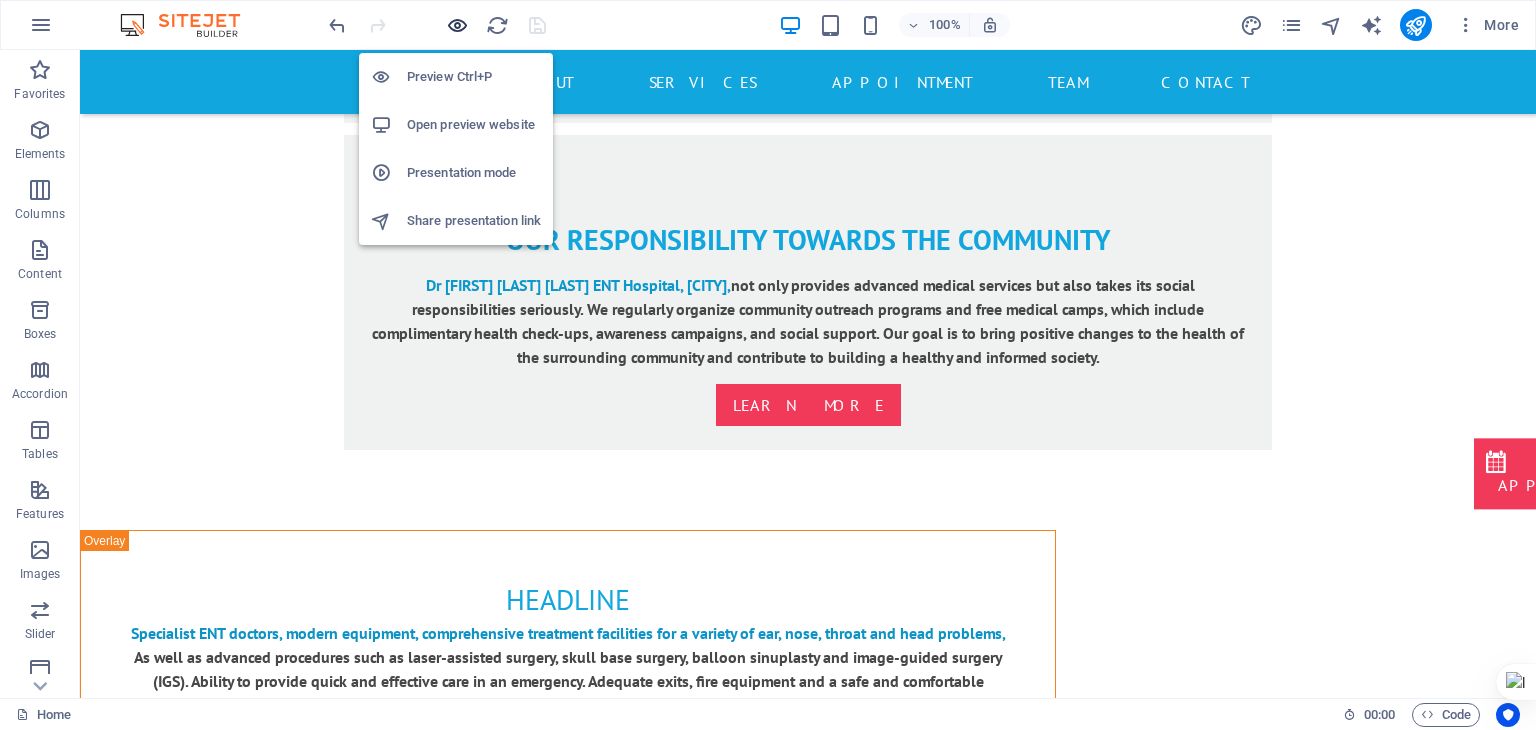 scroll, scrollTop: 5639, scrollLeft: 0, axis: vertical 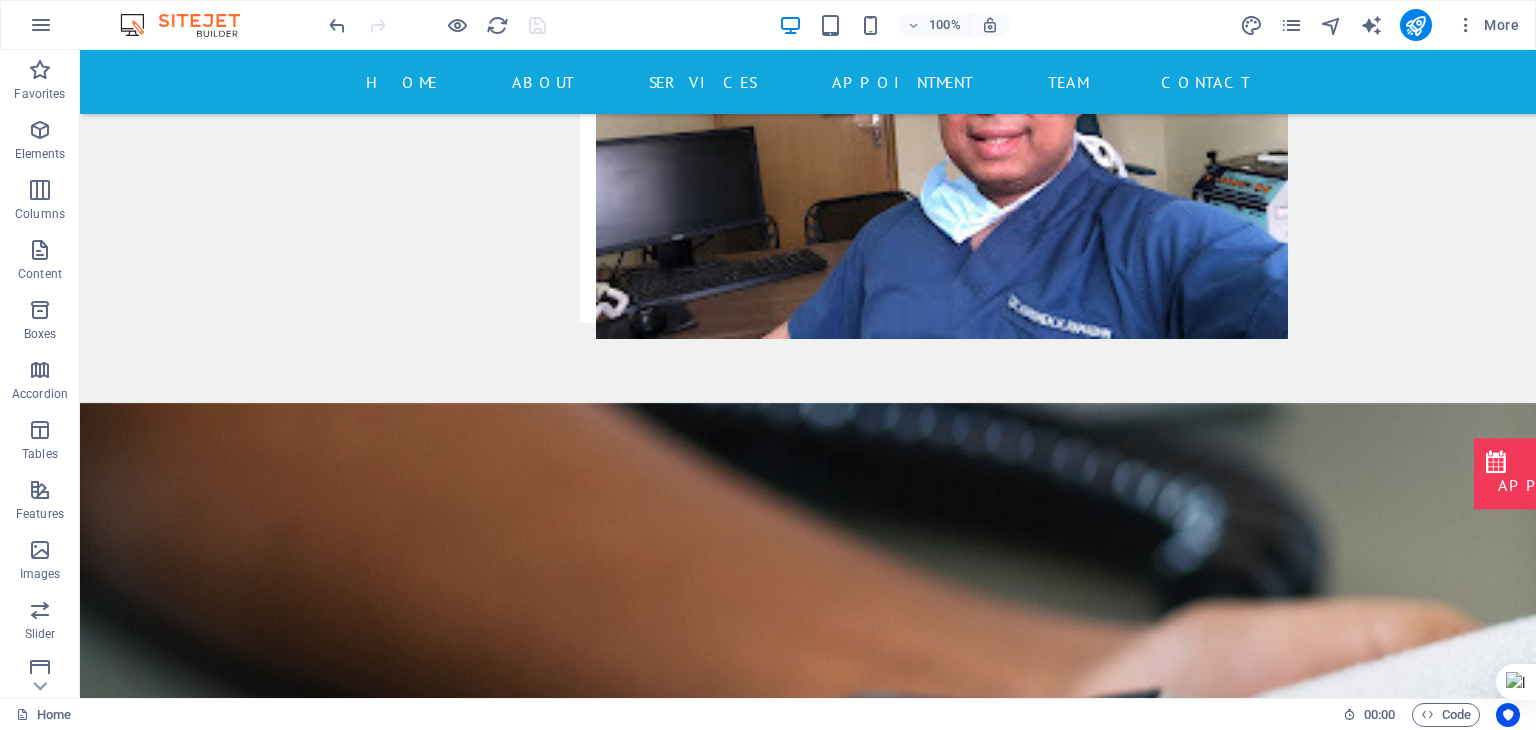 click at bounding box center (1416, 25) 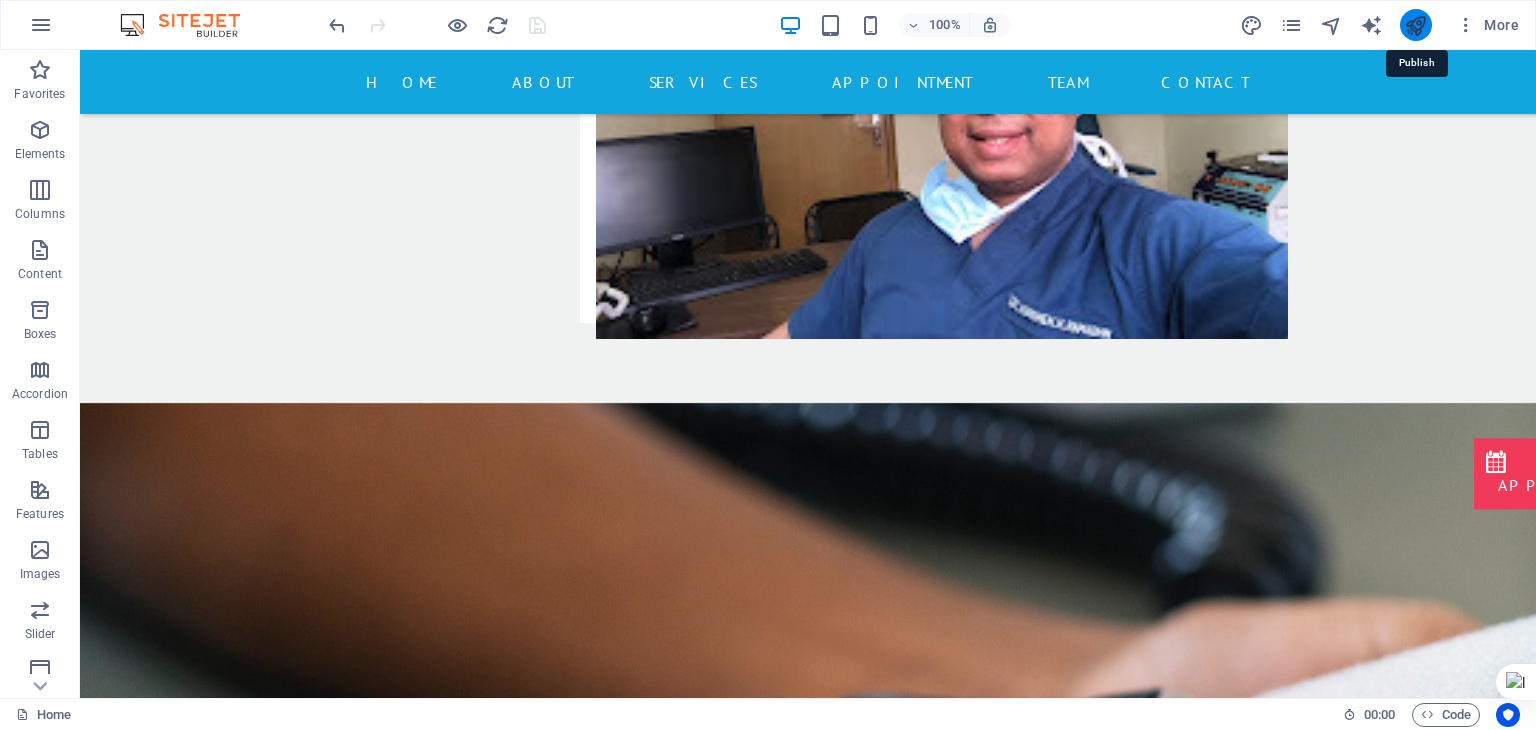 click at bounding box center (1415, 25) 